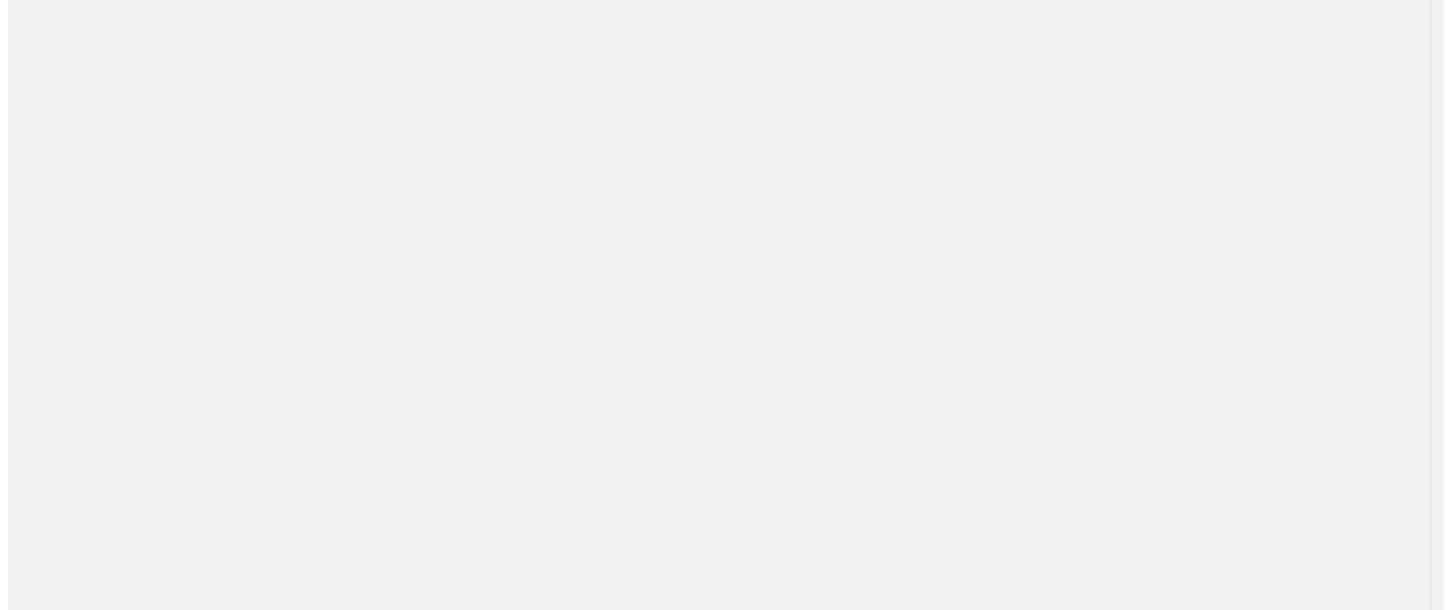 scroll, scrollTop: 0, scrollLeft: 0, axis: both 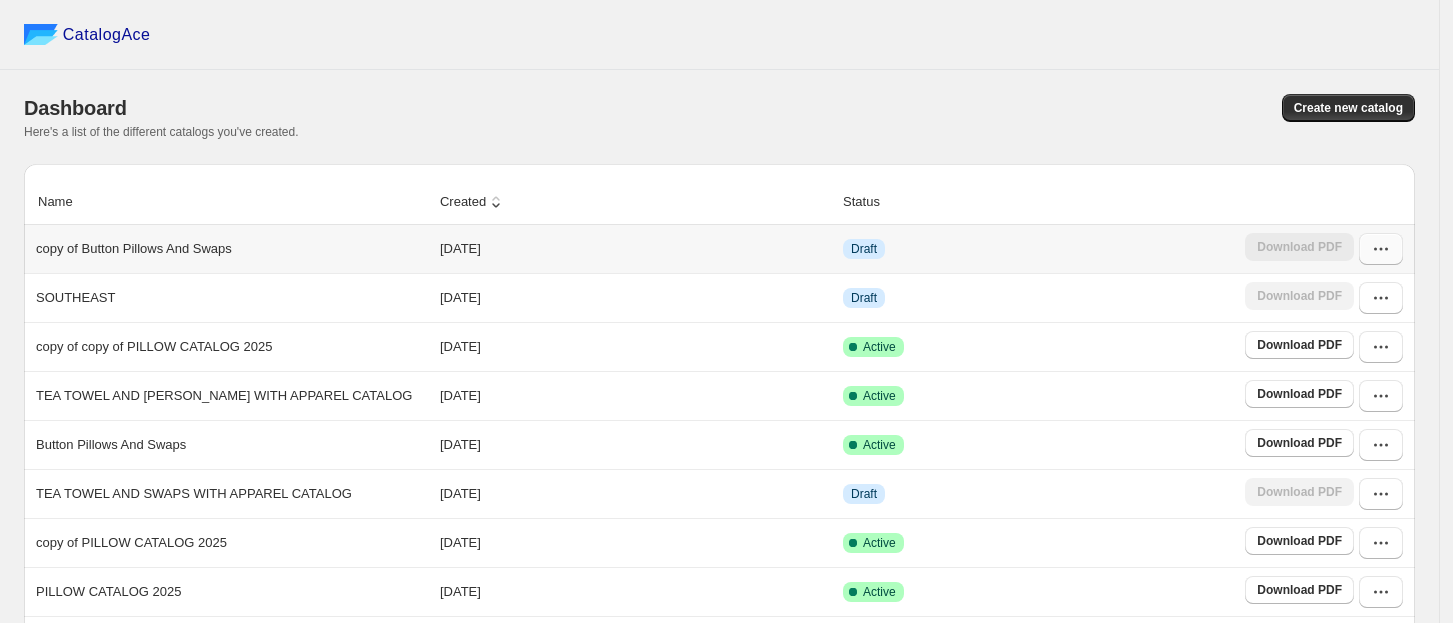 click 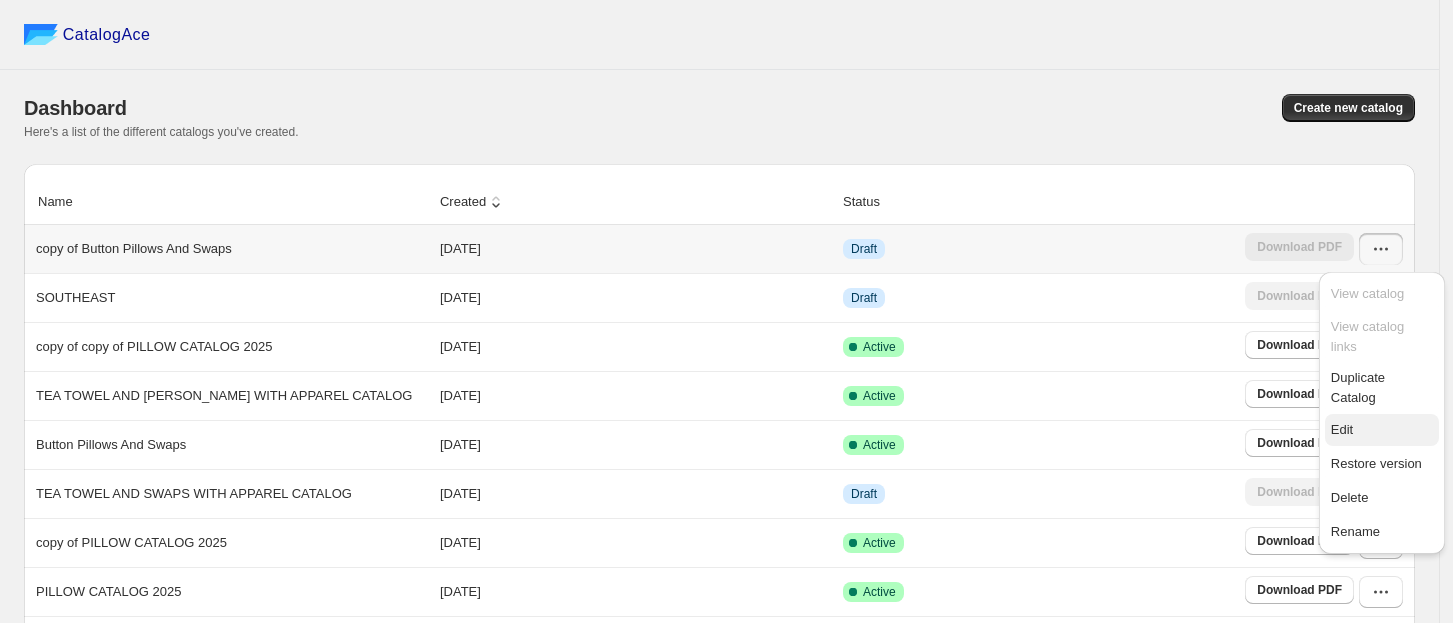 click on "Edit" at bounding box center [1342, 429] 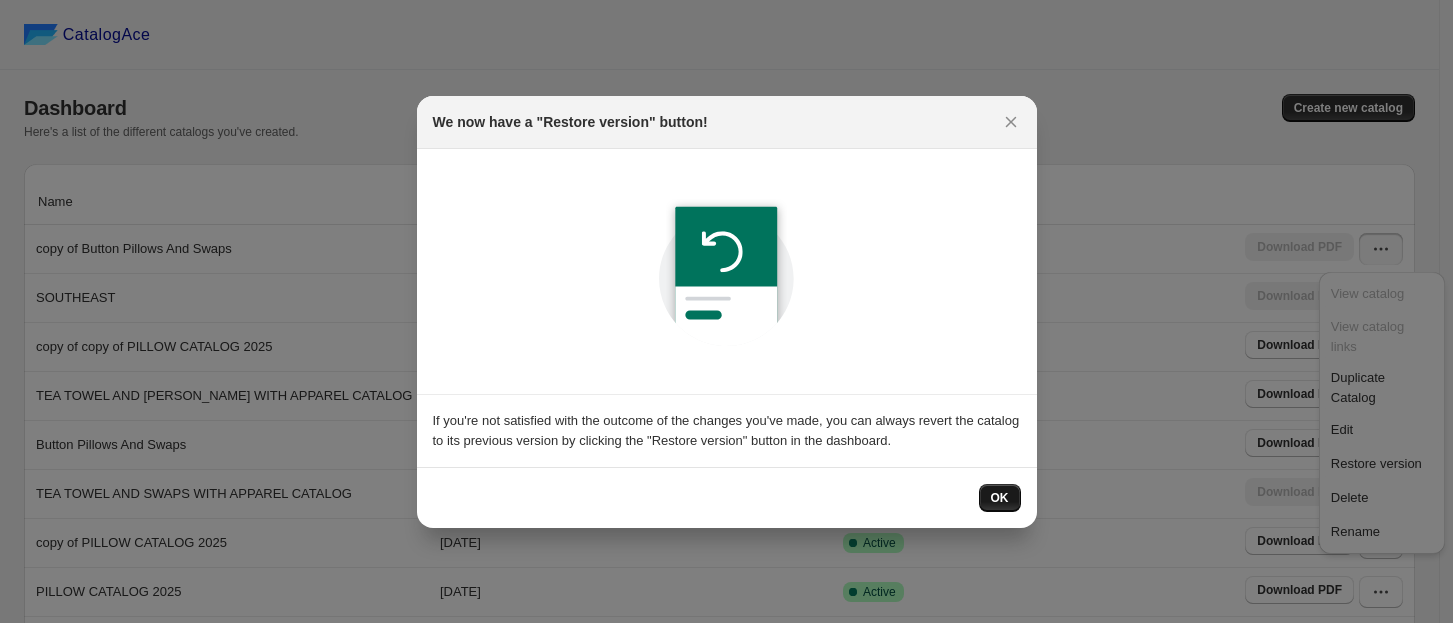 click on "OK" at bounding box center (1000, 498) 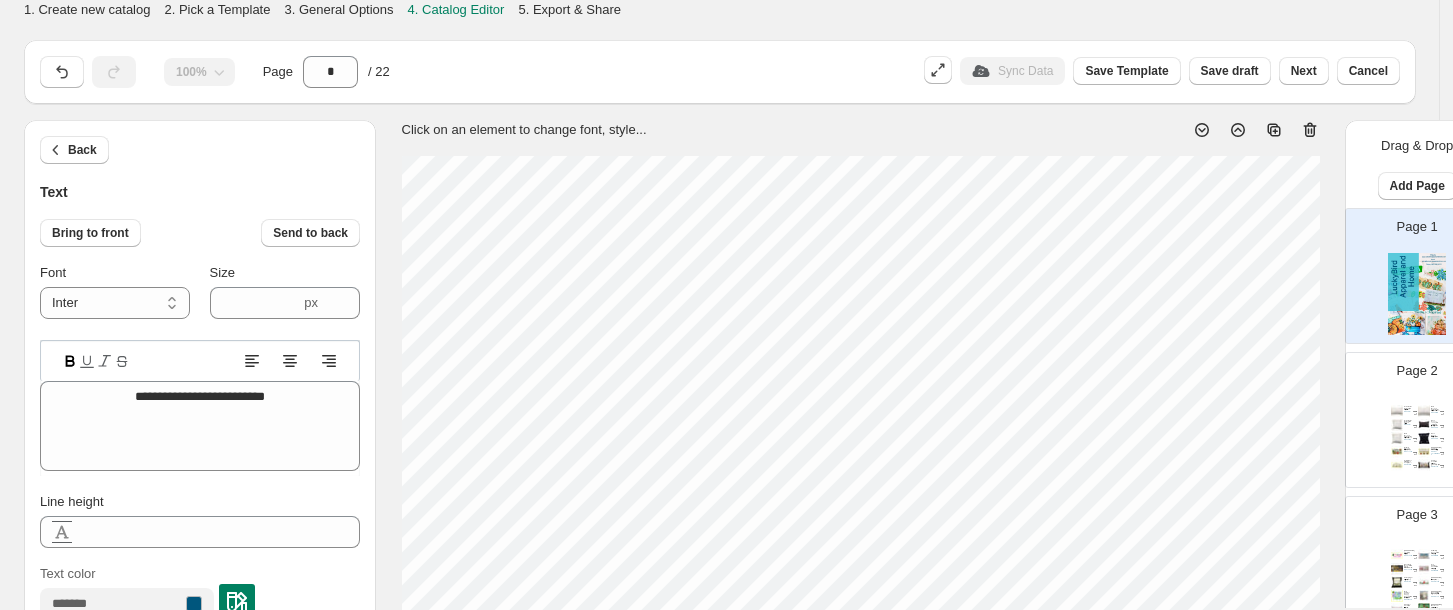 scroll, scrollTop: 21, scrollLeft: 2, axis: both 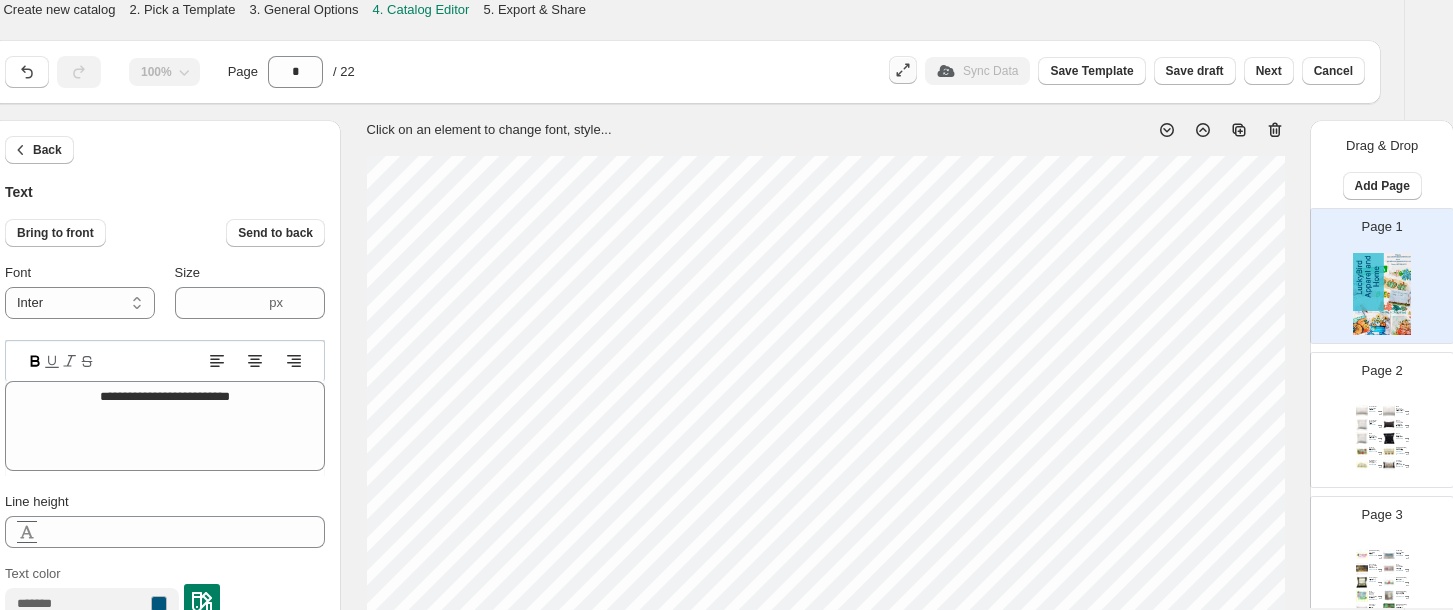 click 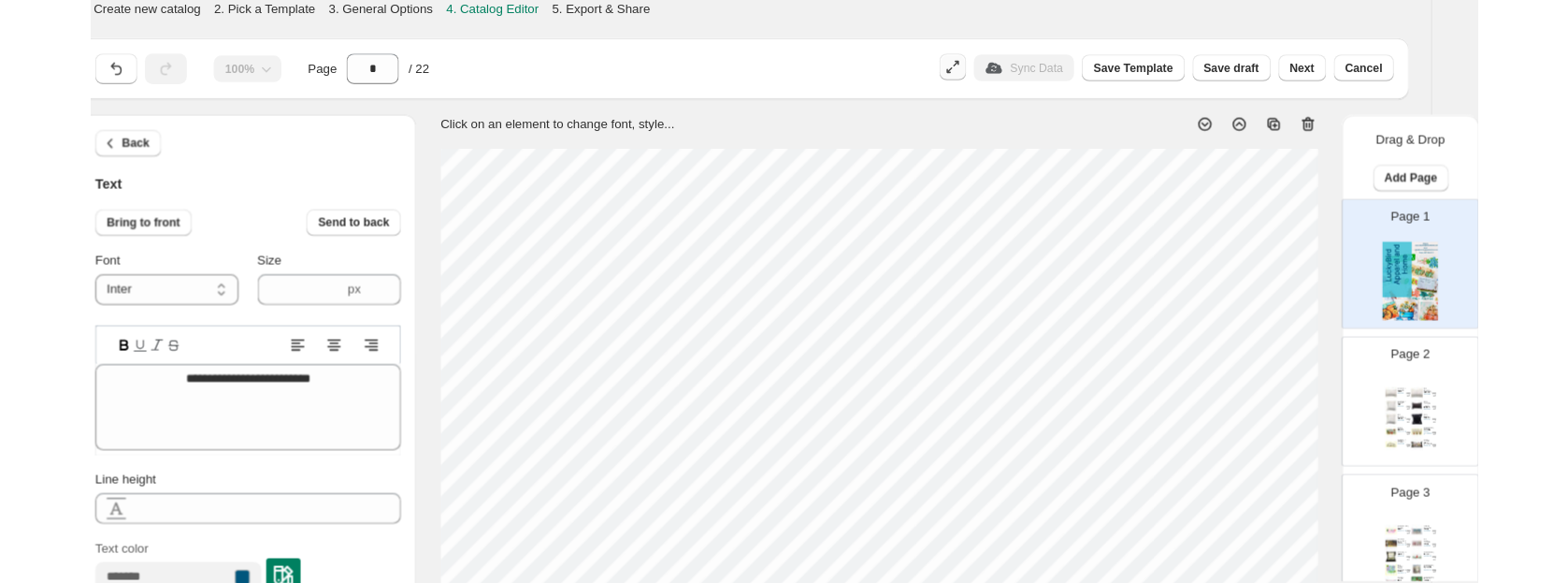 scroll, scrollTop: 0, scrollLeft: 0, axis: both 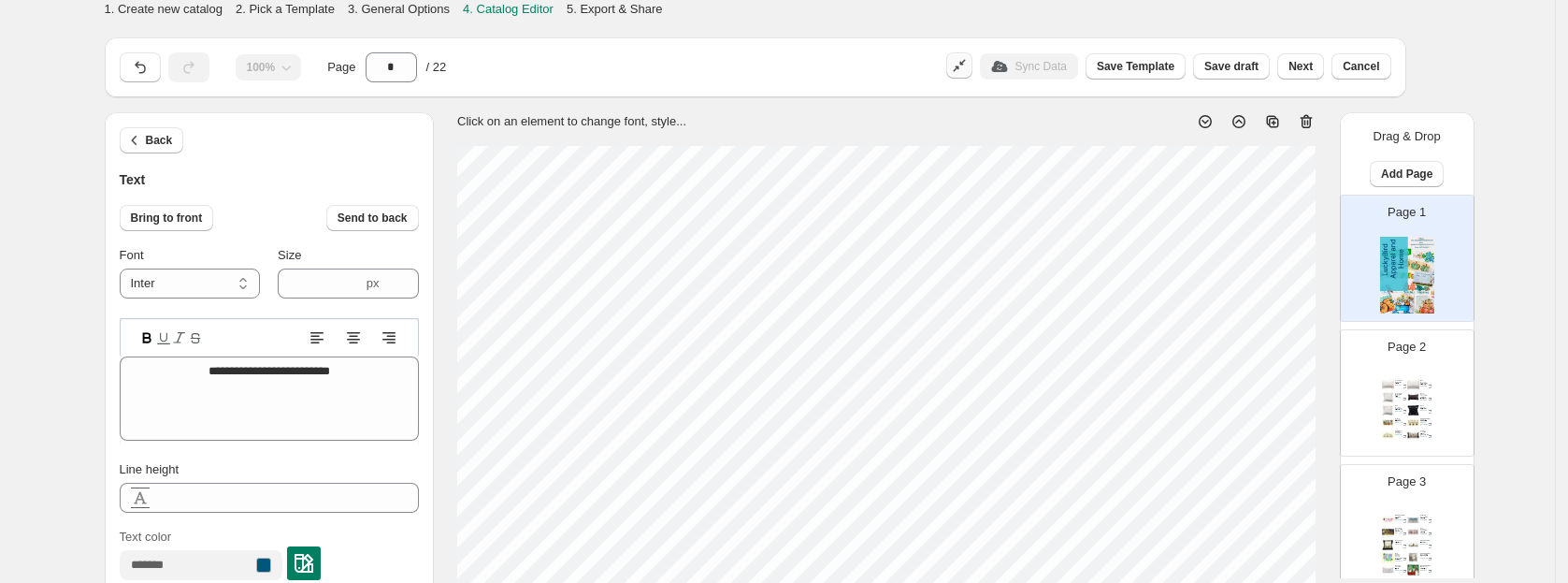 click 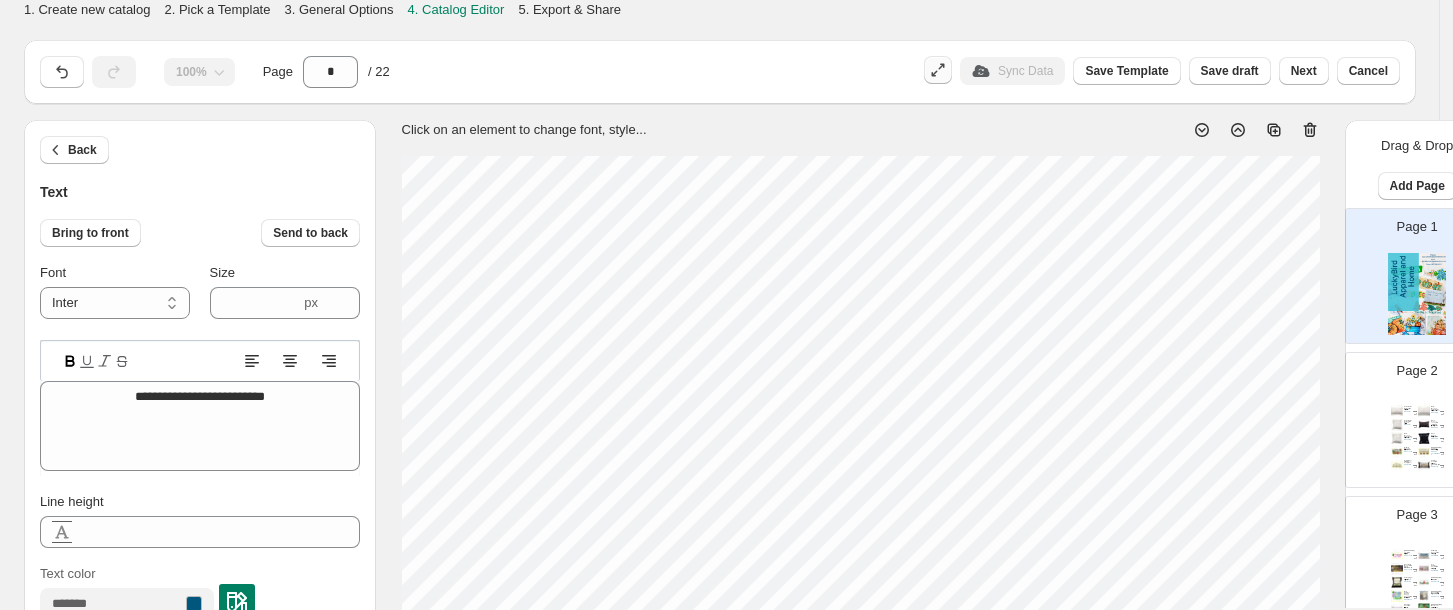 click 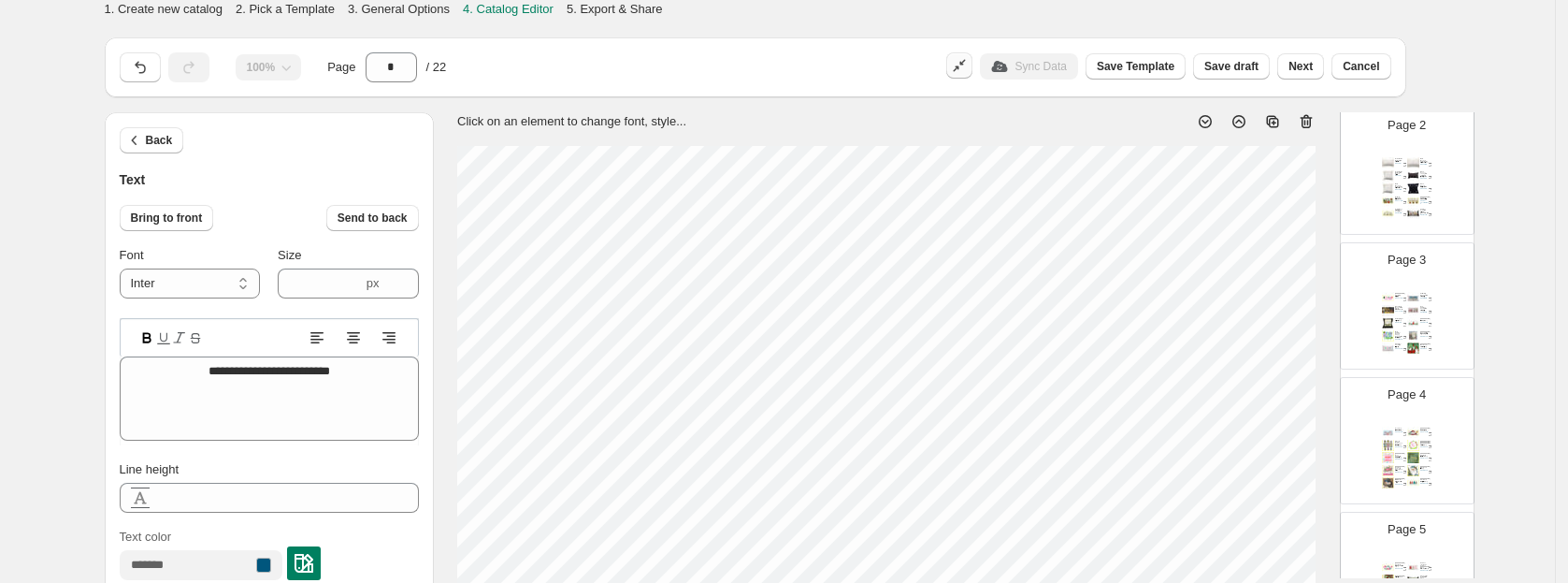 scroll, scrollTop: 227, scrollLeft: 0, axis: vertical 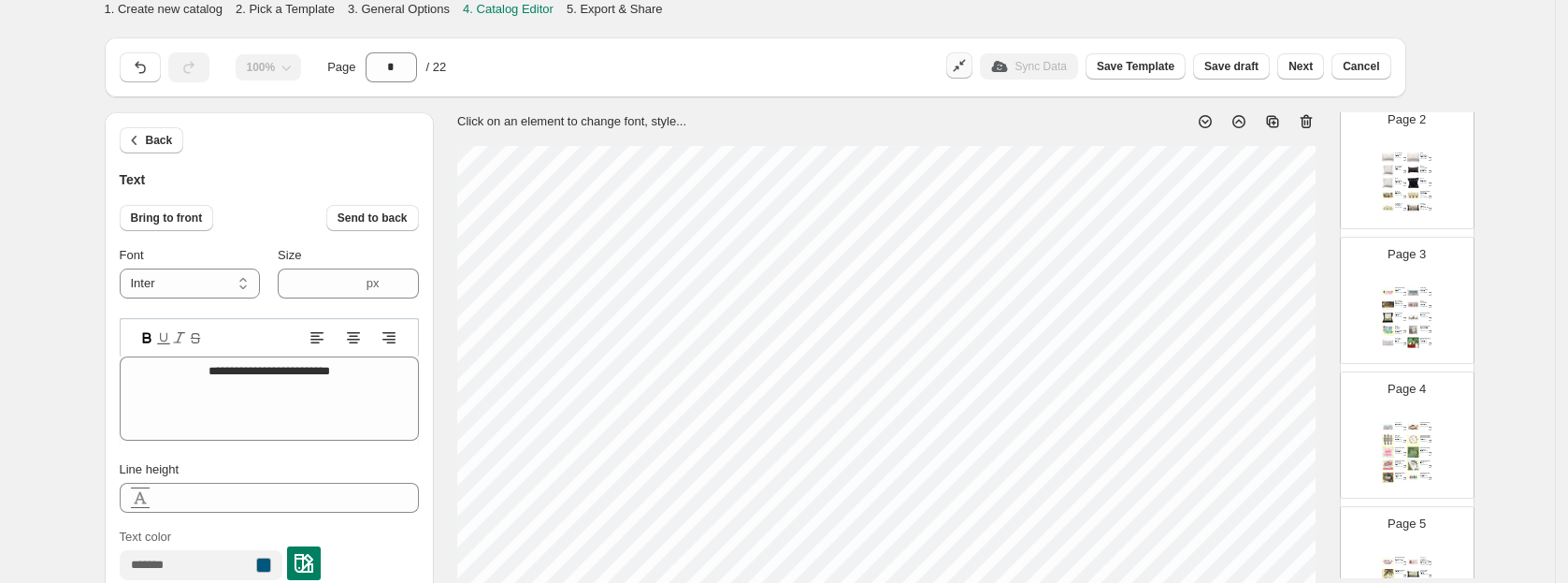click at bounding box center [1413, 196] 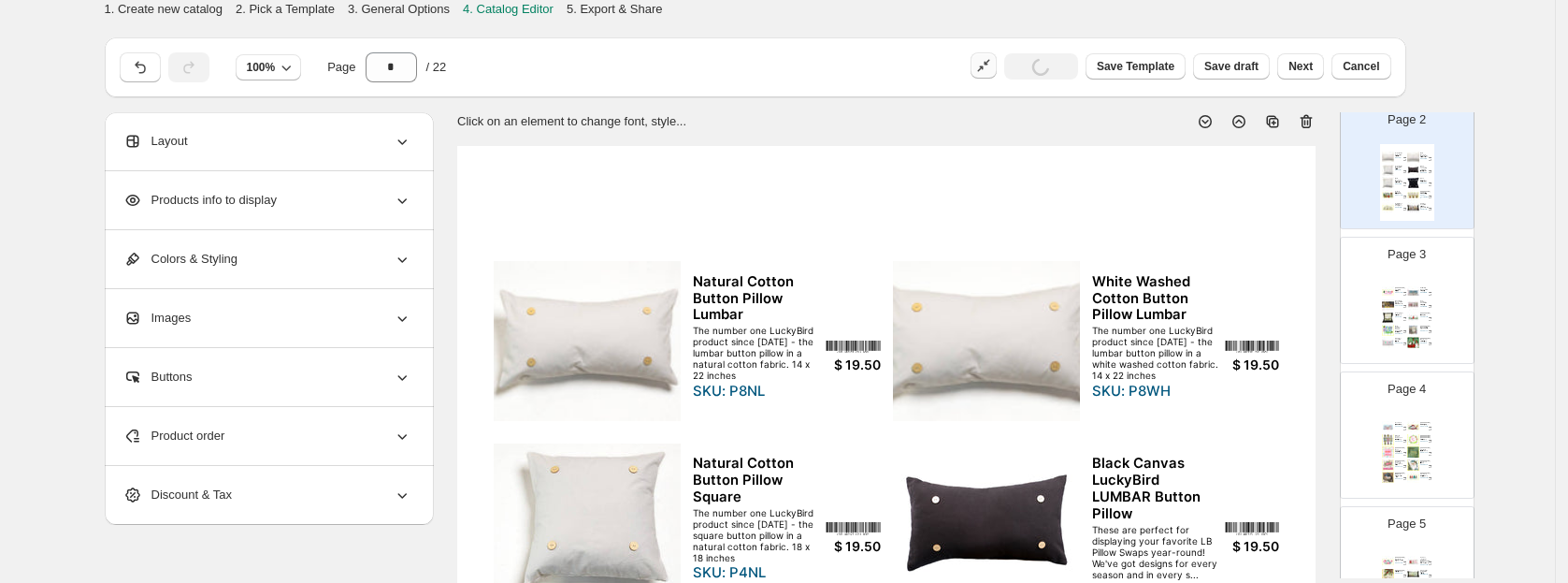 click at bounding box center (1413, 317) 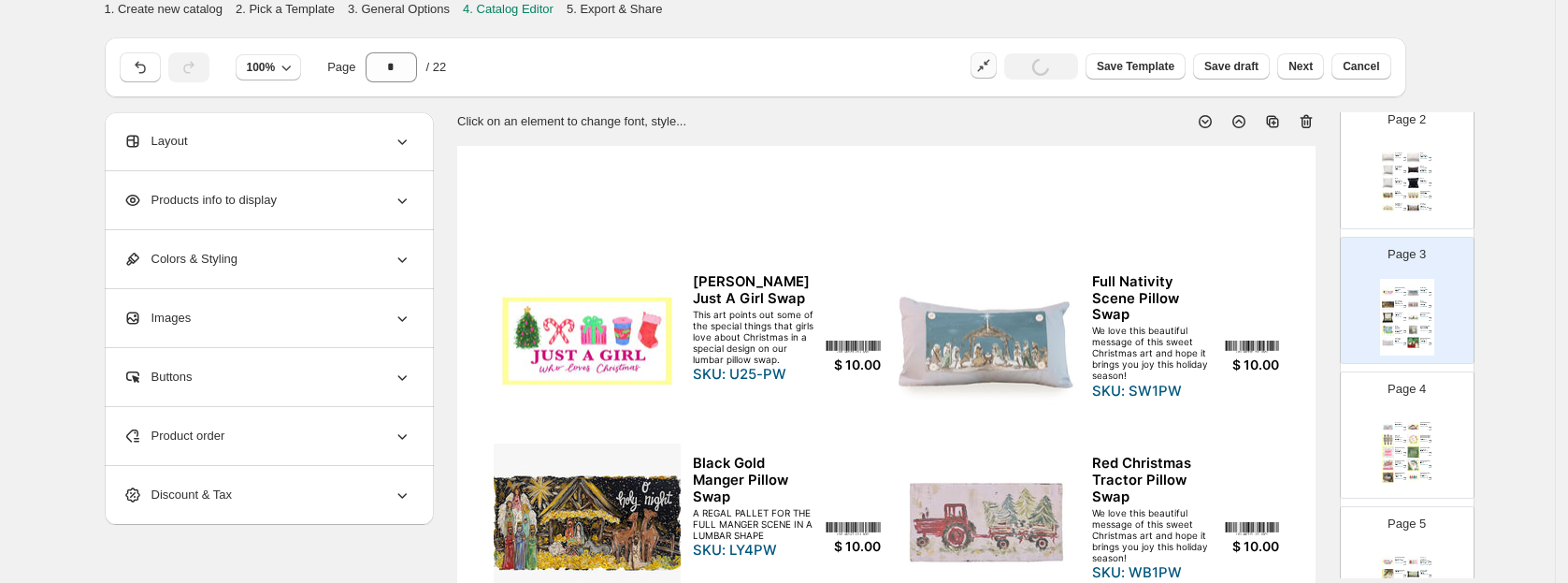 click at bounding box center [1413, 196] 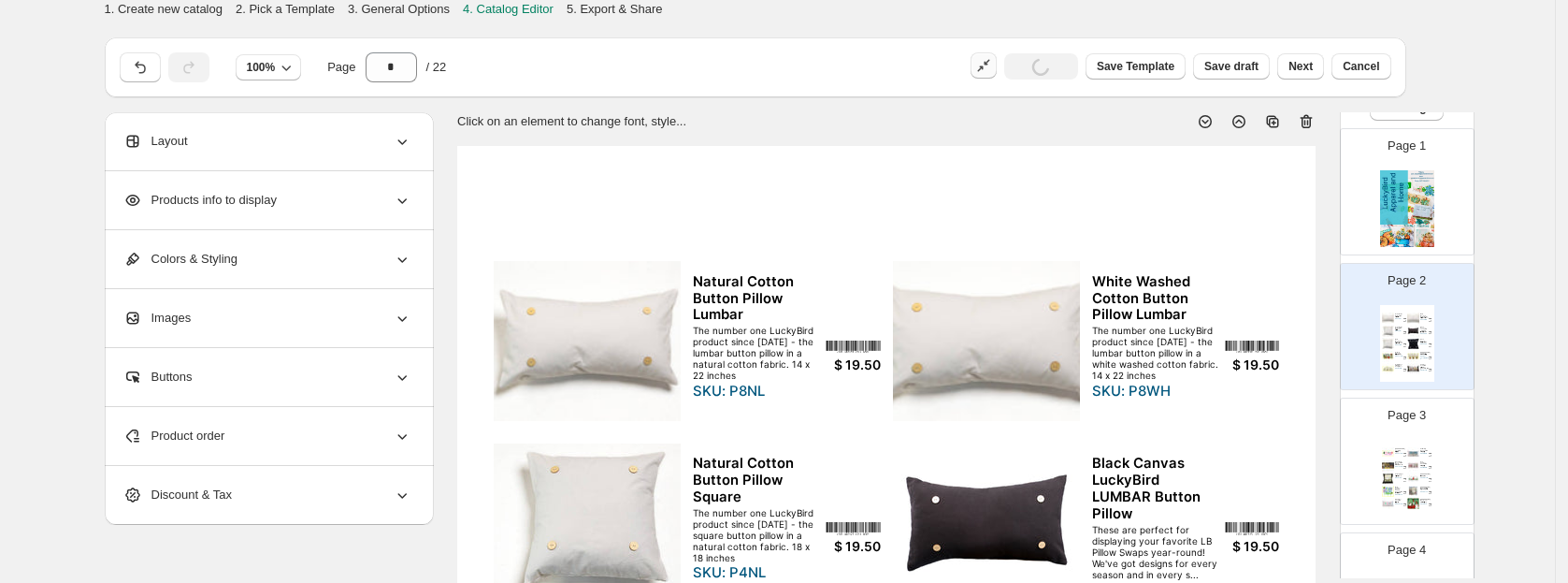 scroll, scrollTop: 0, scrollLeft: 0, axis: both 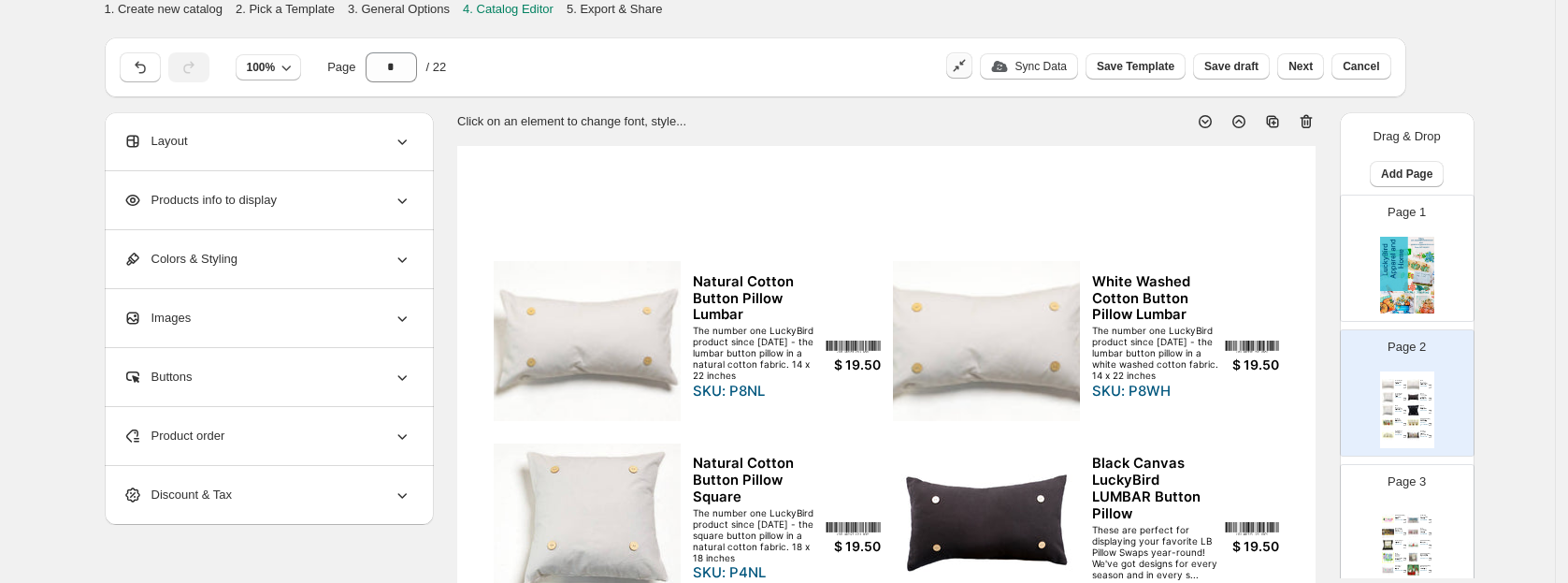 click on "Add Page" at bounding box center [1407, 174] 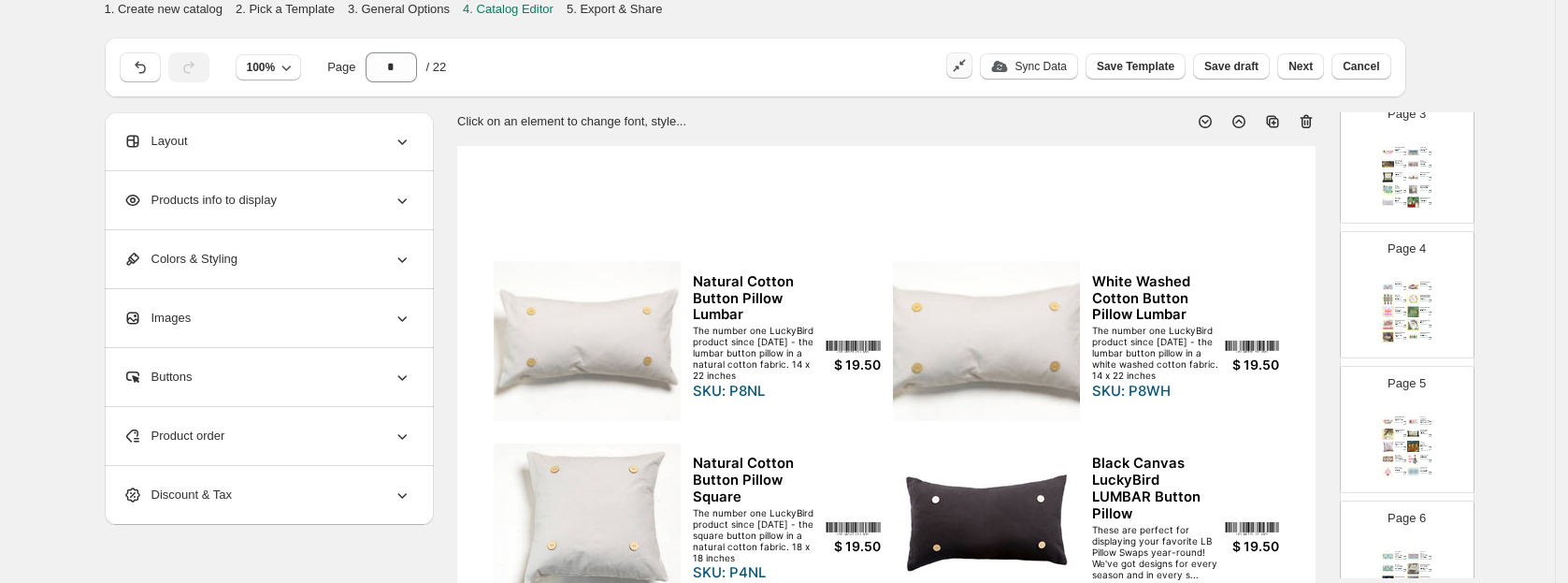 scroll, scrollTop: 0, scrollLeft: 0, axis: both 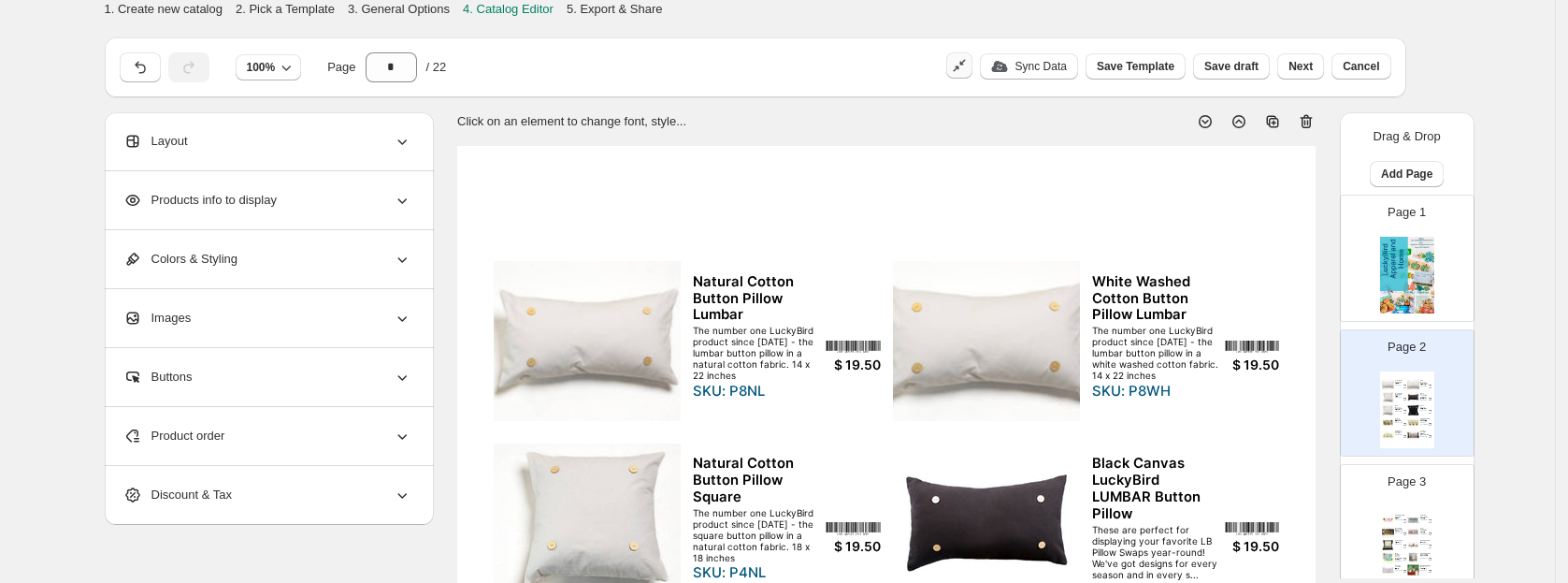 click on "Just like our lumbar-styled button pillows, these are perfect for displaying your favorite LB Pillow Swaps year-round! We'v..." at bounding box center [1424, 409] 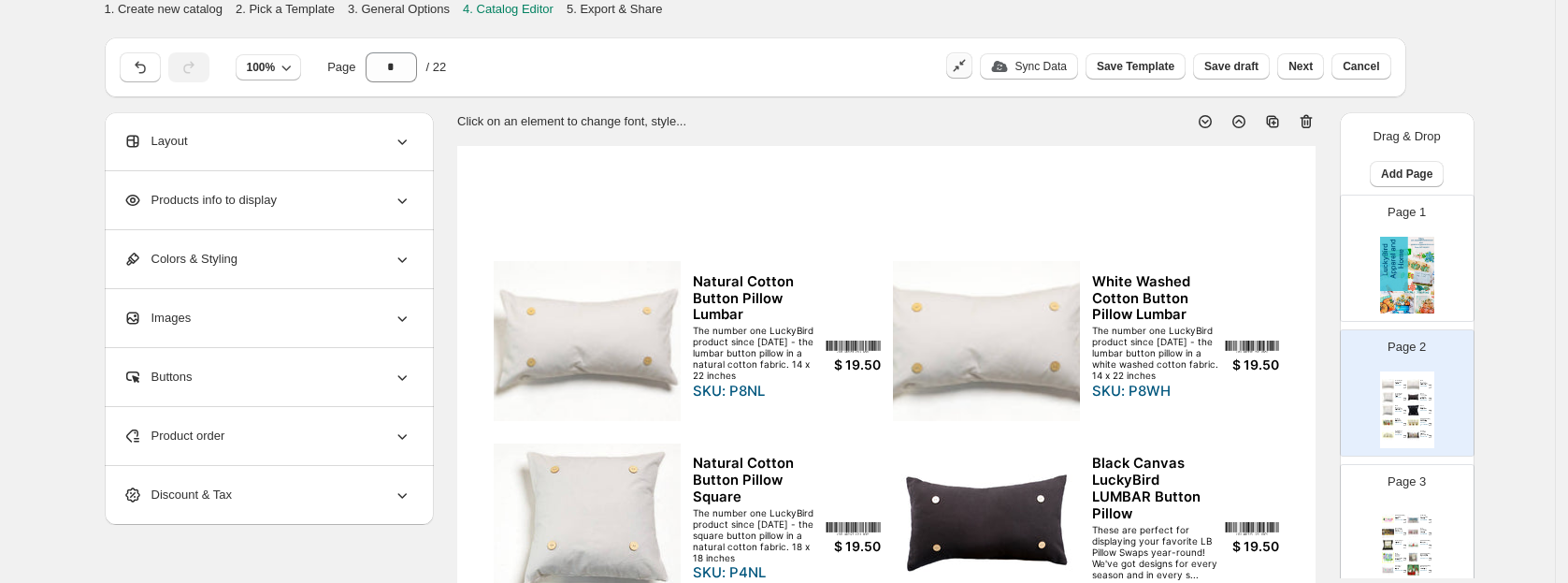 click at bounding box center [1431, 545] 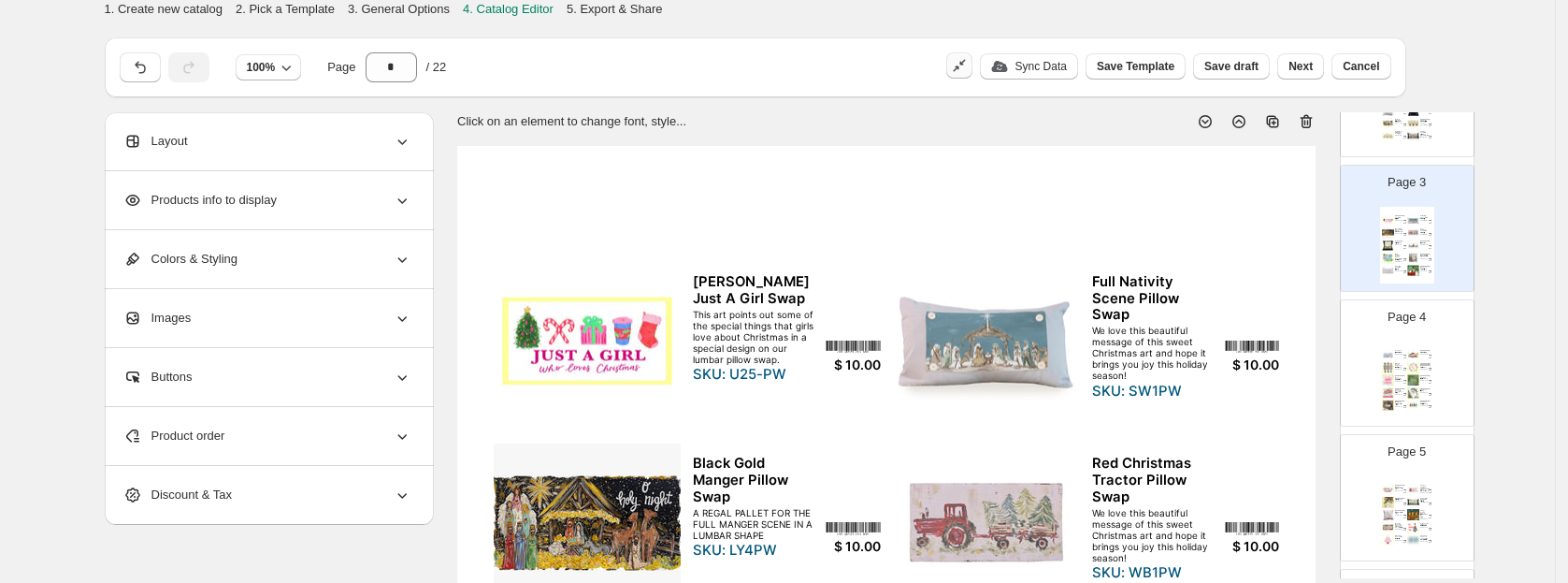 scroll, scrollTop: 349, scrollLeft: 0, axis: vertical 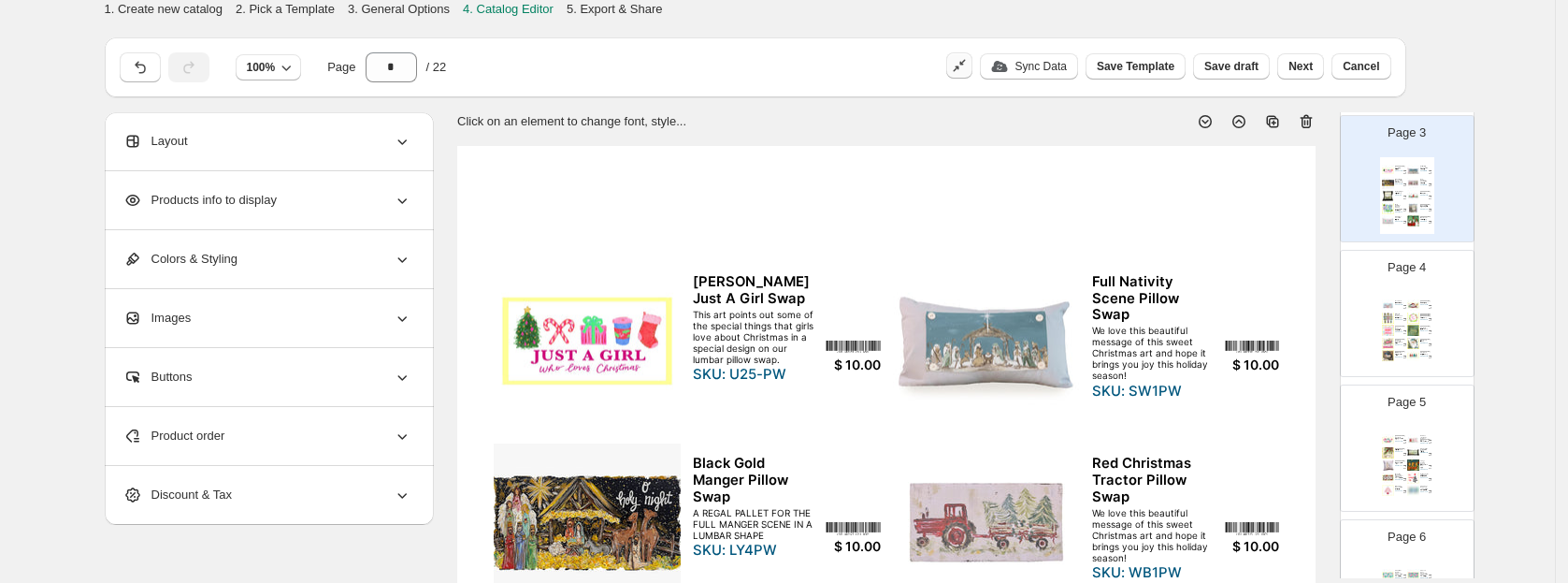 click at bounding box center (1413, 343) 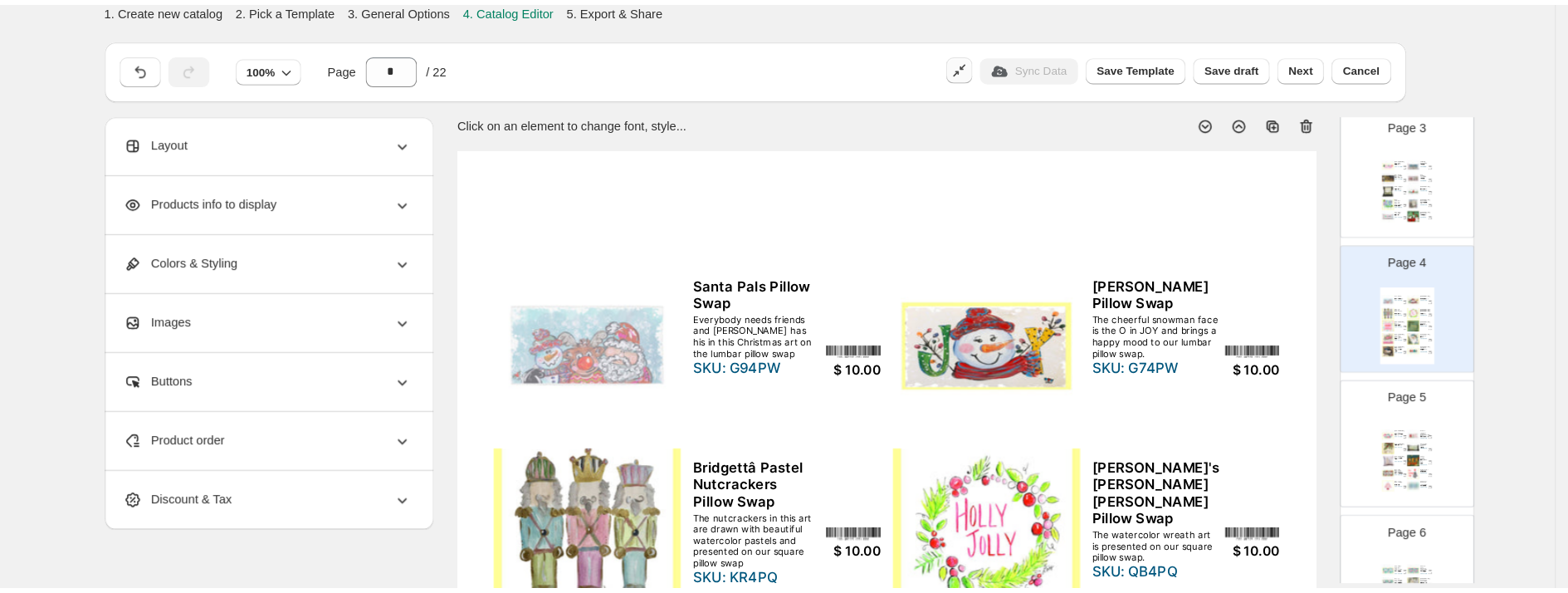 scroll, scrollTop: 312, scrollLeft: 0, axis: vertical 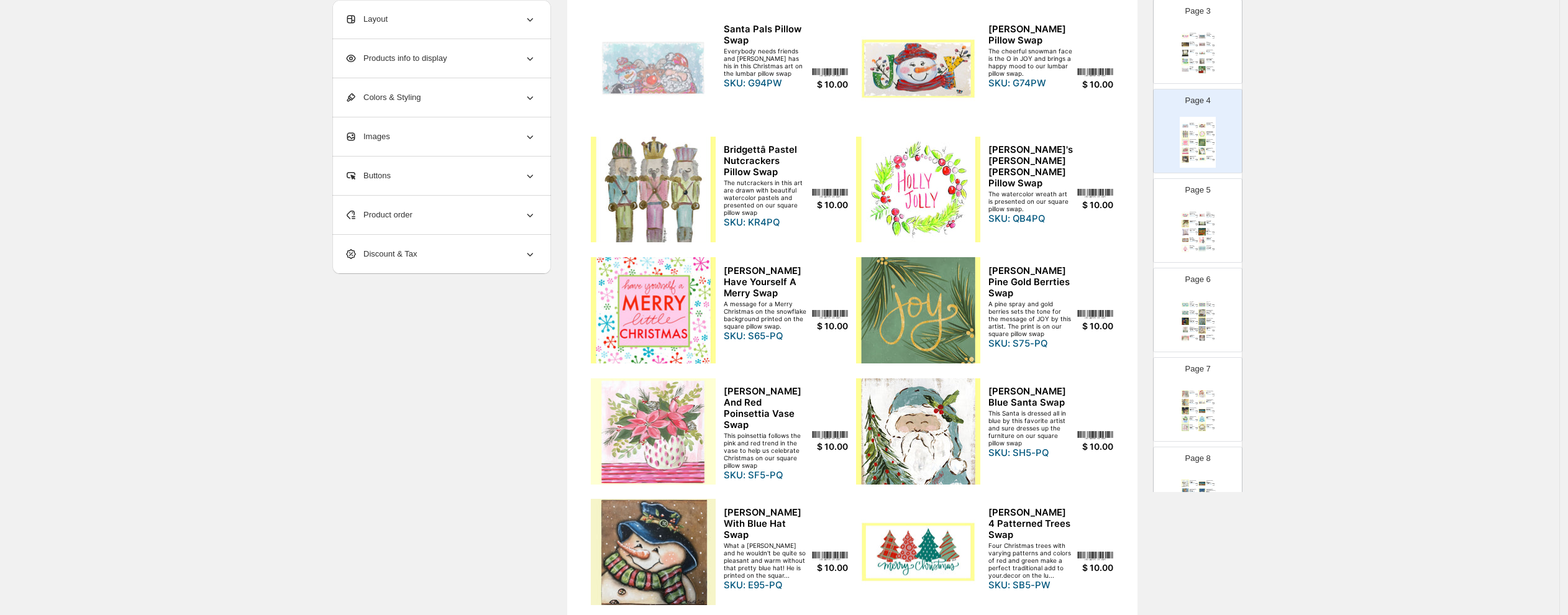 click at bounding box center (653, 189) 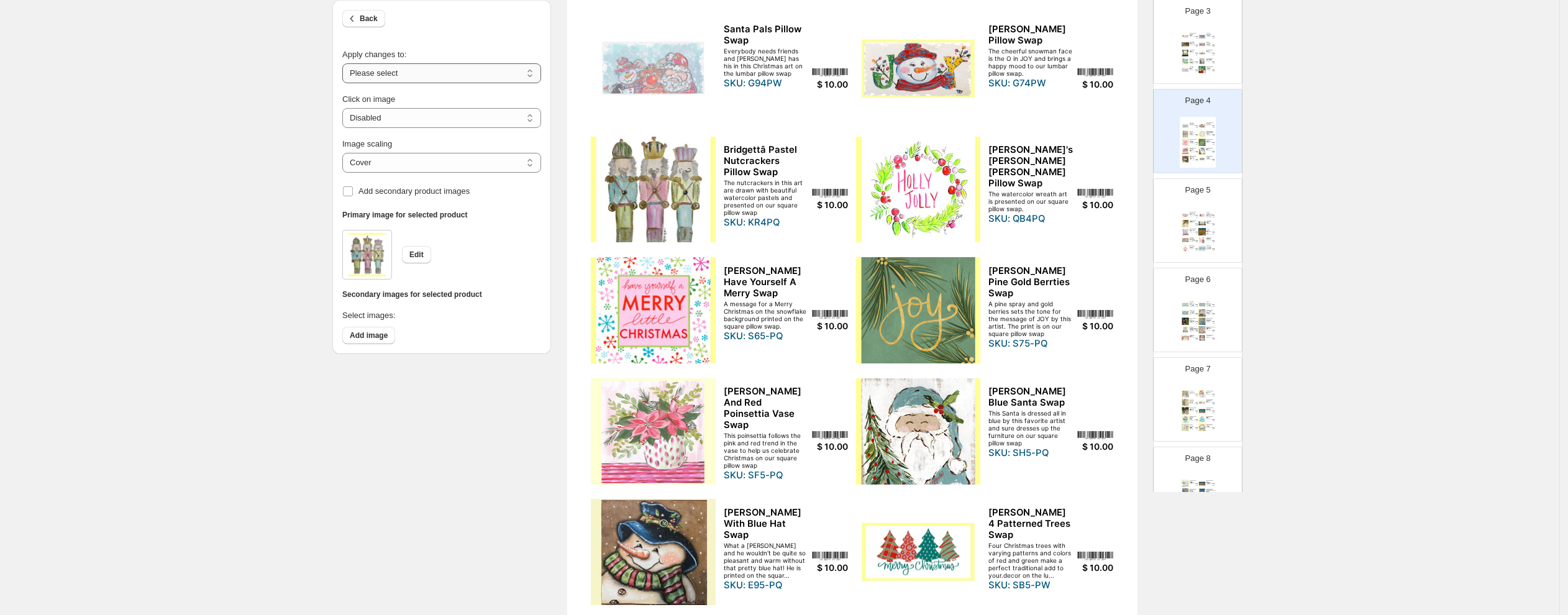 click on "**********" at bounding box center [442, 73] 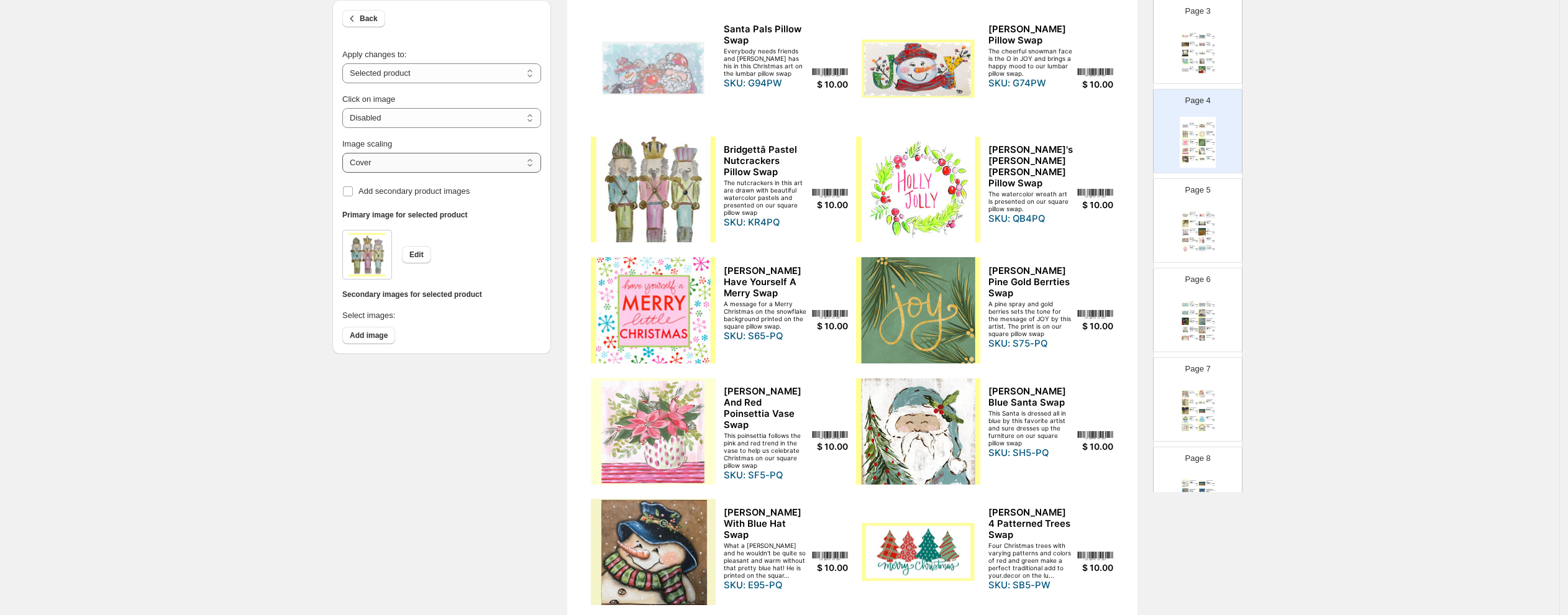click on "***** *******" at bounding box center [442, 163] 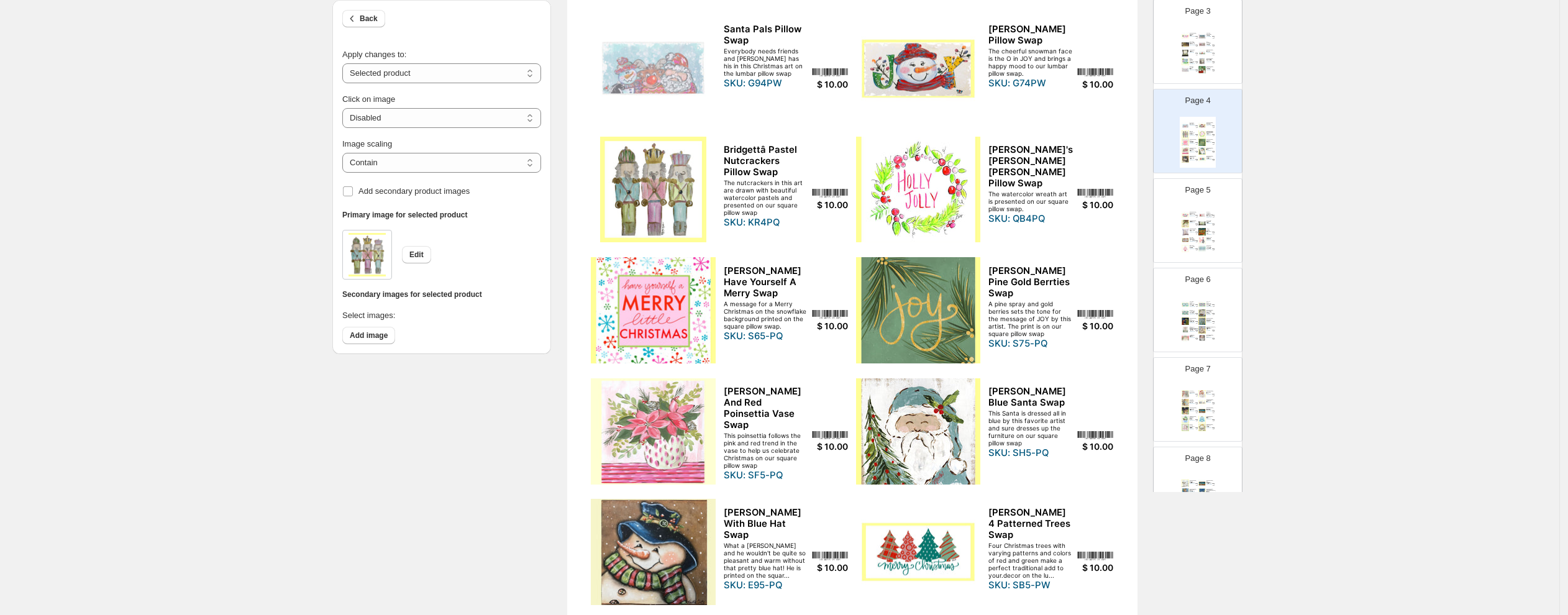click at bounding box center (918, 189) 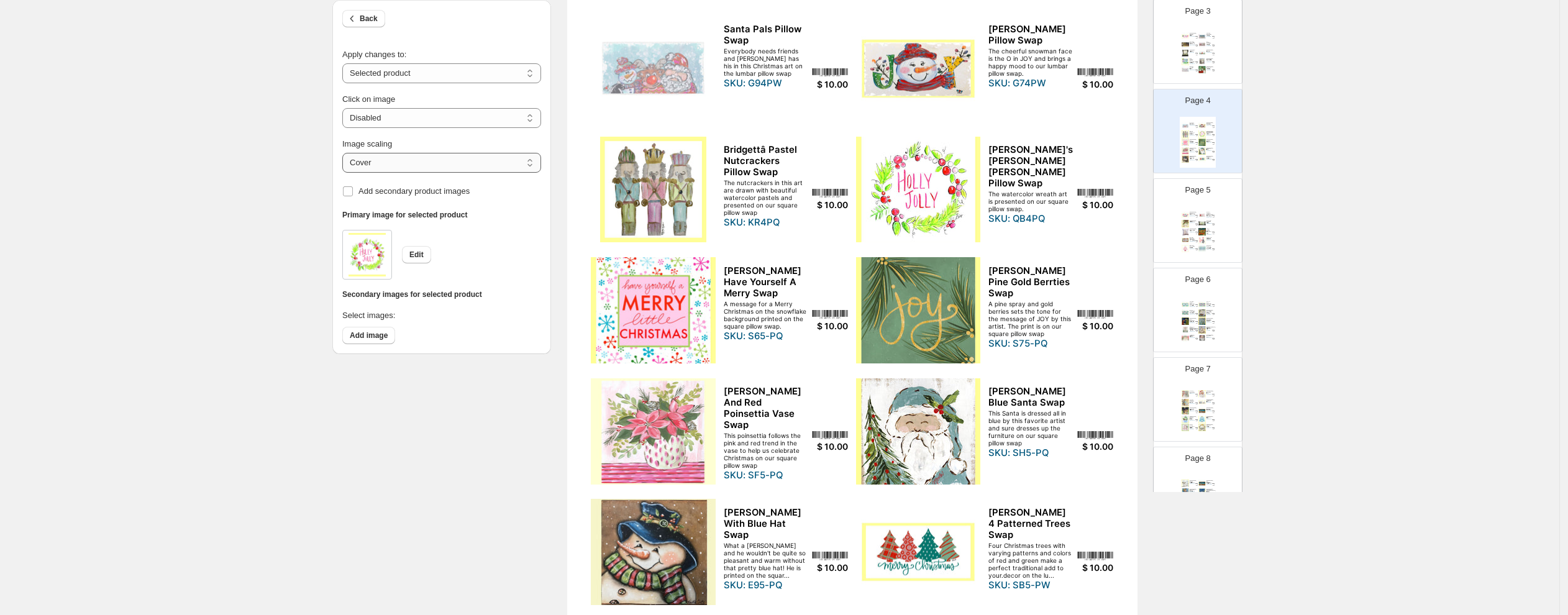 click on "***** *******" at bounding box center (442, 163) 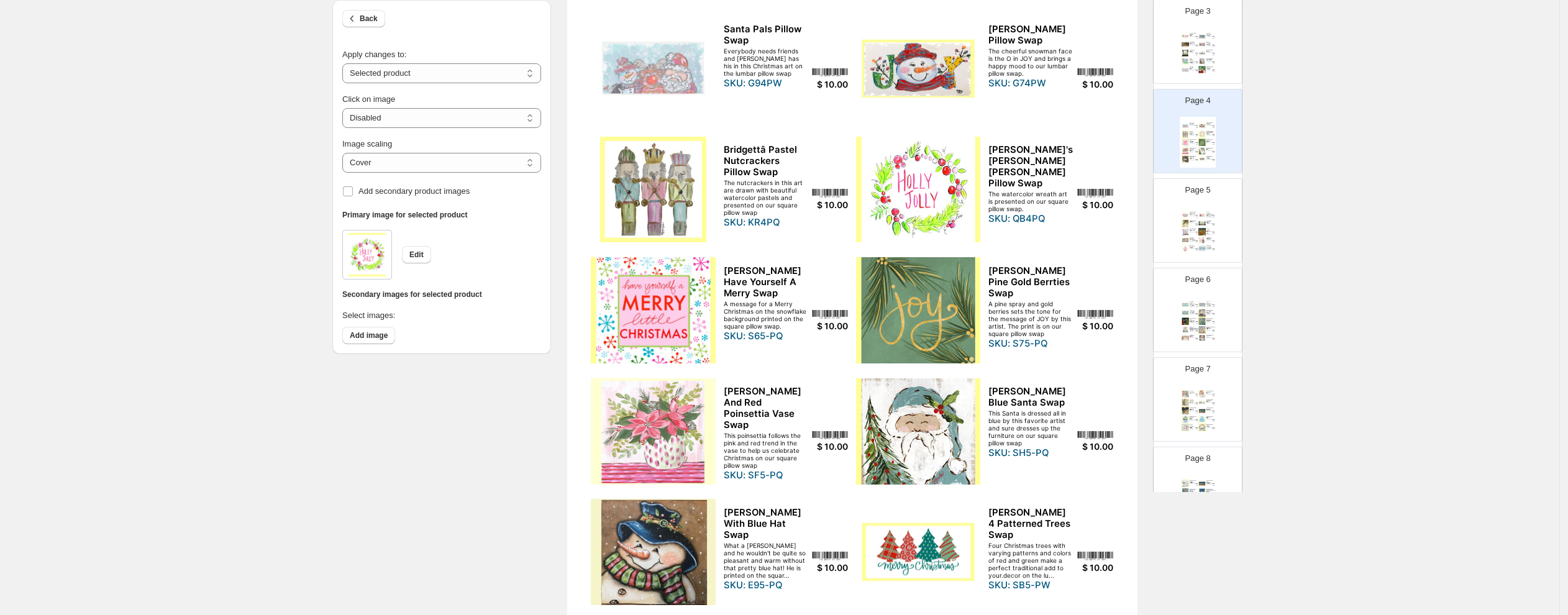 click on "***** *******" at bounding box center [442, 163] 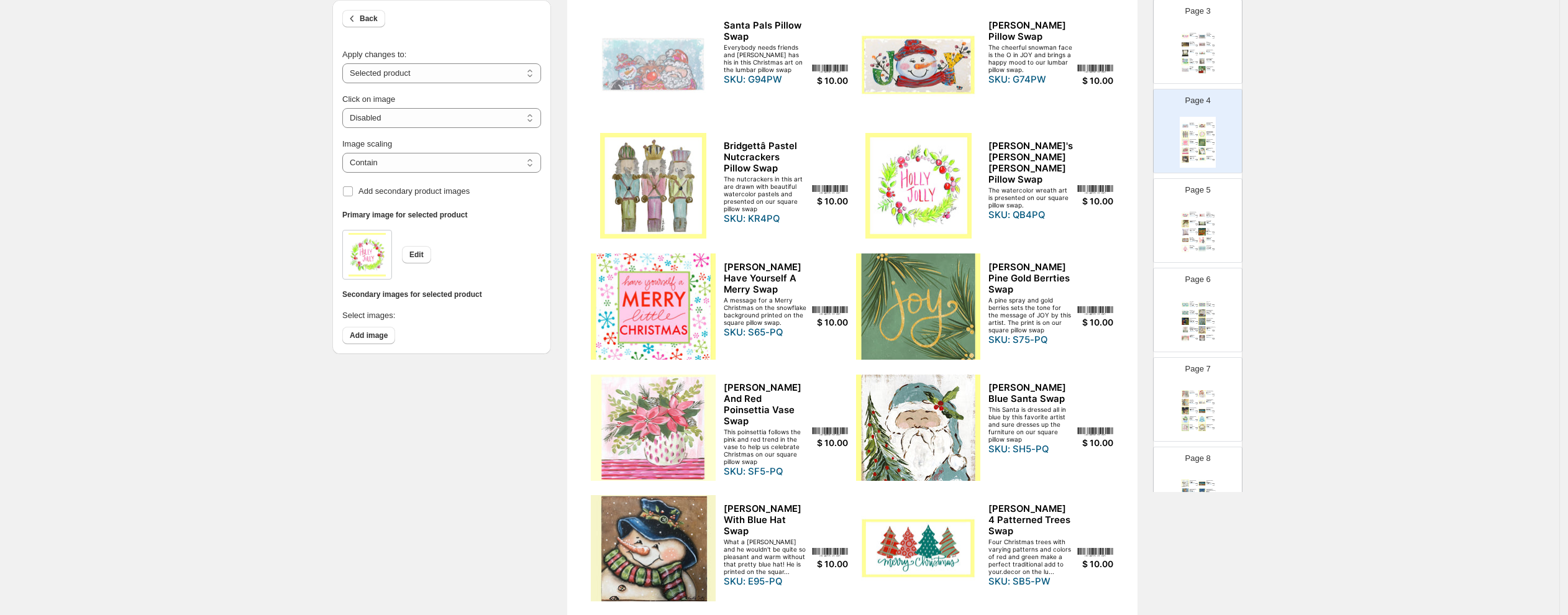 scroll, scrollTop: 220, scrollLeft: 0, axis: vertical 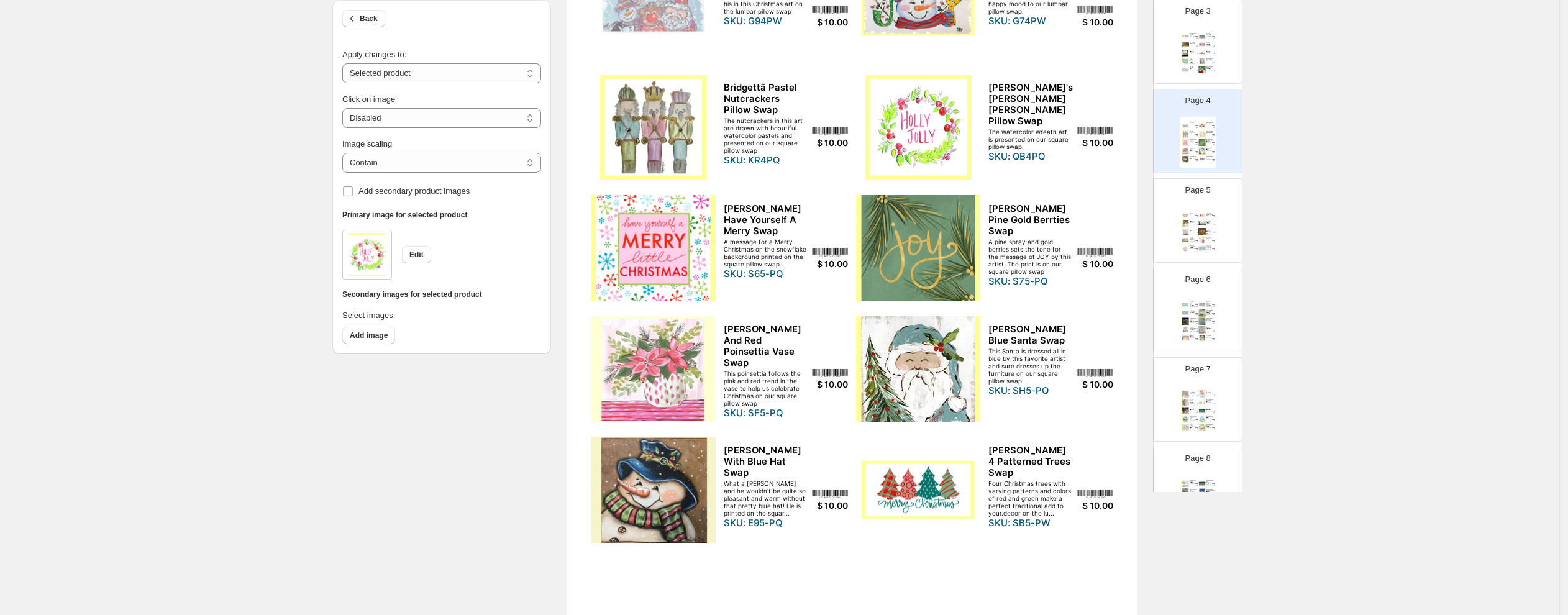 click at bounding box center (653, 490) 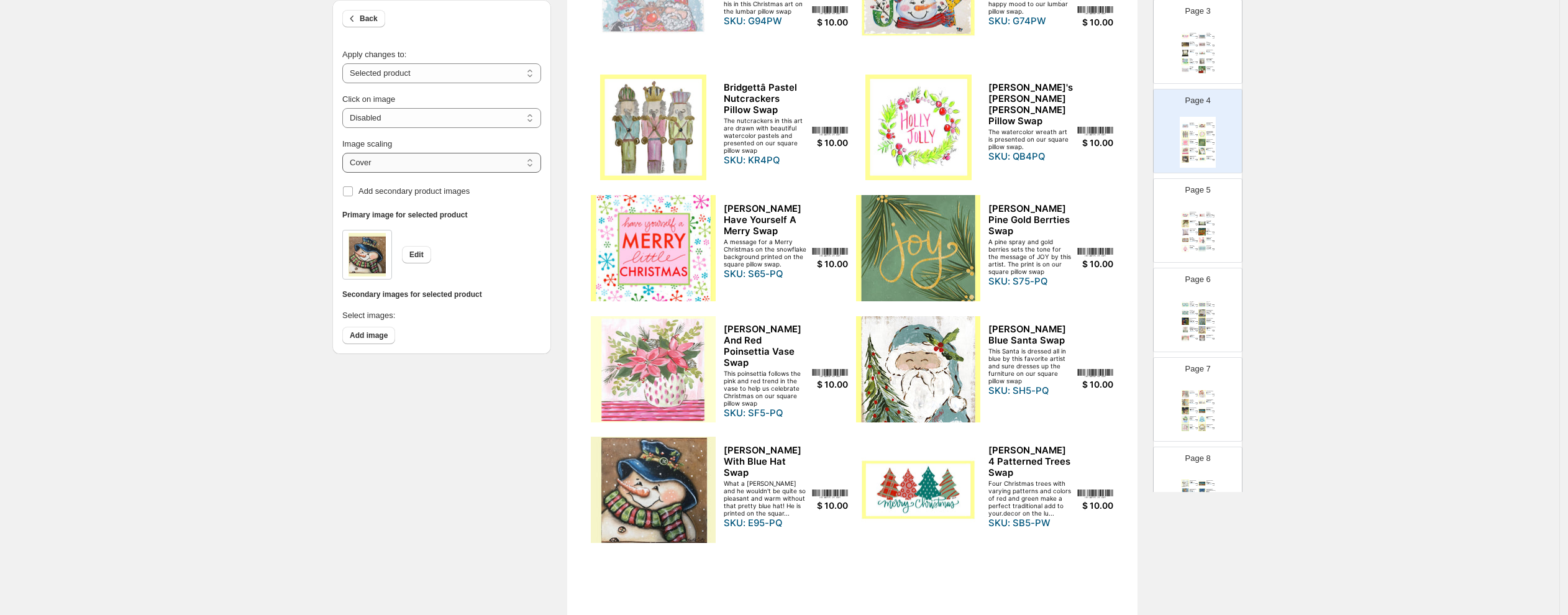 click on "***** *******" at bounding box center (442, 163) 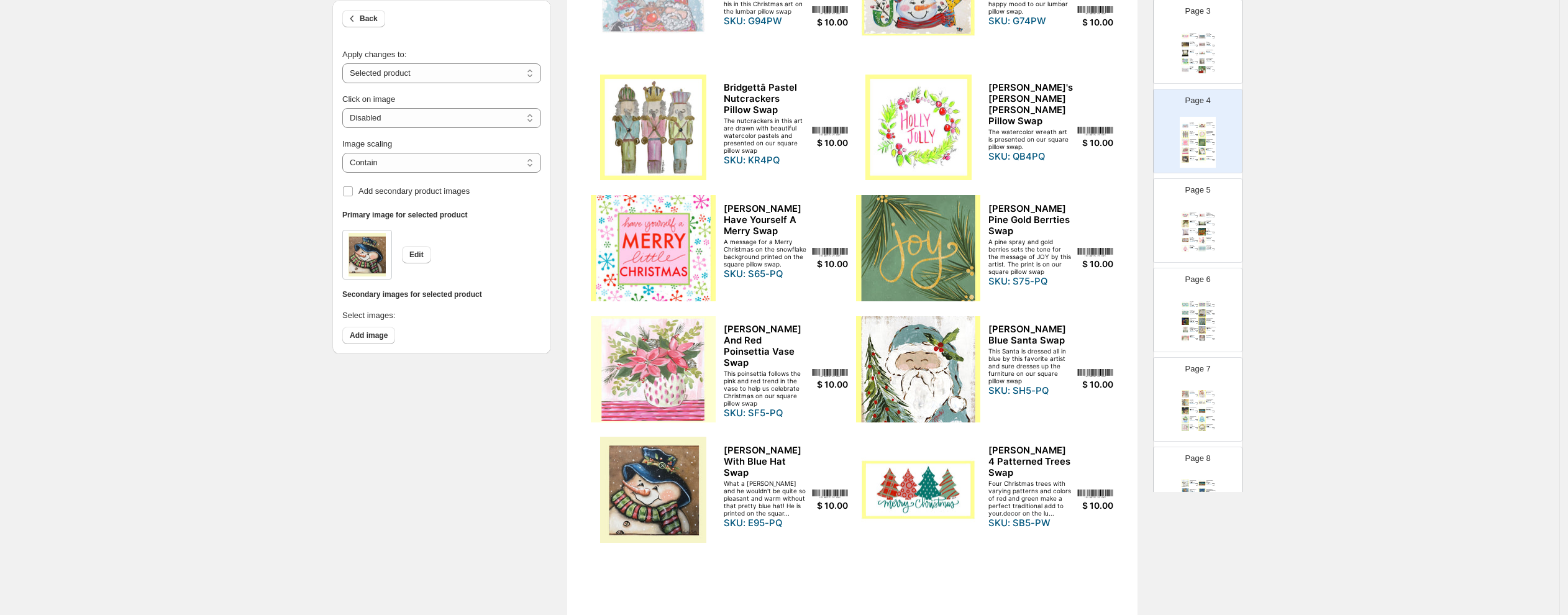 click on "SKU:  SR2PQ" at bounding box center [1192, 222] 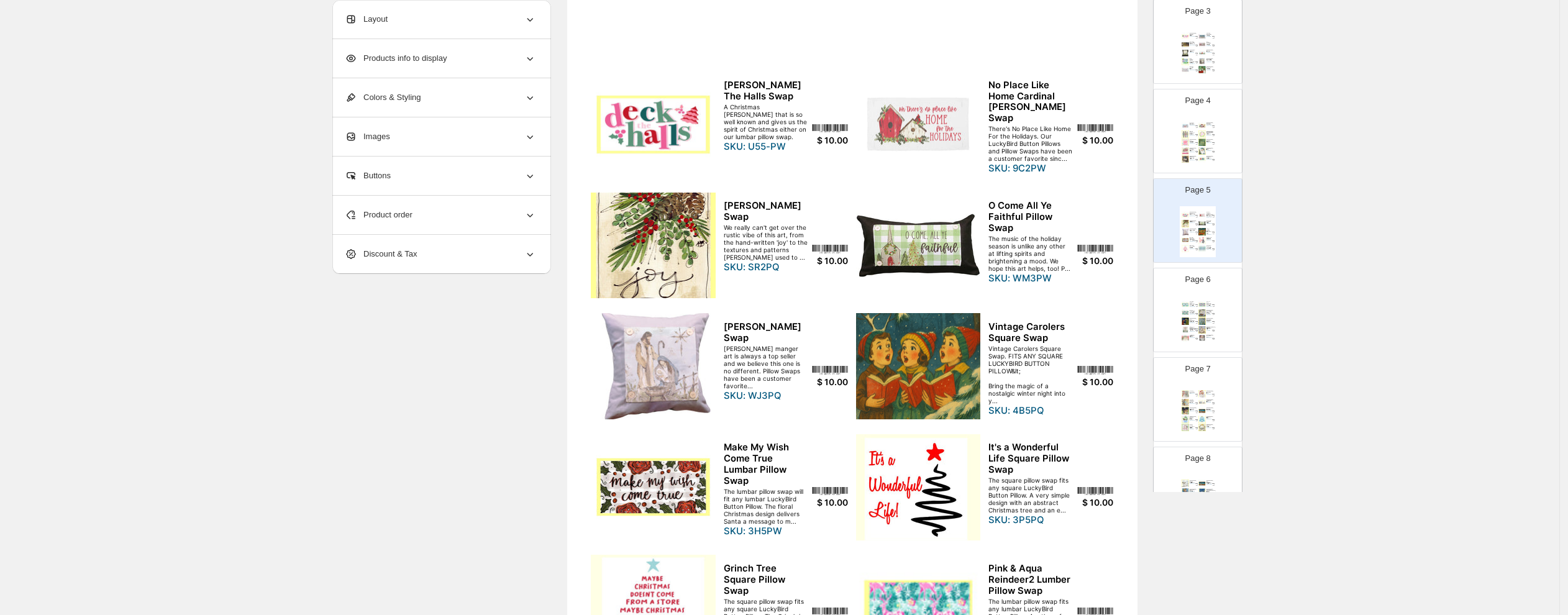 scroll, scrollTop: 90, scrollLeft: 0, axis: vertical 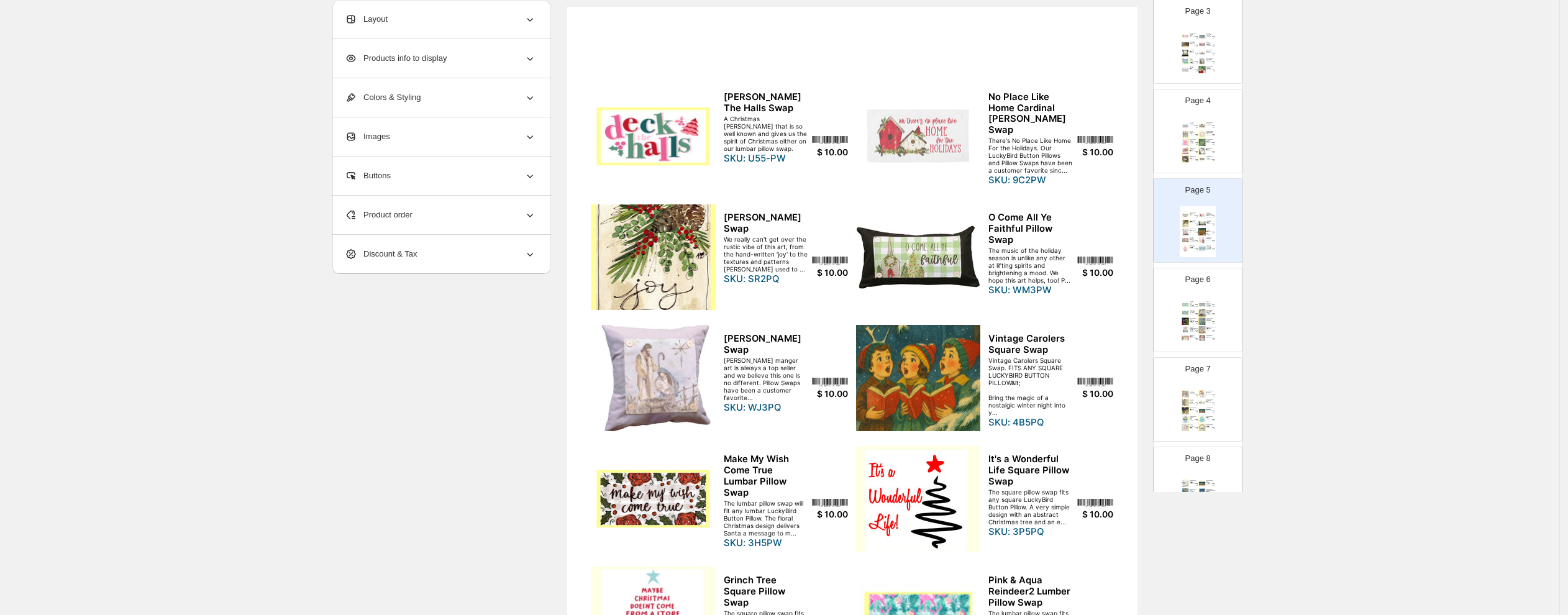 click at bounding box center (653, 257) 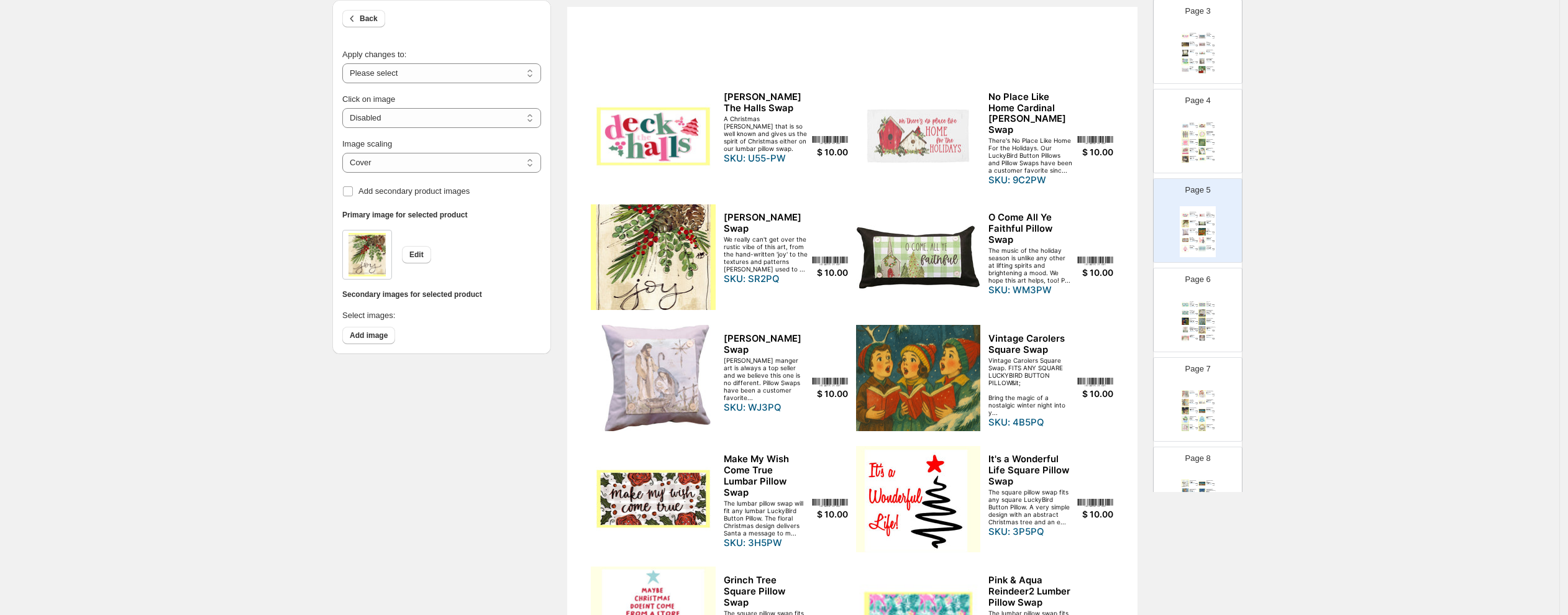 click on "Image scaling" at bounding box center [442, 144] 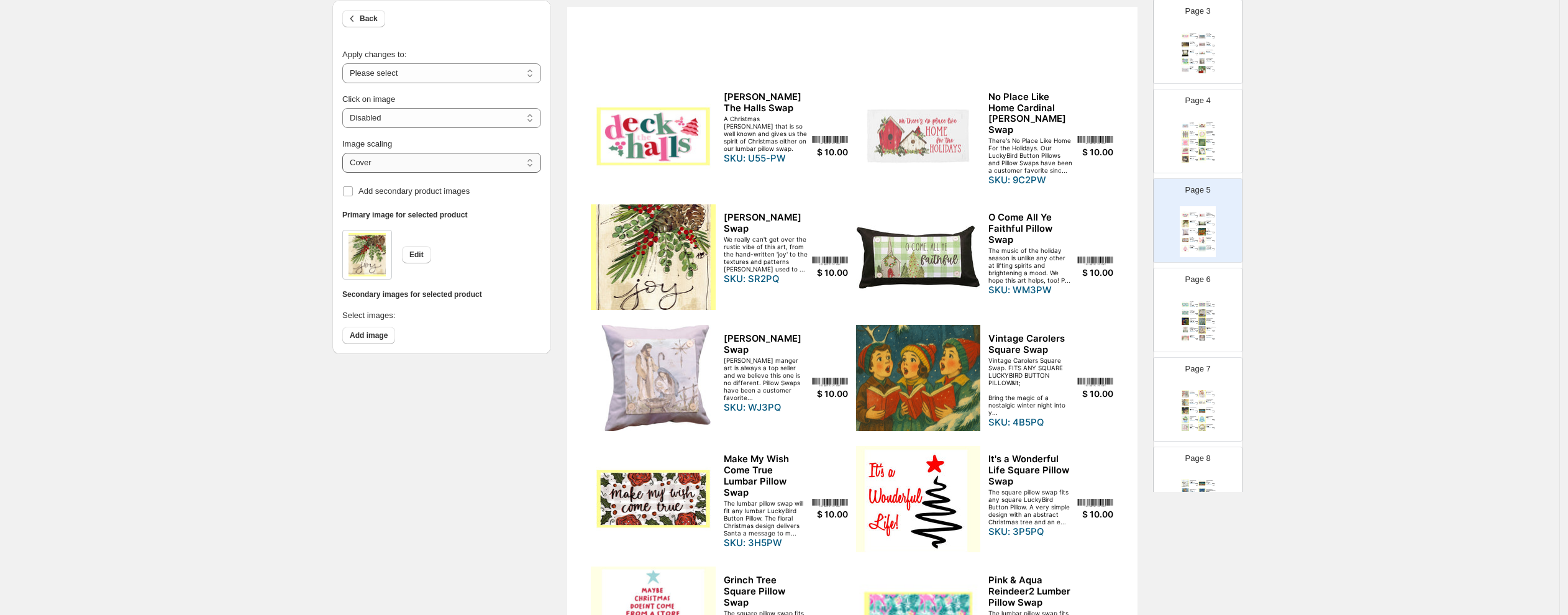 click on "***** *******" at bounding box center [442, 163] 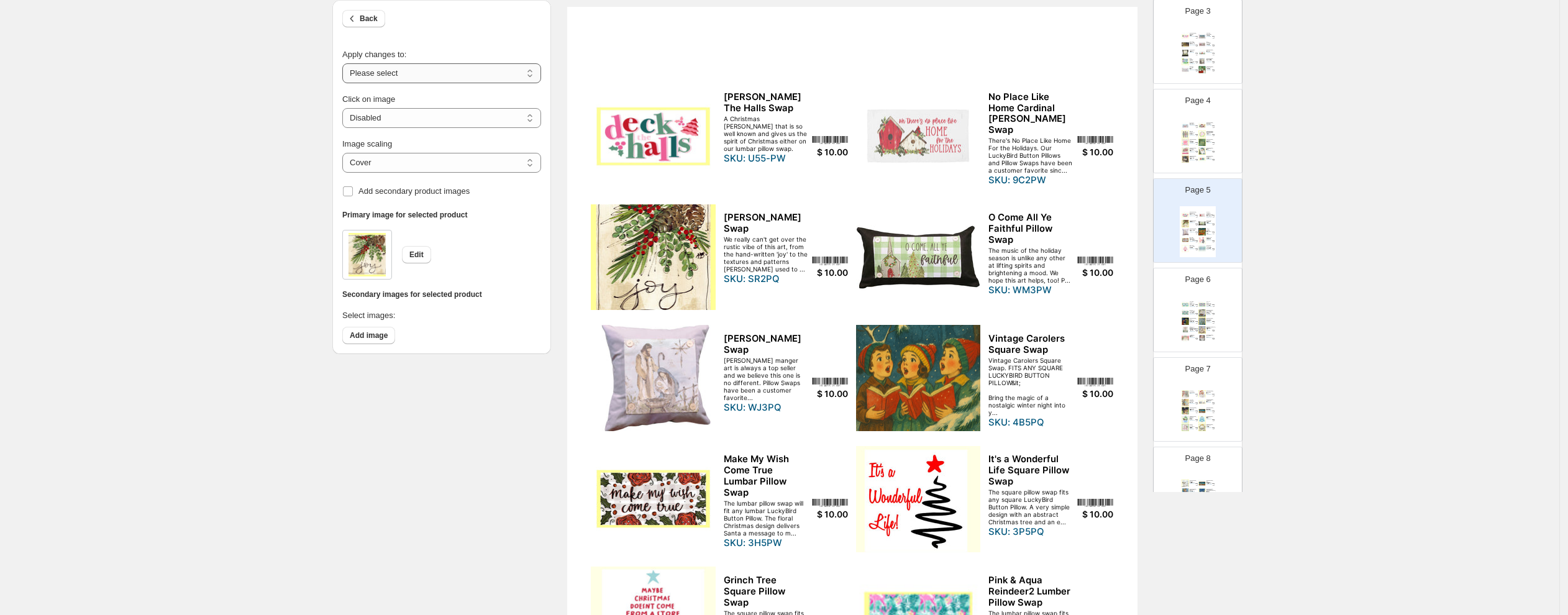 click on "**********" at bounding box center (442, 73) 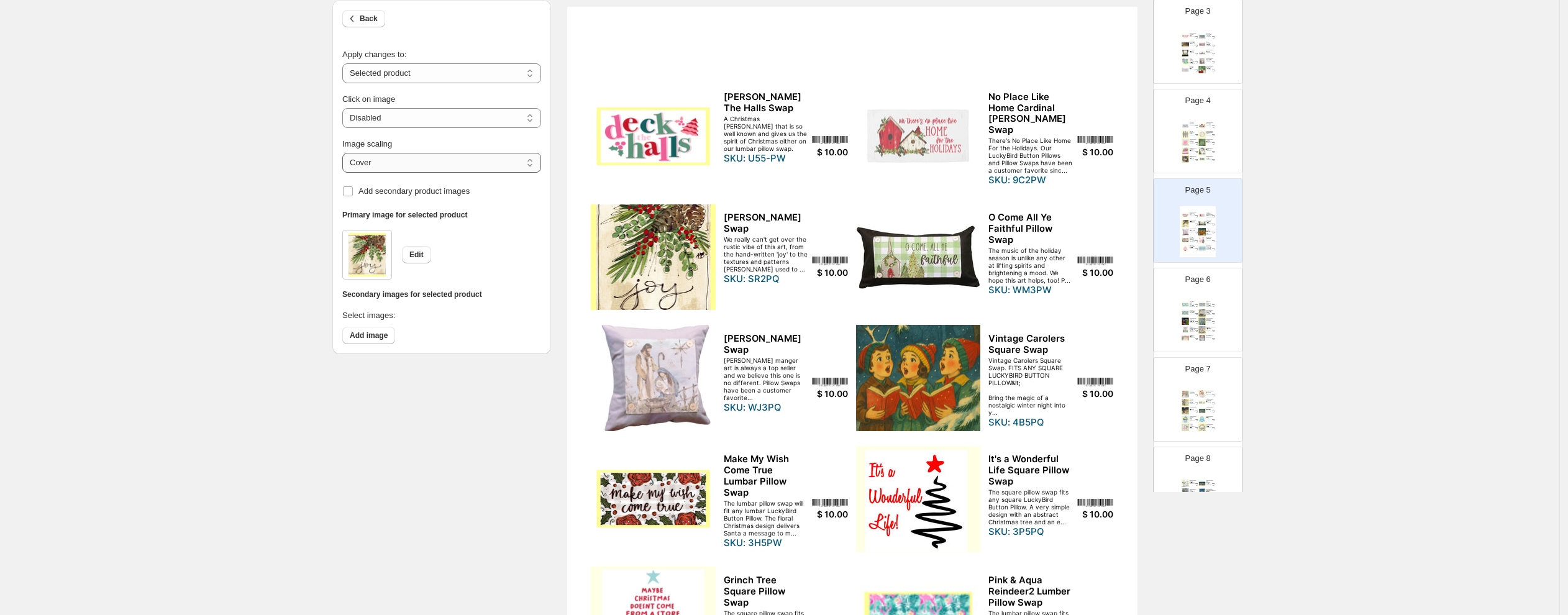 click on "***** *******" at bounding box center (442, 163) 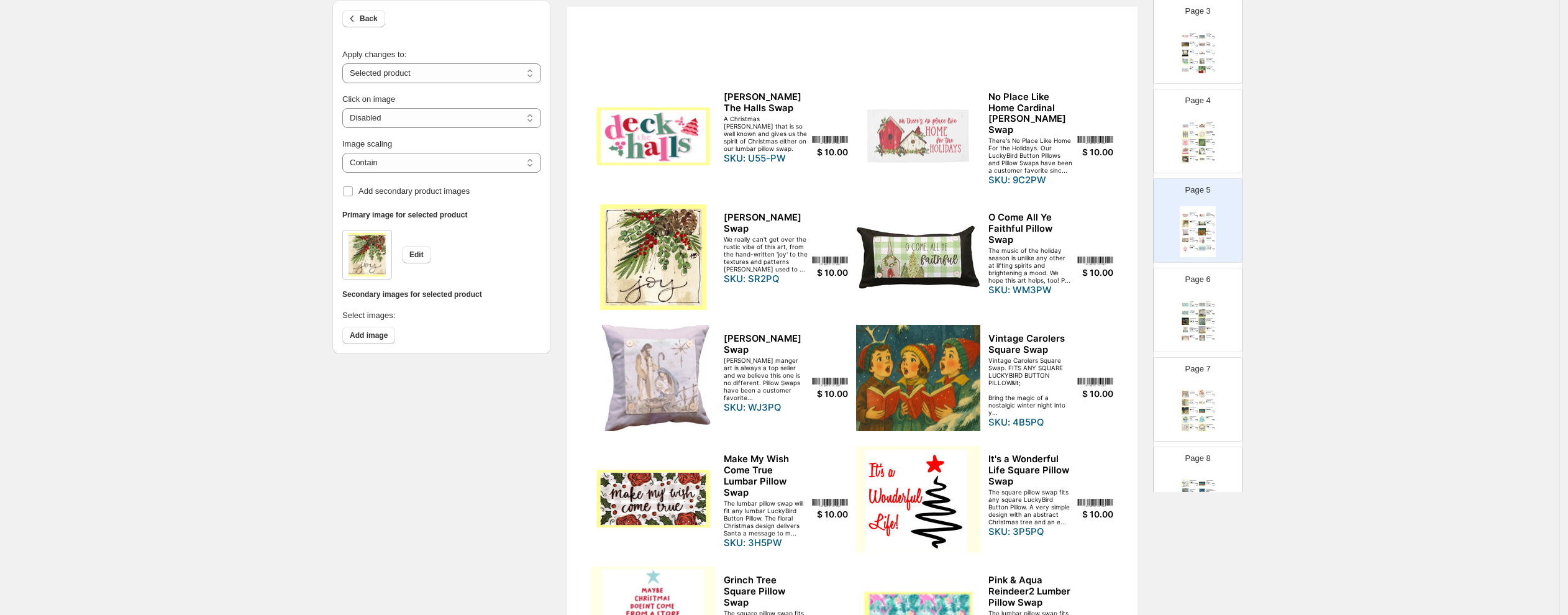 scroll, scrollTop: 274, scrollLeft: 0, axis: vertical 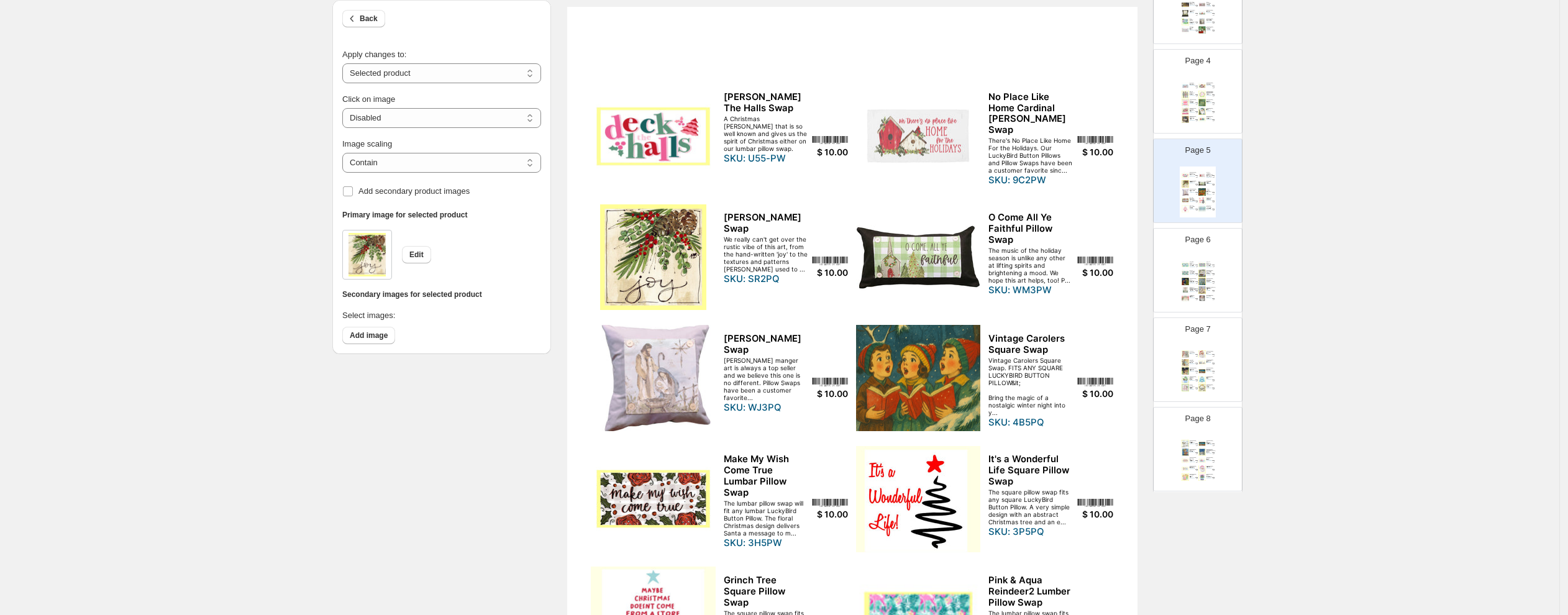 click on "**********" at bounding box center [780, 353] 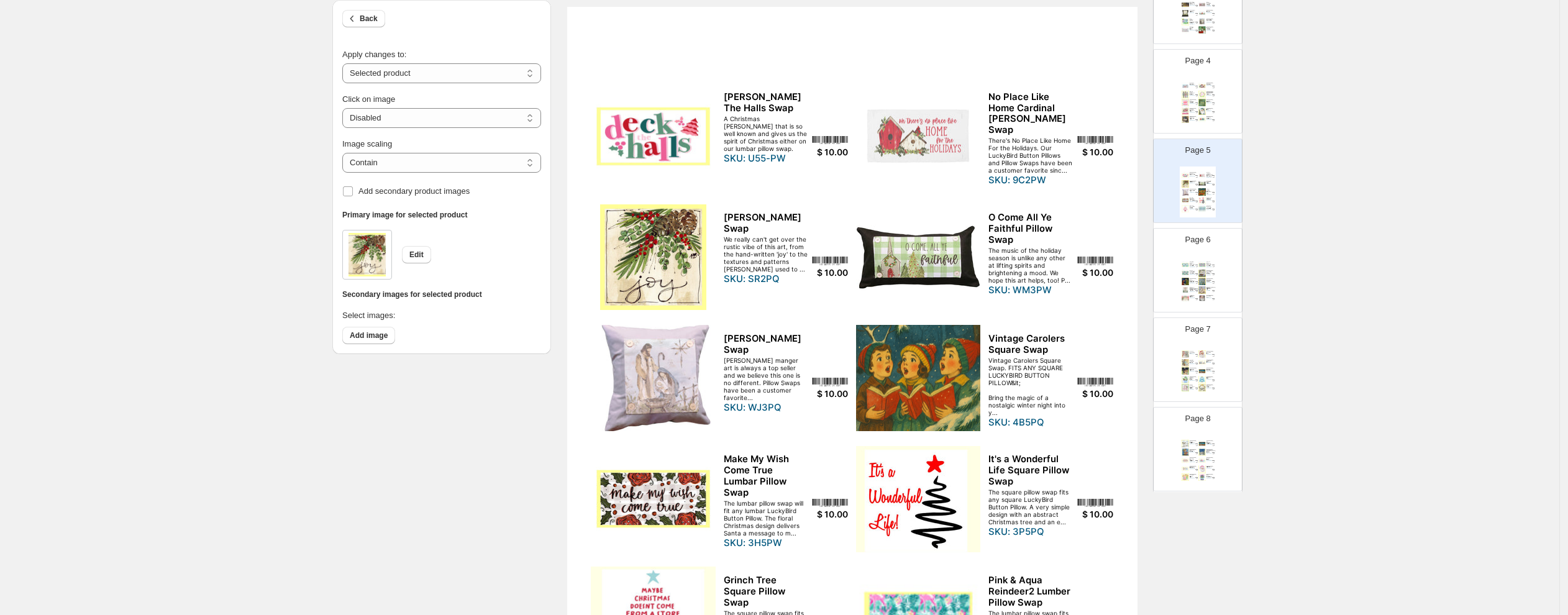 scroll, scrollTop: 270, scrollLeft: 0, axis: vertical 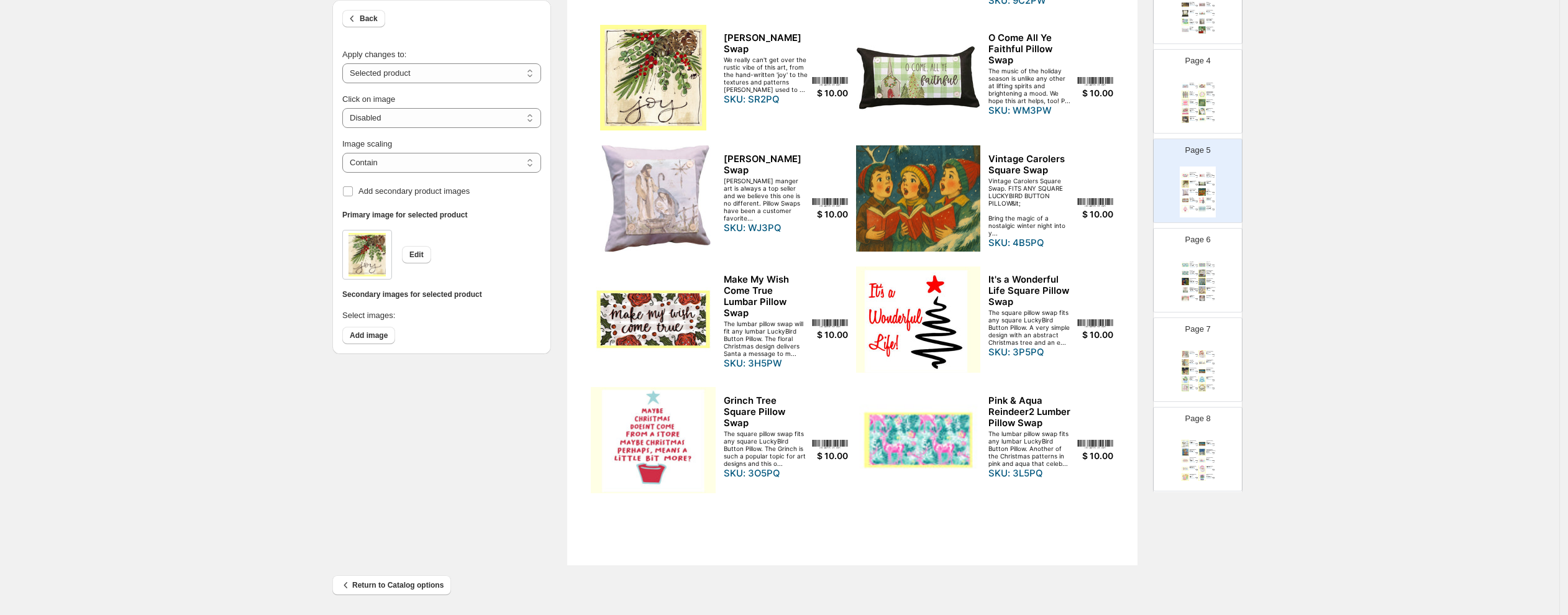 click at bounding box center (918, 319) 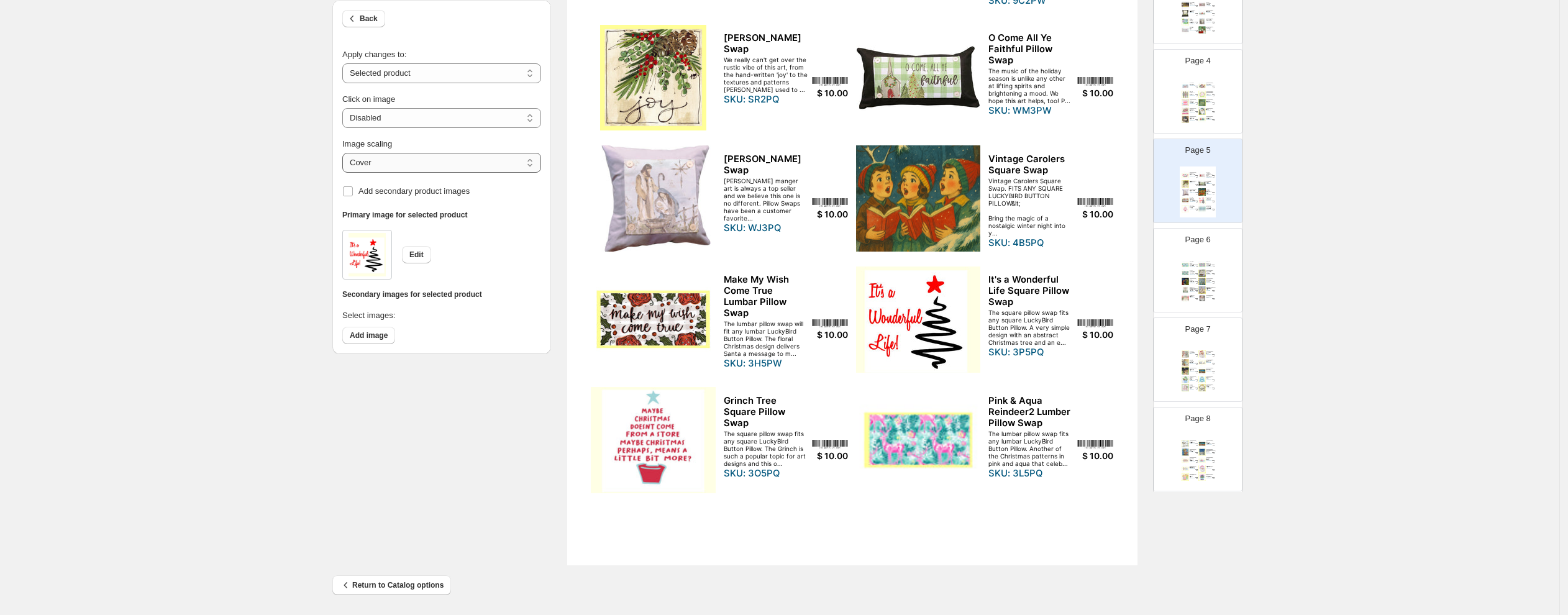 click on "***** *******" at bounding box center [442, 163] 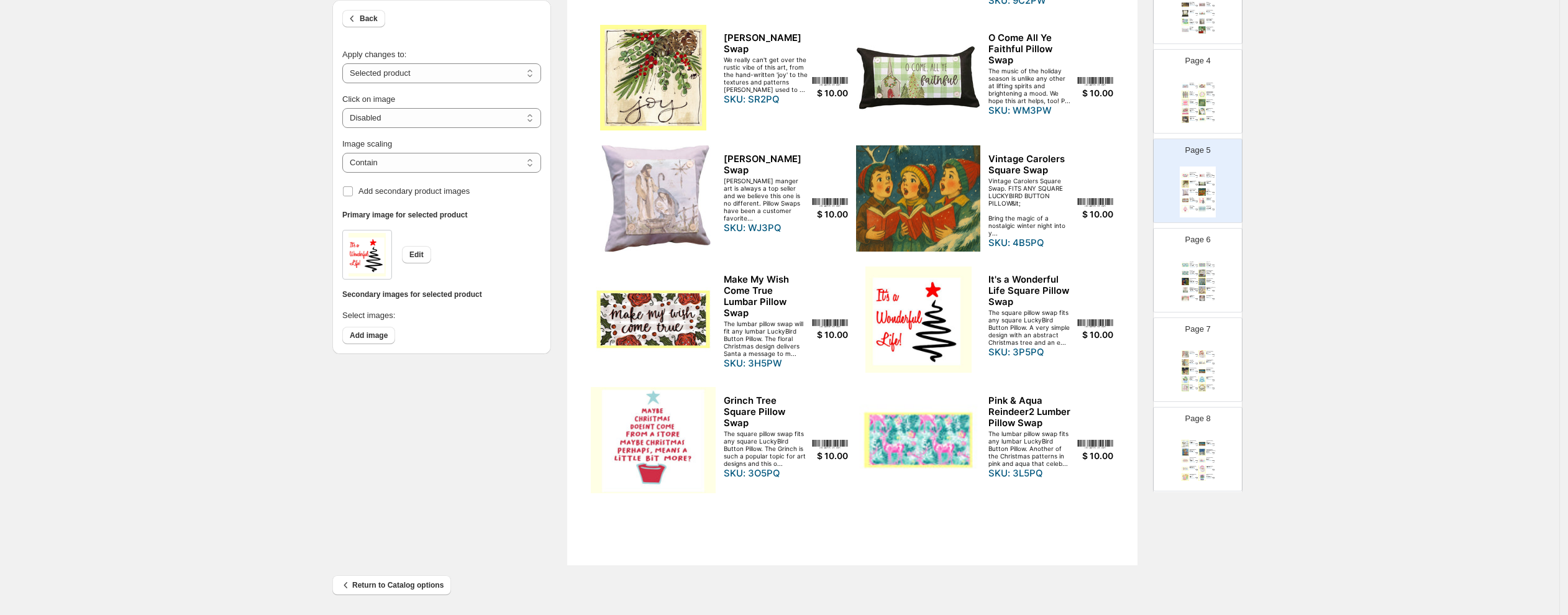 click at bounding box center (1202, 273) 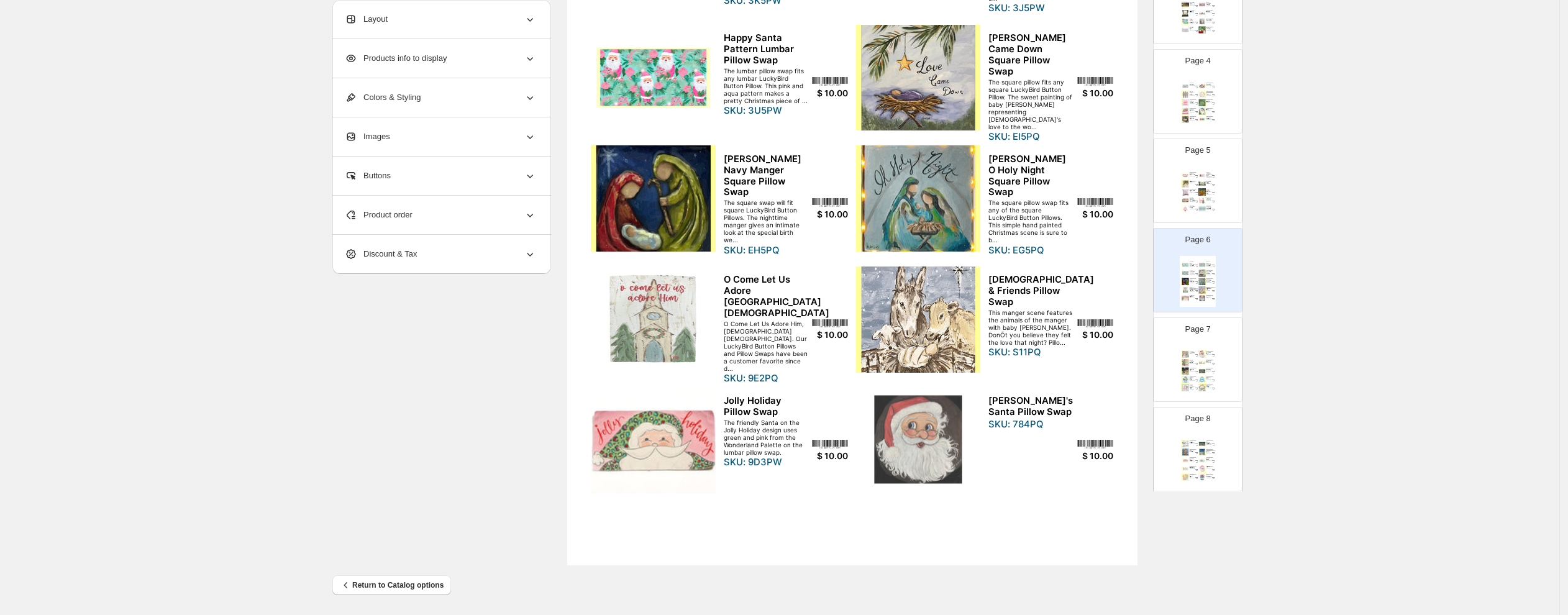 drag, startPoint x: 1549, startPoint y: 462, endPoint x: 1551, endPoint y: 437, distance: 25.079872 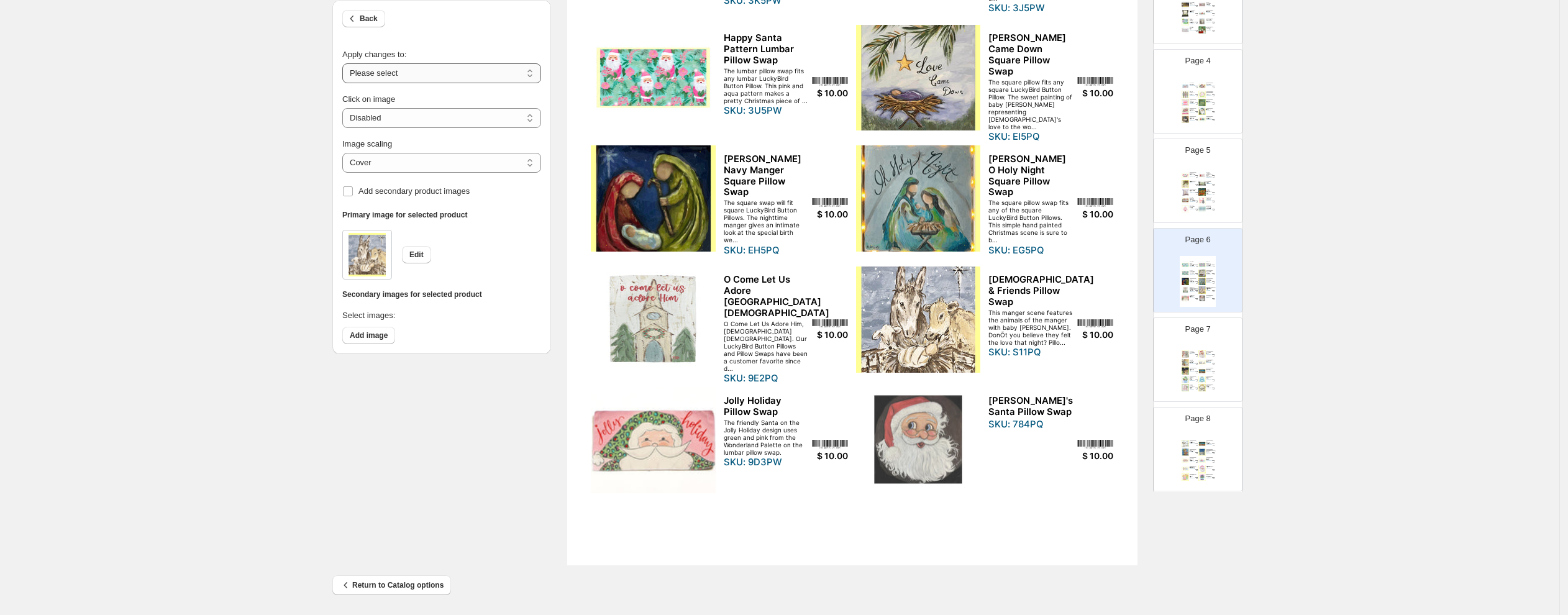 click on "**********" at bounding box center [442, 73] 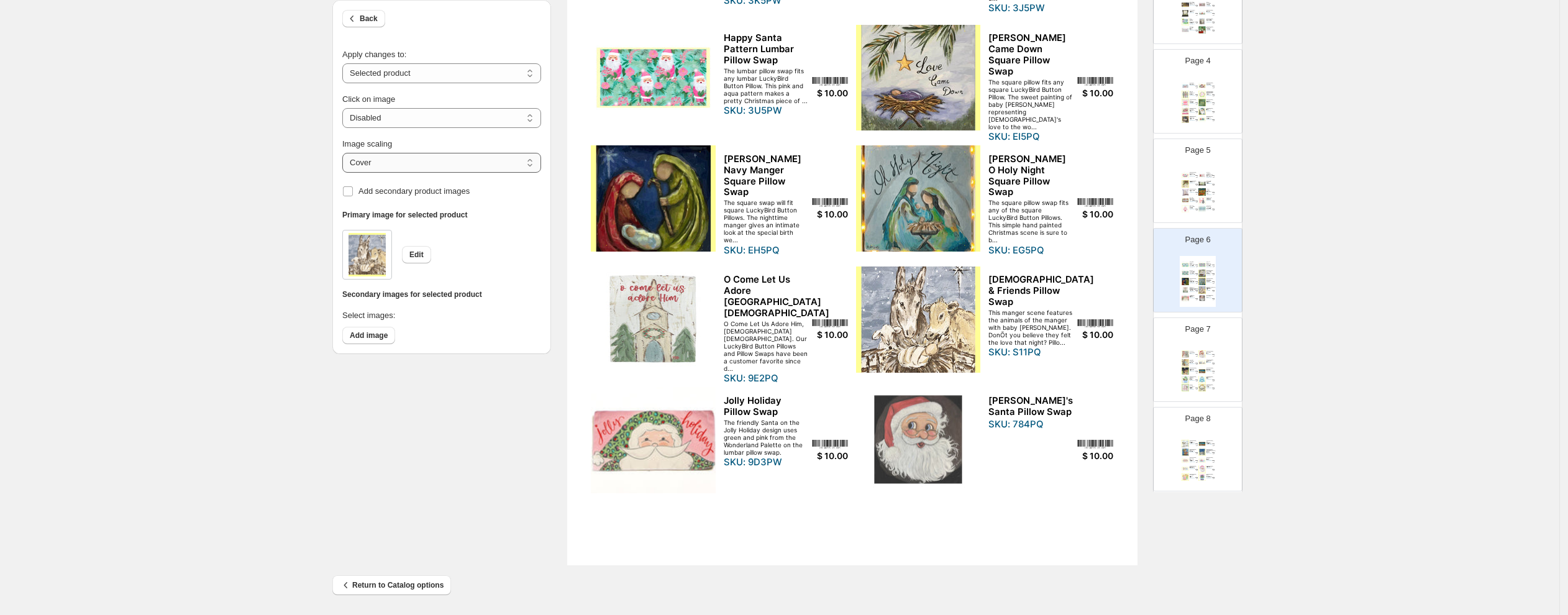 click on "***** *******" at bounding box center (442, 163) 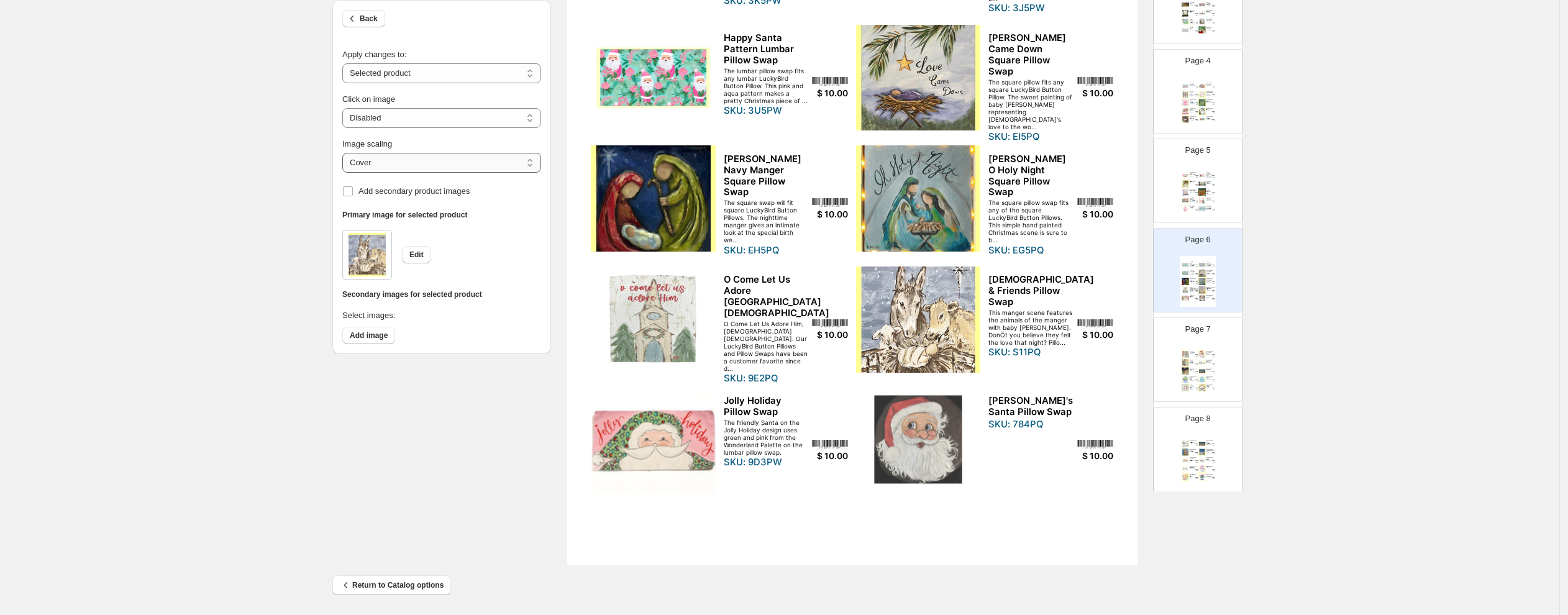 click on "***** *******" at bounding box center [442, 163] 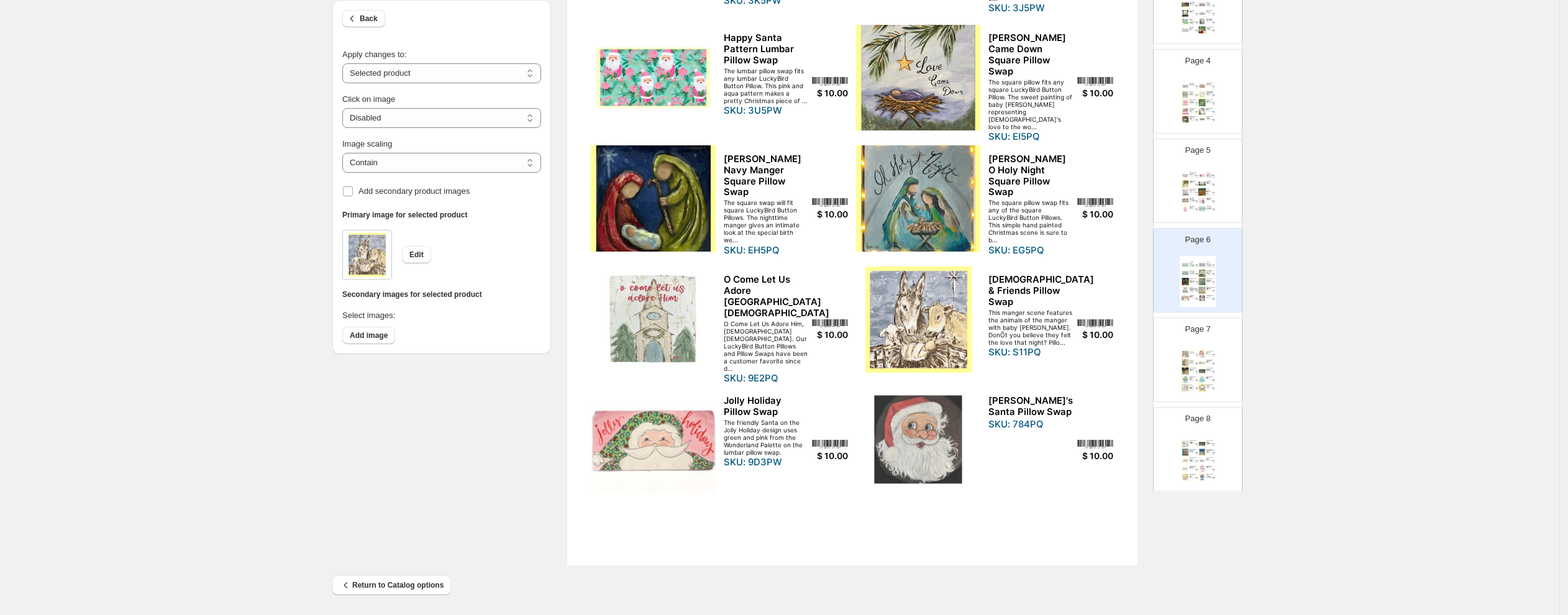 click at bounding box center [918, 198] 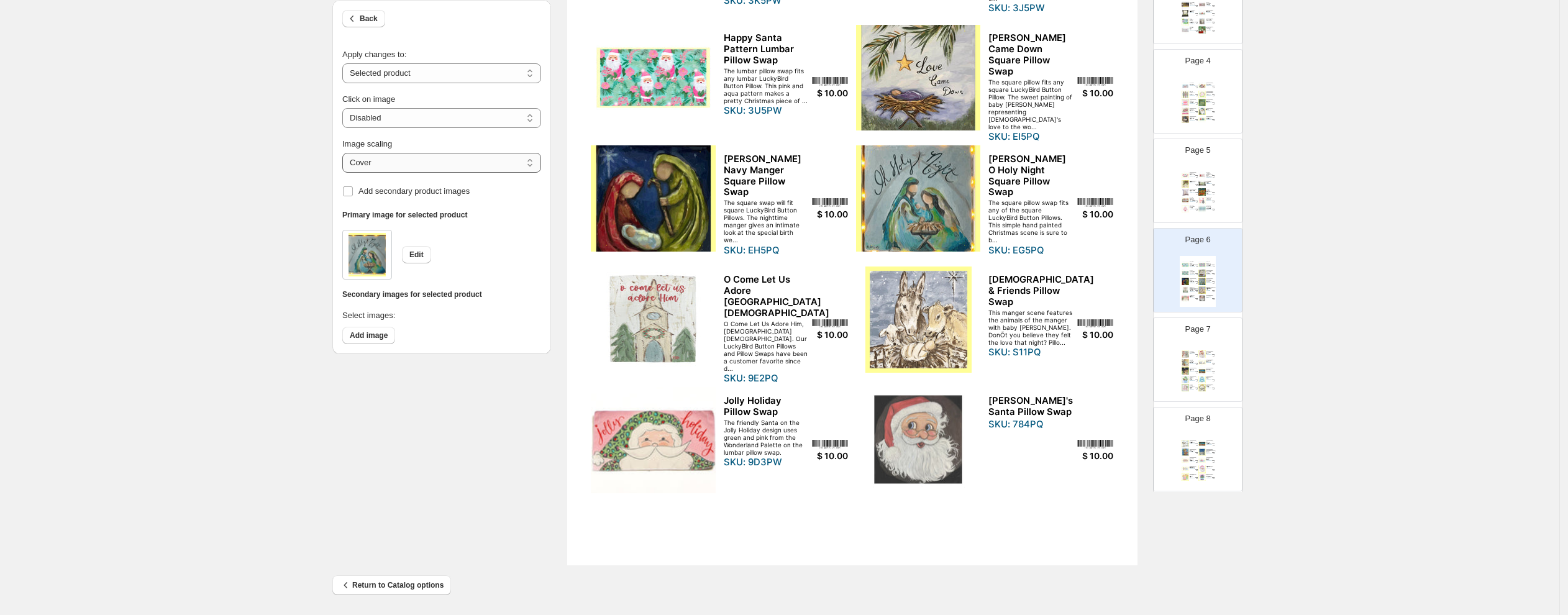 click on "***** *******" at bounding box center (442, 163) 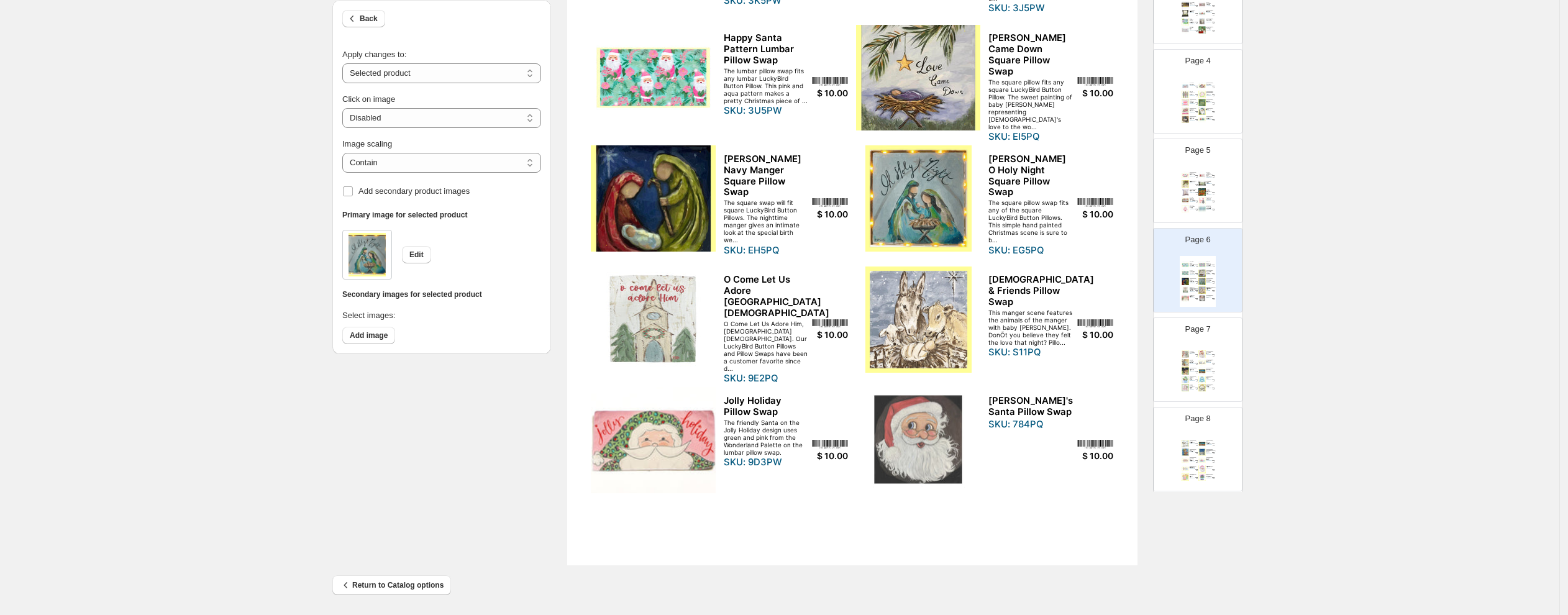 click at bounding box center [918, 78] 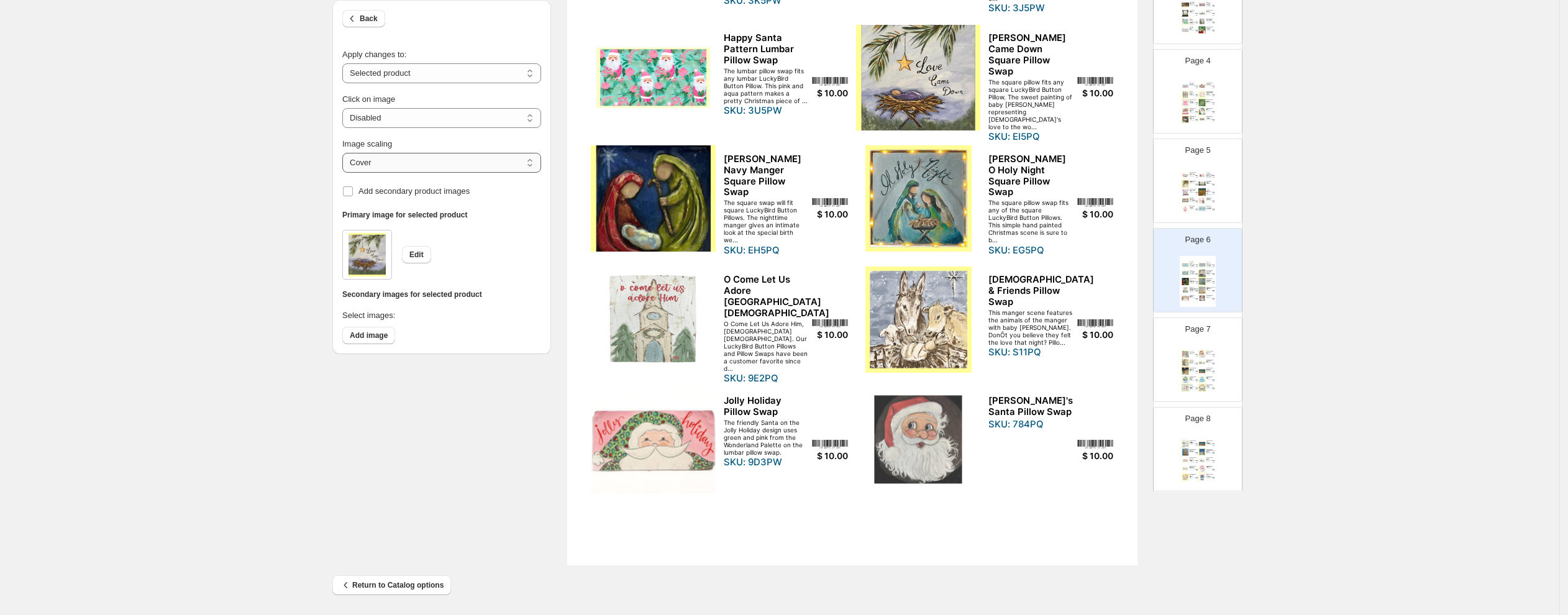 click on "***** *******" at bounding box center [442, 163] 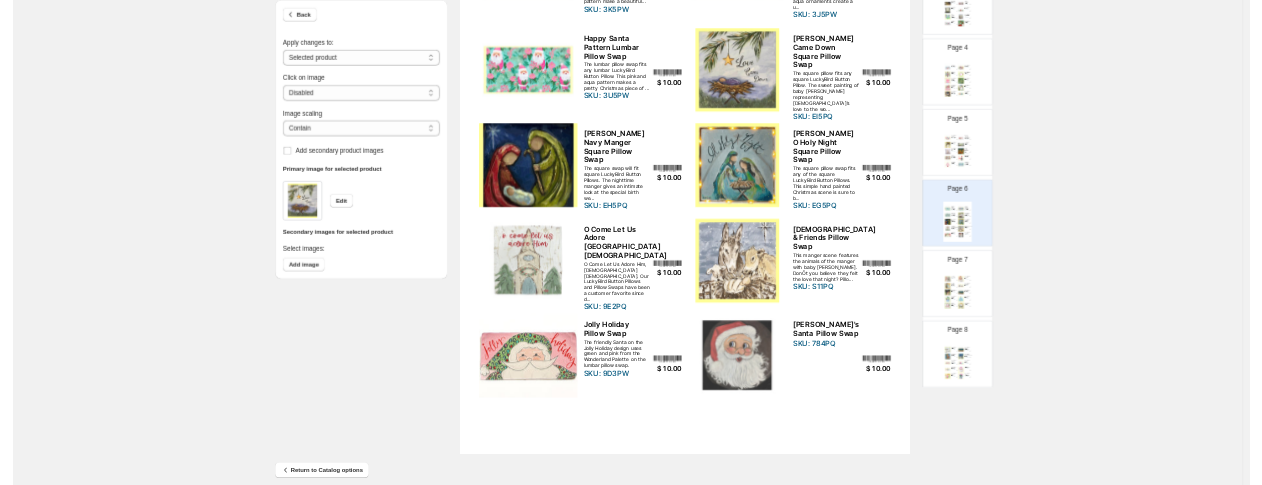 scroll, scrollTop: 434, scrollLeft: 0, axis: vertical 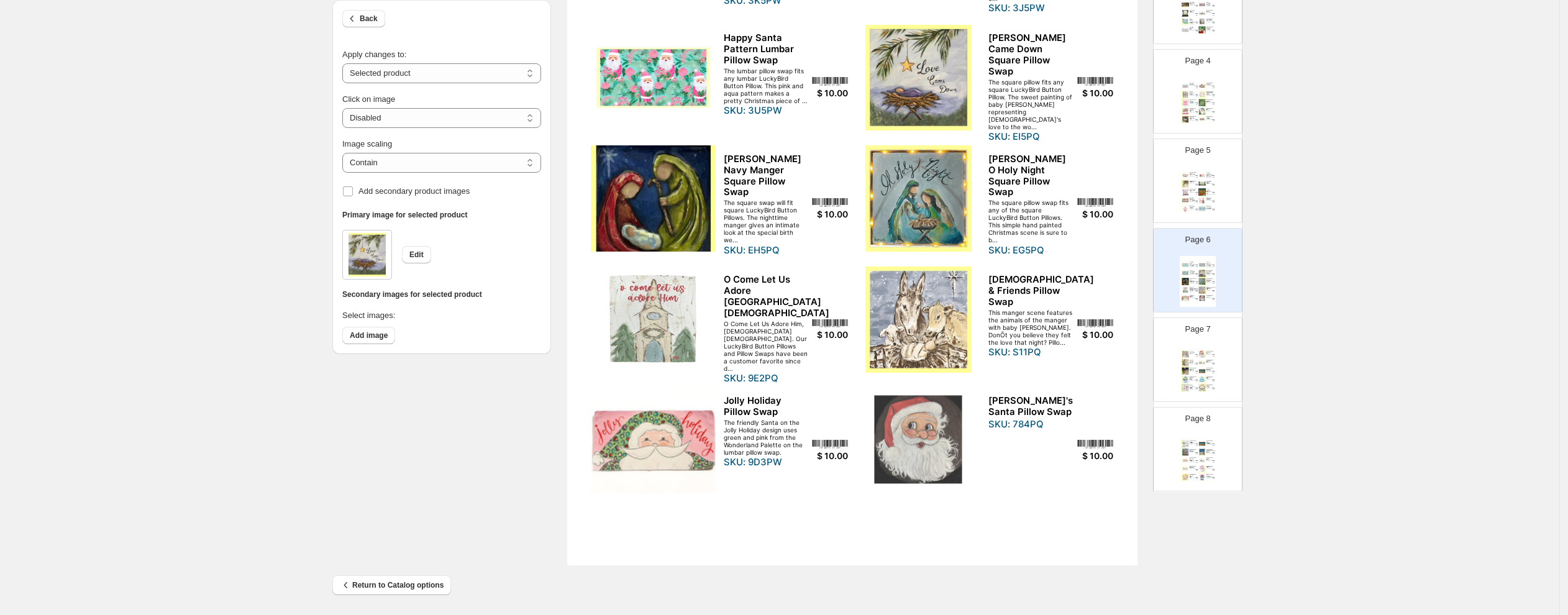 click on "Snowman Redbird Pillow Swap SKU:  704PQ $ 10.00 [PERSON_NAME]'s Santa Pillow Swap Just a beautiful hand-painted art featuring Santa on our square pillow swap SKU:  E94PQ $ 10.00 Jennieâ Square Nativity Pillow Swap This traditional nativity art by [PERSON_NAME] is featured on our square pillow swap SKU:  G84PQ $ 10.00 [PERSON_NAME]'s Acrylic Nativity Pillow Swap The Acryllic nativity design is a rendition of the full nativity scene on a lumbar pillow swap. SKU:  QI4PW $ 10.00 [PERSON_NAME]'s Night Nativity Pillow Swap The scene of the manger at night is a beautiful  design for the holidays on our square pillow swap. SKU:  QE4PQ $ 10.00 [PERSON_NAME]'s Glad Tidings Pillow Swap The Angels announced the birth of [PERSON_NAME] in this nativity art featured on our lumbar pillow swap. SKU:  E24PW $ 10.00 [PERSON_NAME] Christmas Magnolia Swap An unusually beautiful painting of the magnolia with hints of Christmas in the design on the square pillow swap SKU:  QQ5-PQ $ 10.00 [PERSON_NAME] Nutcracker Swap SKU:  QR5-PQ $ 10.00 Haleyâ Candy Cane Sweet Christmas Swap" at bounding box center (1198, 371) 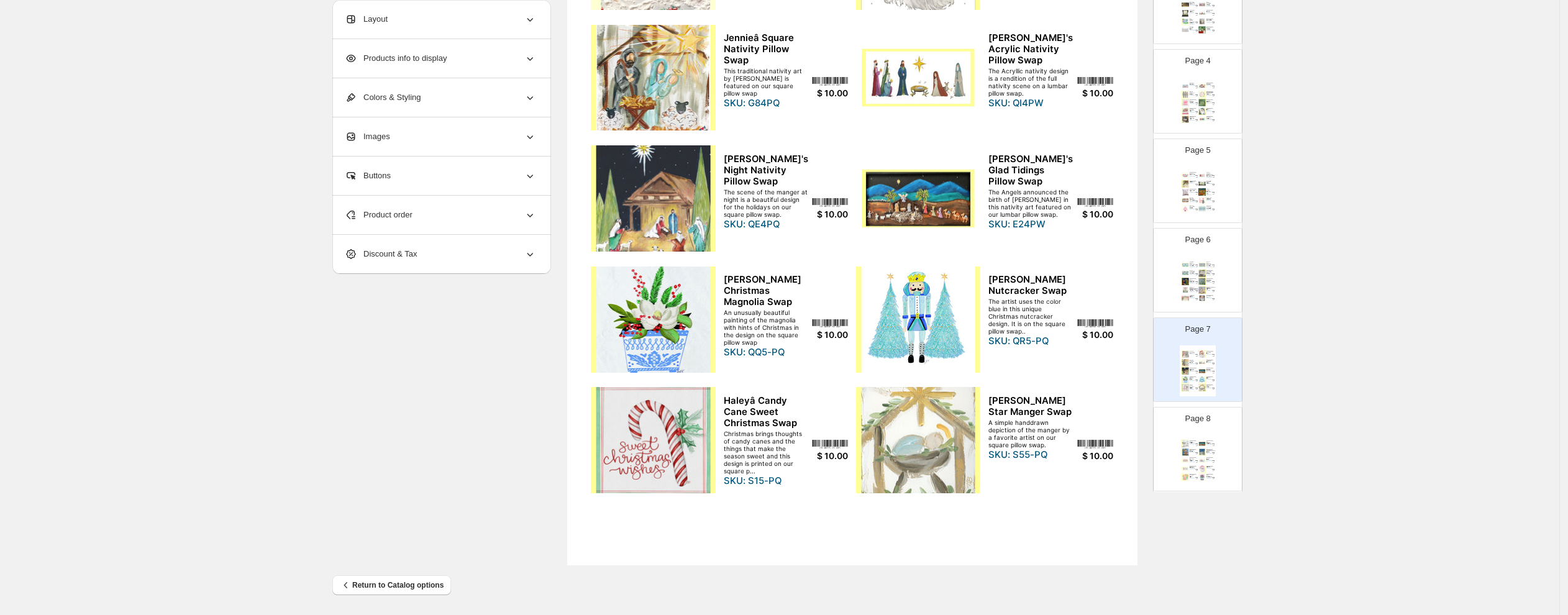 click at bounding box center (1202, 363) 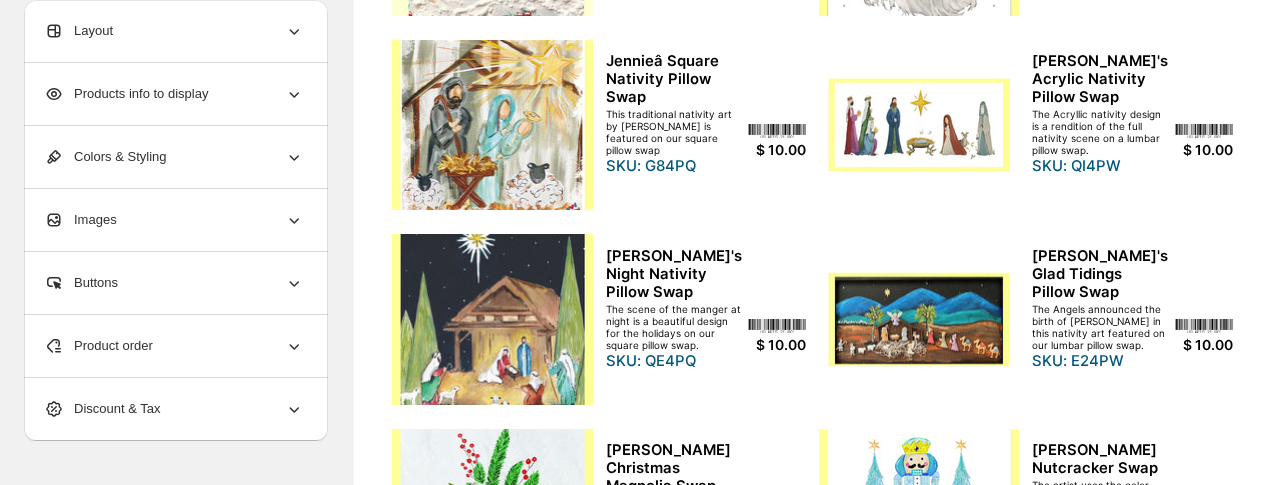 scroll, scrollTop: 441, scrollLeft: 0, axis: vertical 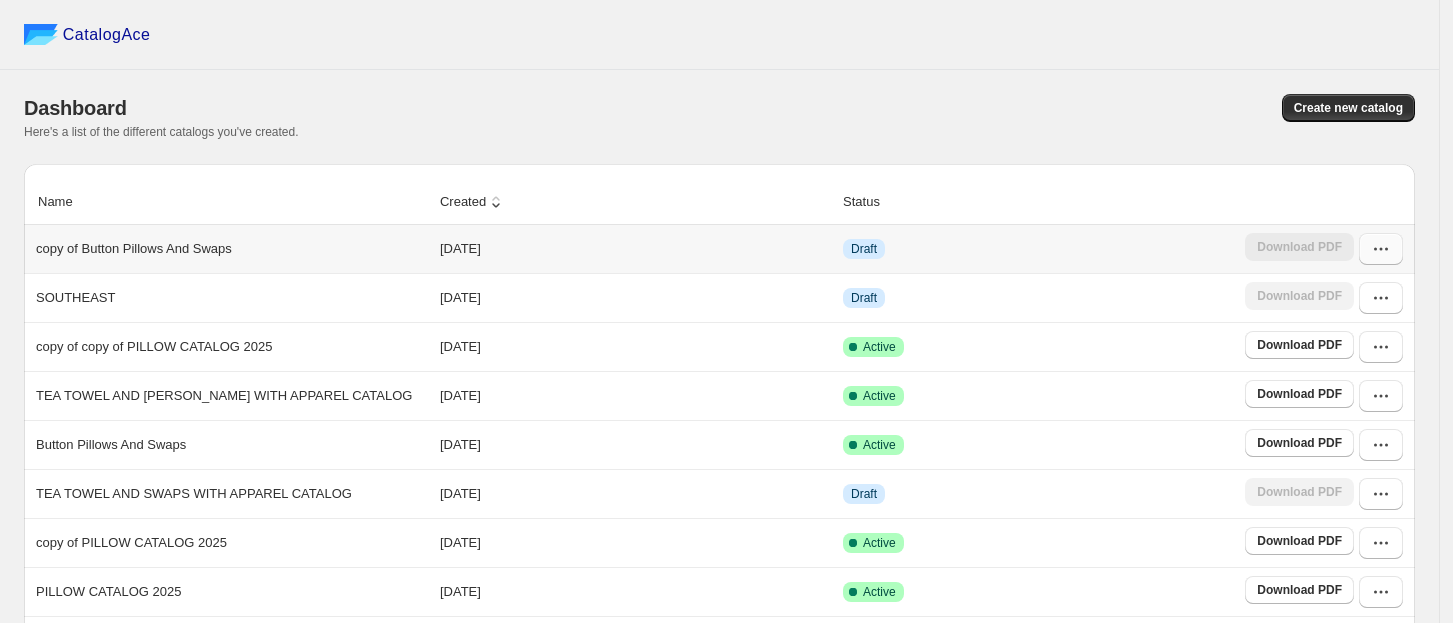 click 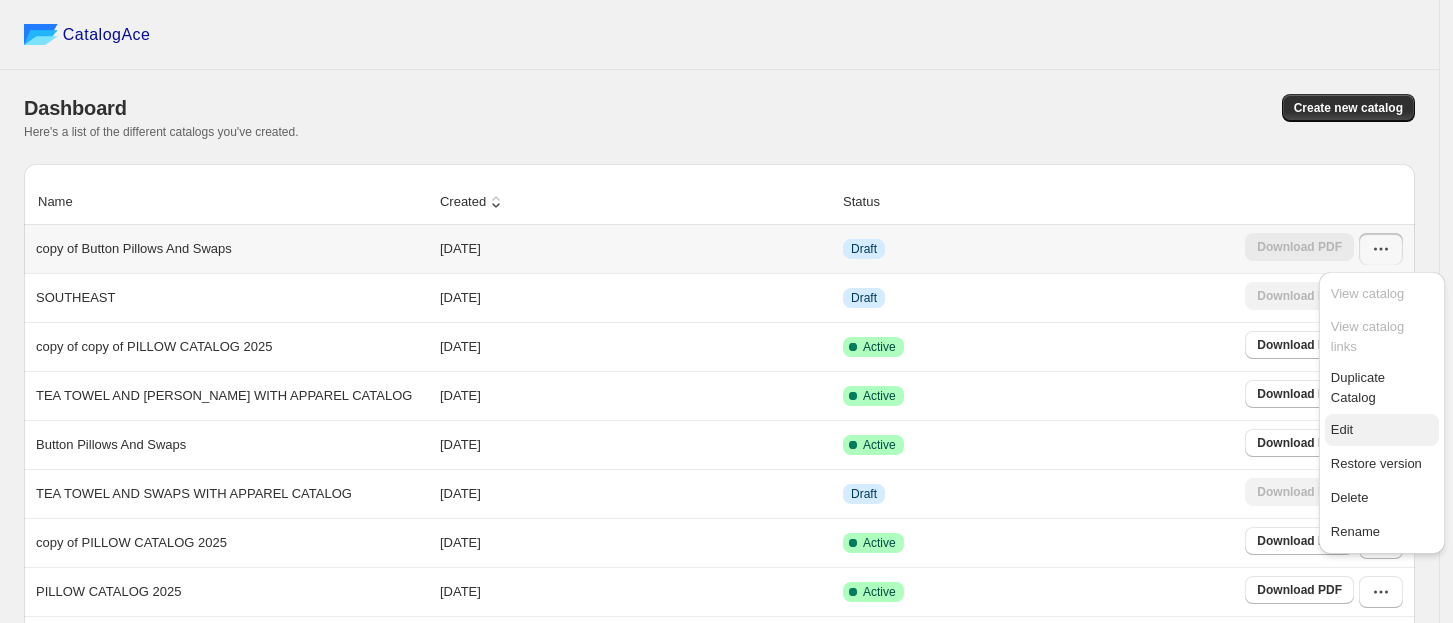 click on "Edit" at bounding box center [1342, 429] 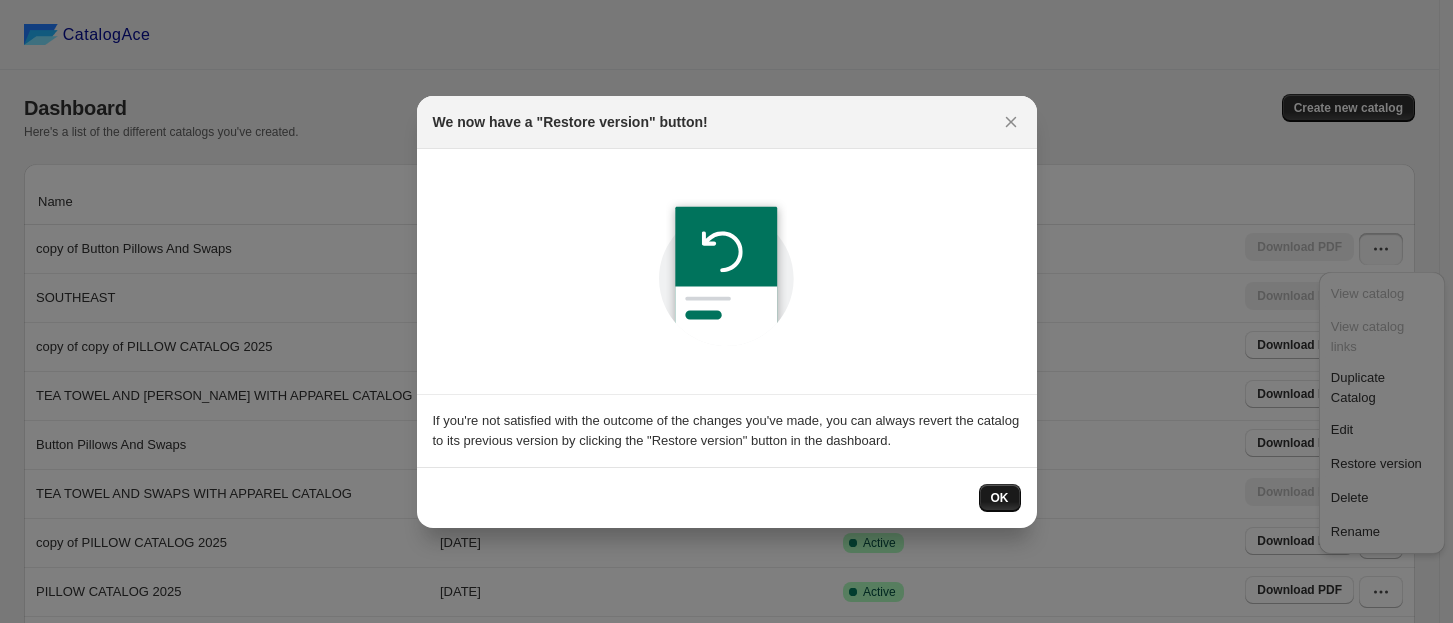 click on "OK" at bounding box center (1000, 498) 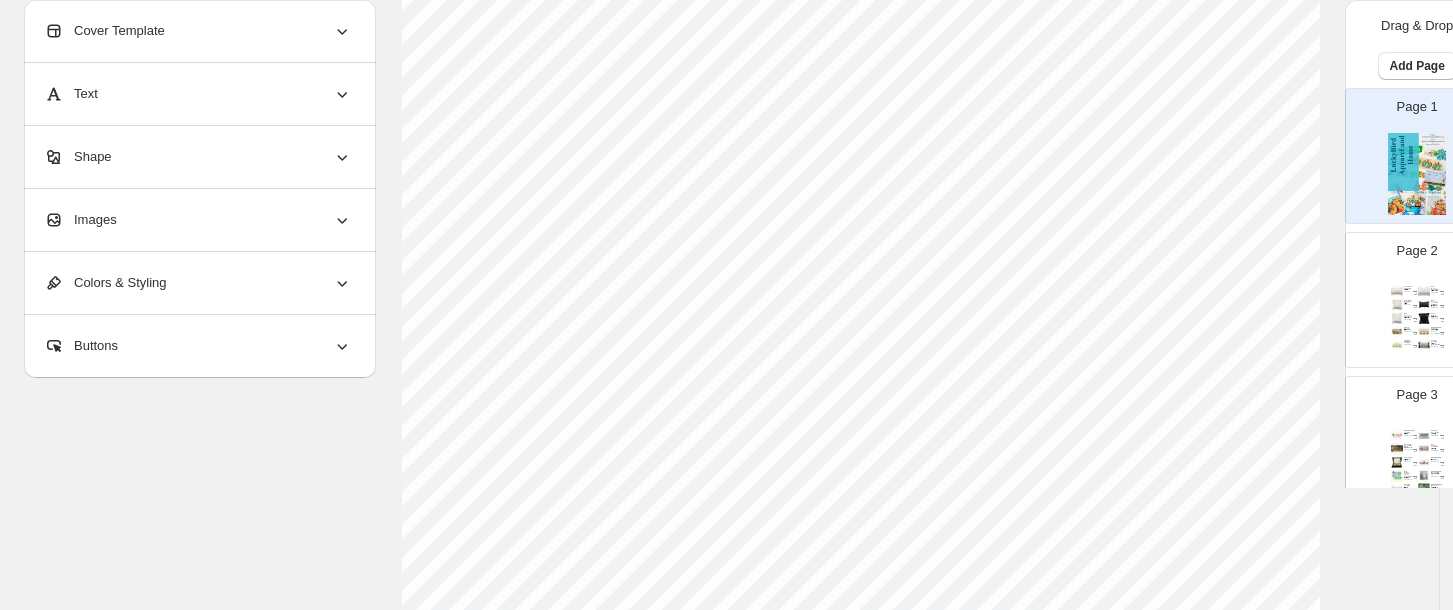 scroll, scrollTop: 387, scrollLeft: 0, axis: vertical 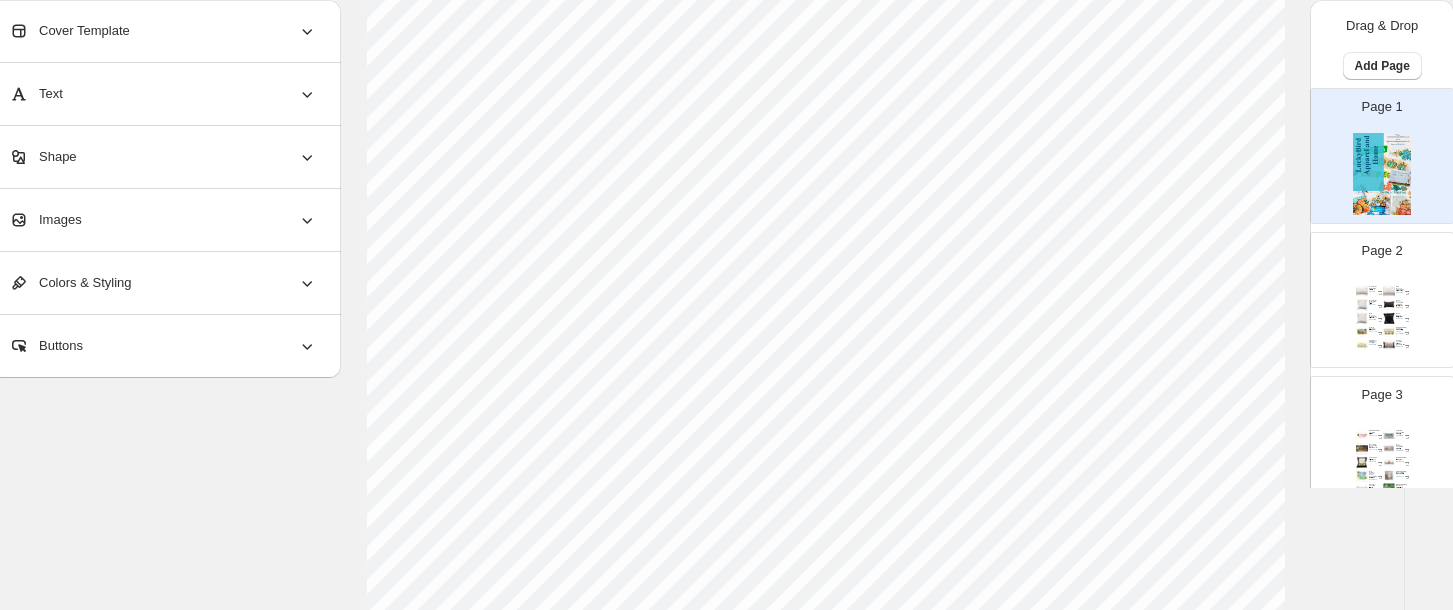 click at bounding box center [1389, 291] 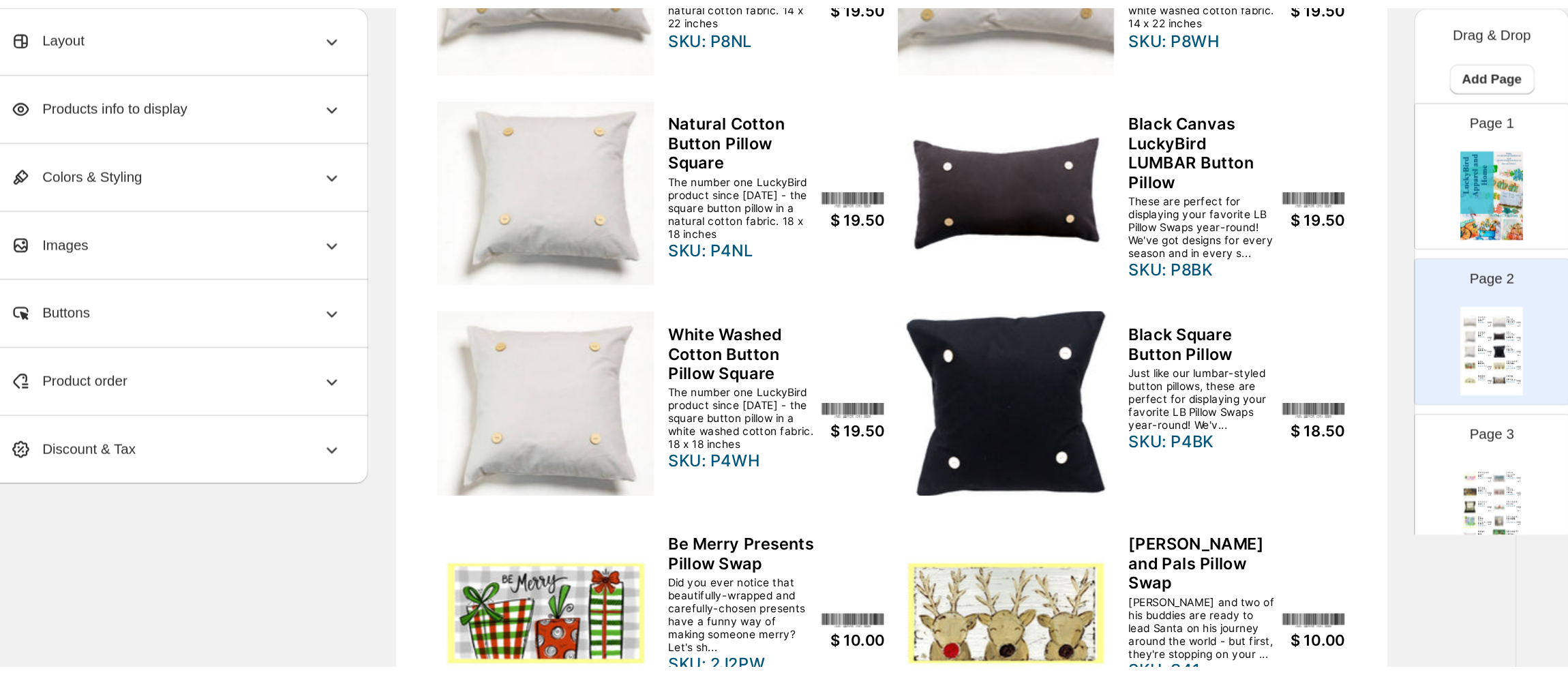 scroll, scrollTop: 265, scrollLeft: 0, axis: vertical 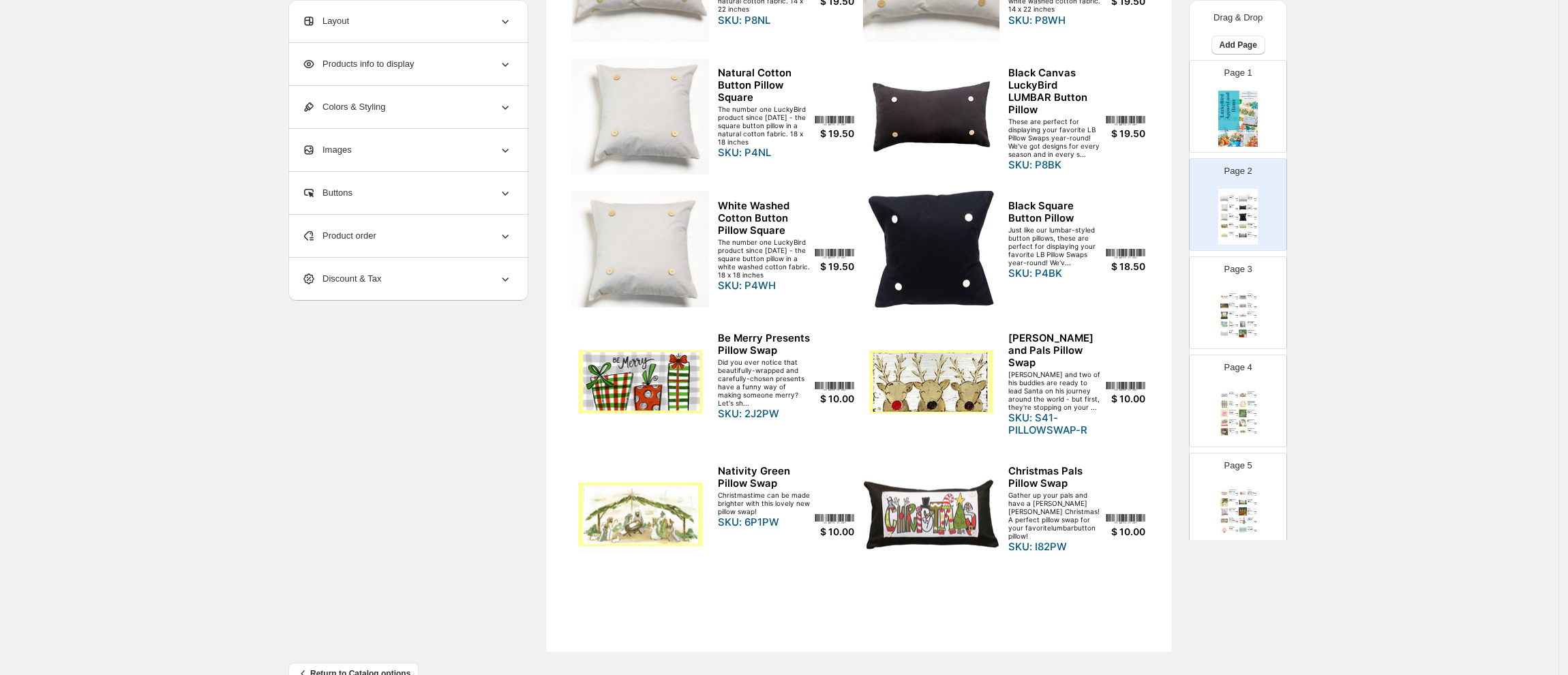click on "SKU:  U25-PW" at bounding box center (1232, 297) 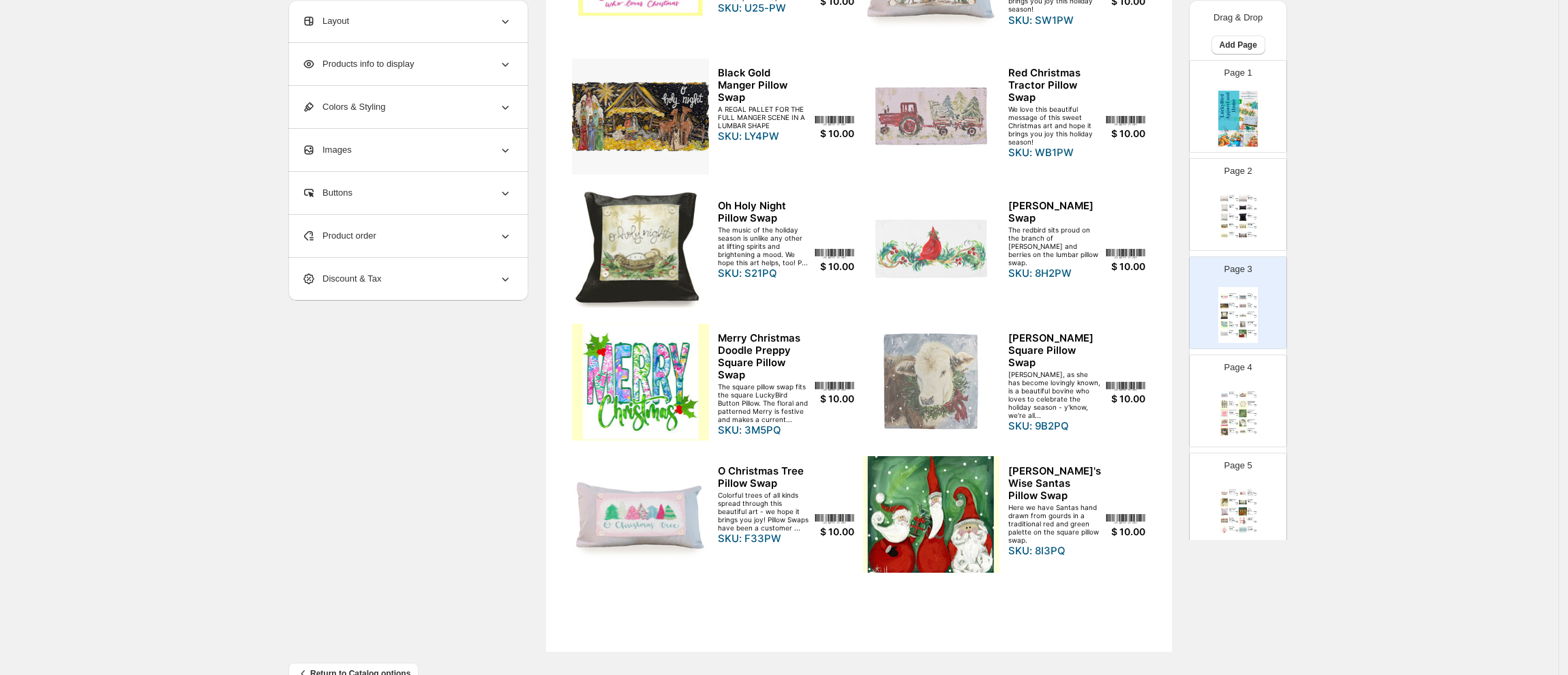 click at bounding box center (640, 382) 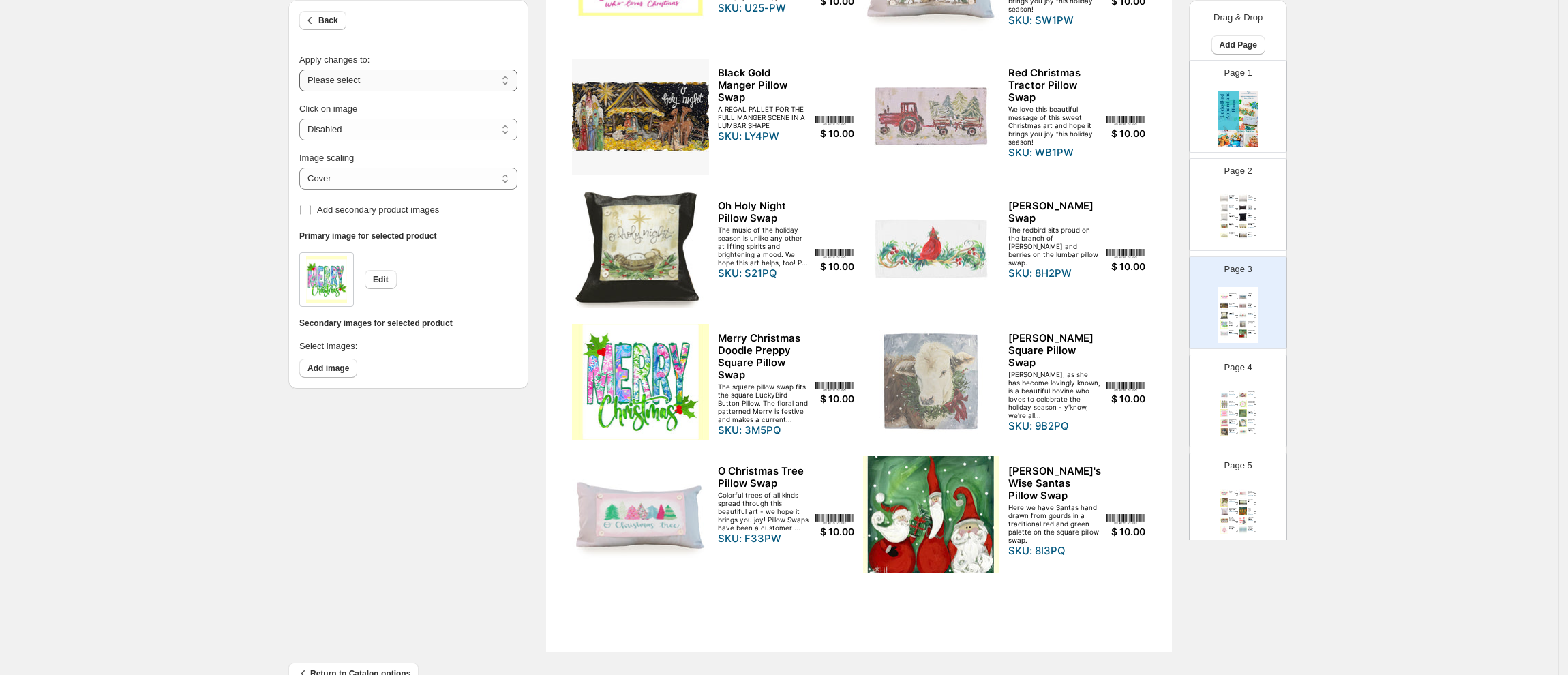 click on "**********" at bounding box center (408, 80) 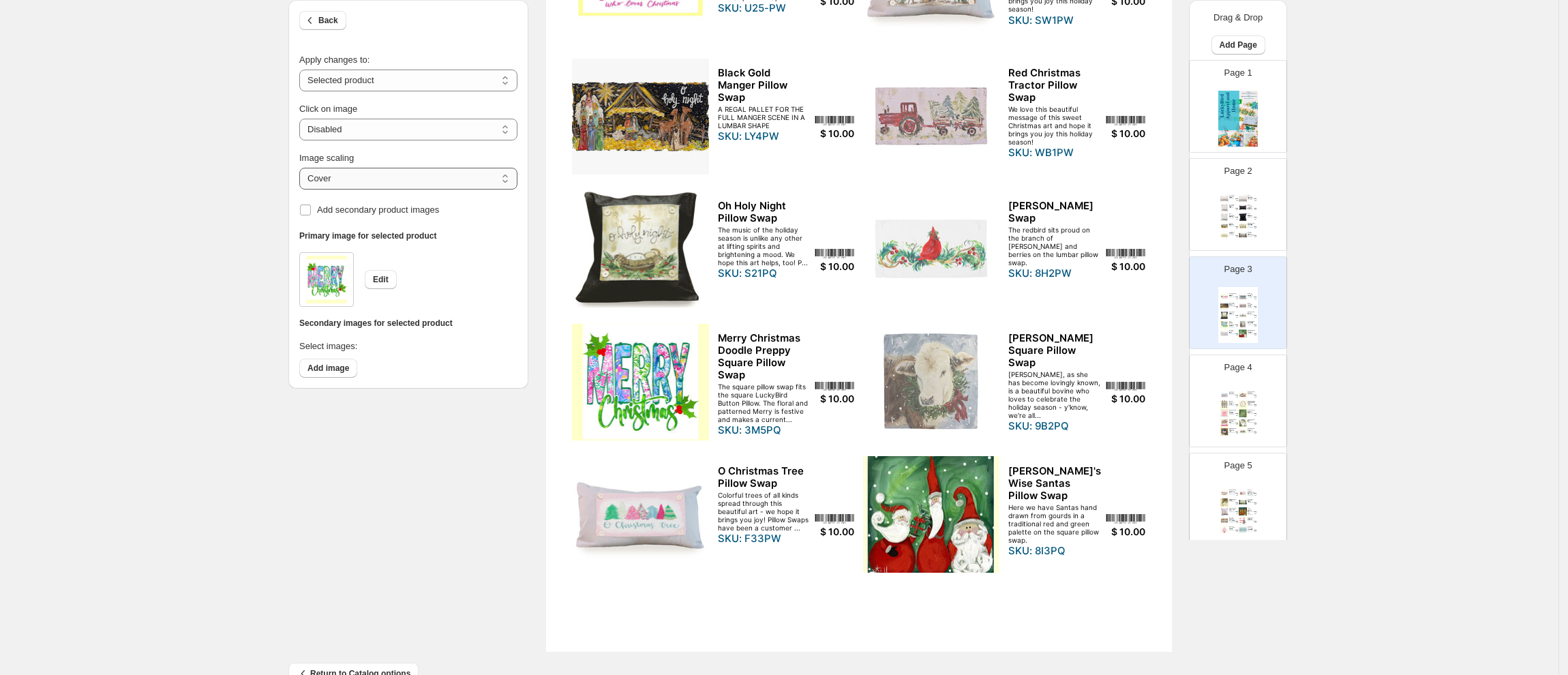 click on "***** *******" at bounding box center [408, 179] 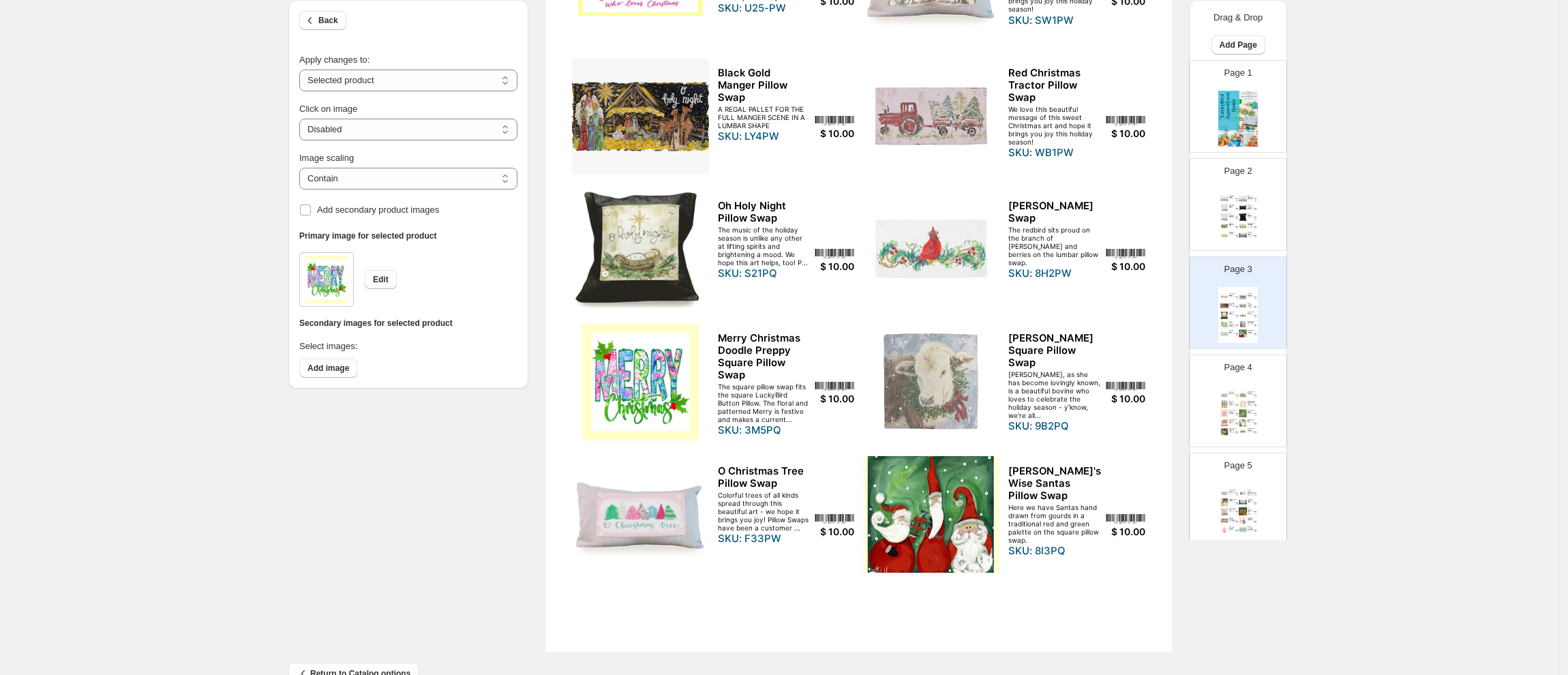 click at bounding box center [1243, 413] 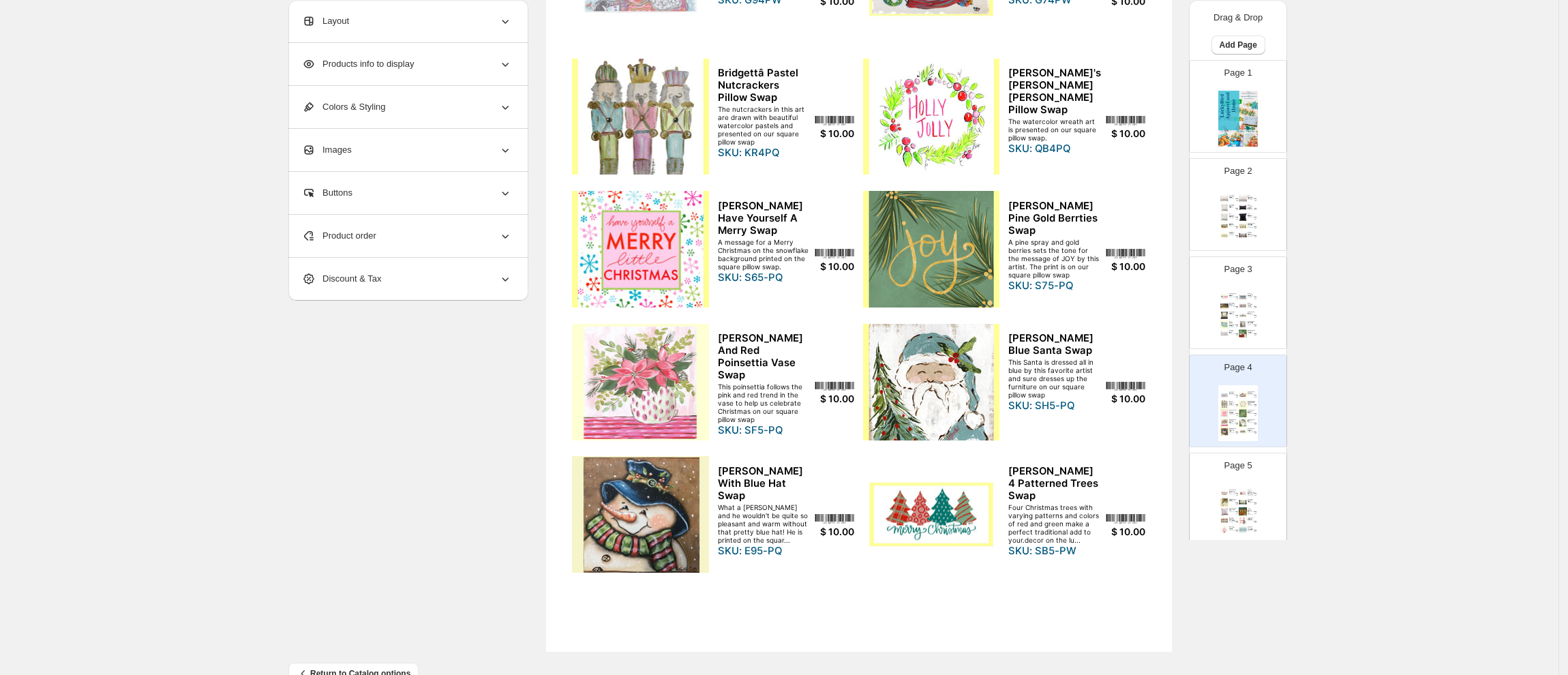 click on "Merry Christmas Doodle Preppy Square Pillow Swap The square pillow swap fits the square LuckyBird Button Pillow. The floral and patterned Merry is festive and makes a current... SKU:  3M5PQ" at bounding box center [1233, 325] 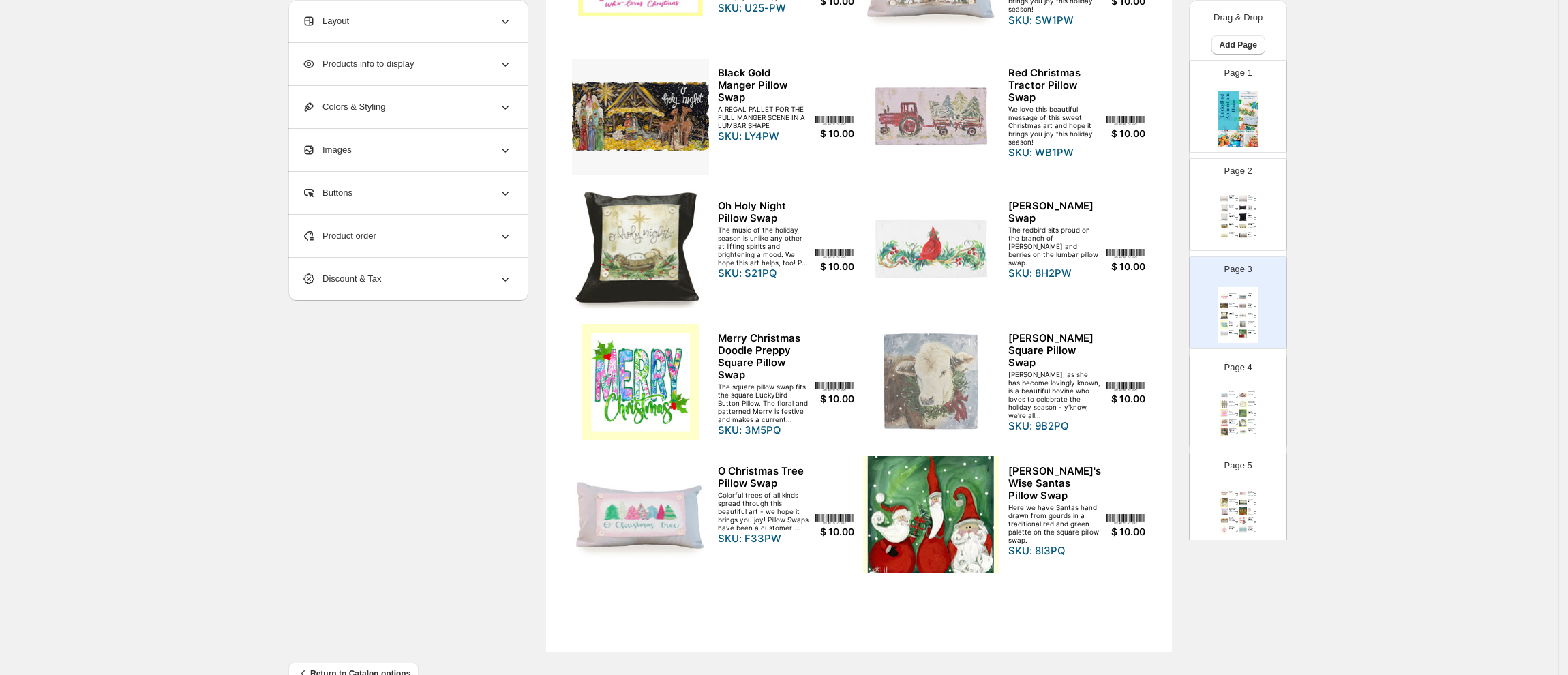 click at bounding box center [931, 514] 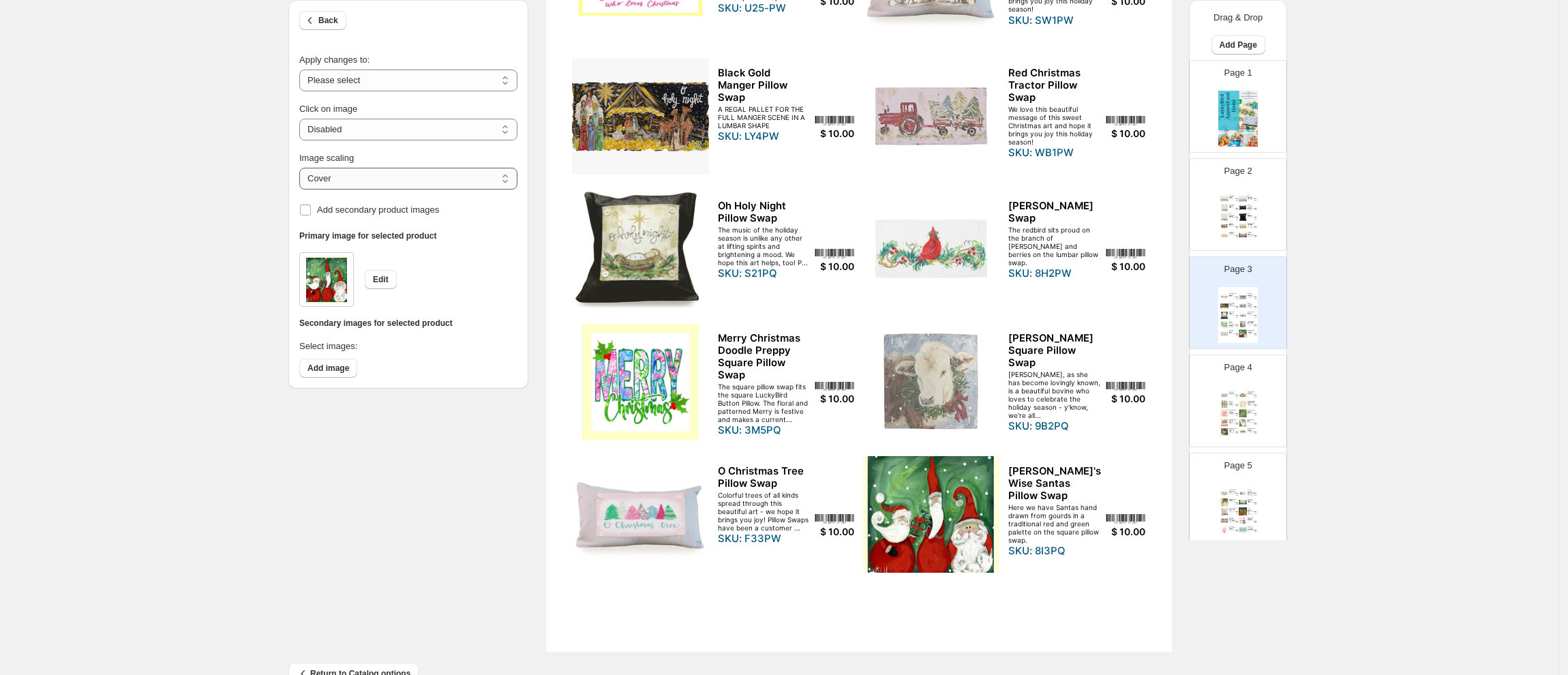 click on "***** *******" at bounding box center [408, 179] 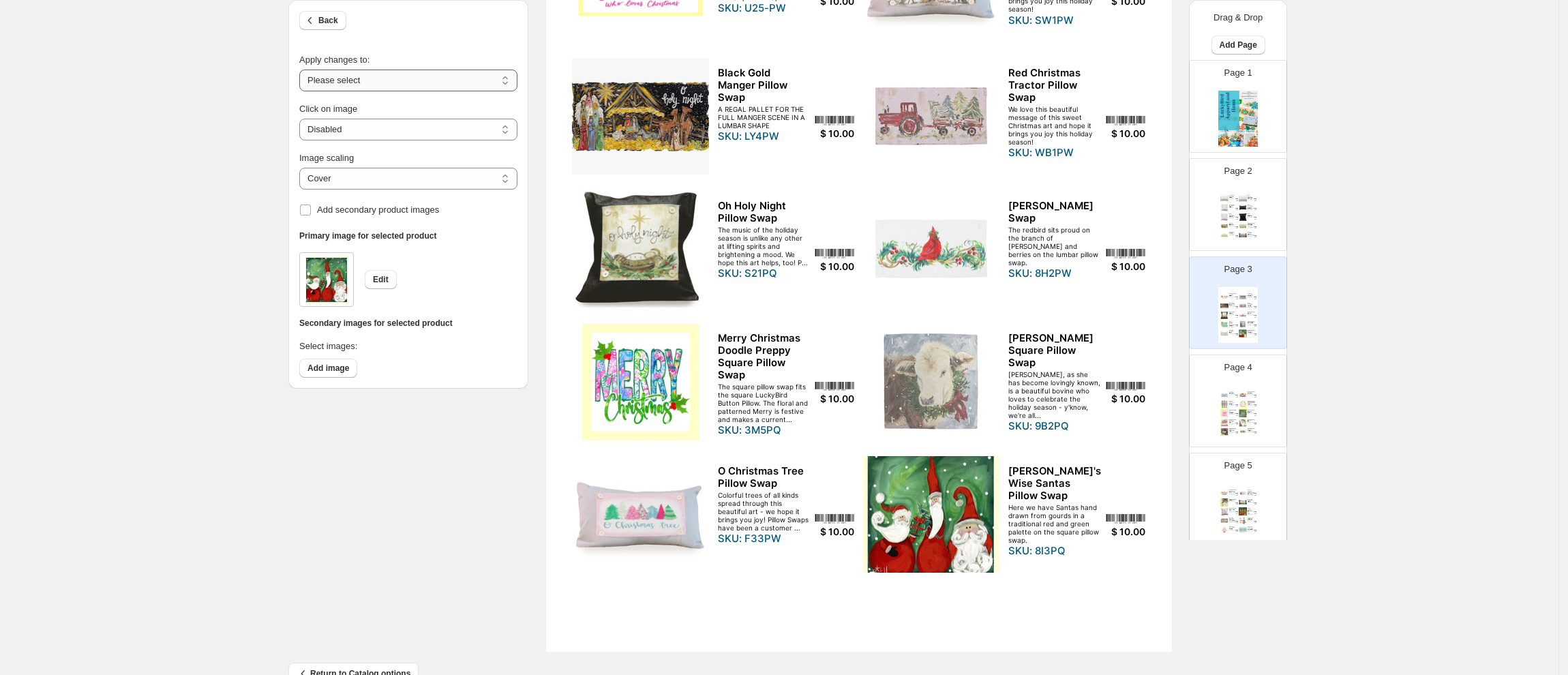 click on "**********" at bounding box center (408, 80) 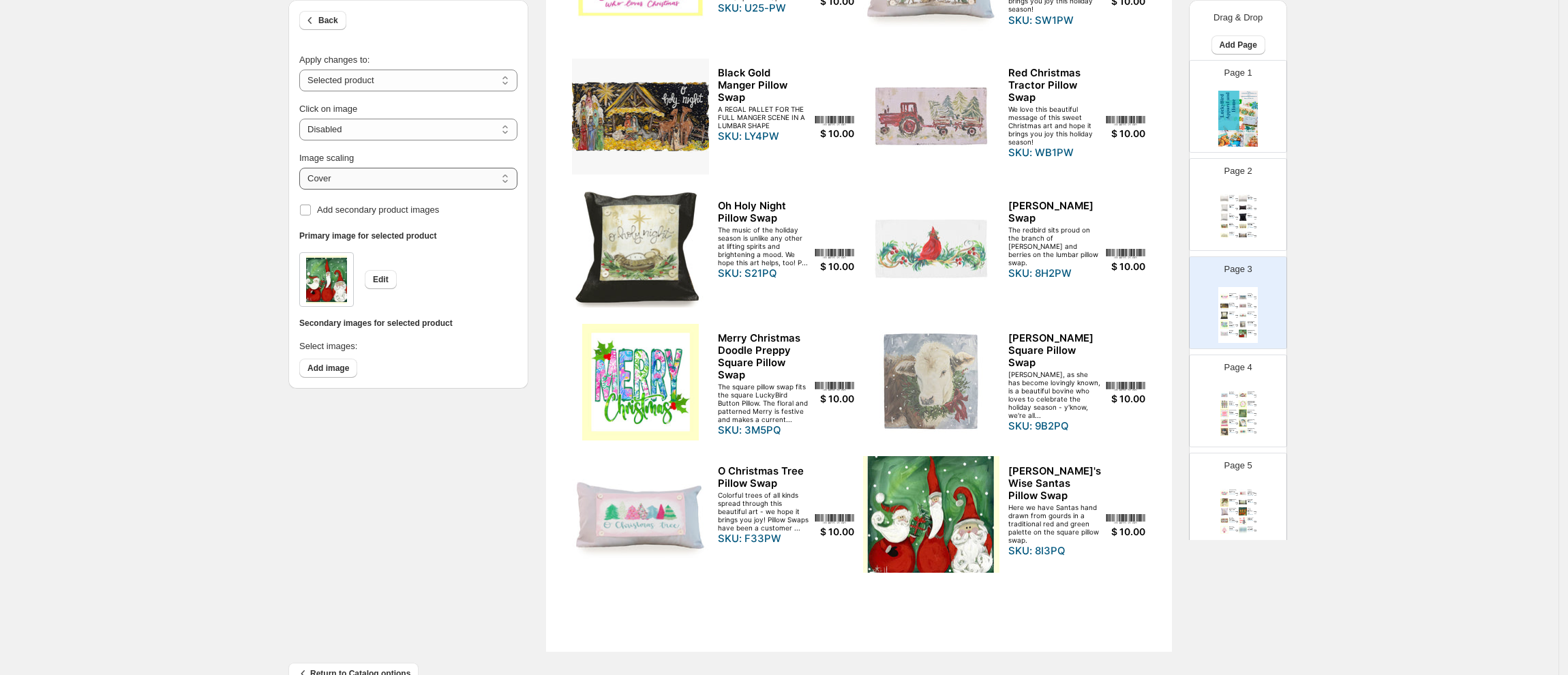 click on "***** *******" at bounding box center (408, 179) 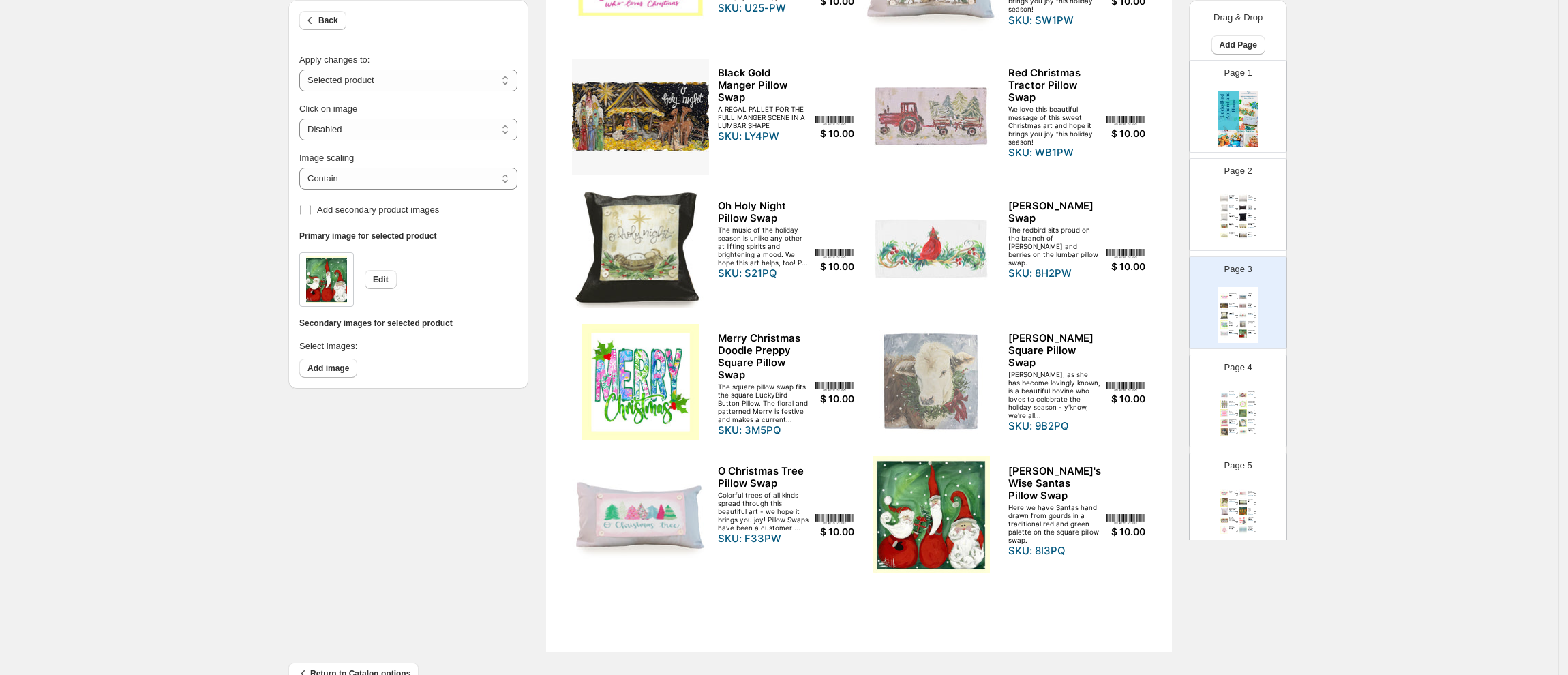 click at bounding box center [1243, 404] 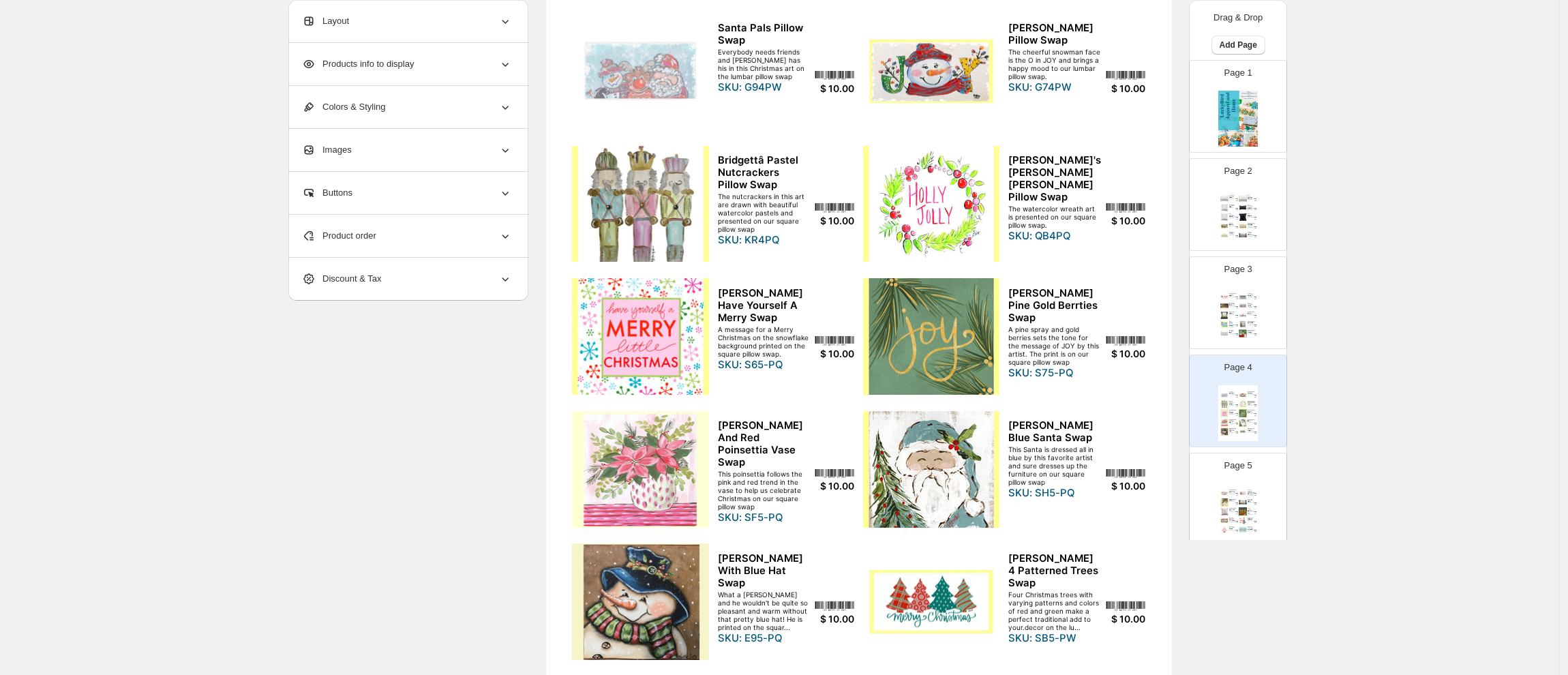 scroll, scrollTop: 180, scrollLeft: 0, axis: vertical 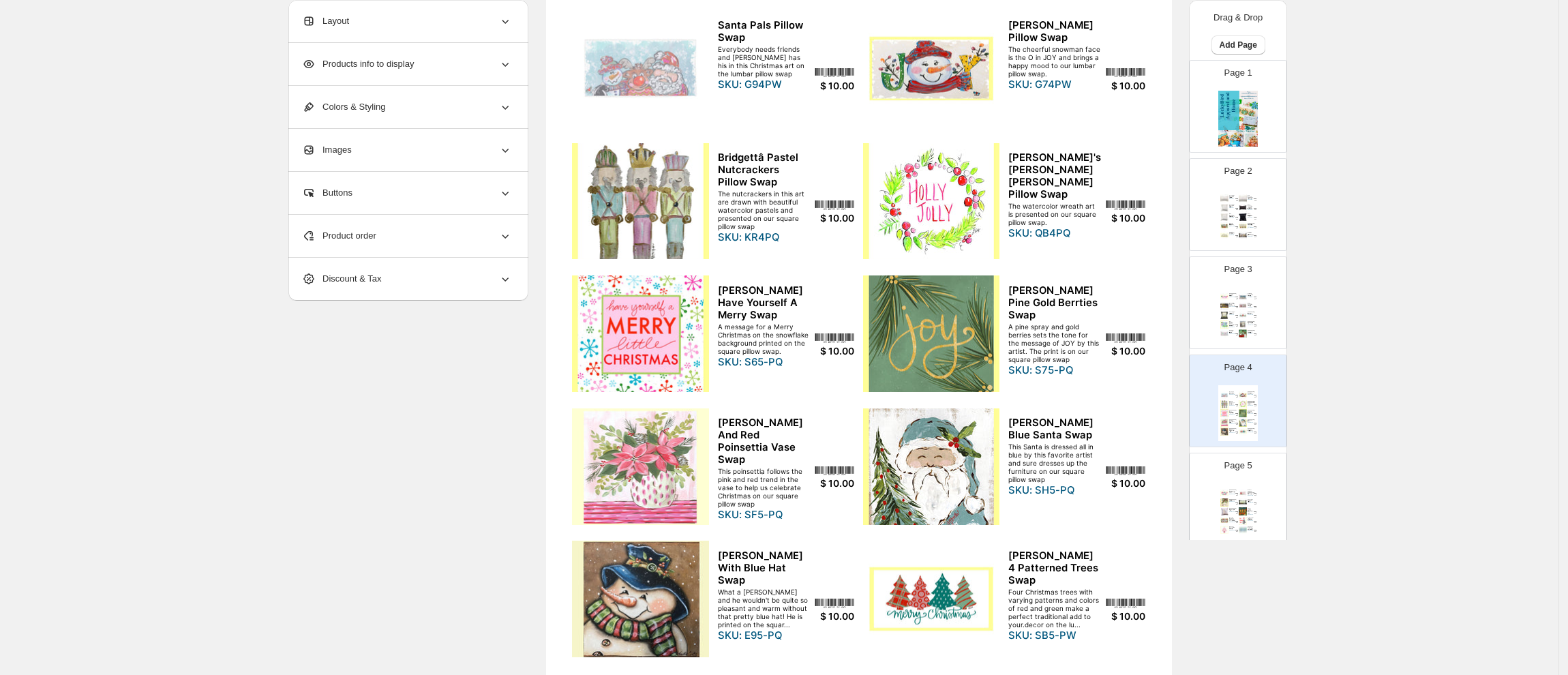 click at bounding box center (640, 201) 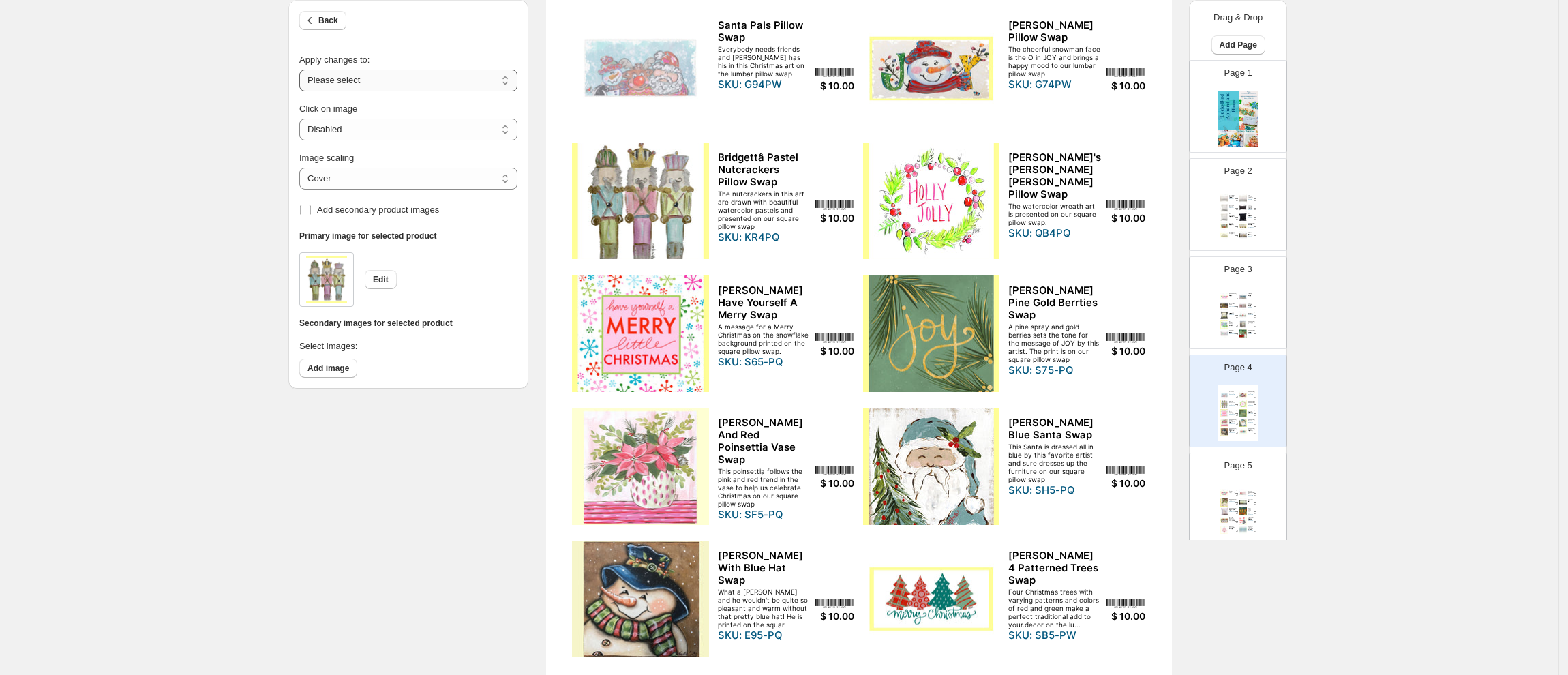 click on "**********" at bounding box center (408, 80) 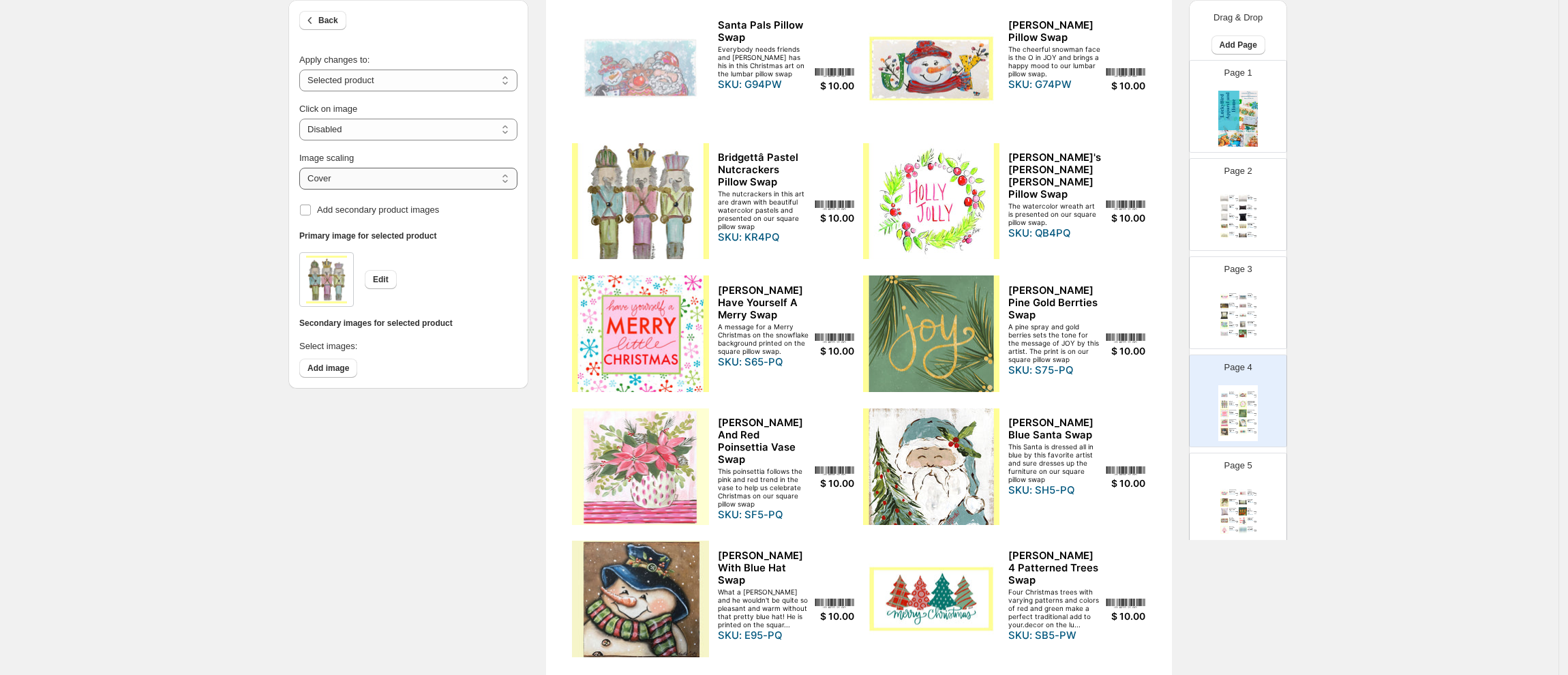 click on "***** *******" at bounding box center [408, 179] 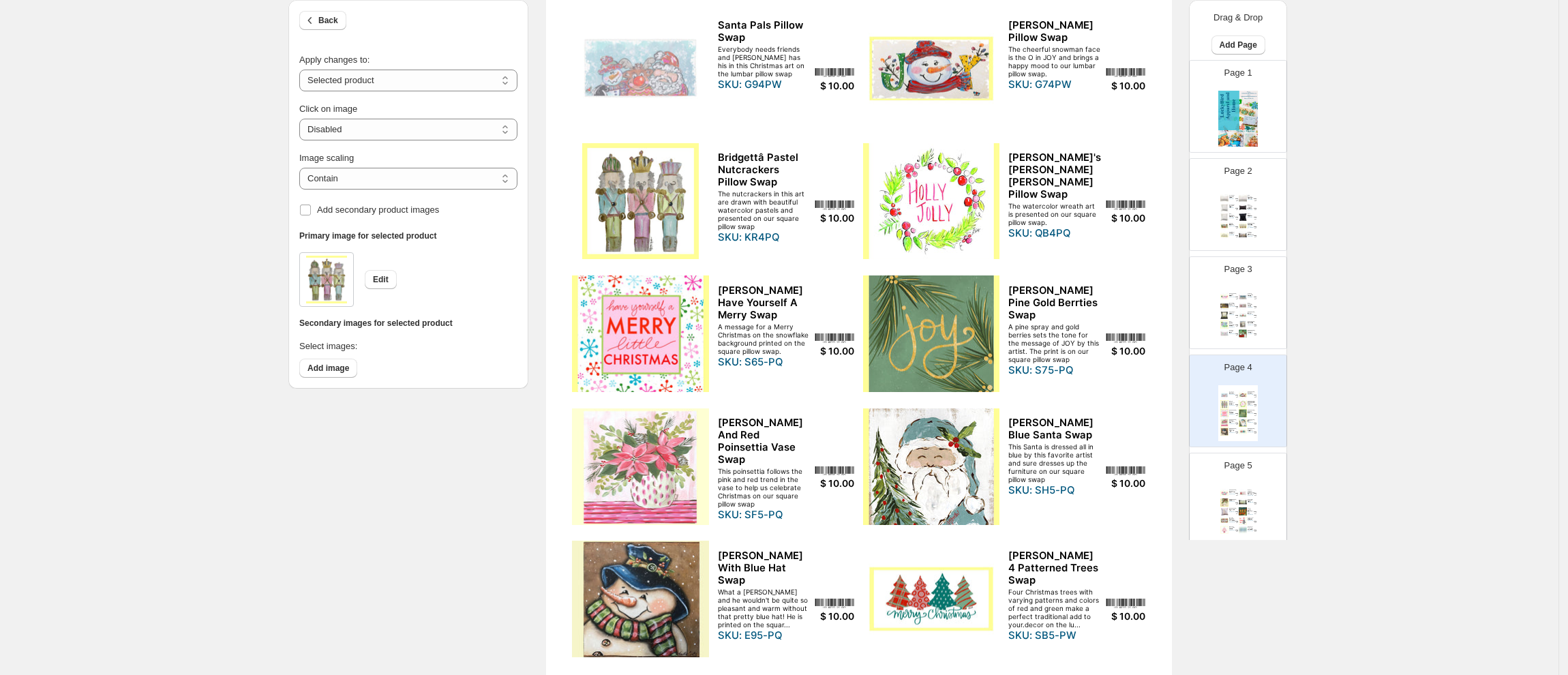 click at bounding box center [931, 201] 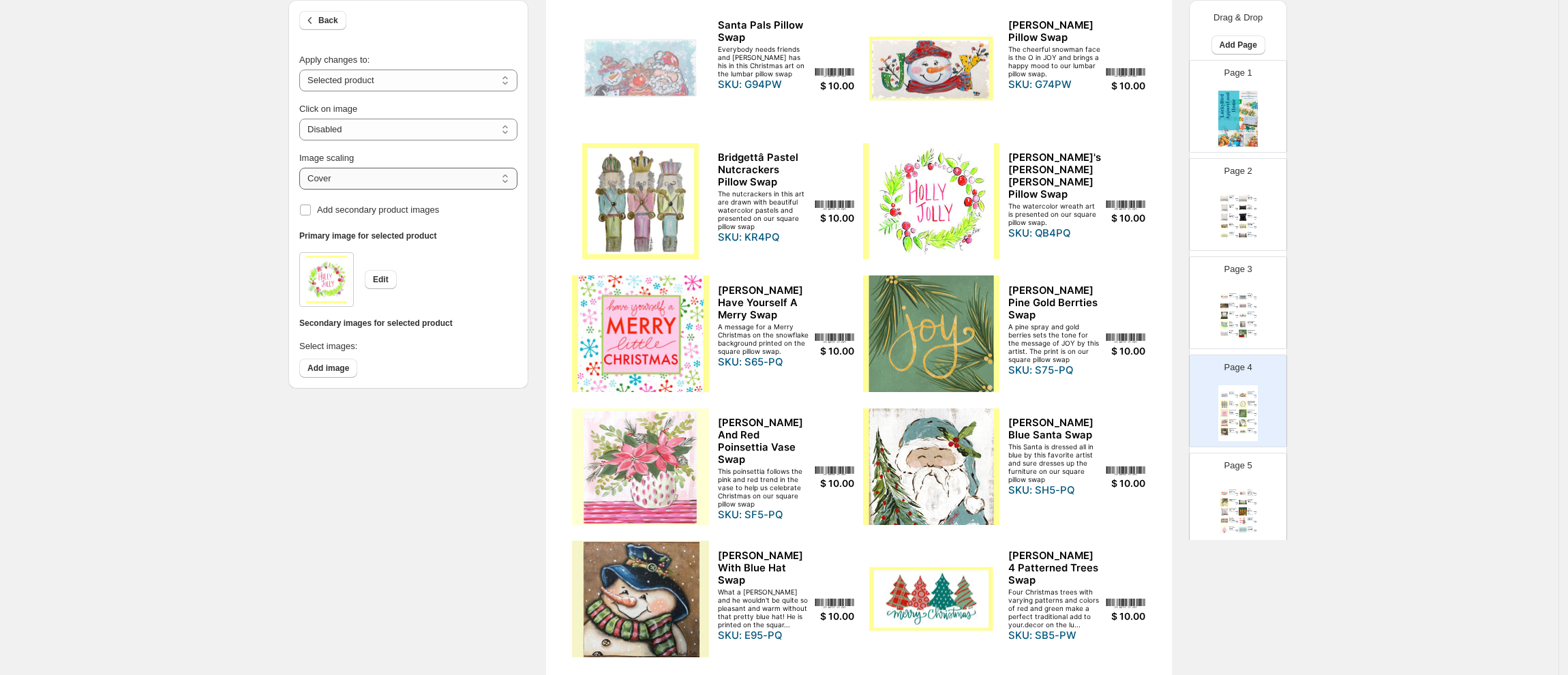 click on "***** *******" at bounding box center [408, 179] 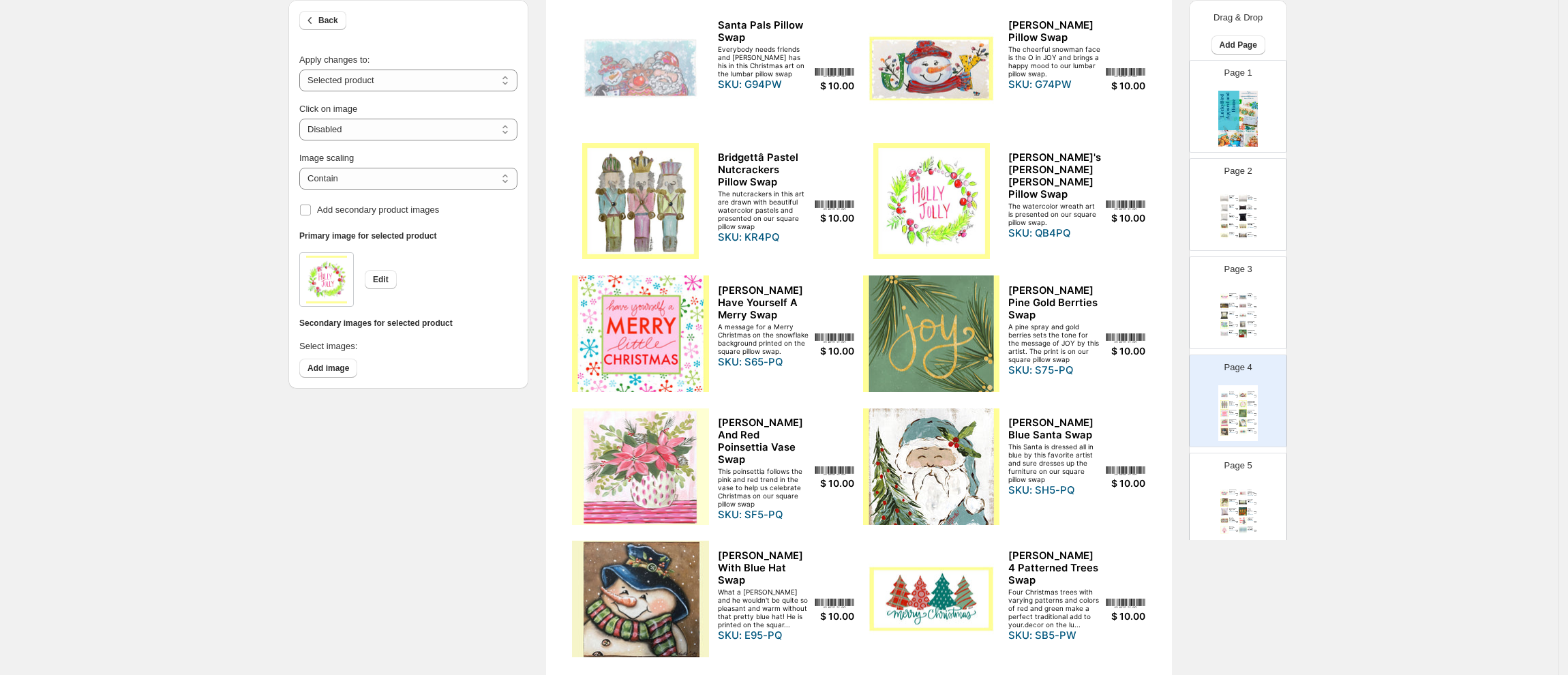 click at bounding box center (640, 333) 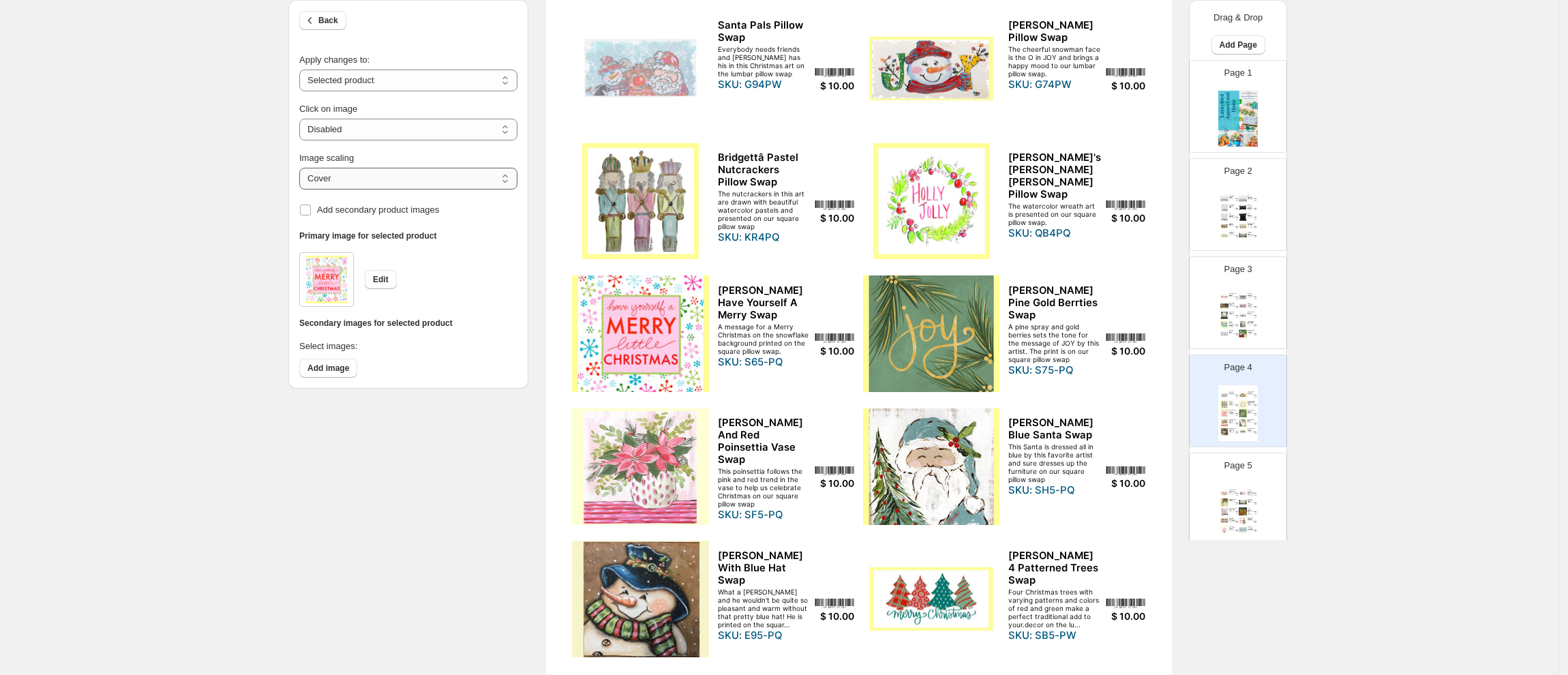 click on "***** *******" at bounding box center [408, 179] 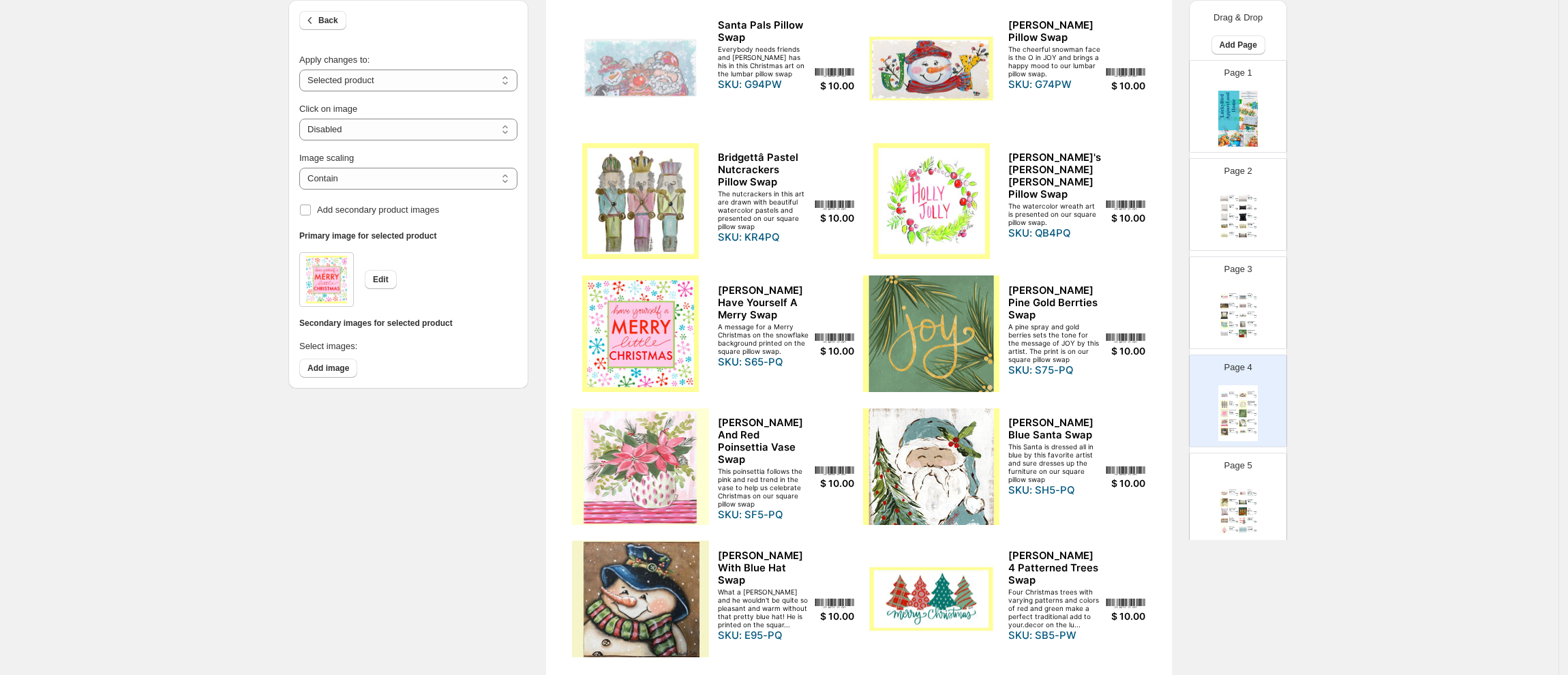 click at bounding box center [931, 466] 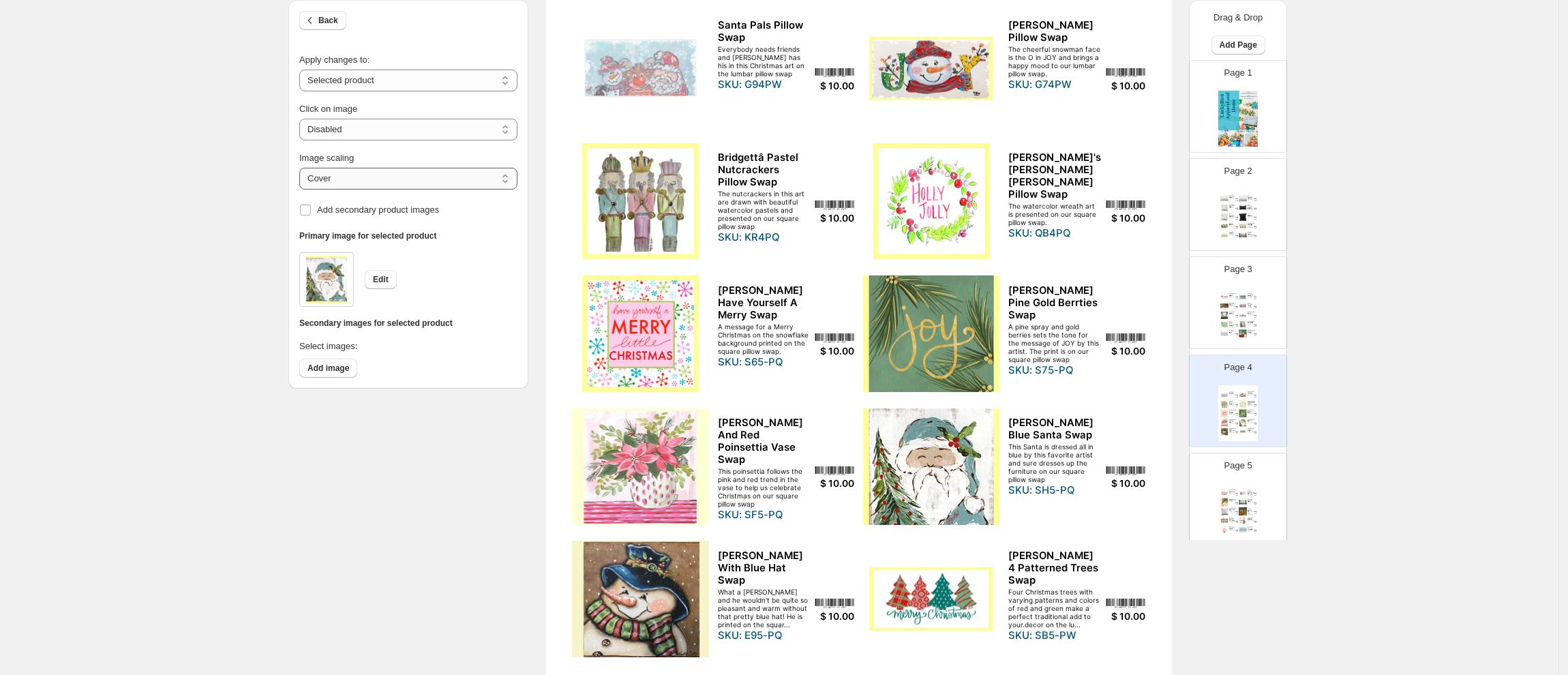 click on "***** *******" at bounding box center (408, 179) 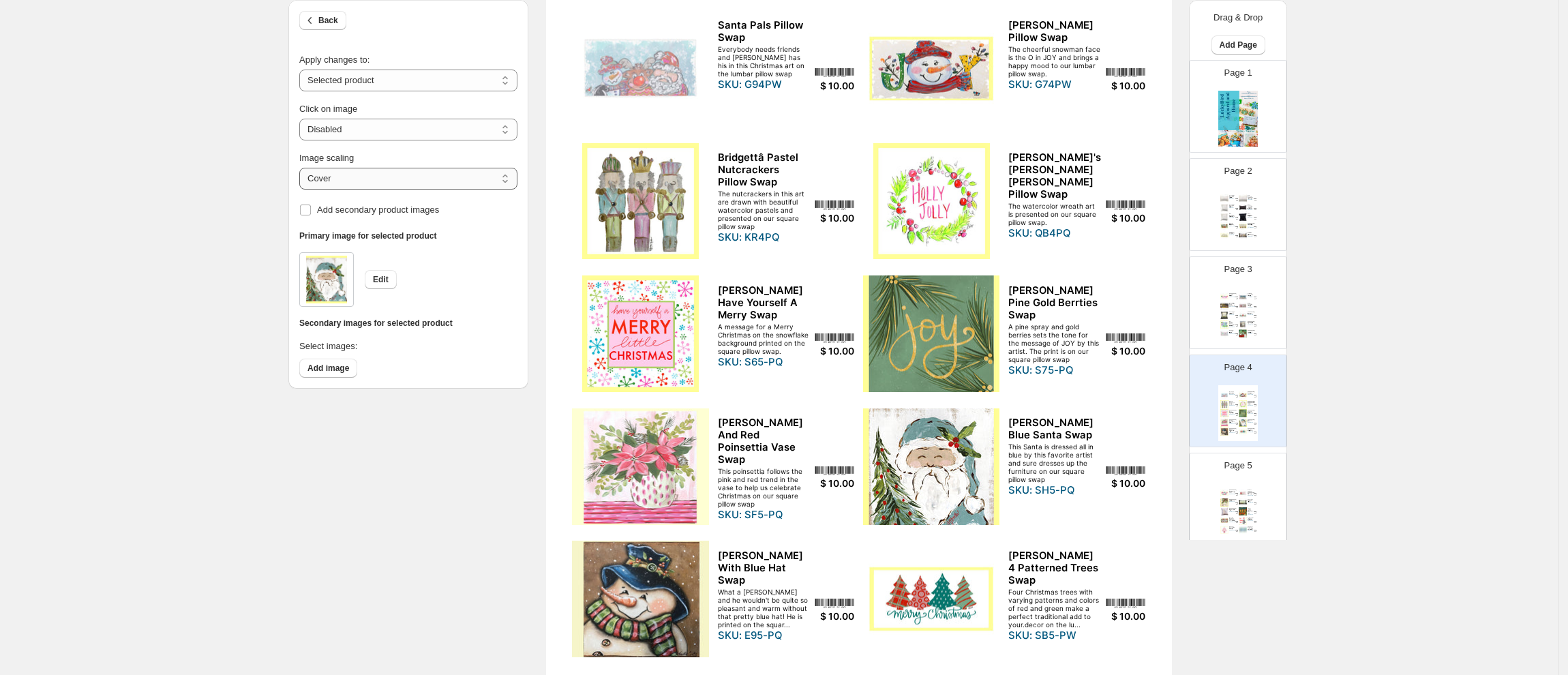 click on "***** *******" at bounding box center (408, 179) 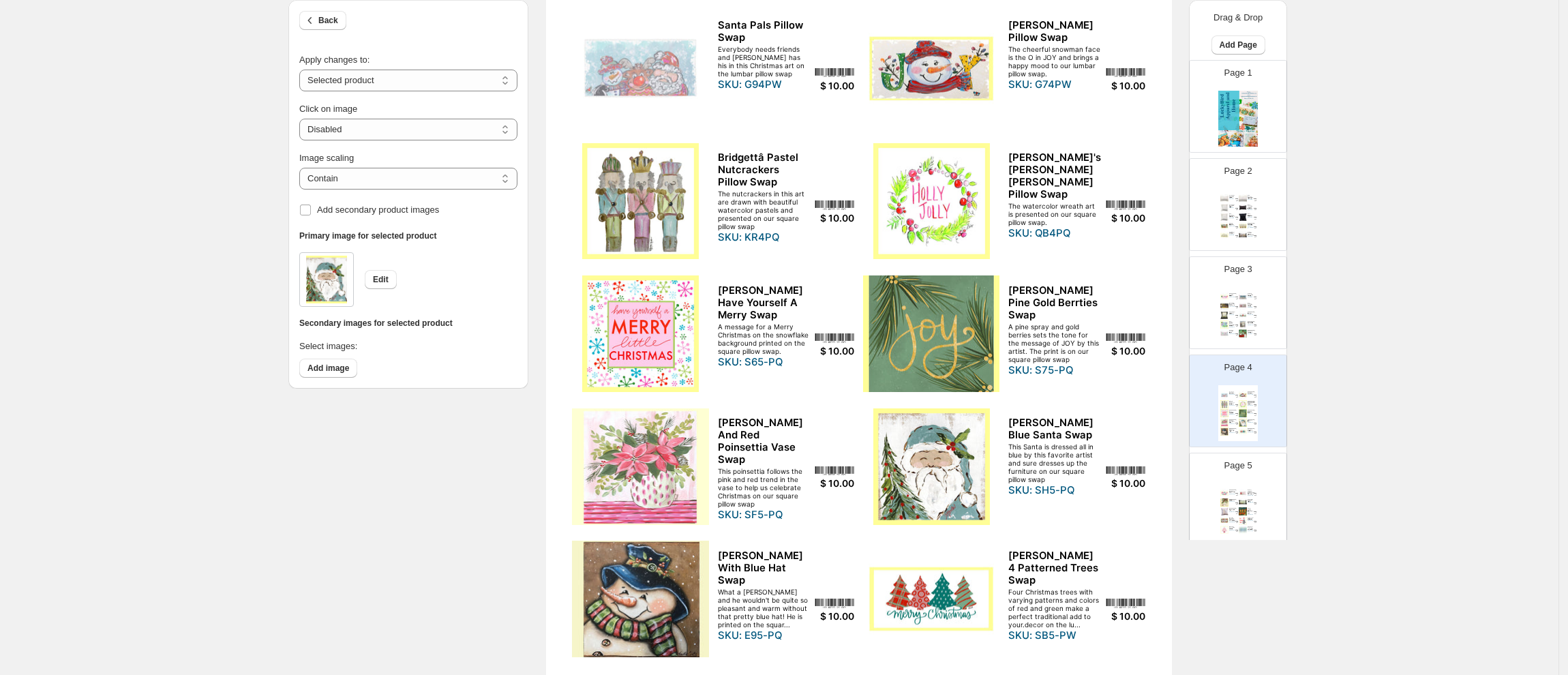 click at bounding box center (931, 201) 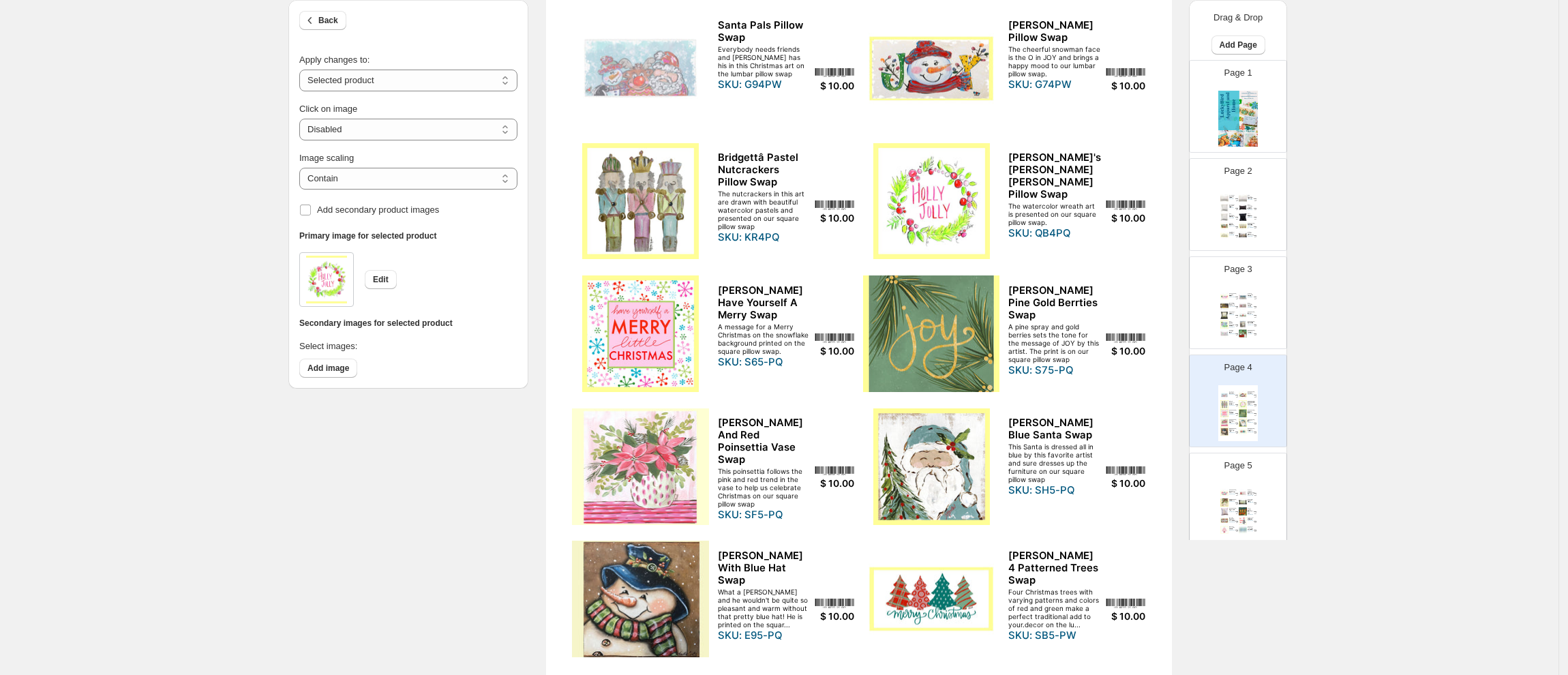 click on "Image scaling" at bounding box center (408, 158) 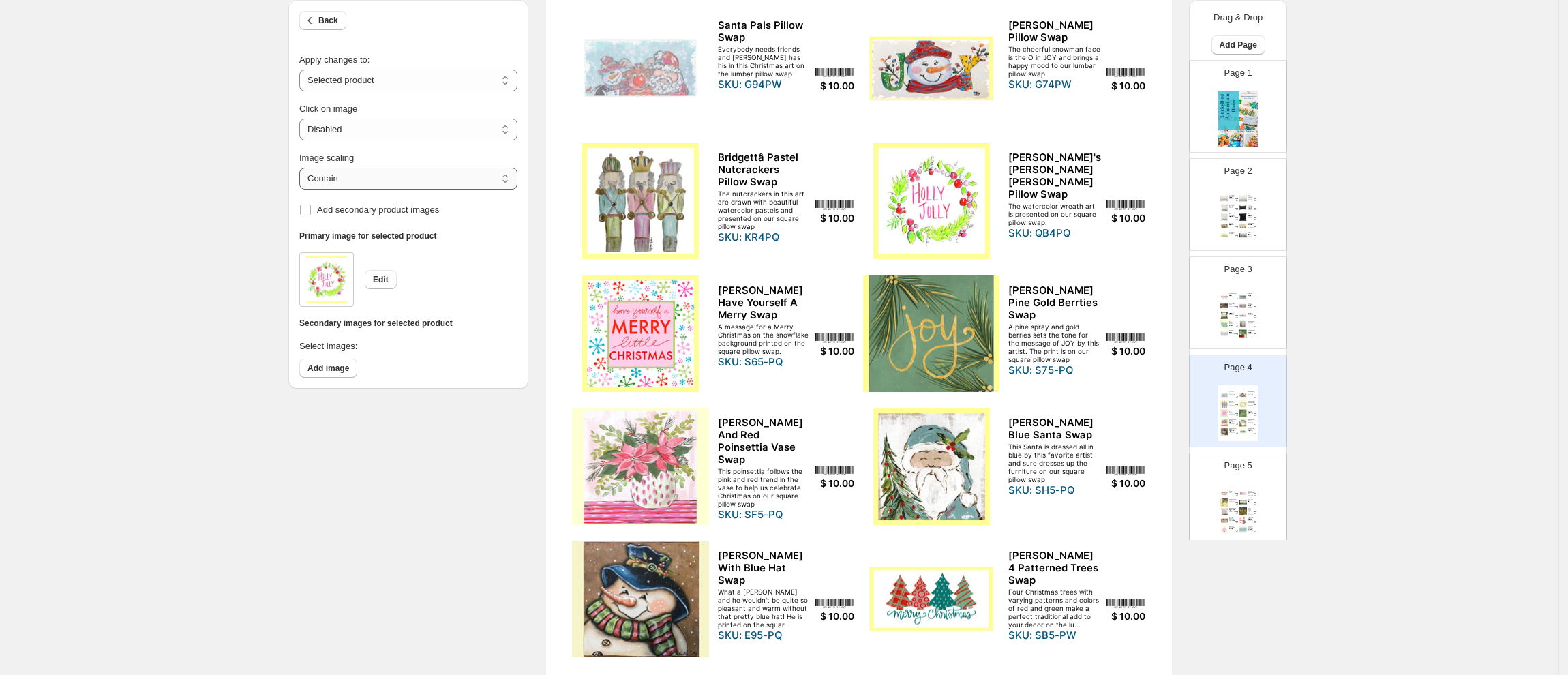 click on "***** *******" at bounding box center [408, 179] 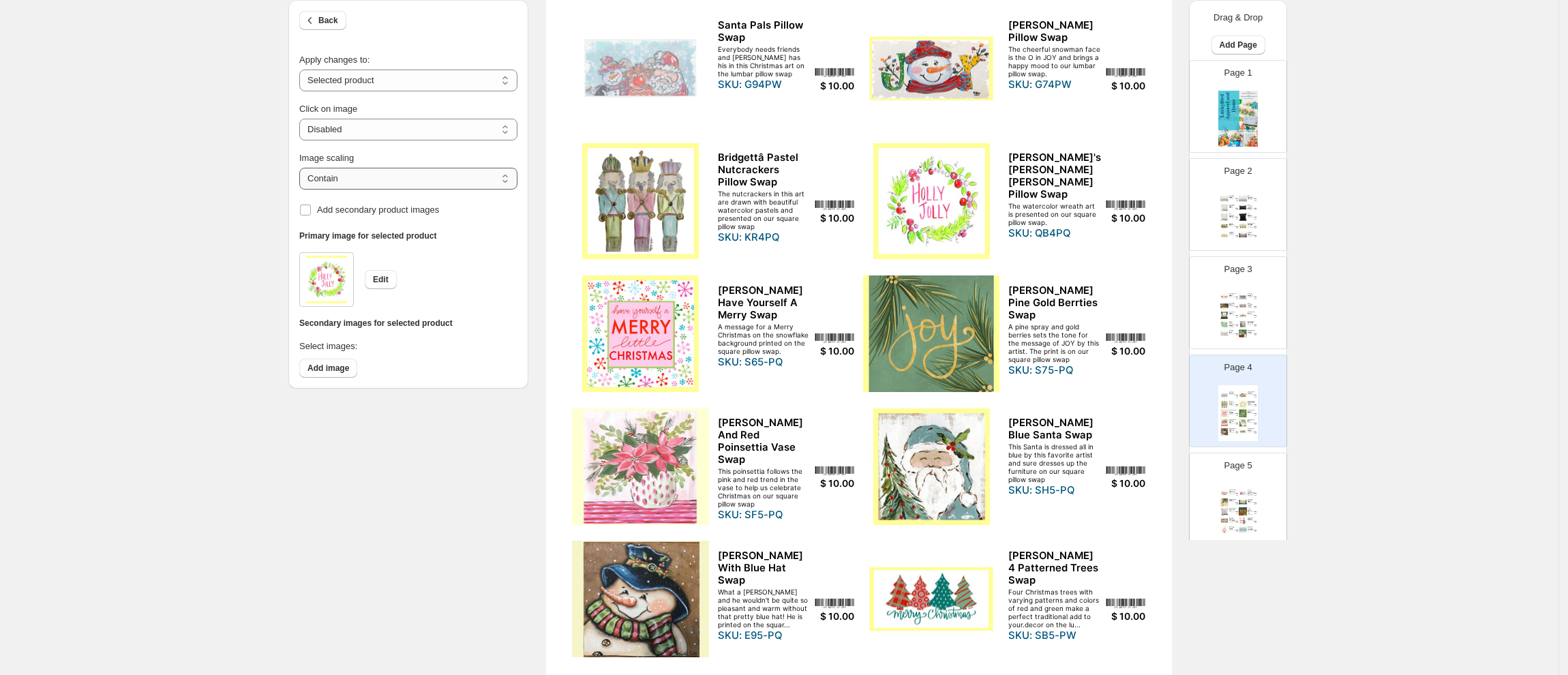 click on "***** *******" at bounding box center [408, 179] 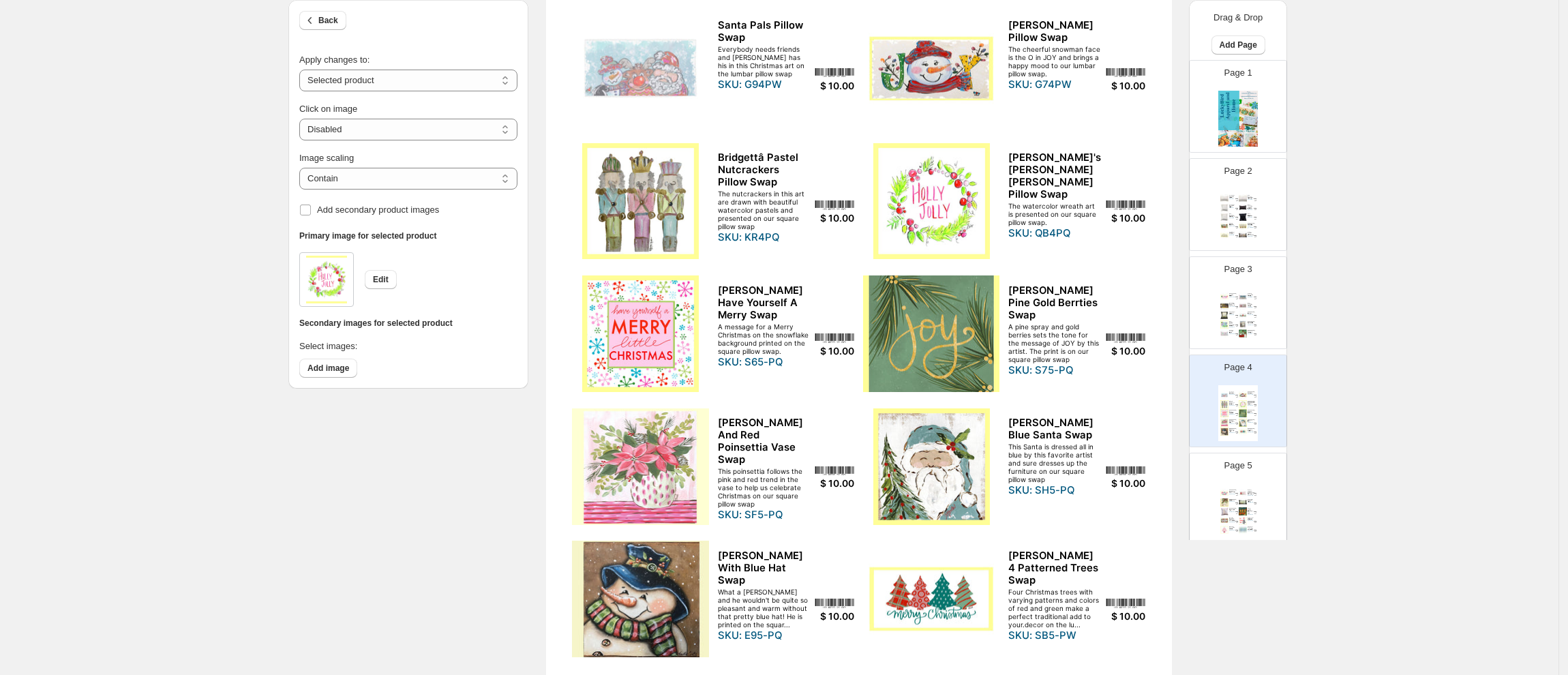 click at bounding box center [931, 466] 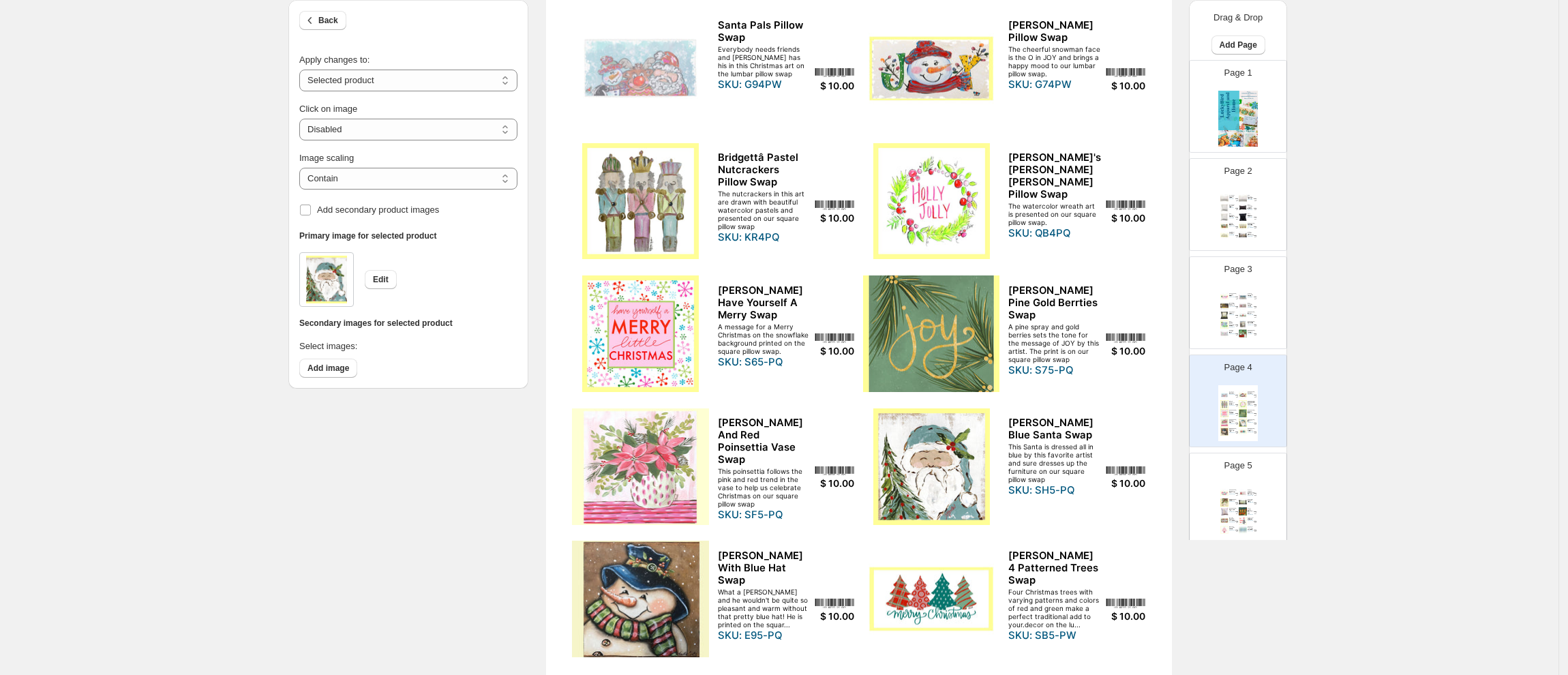 click at bounding box center [640, 466] 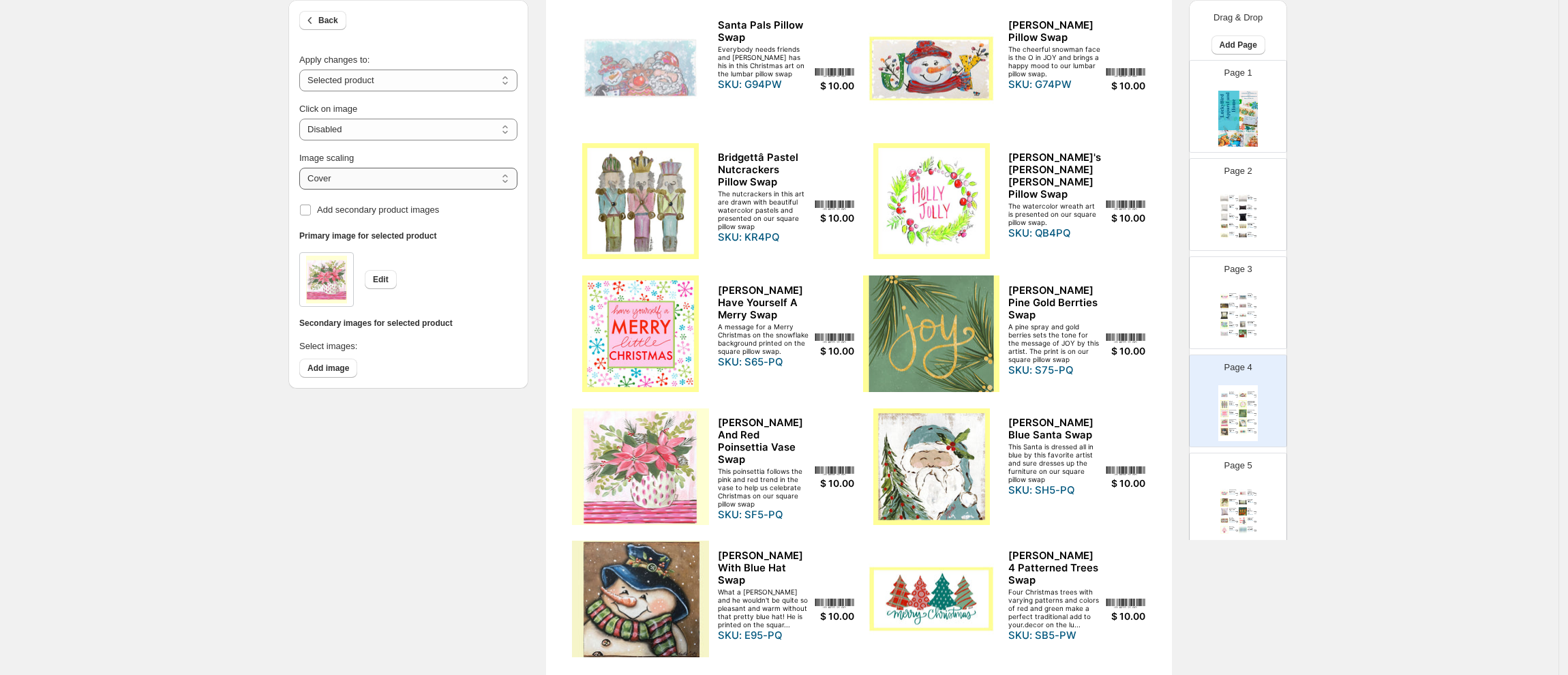 click on "***** *******" at bounding box center (408, 179) 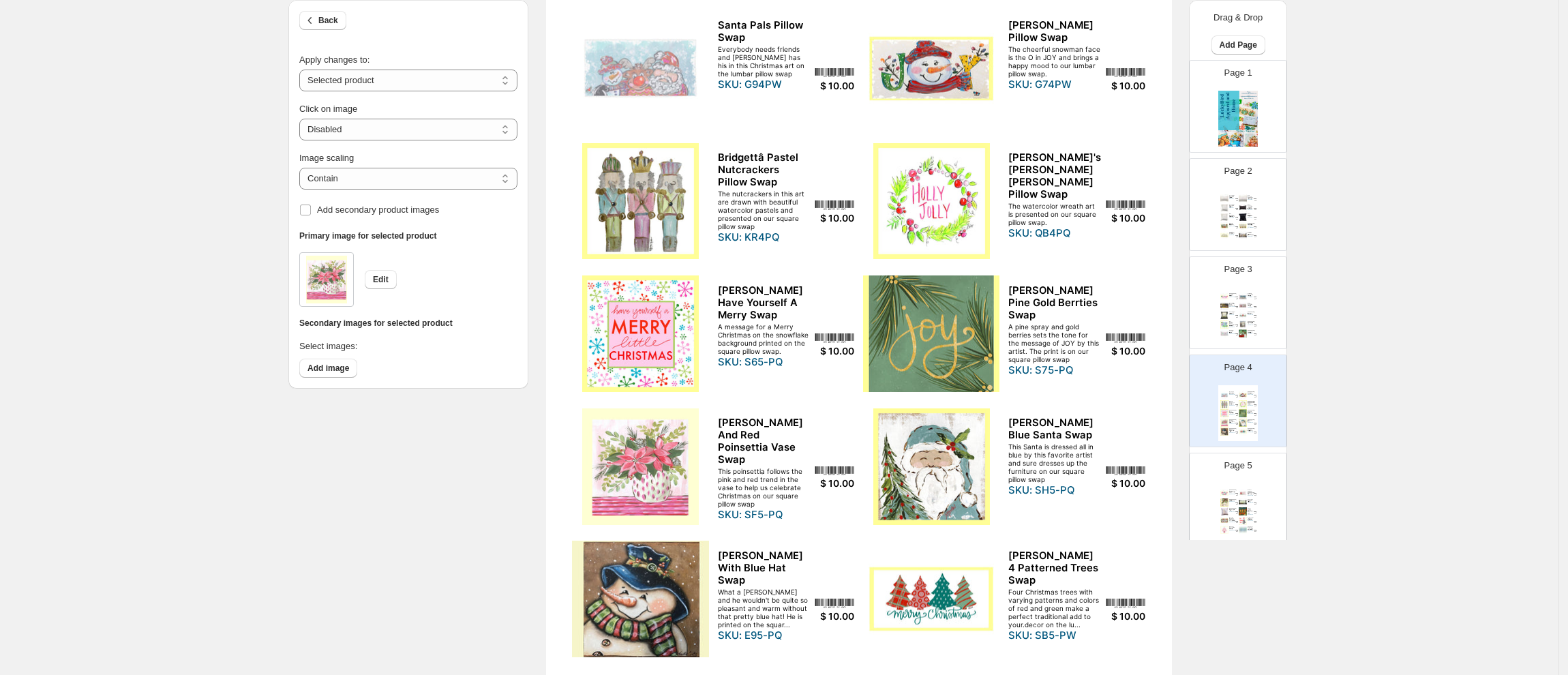 click at bounding box center [640, 599] 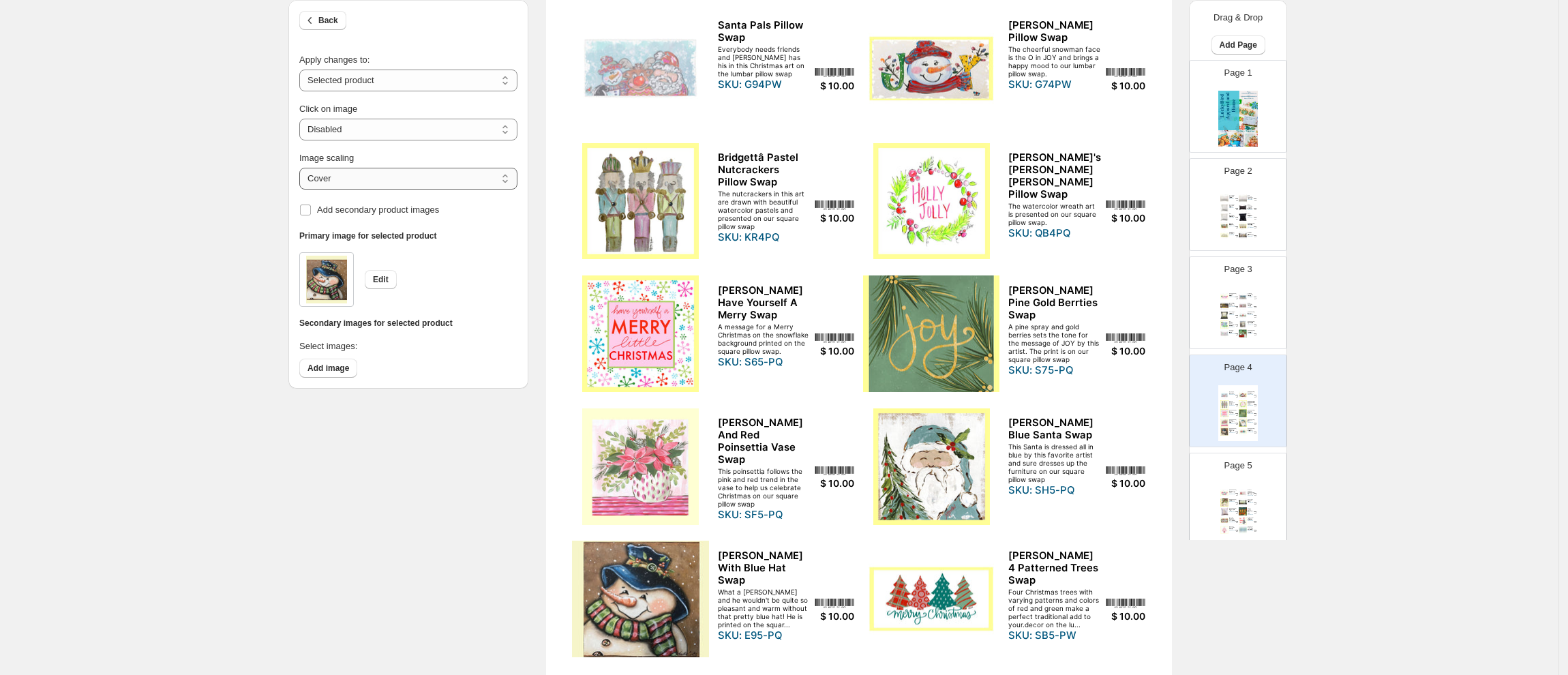 click on "***** *******" at bounding box center (408, 179) 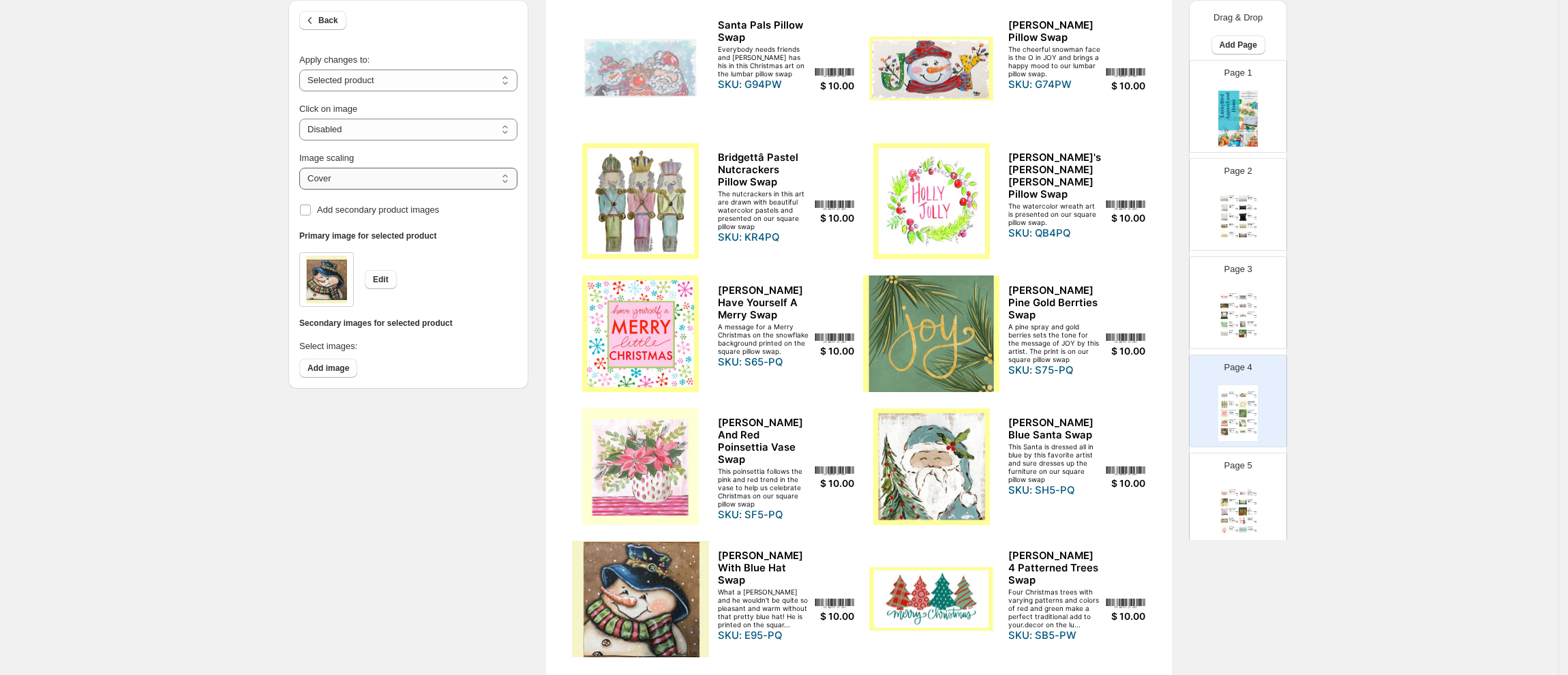 select on "*******" 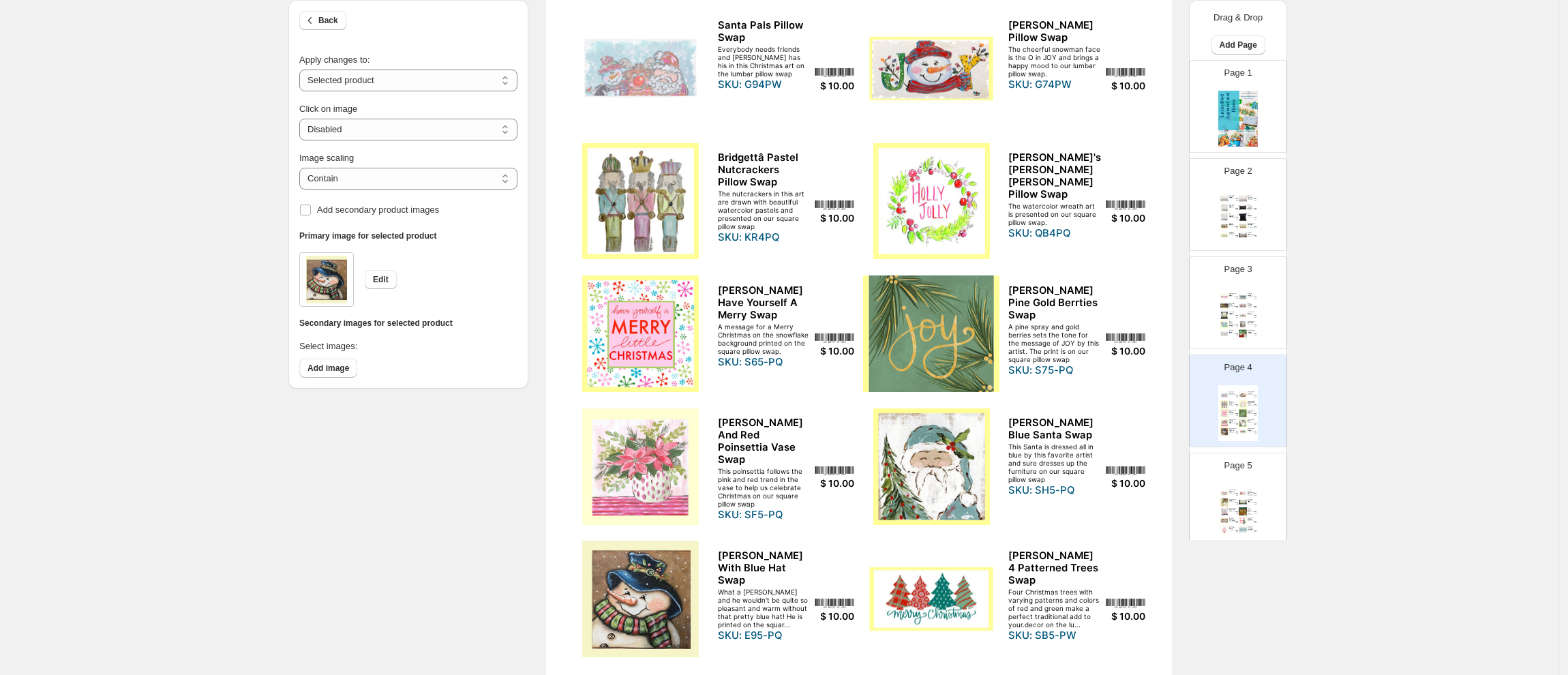 click at bounding box center [931, 466] 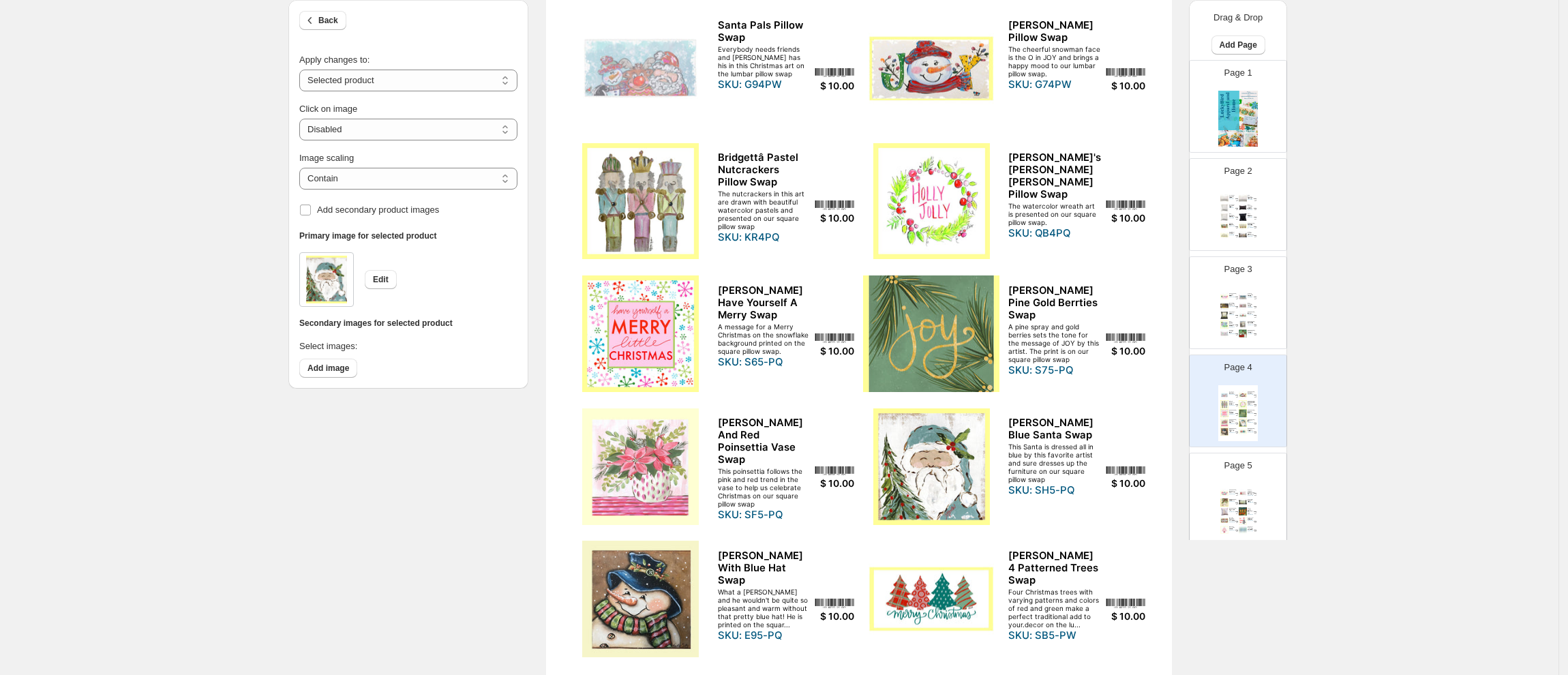 click at bounding box center (1243, 502) 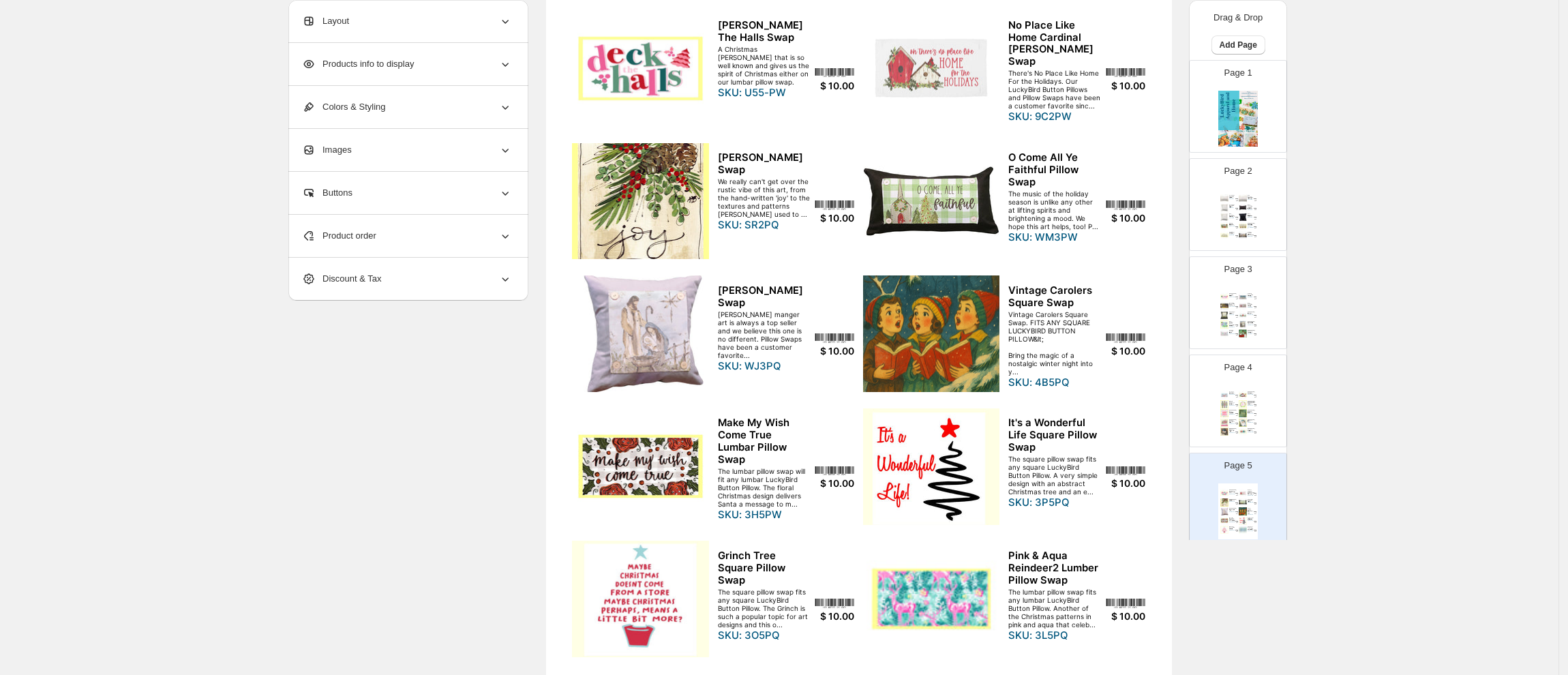 type on "*" 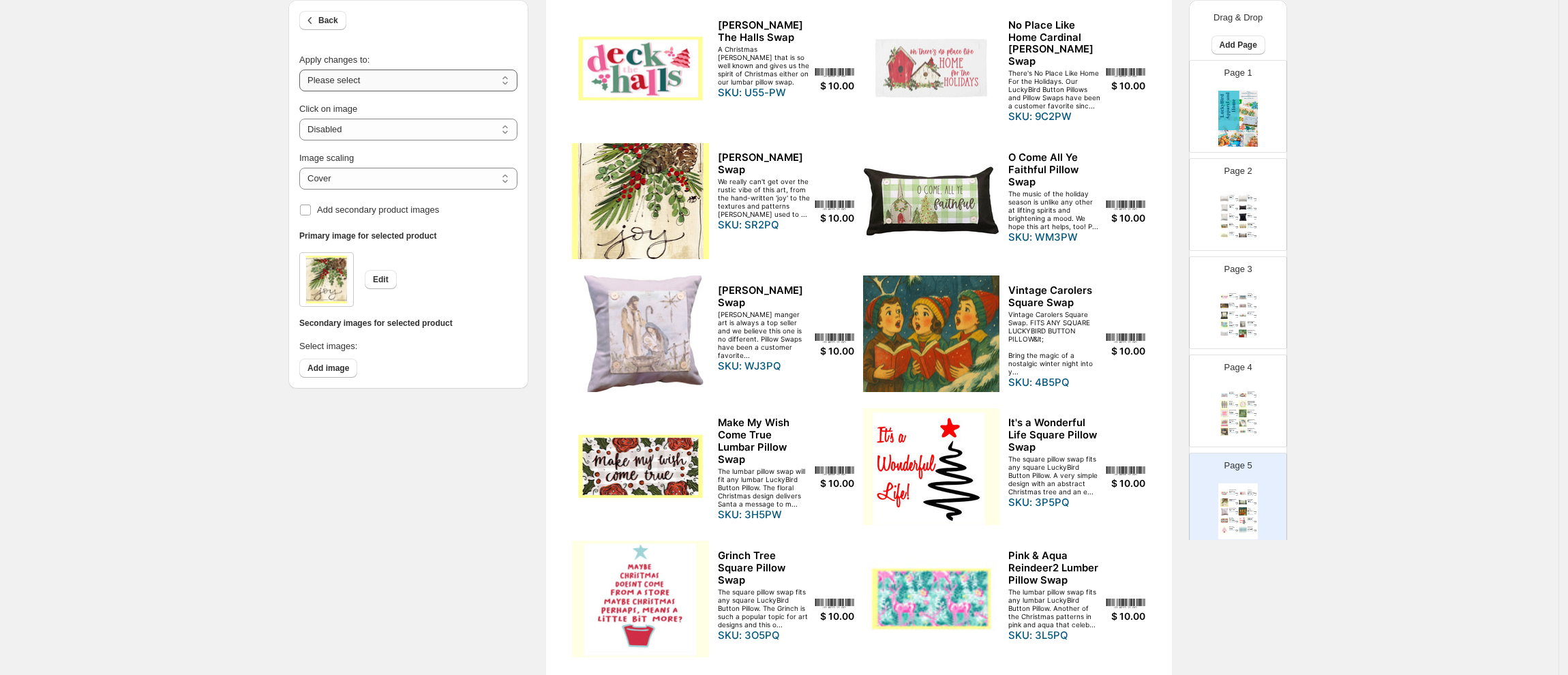 click on "**********" at bounding box center (408, 80) 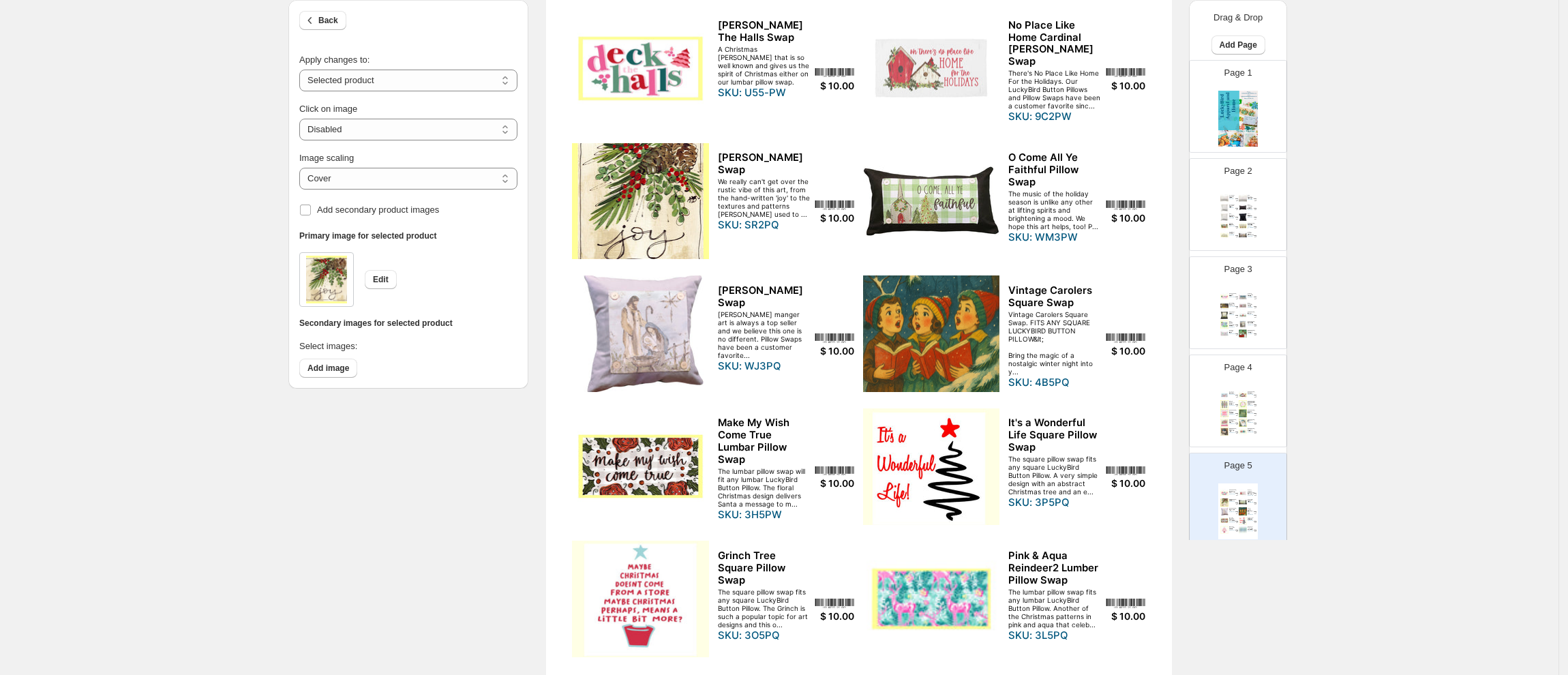 click on "Image scaling ***** ******* Cover Add secondary product images" at bounding box center (408, 180) 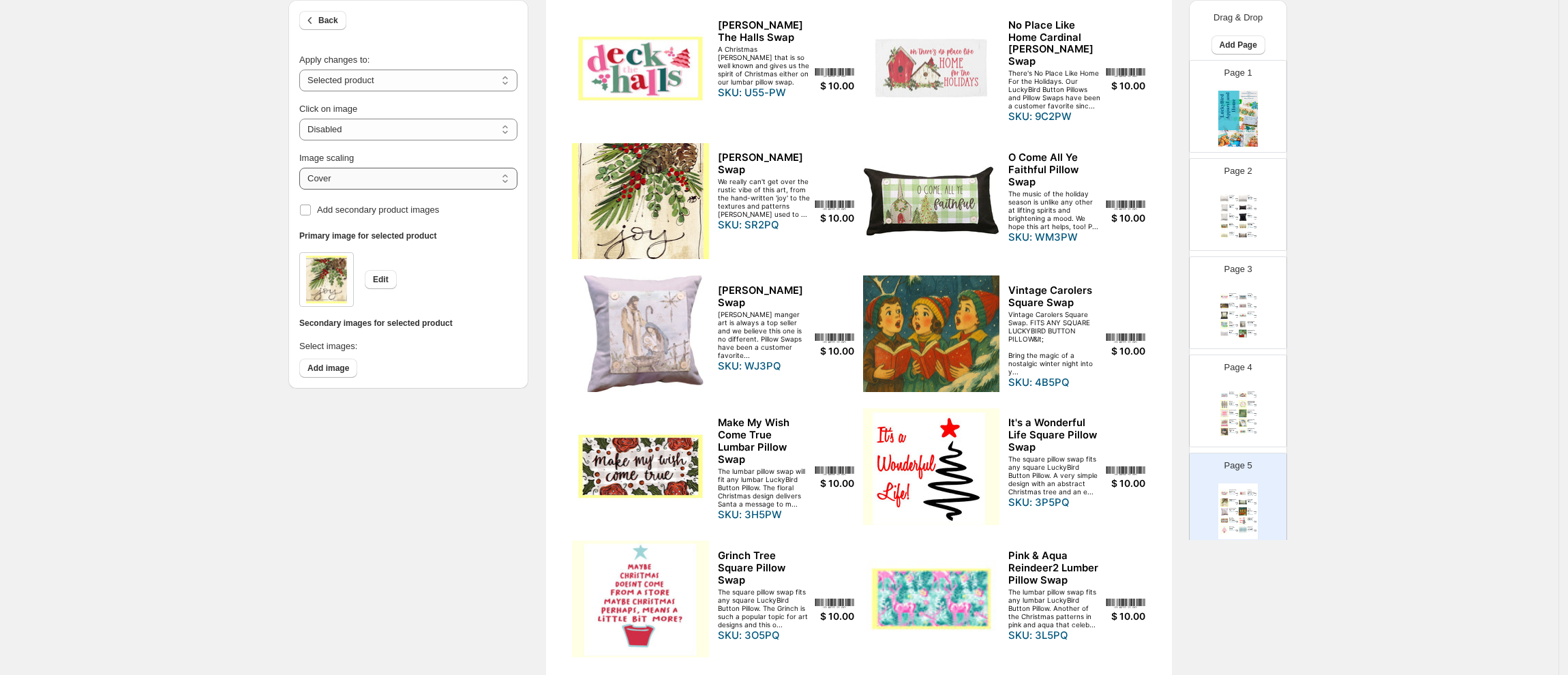 click on "***** *******" at bounding box center [408, 179] 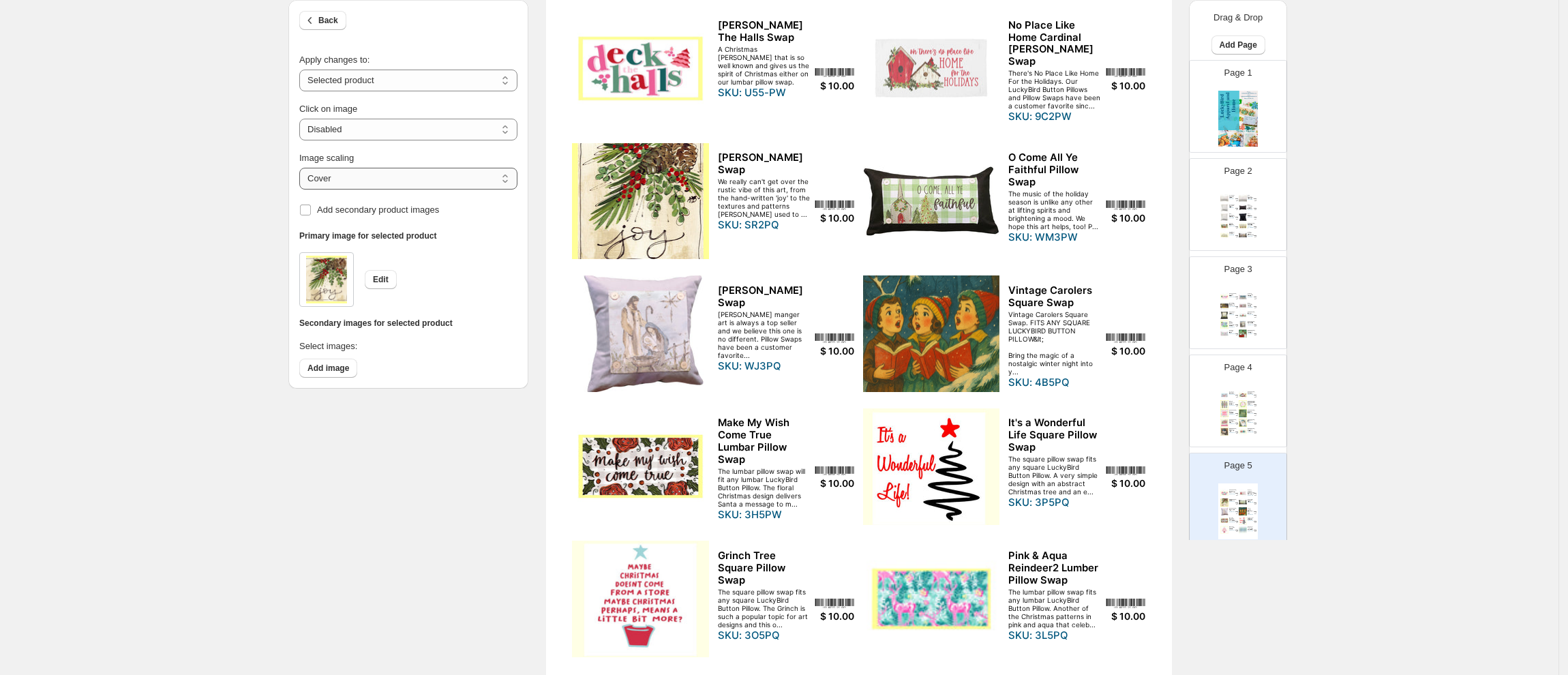 click on "***** *******" at bounding box center [408, 179] 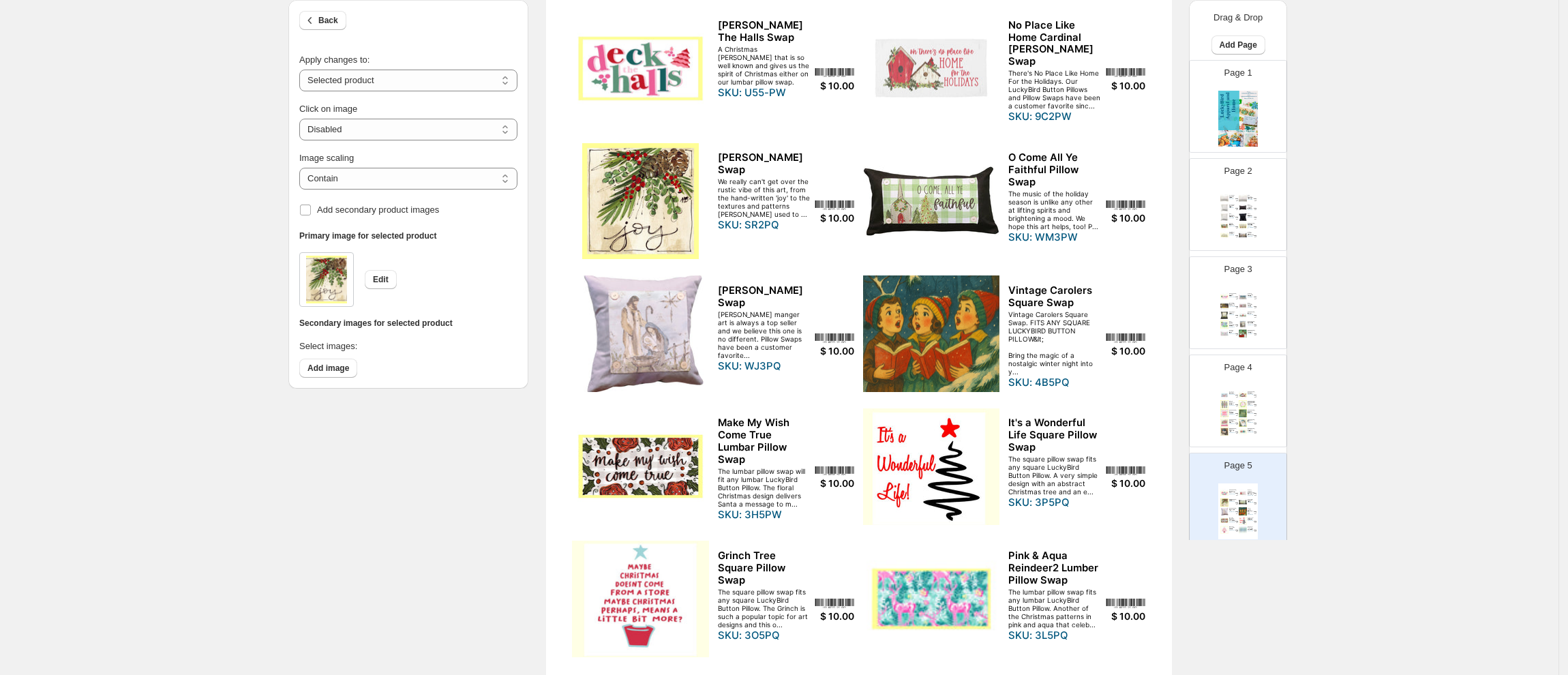 click at bounding box center [931, 333] 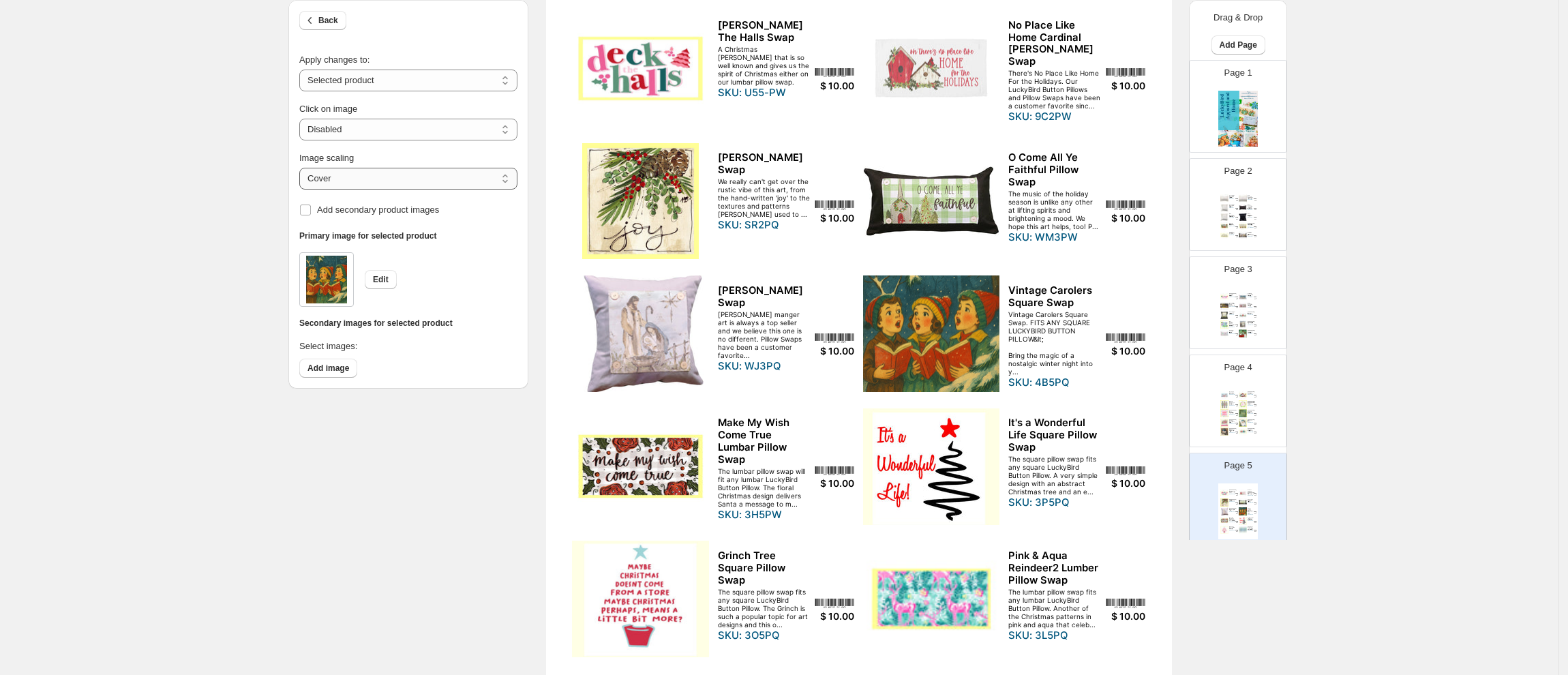 click on "***** *******" at bounding box center [408, 179] 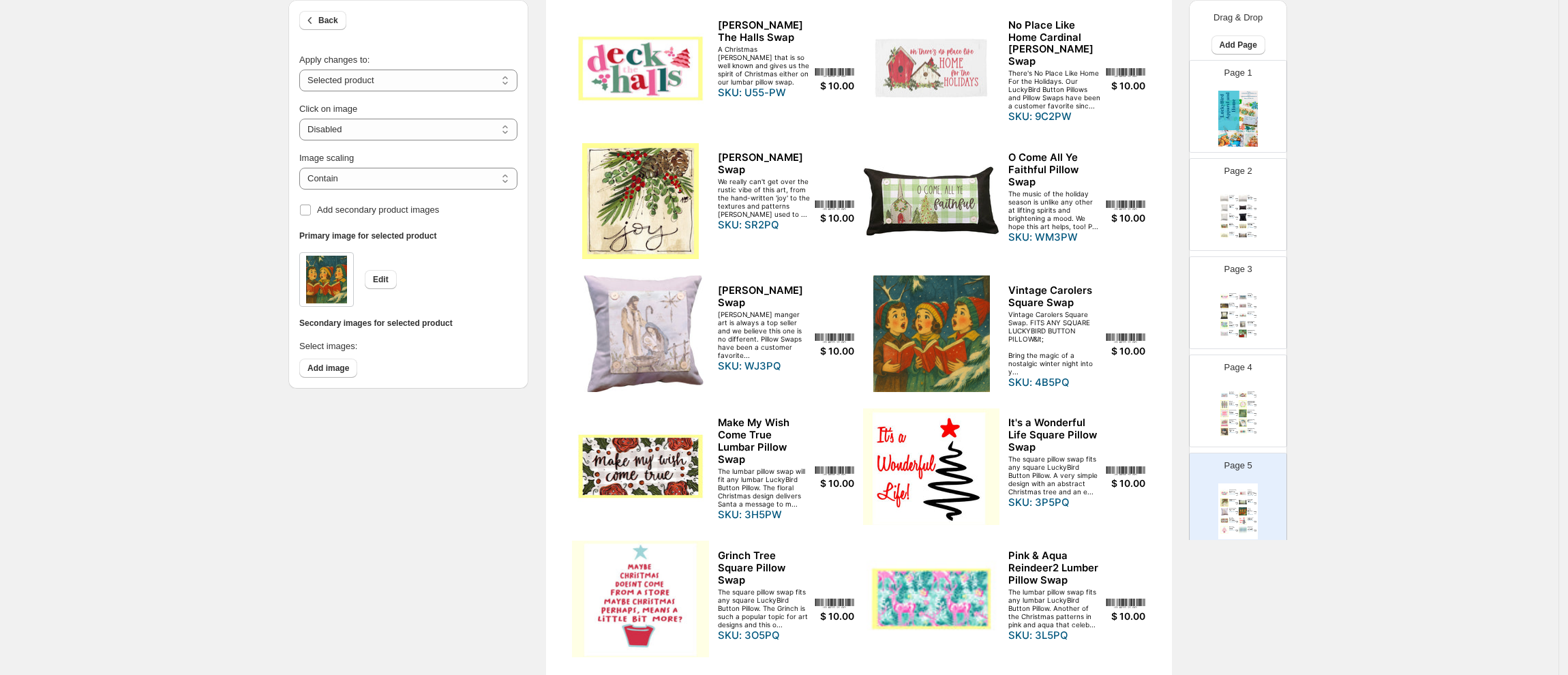click at bounding box center (931, 466) 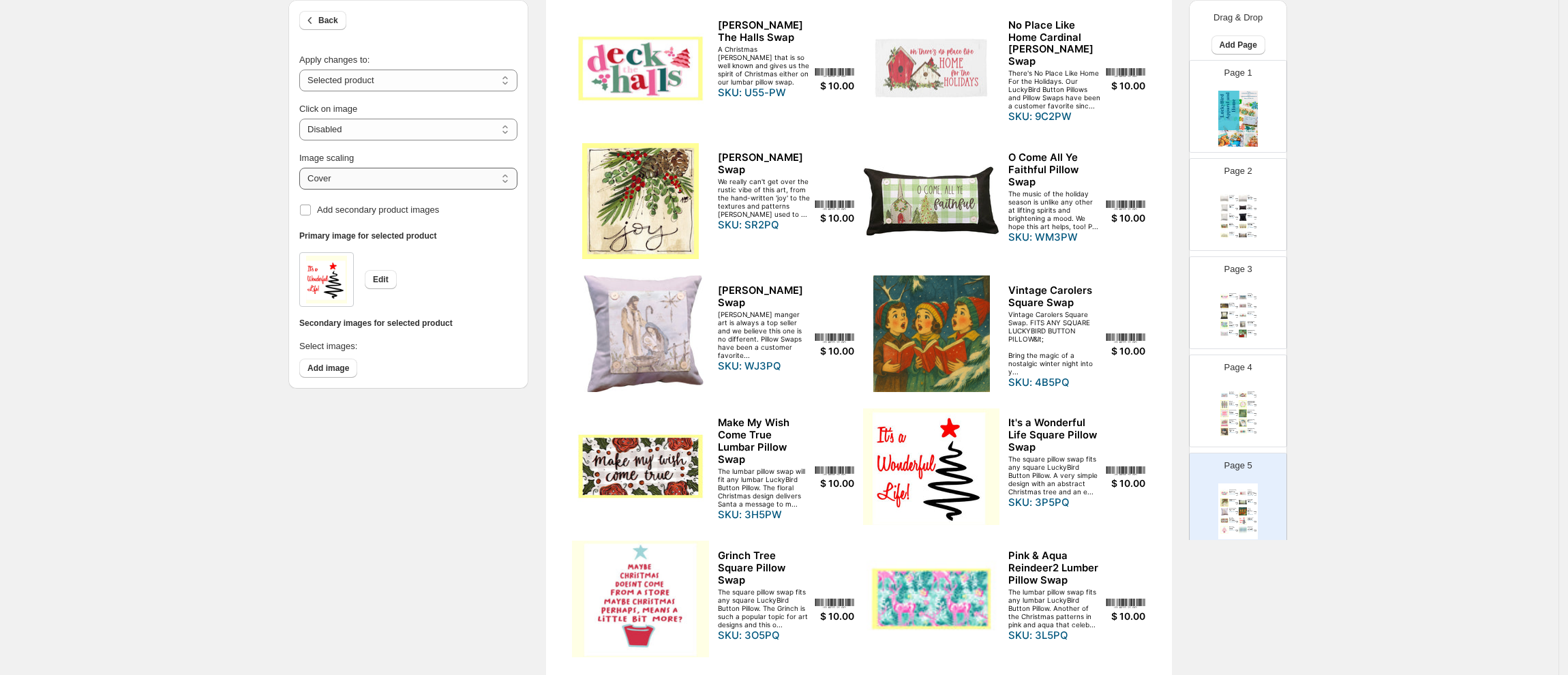 click on "***** *******" at bounding box center [408, 179] 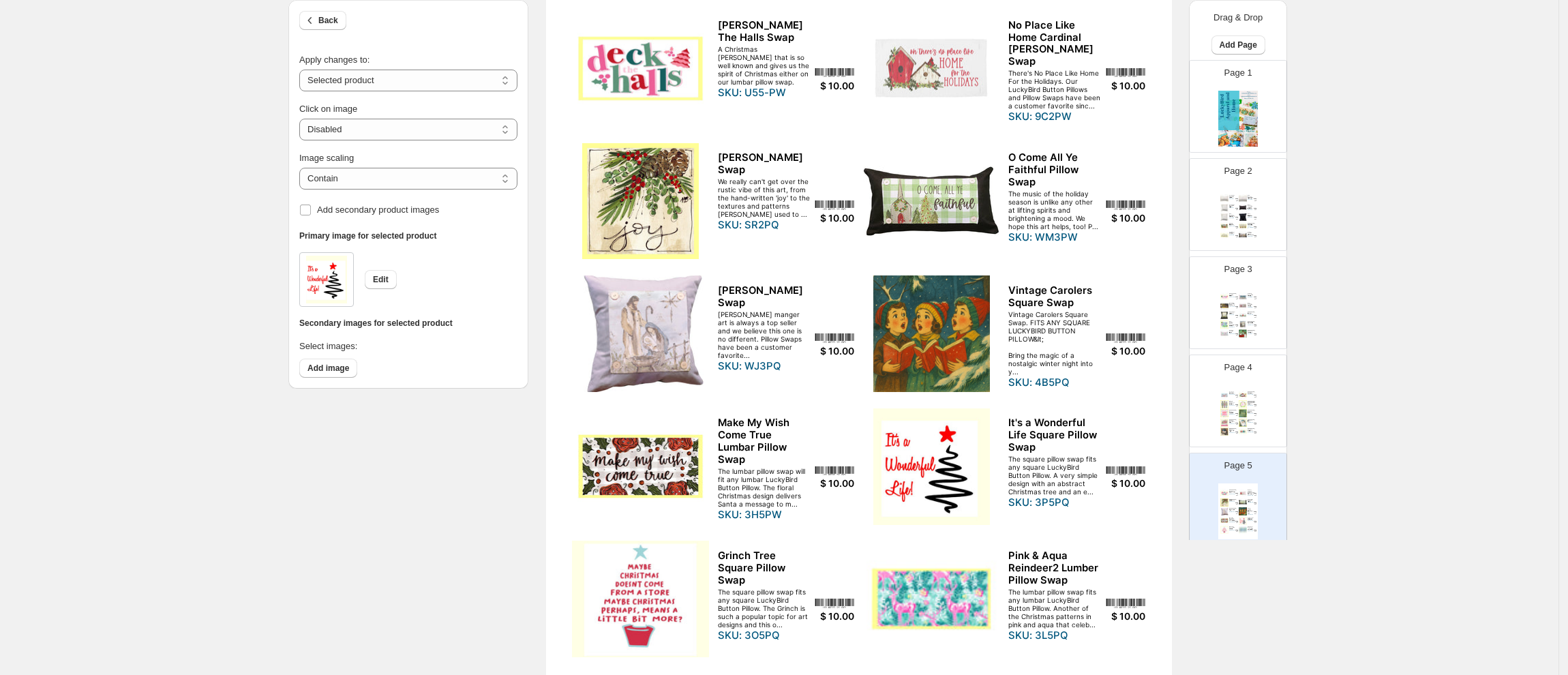 click at bounding box center [640, 599] 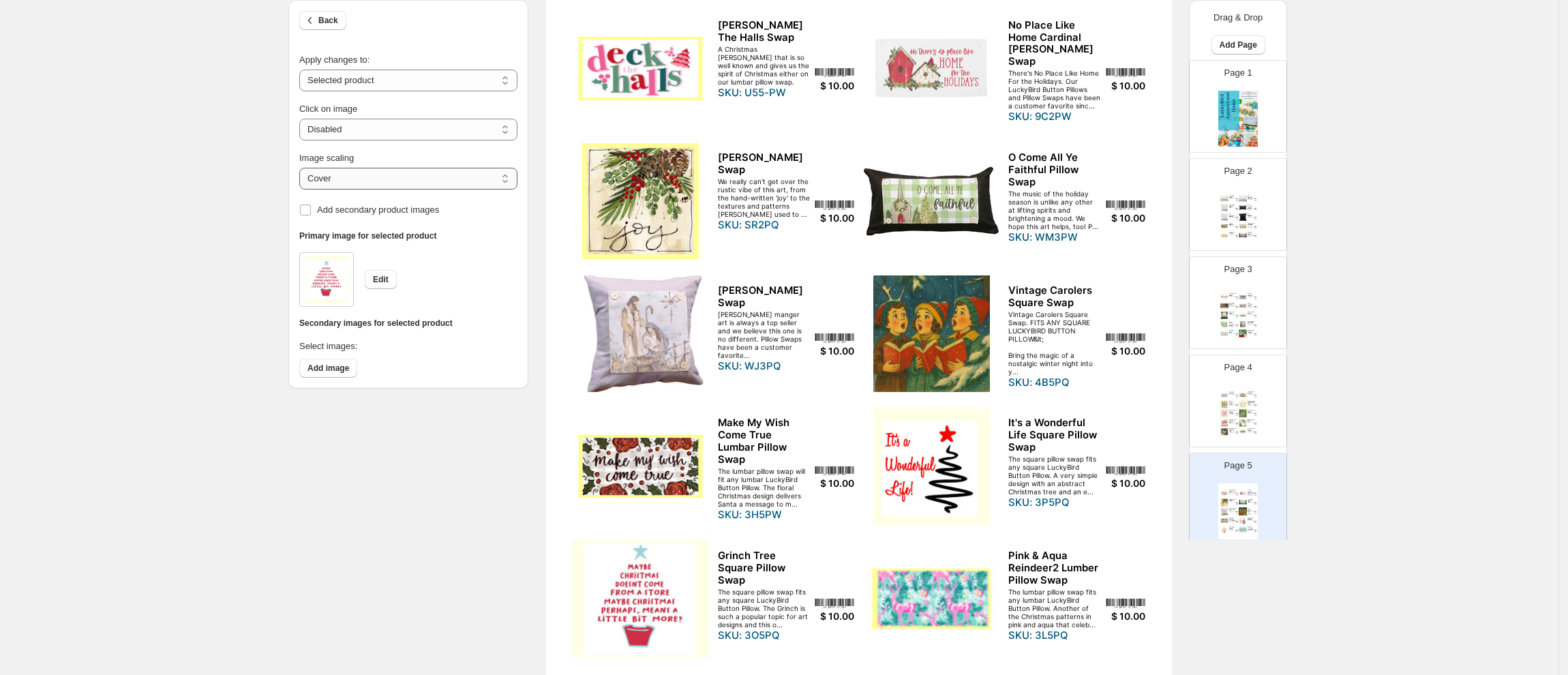 click on "***** *******" at bounding box center (408, 179) 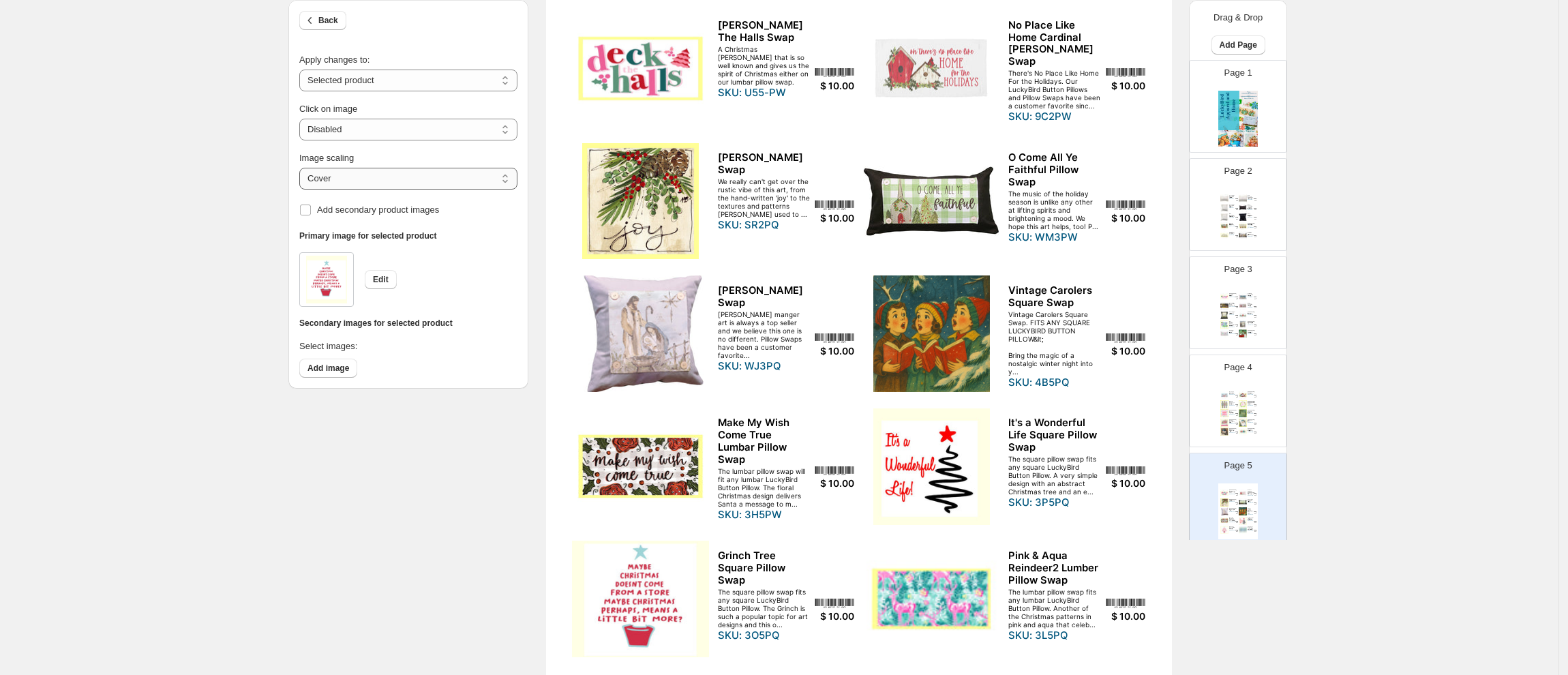 select on "*******" 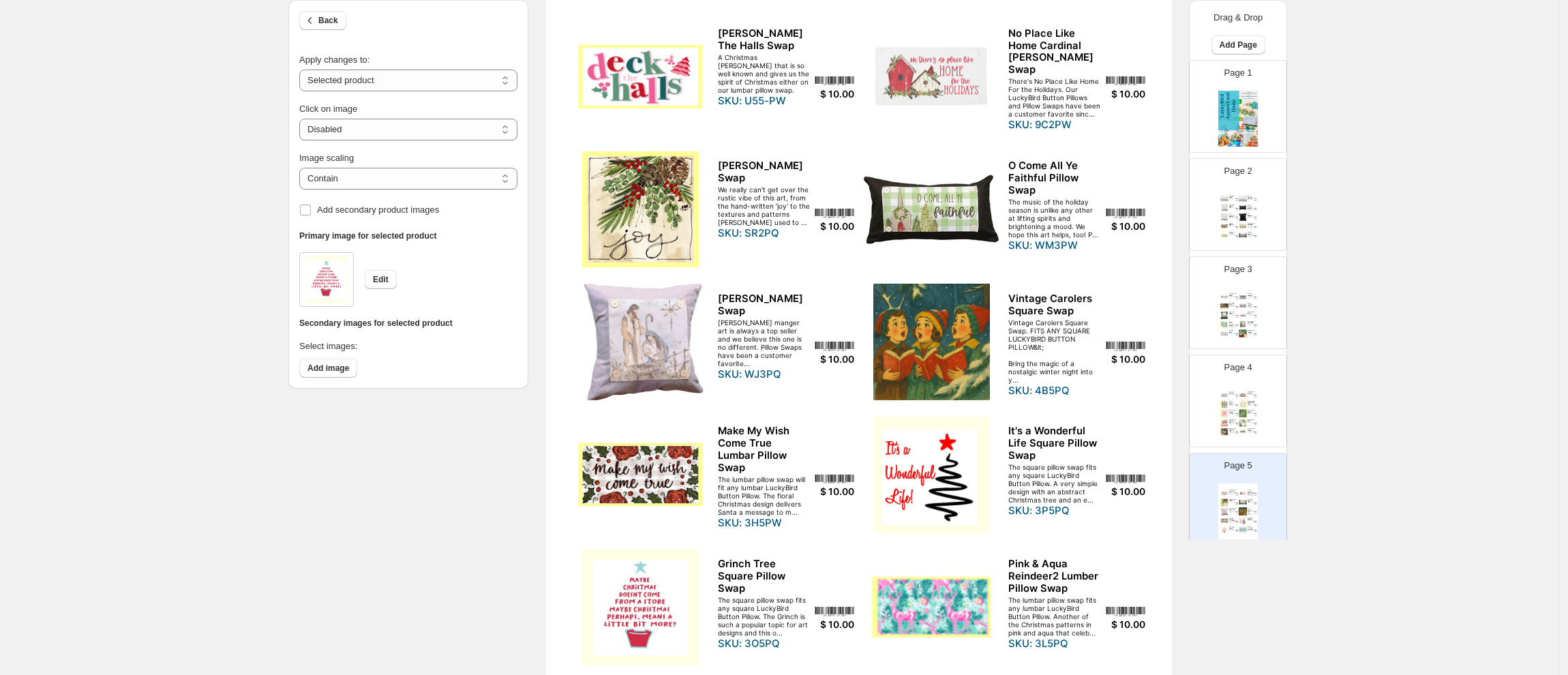 scroll, scrollTop: 168, scrollLeft: 0, axis: vertical 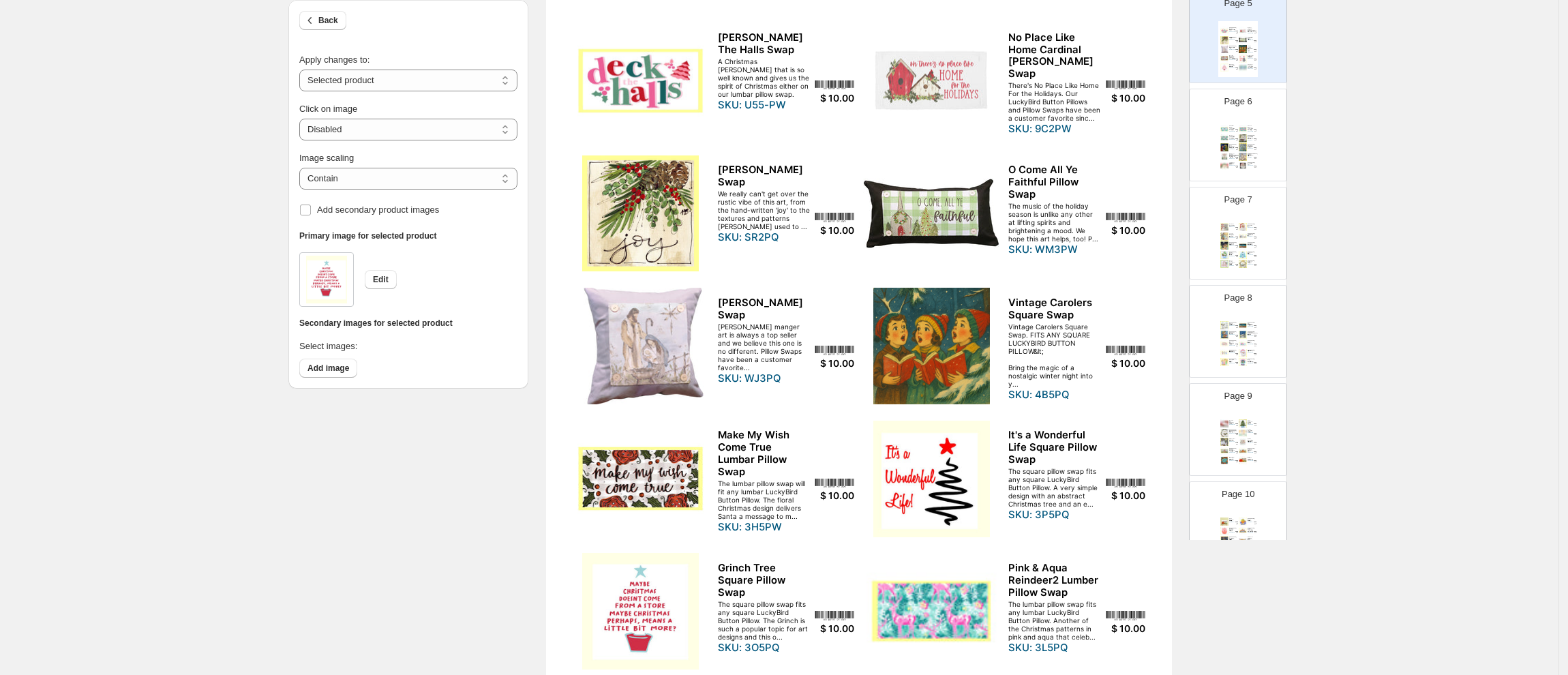 click at bounding box center (1243, 129) 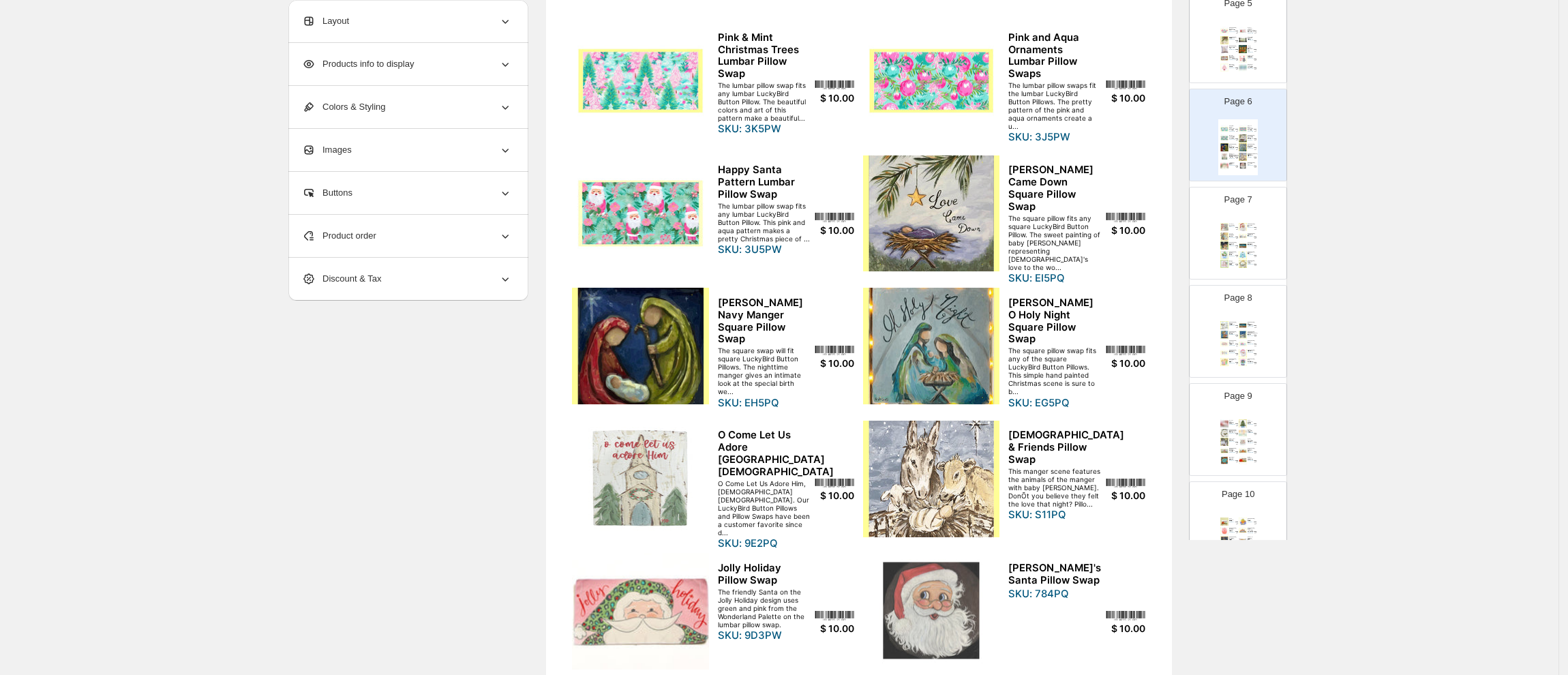 click at bounding box center [931, 213] 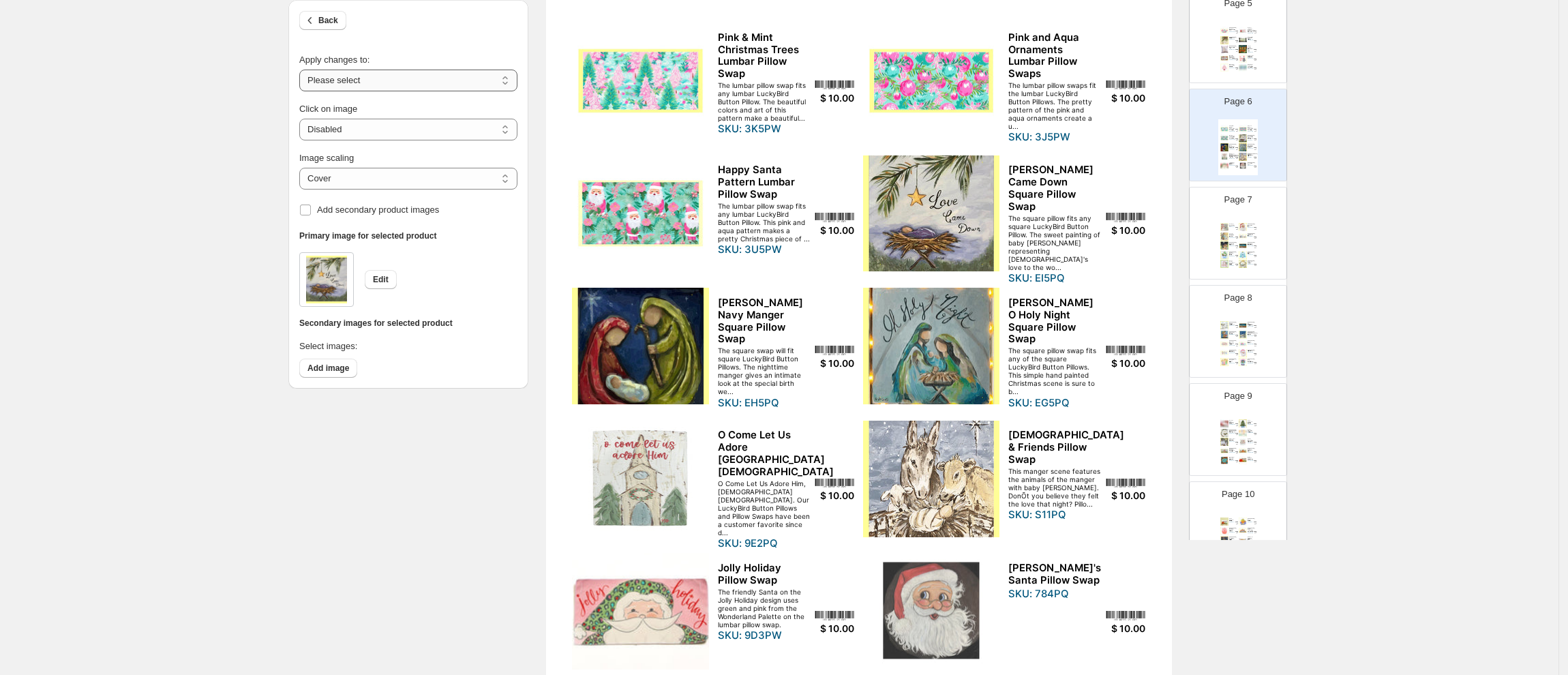 click on "**********" at bounding box center [408, 80] 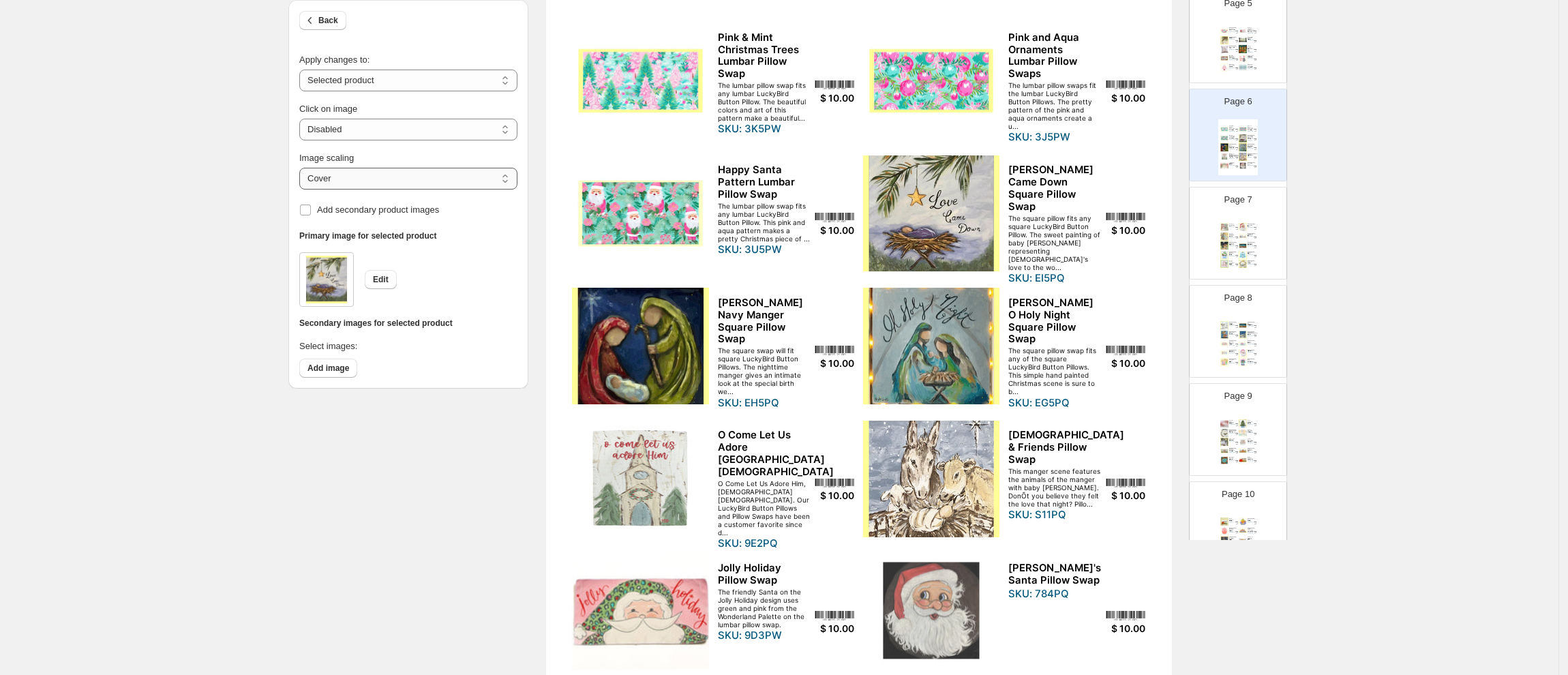 click on "***** *******" at bounding box center [408, 179] 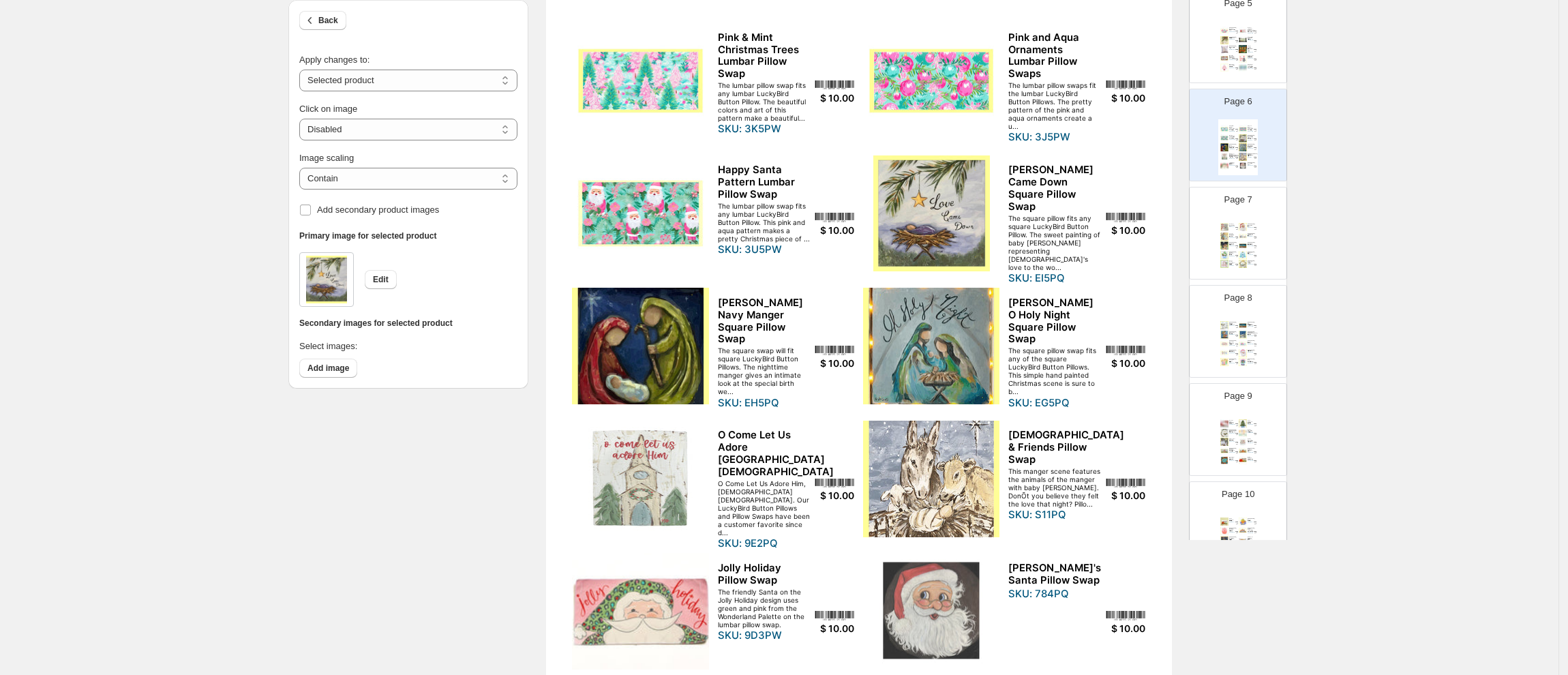 click at bounding box center [640, 346] 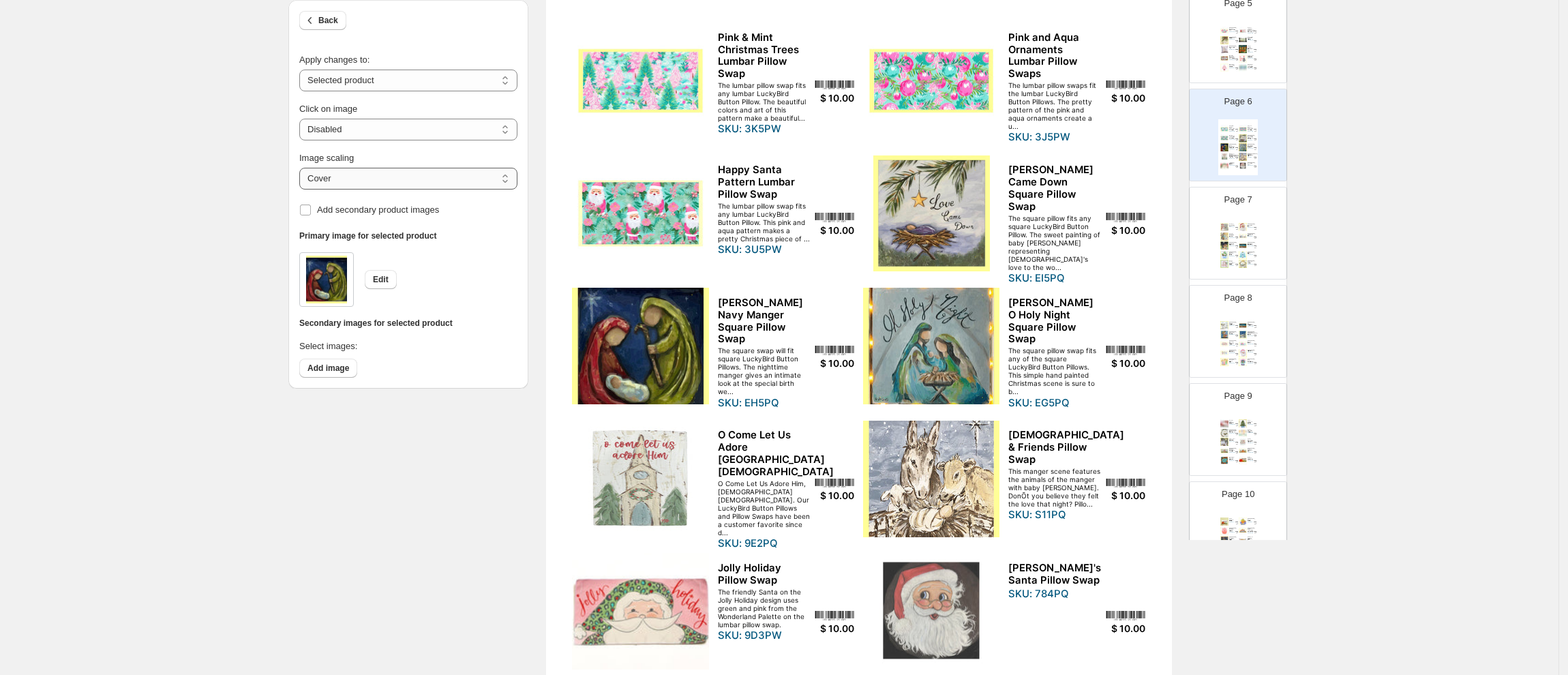click on "***** *******" at bounding box center [408, 179] 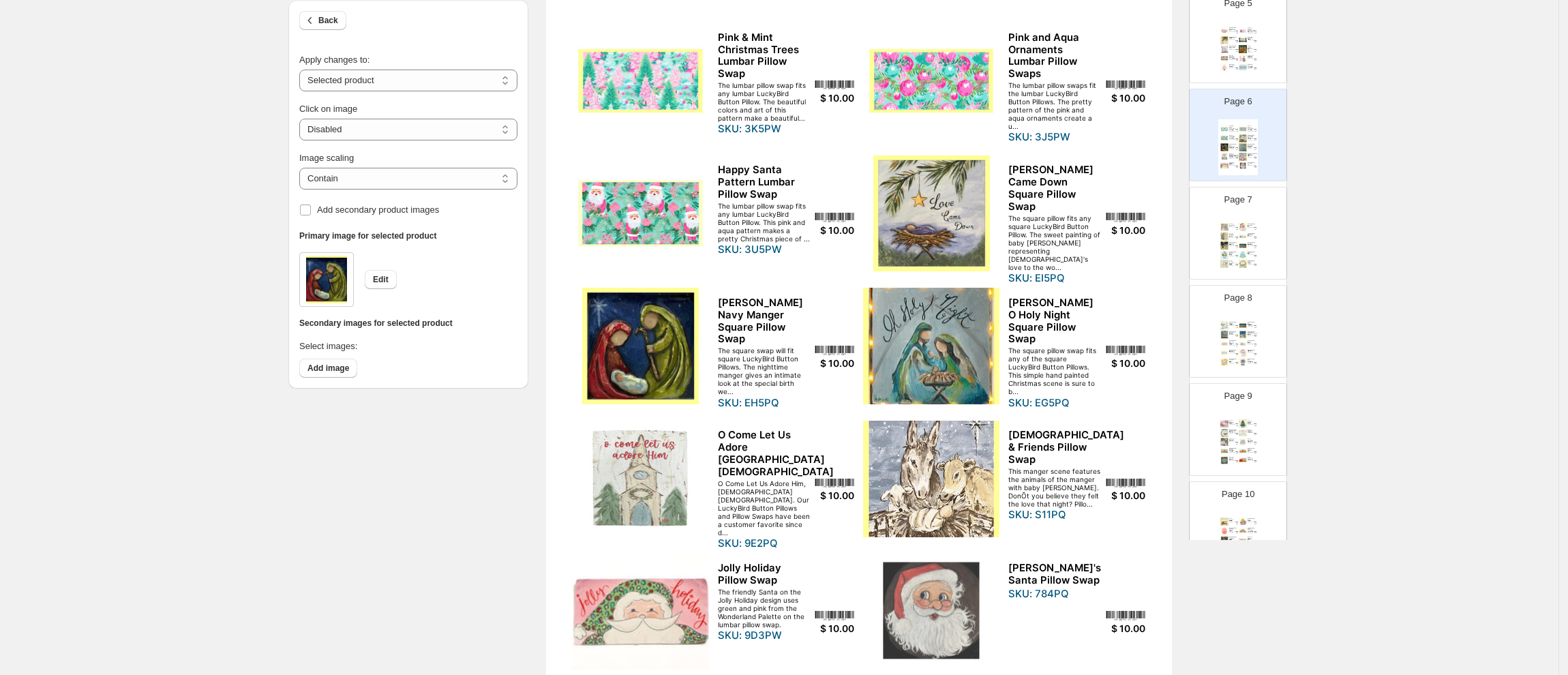 click at bounding box center [931, 346] 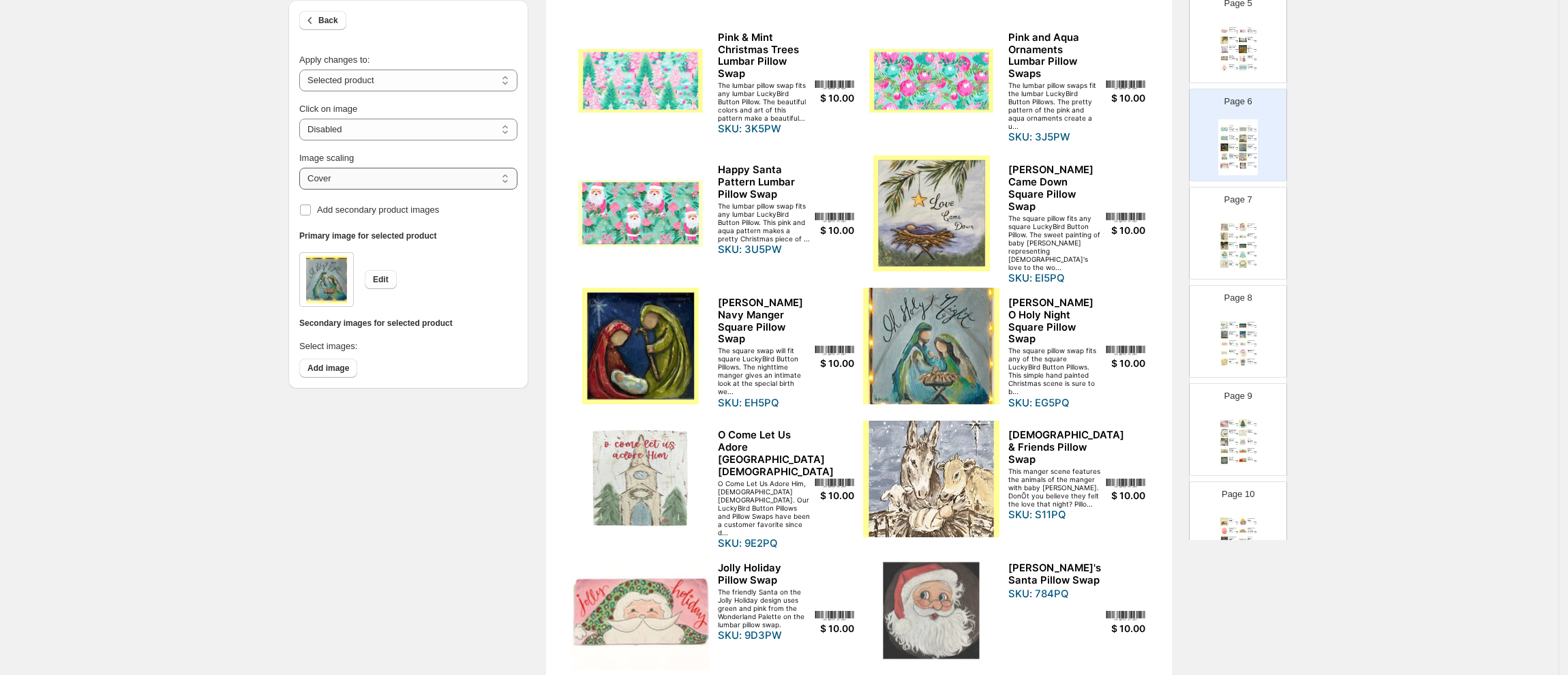 click on "***** *******" at bounding box center [408, 179] 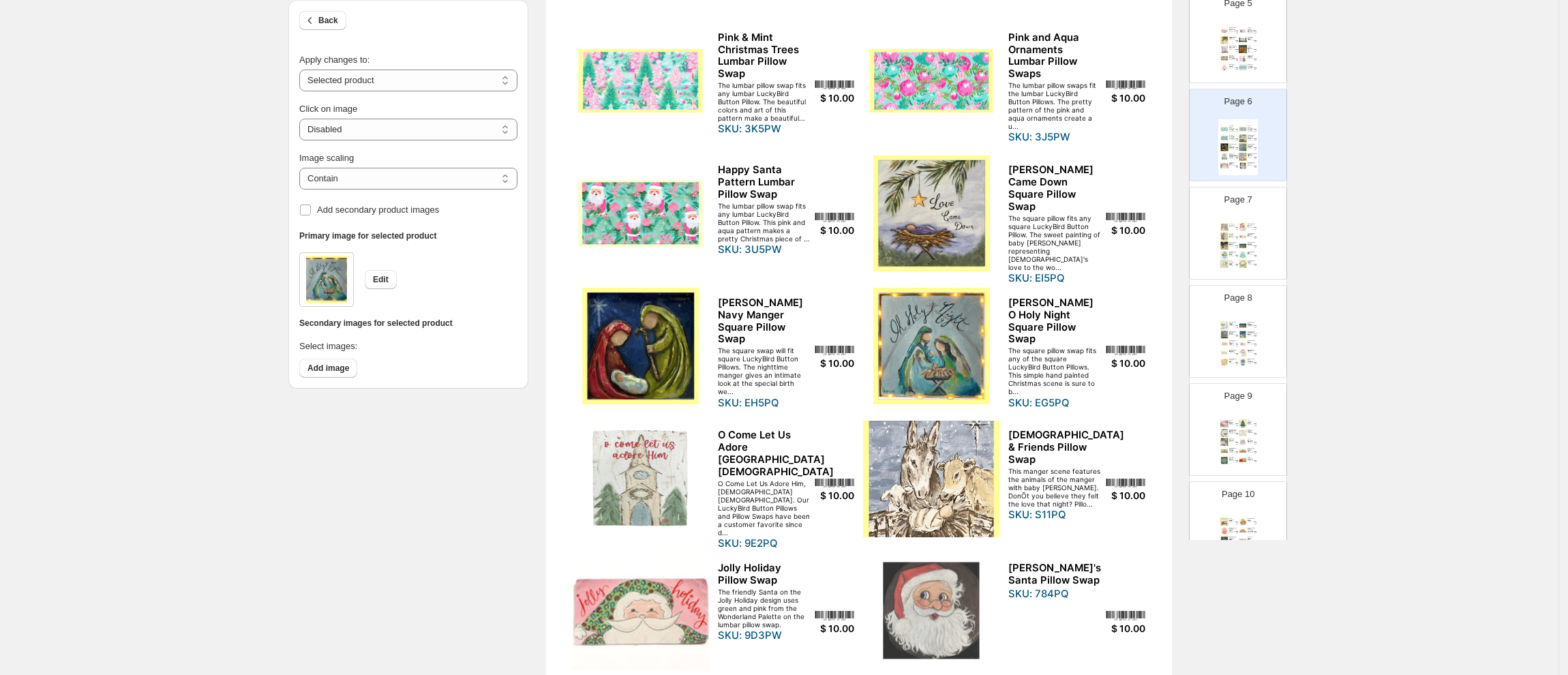 click at bounding box center (931, 479) 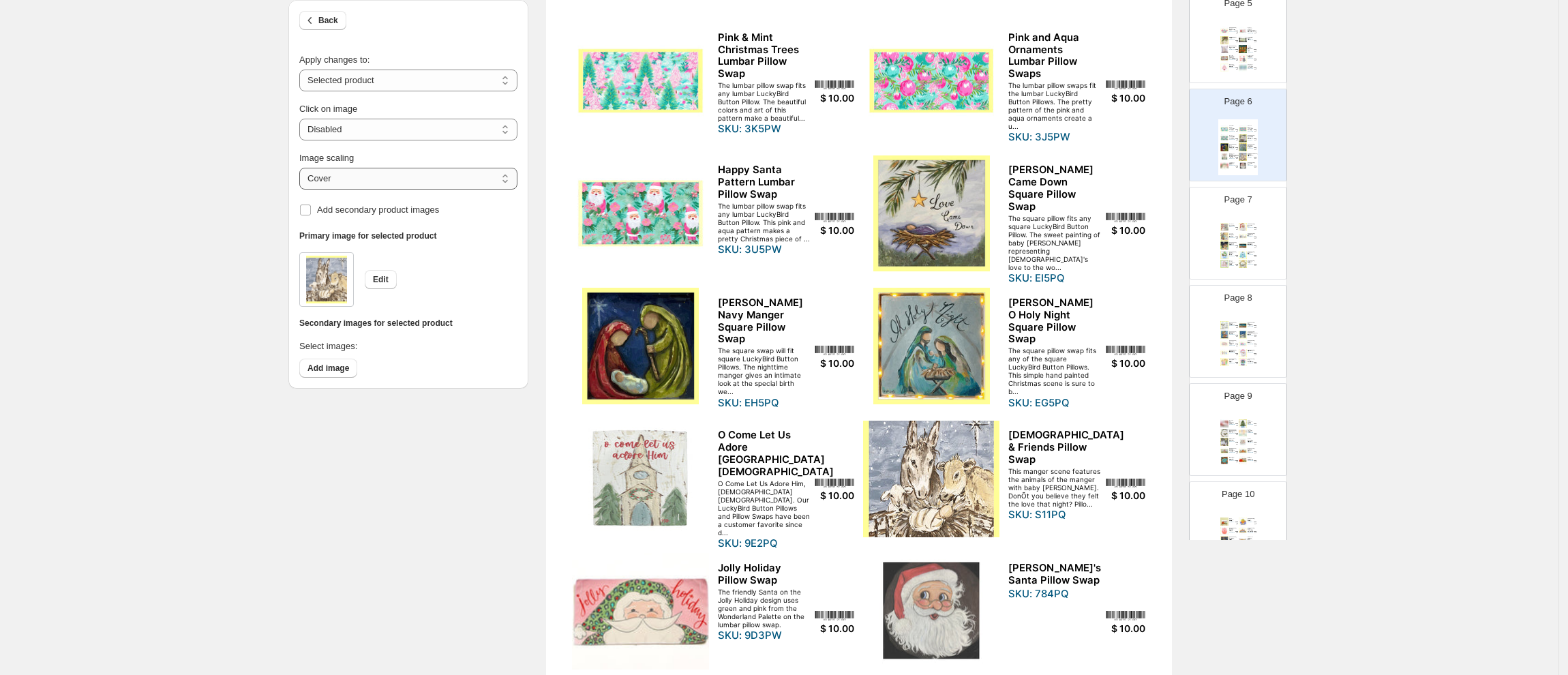click on "***** *******" at bounding box center (408, 179) 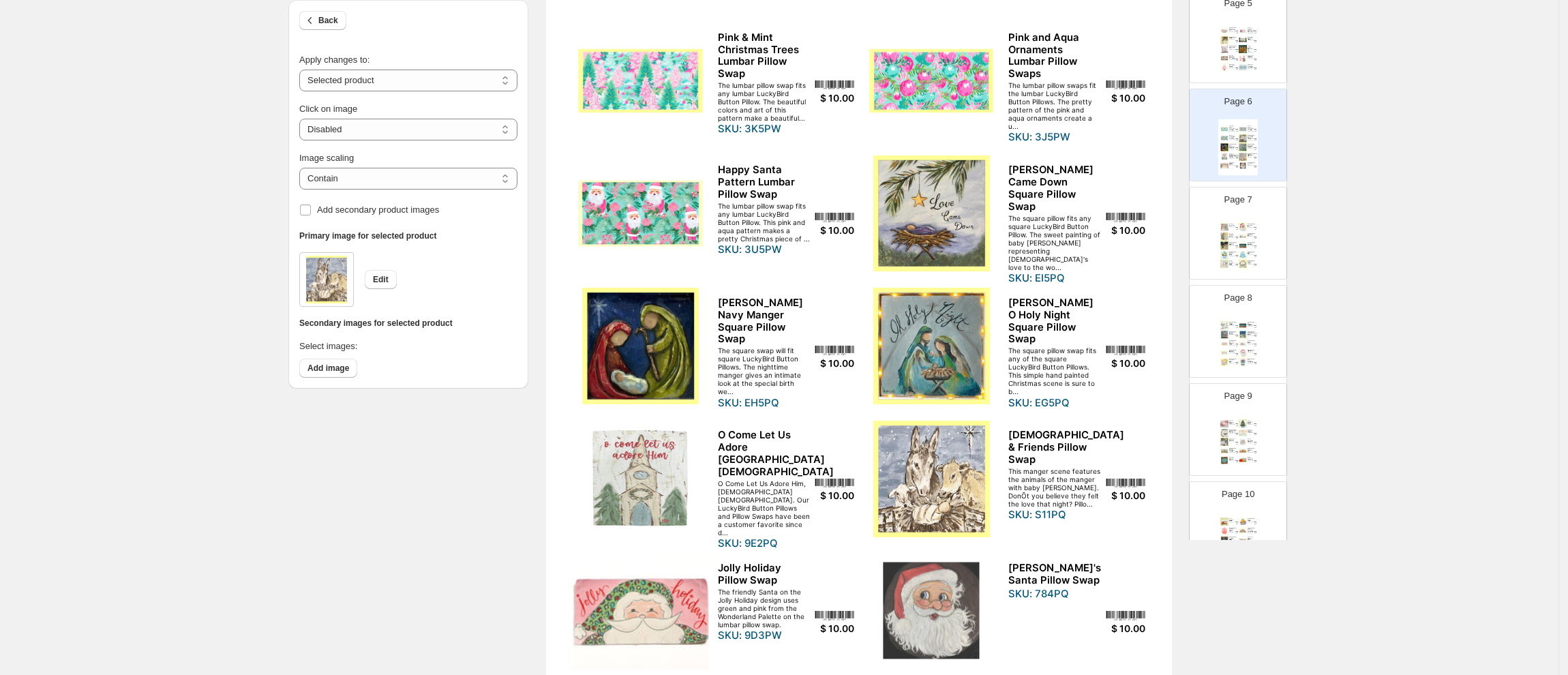click at bounding box center (931, 611) 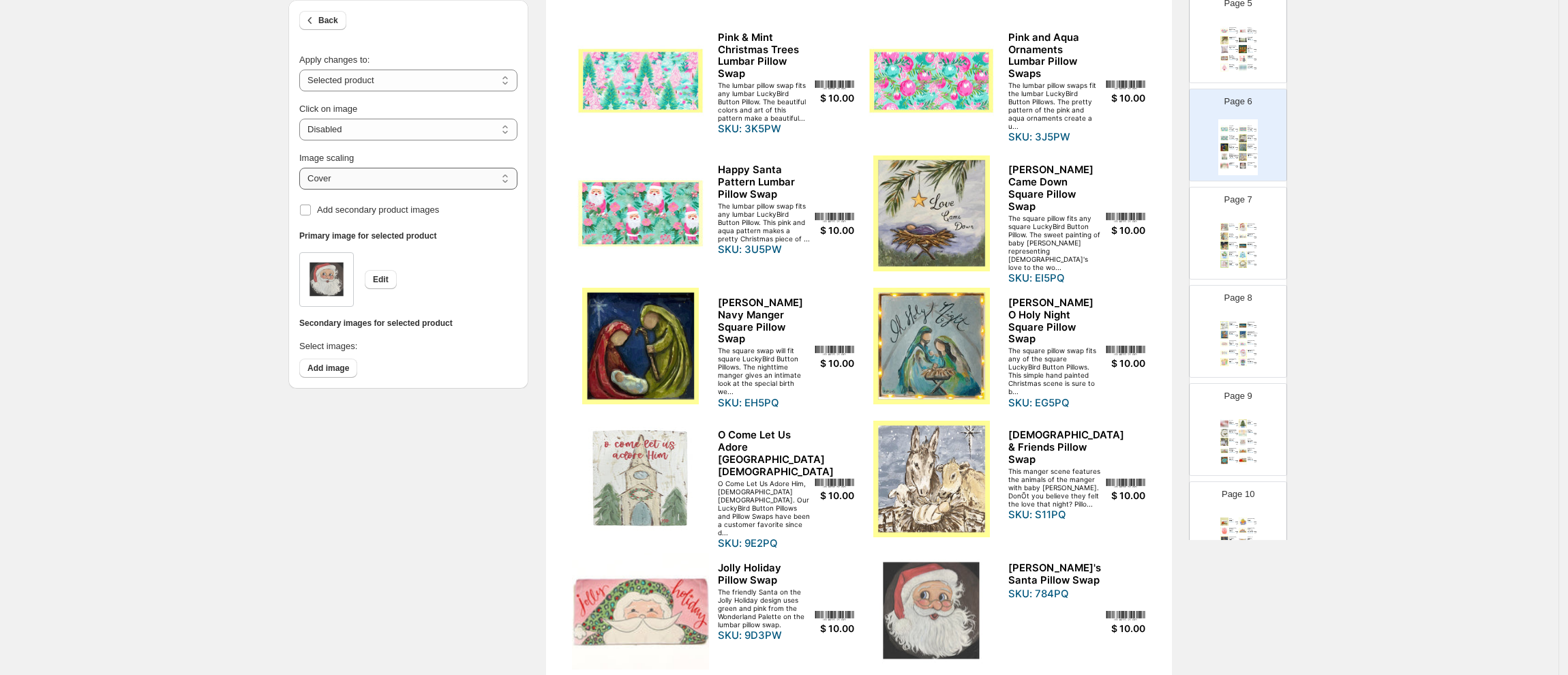 click on "***** *******" at bounding box center [408, 179] 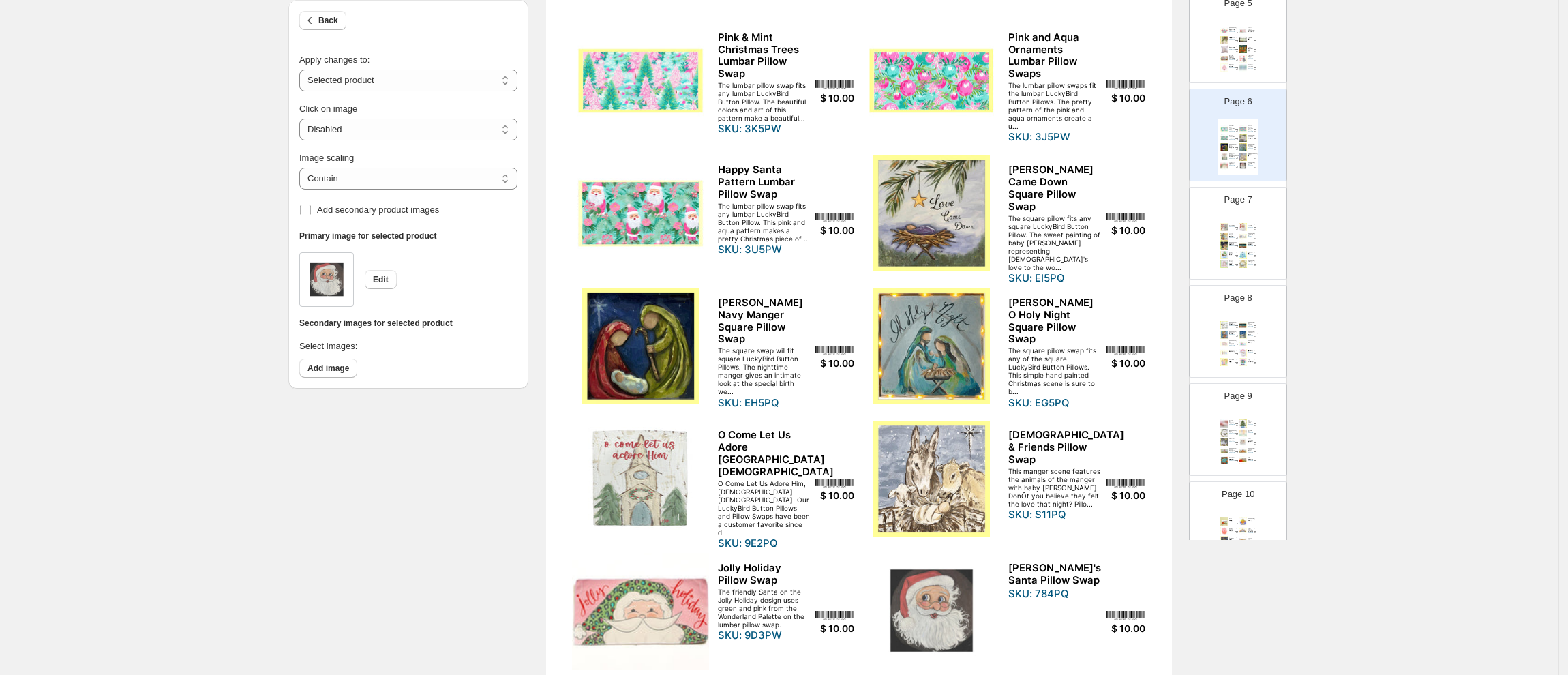 click on "Snowman Redbird Pillow Swap SKU:  704PQ $ 10.00 [PERSON_NAME]'s Santa Pillow Swap Just a beautiful hand-painted art featuring Santa on our square pillow swap SKU:  E94PQ $ 10.00 Jennieâ Square Nativity Pillow Swap This traditional nativity art by [PERSON_NAME] is featured on our square pillow swap SKU:  G84PQ $ 10.00 [PERSON_NAME]'s Acrylic Nativity Pillow Swap The Acryllic nativity design is a rendition of the full nativity scene on a lumbar pillow swap. SKU:  QI4PW $ 10.00 [PERSON_NAME]'s Night Nativity Pillow Swap The scene of the manger at night is a beautiful  design for the holidays on our square pillow swap. SKU:  QE4PQ $ 10.00 [PERSON_NAME]'s Glad Tidings Pillow Swap The Angels announced the birth of [PERSON_NAME] in this nativity art featured on our lumbar pillow swap. SKU:  E24PW $ 10.00 [PERSON_NAME] Christmas Magnolia Swap An unusually beautiful painting of the magnolia with hints of Christmas in the design on the square pillow swap SKU:  QQ5-PQ $ 10.00 [PERSON_NAME] Nutcracker Swap SKU:  QR5-PQ $ 10.00 Haleyâ Candy Cane Sweet Christmas Swap" at bounding box center [1238, 245] 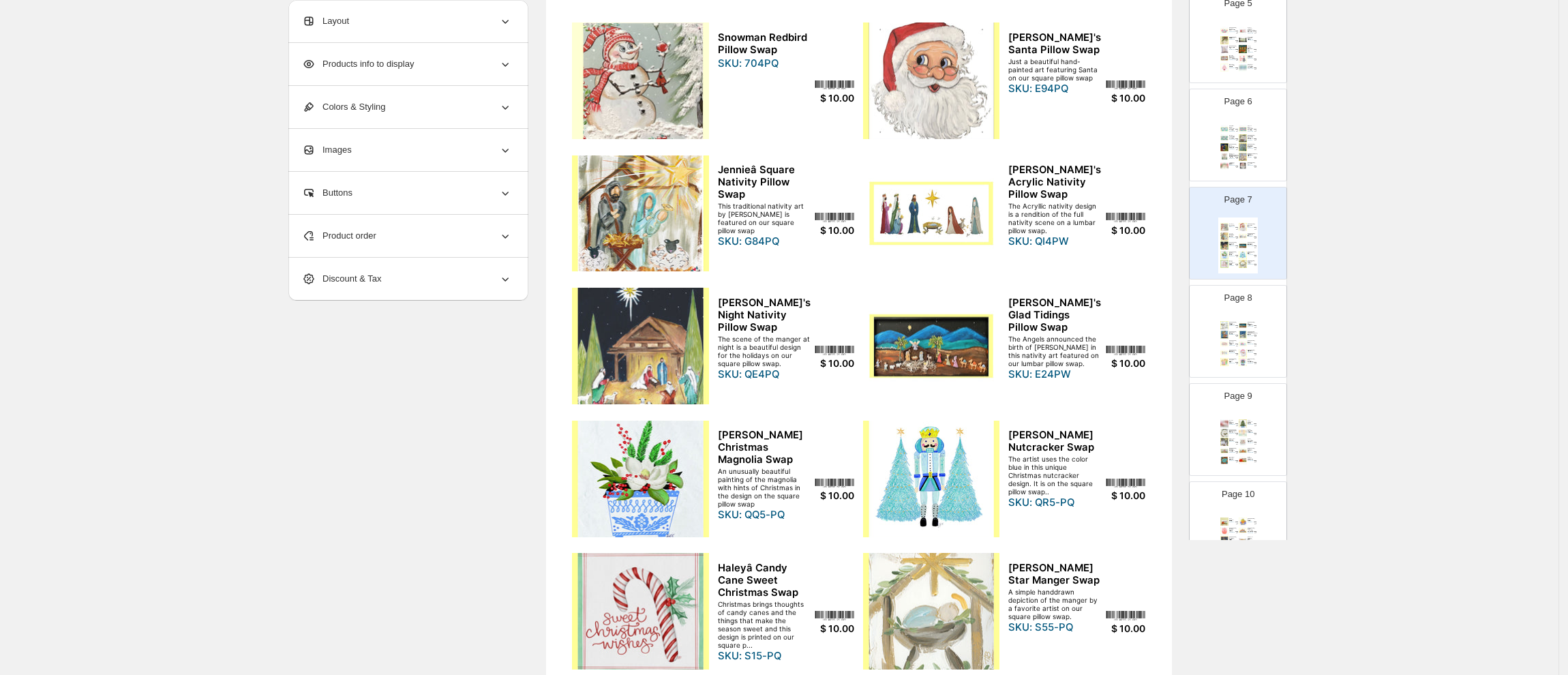 click at bounding box center [640, 80] 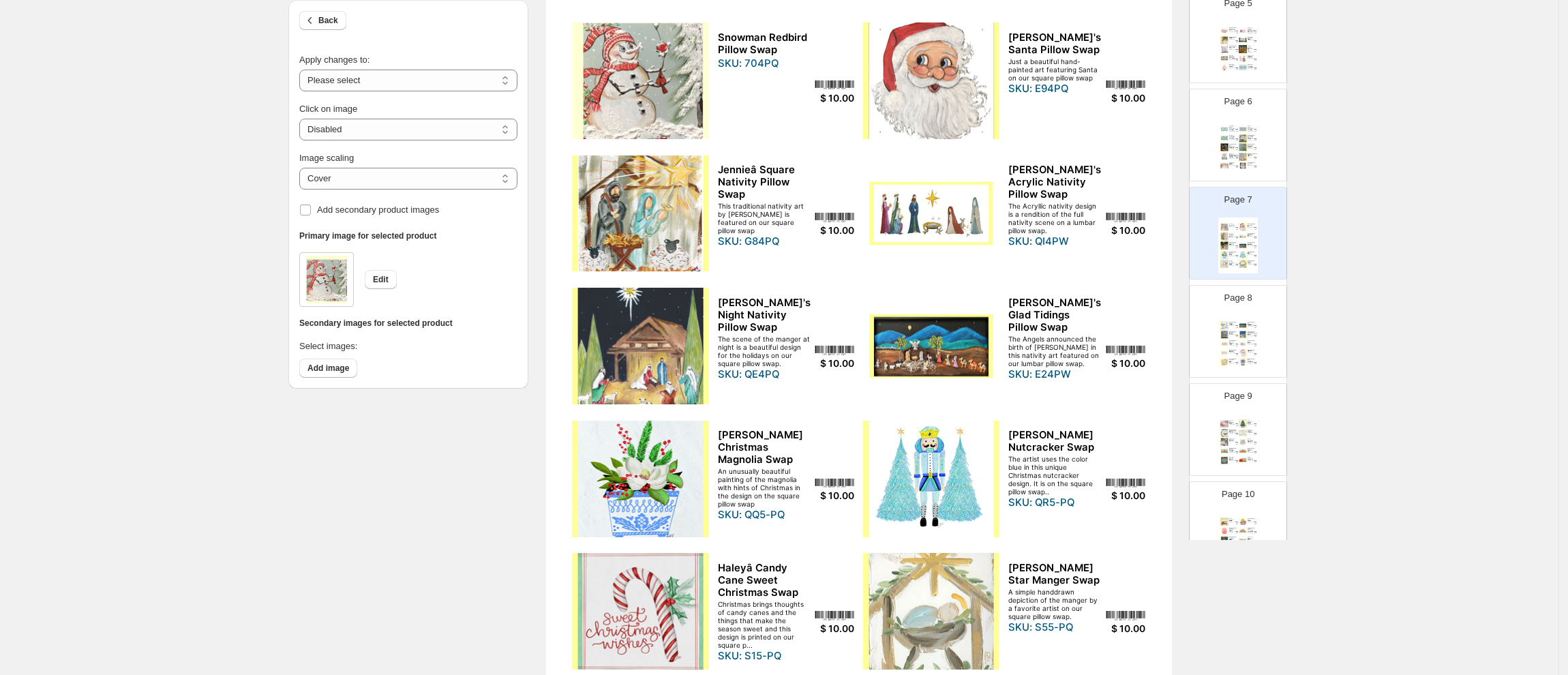 click at bounding box center [640, 80] 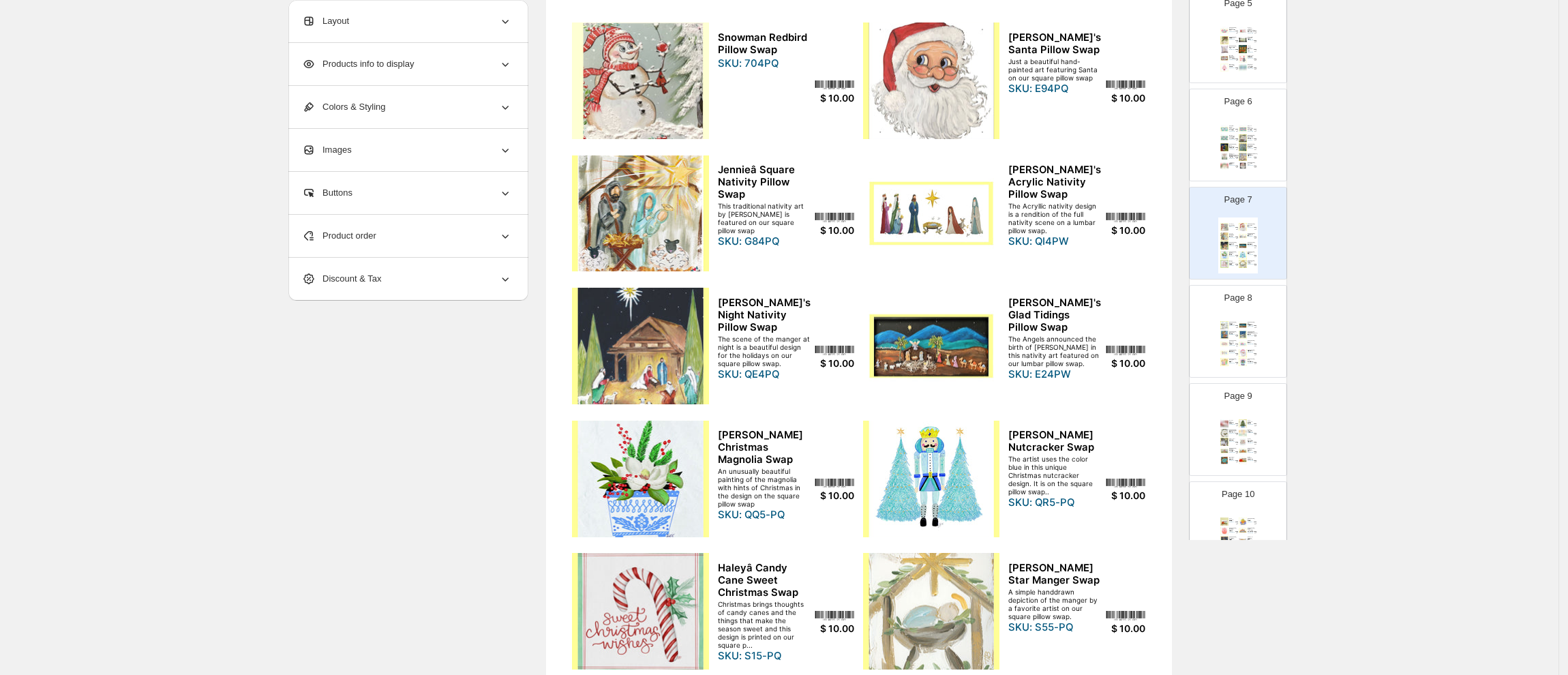 click at bounding box center [640, 80] 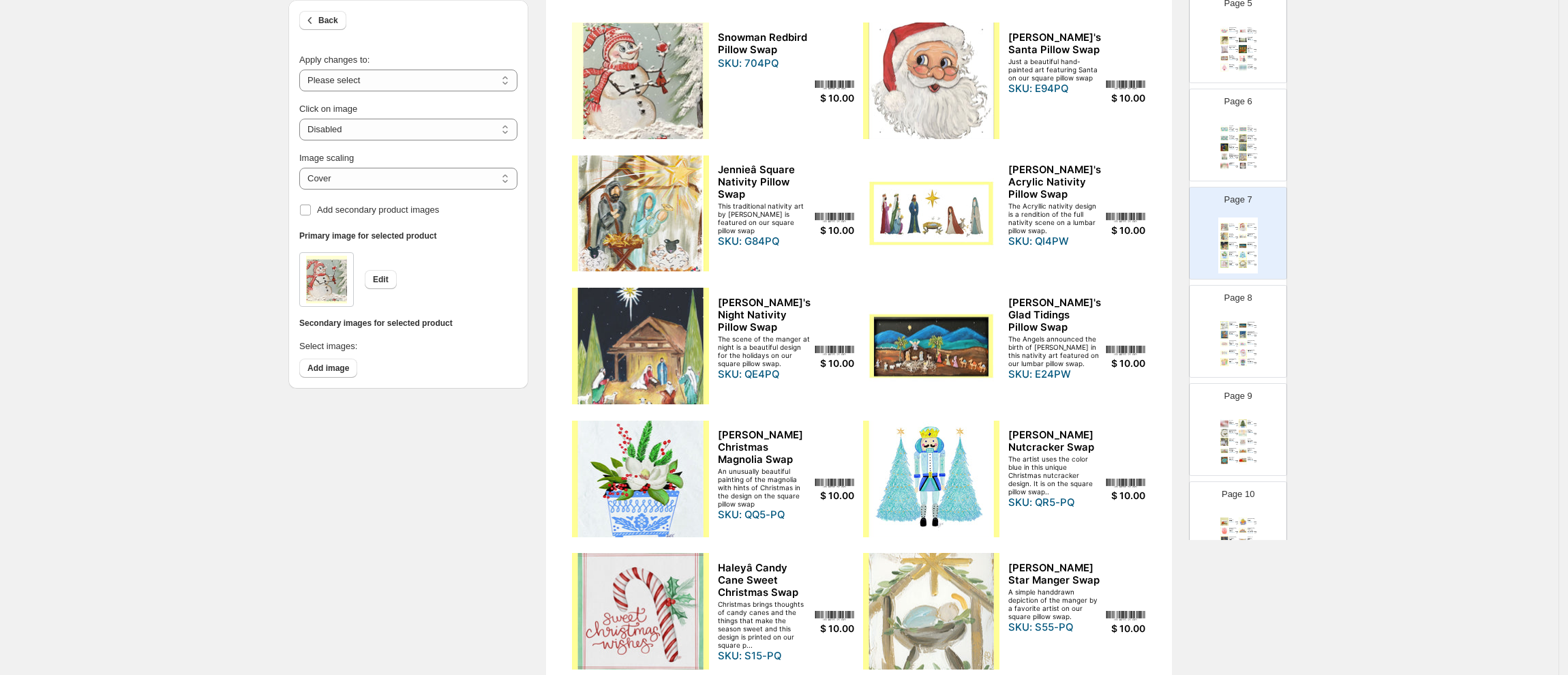click at bounding box center [640, 80] 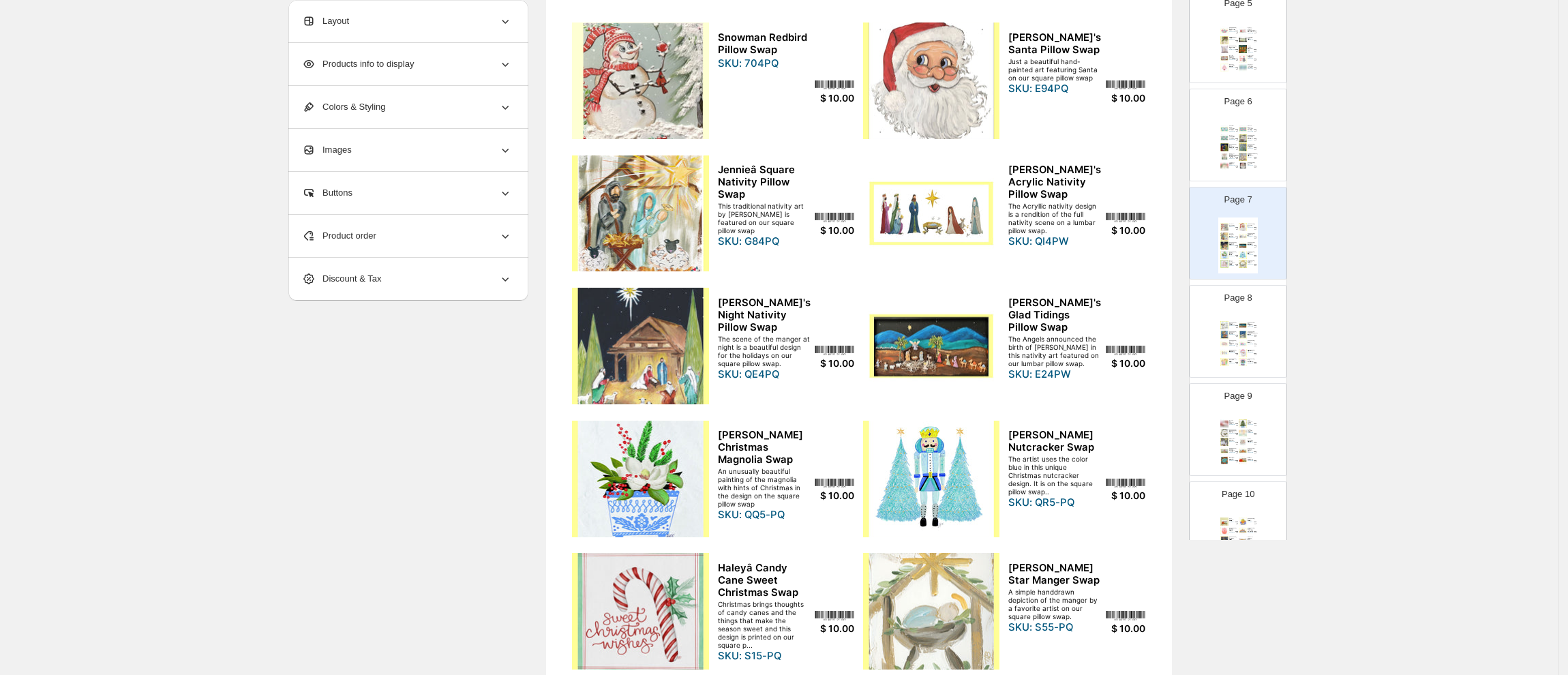 click at bounding box center (640, 80) 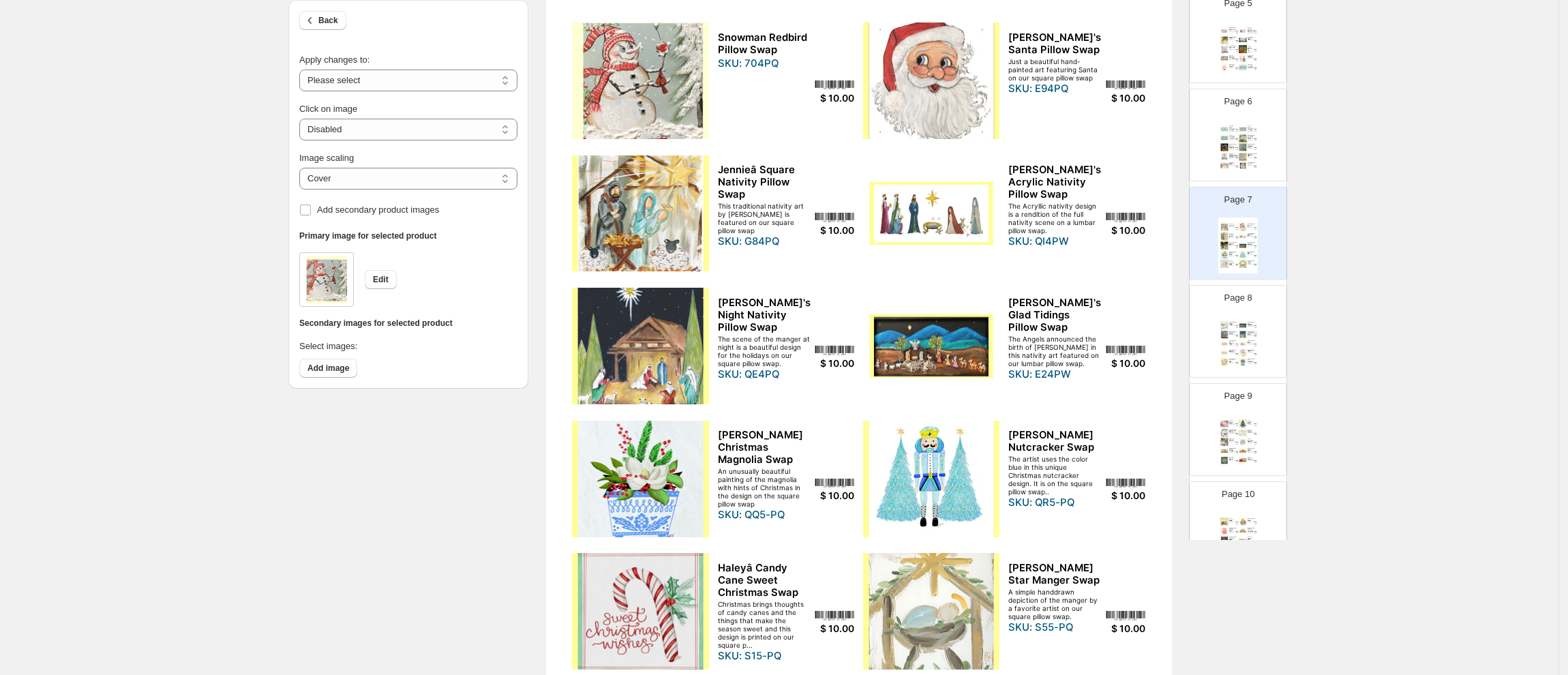 click at bounding box center [640, 80] 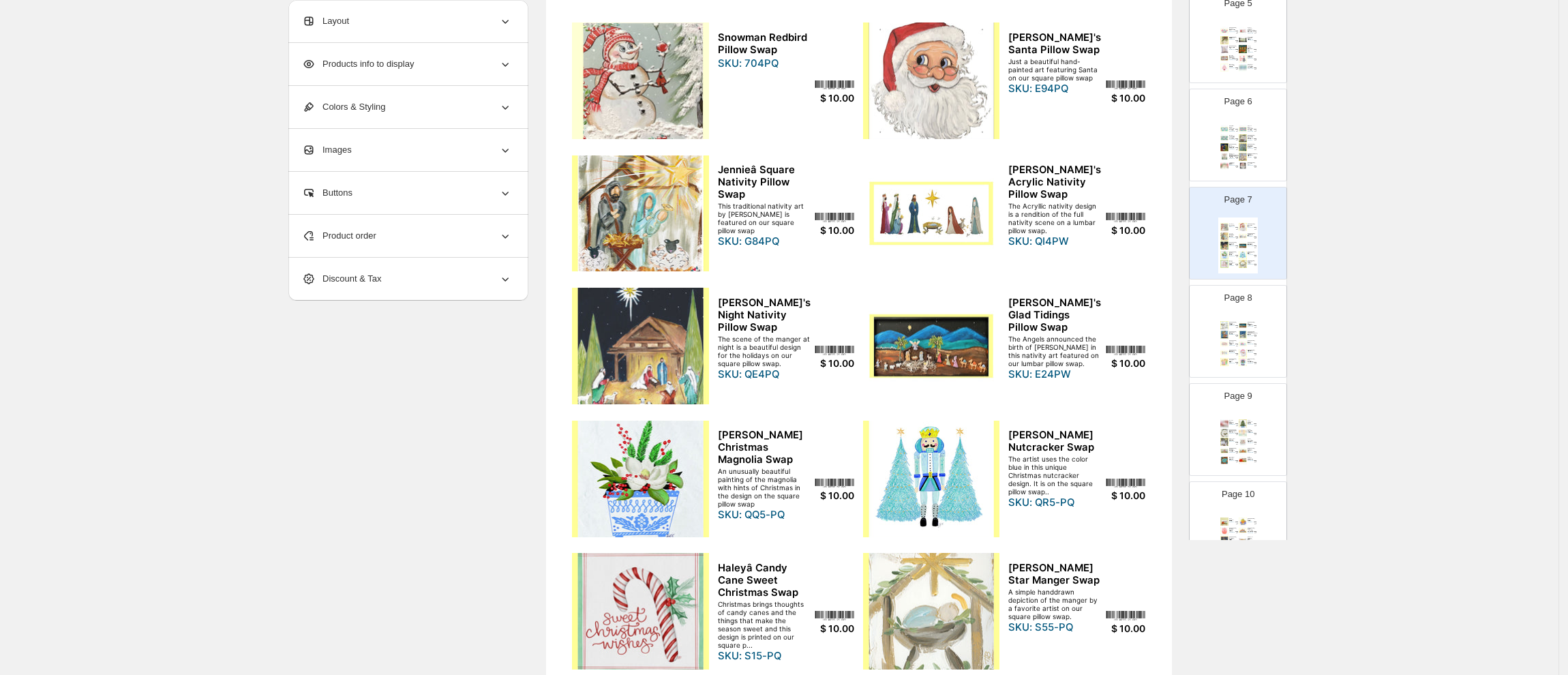 click on "Products info to display" at bounding box center (358, 64) 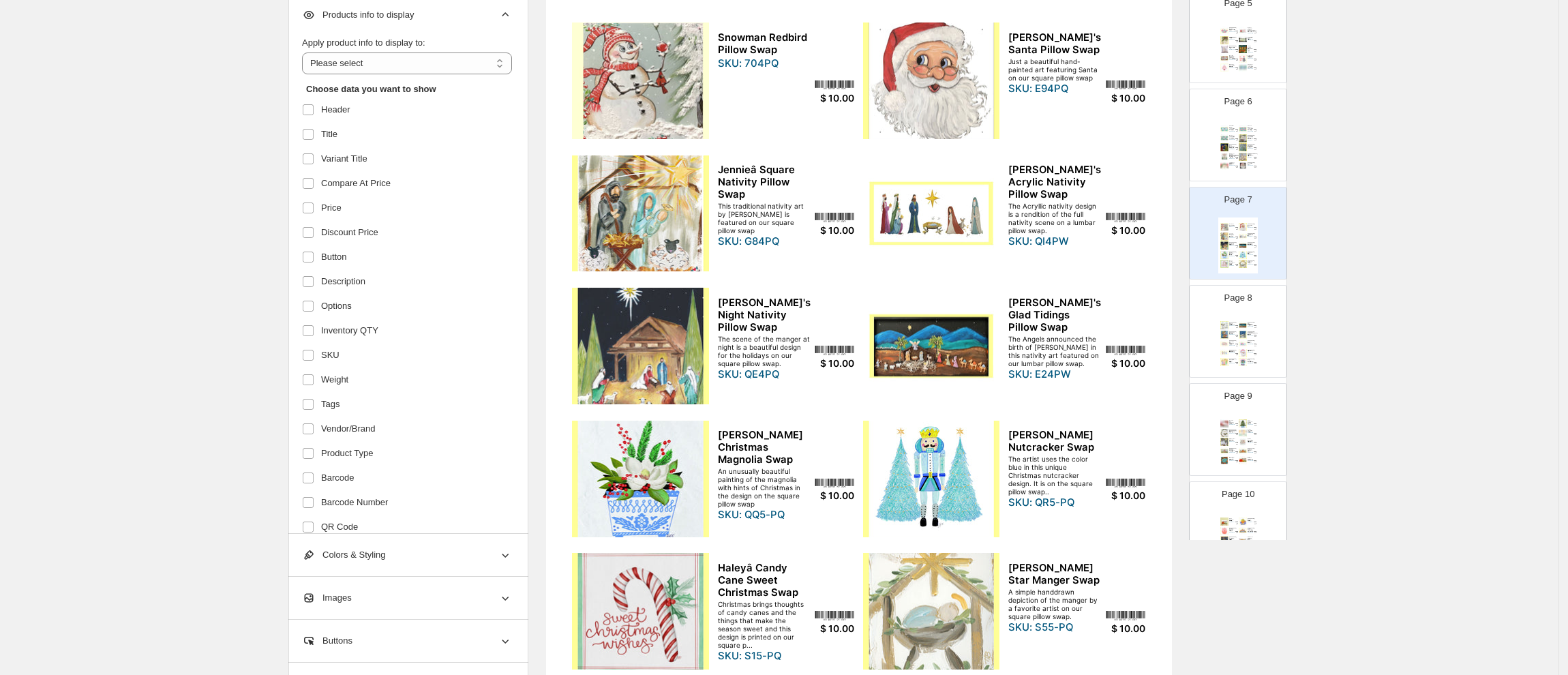 click at bounding box center (640, 80) 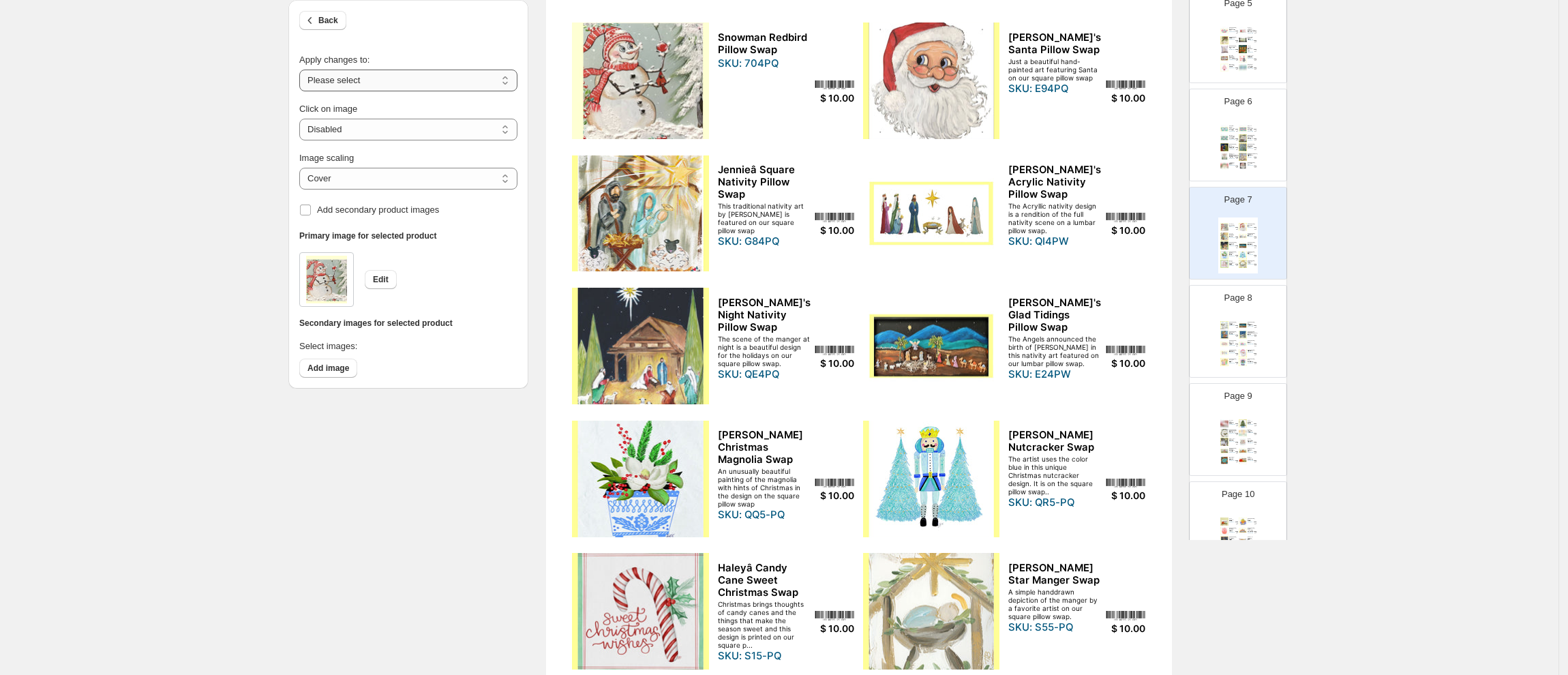 click on "**********" at bounding box center [408, 80] 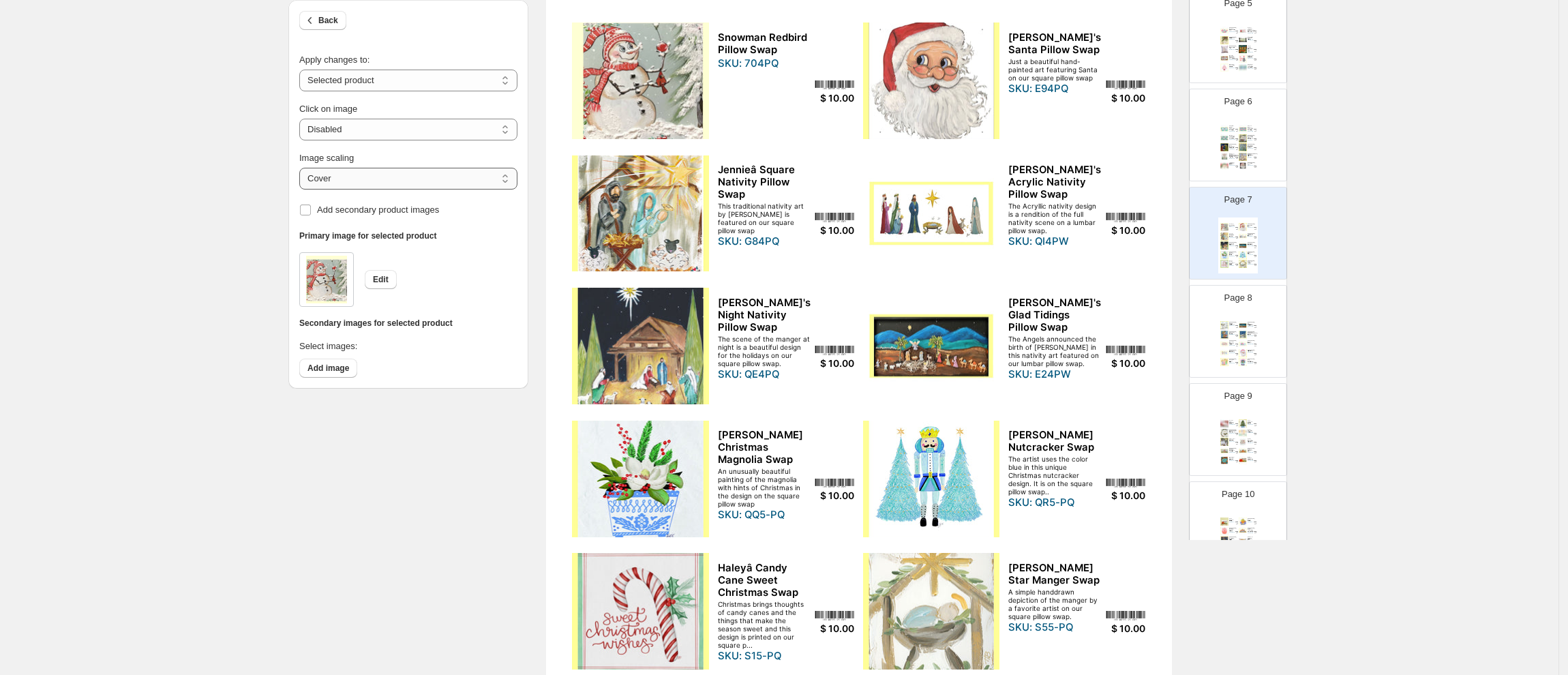 click on "***** *******" at bounding box center [408, 179] 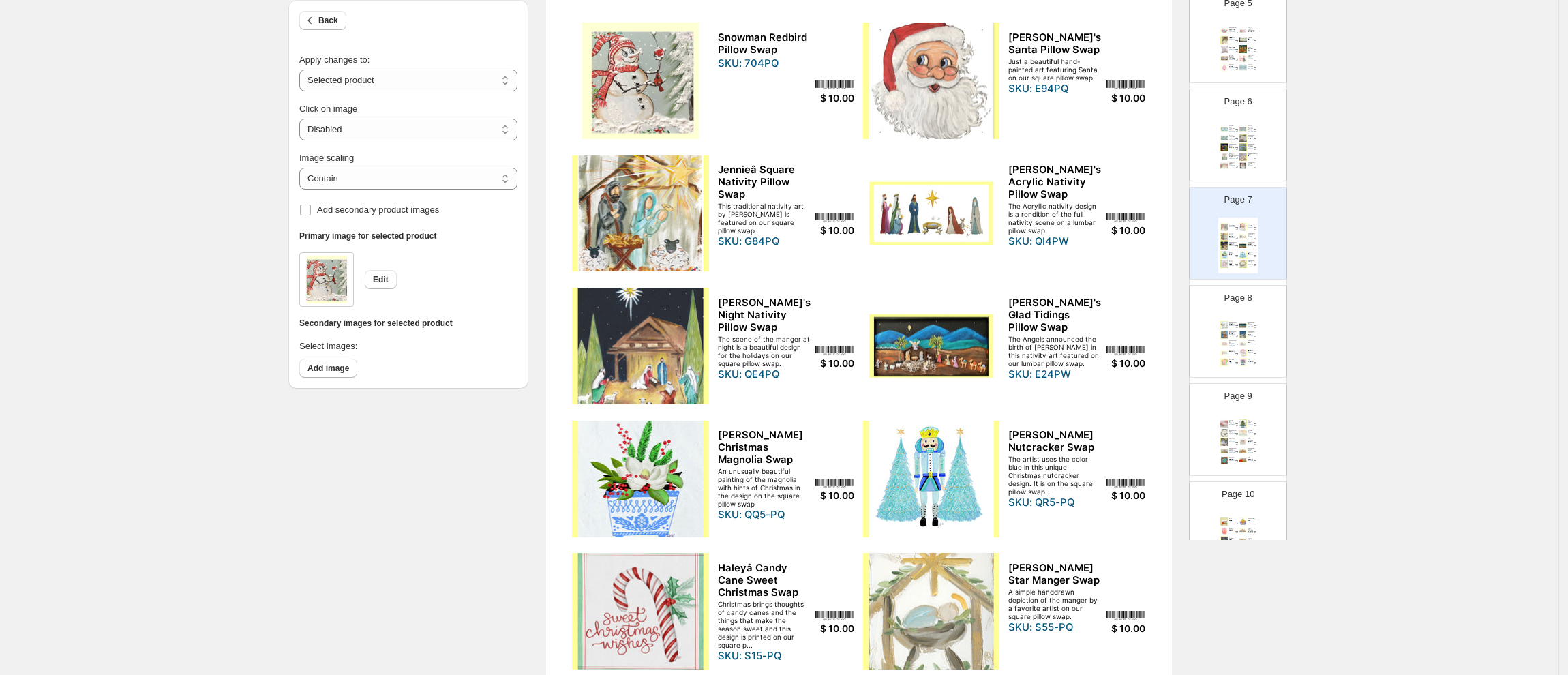 click at bounding box center [931, 80] 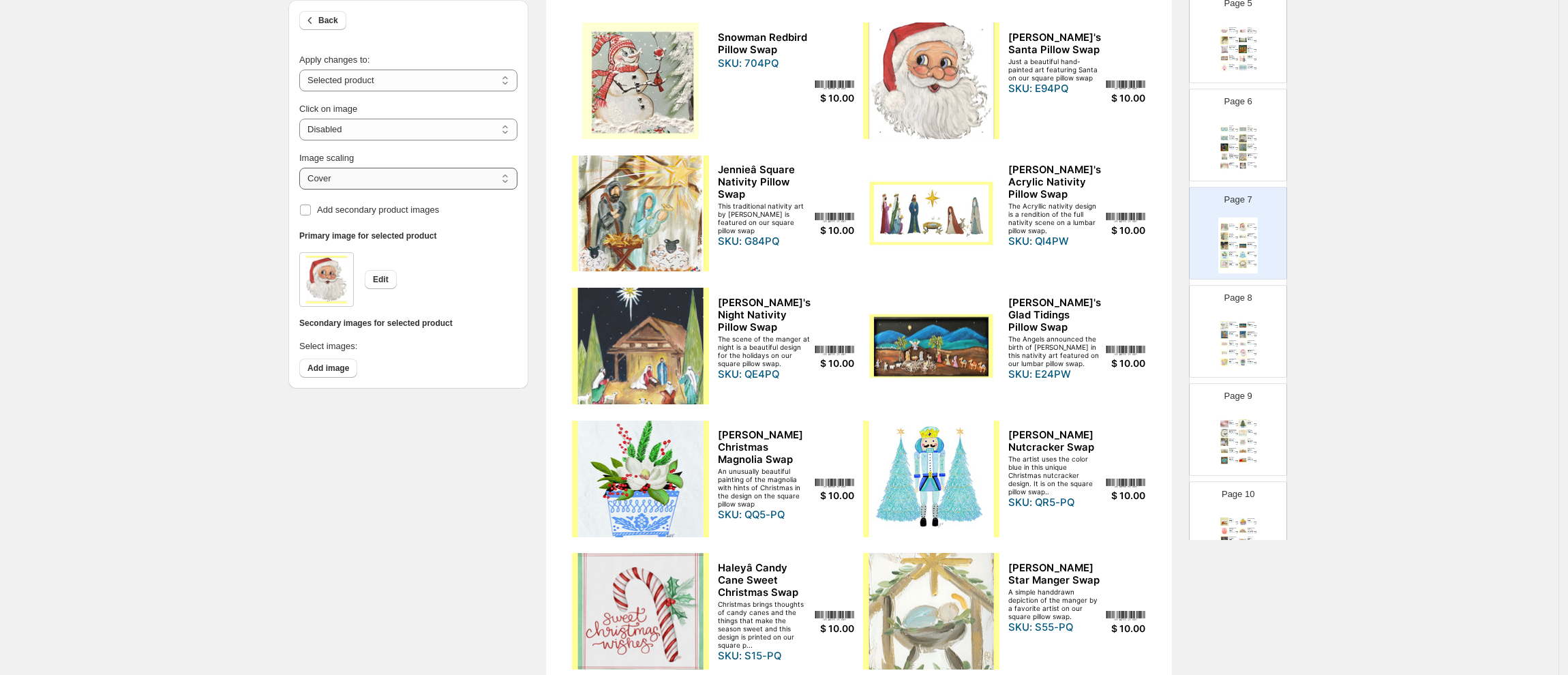 click on "***** *******" at bounding box center (408, 179) 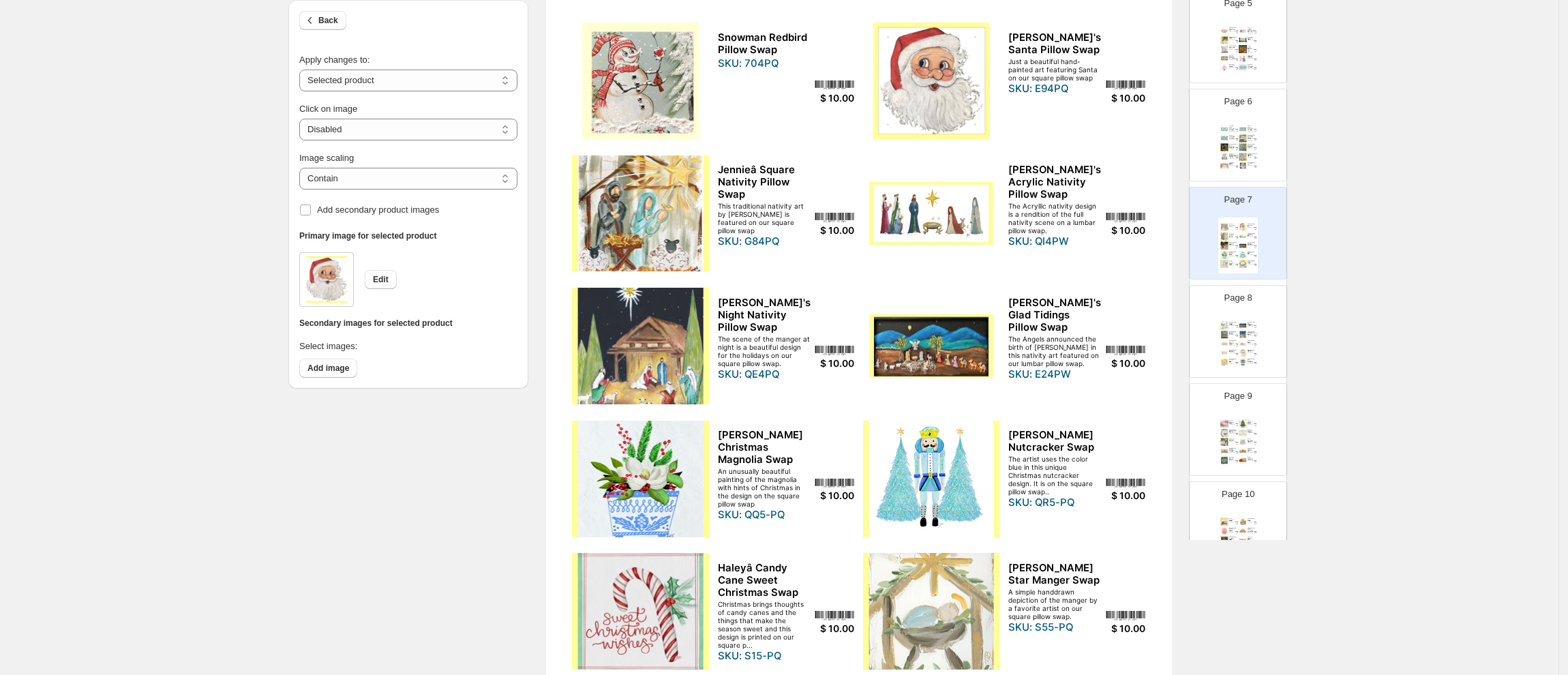 click at bounding box center [640, 213] 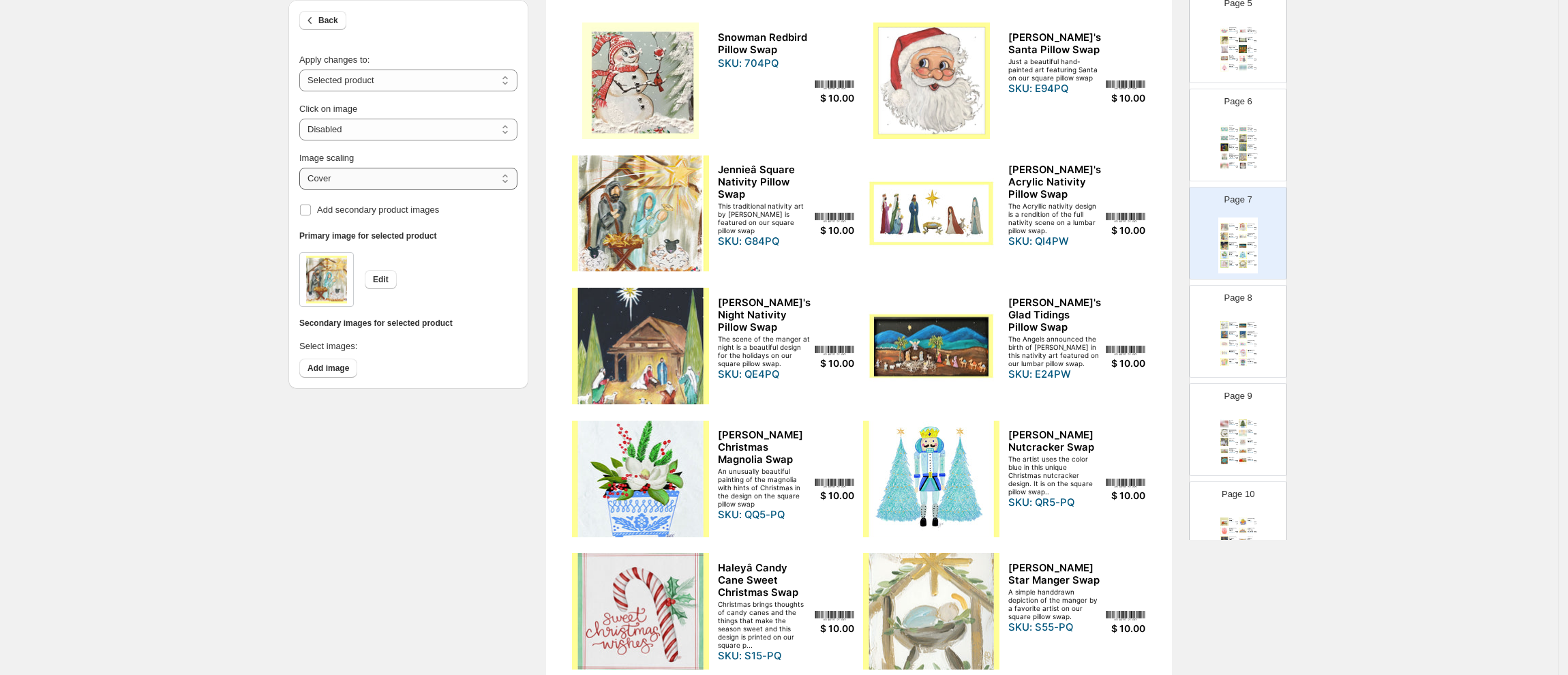 click on "***** *******" at bounding box center [408, 179] 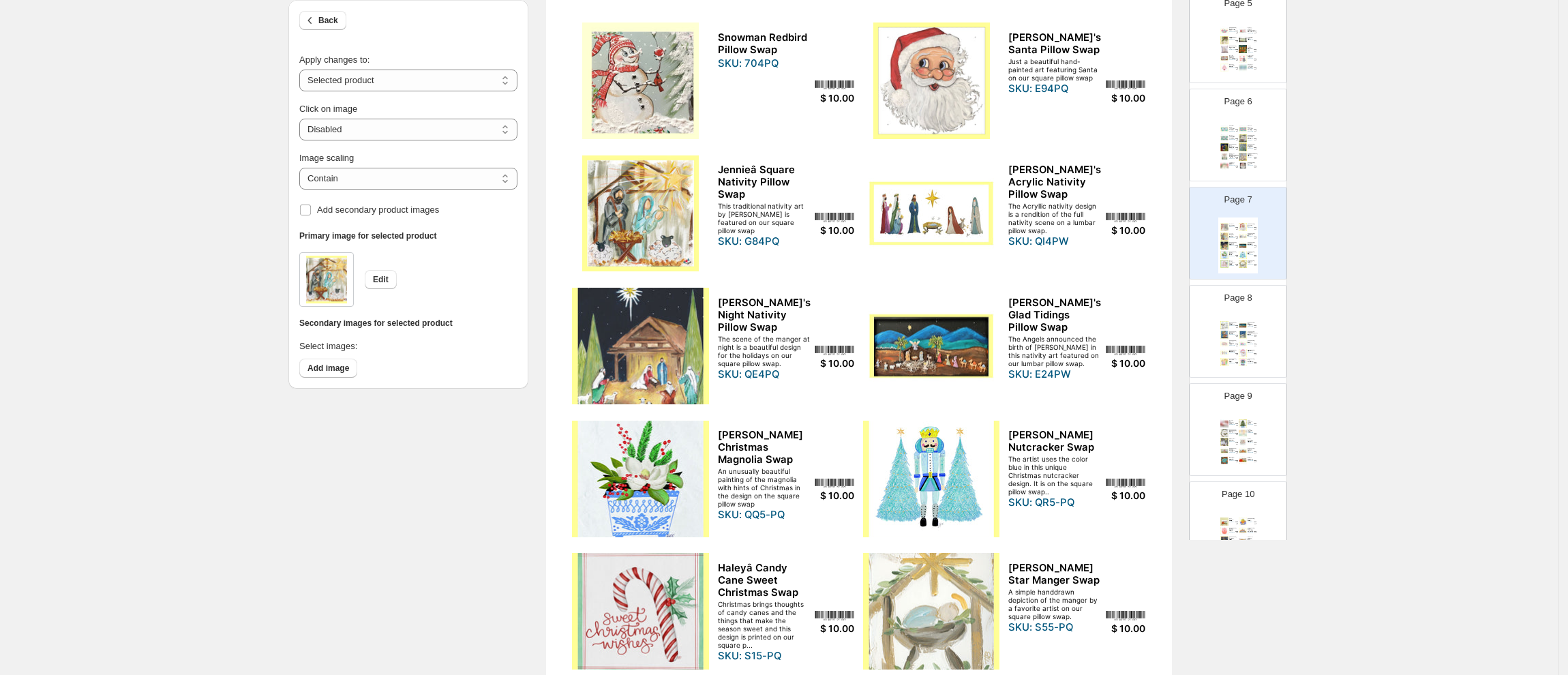 click at bounding box center [640, 346] 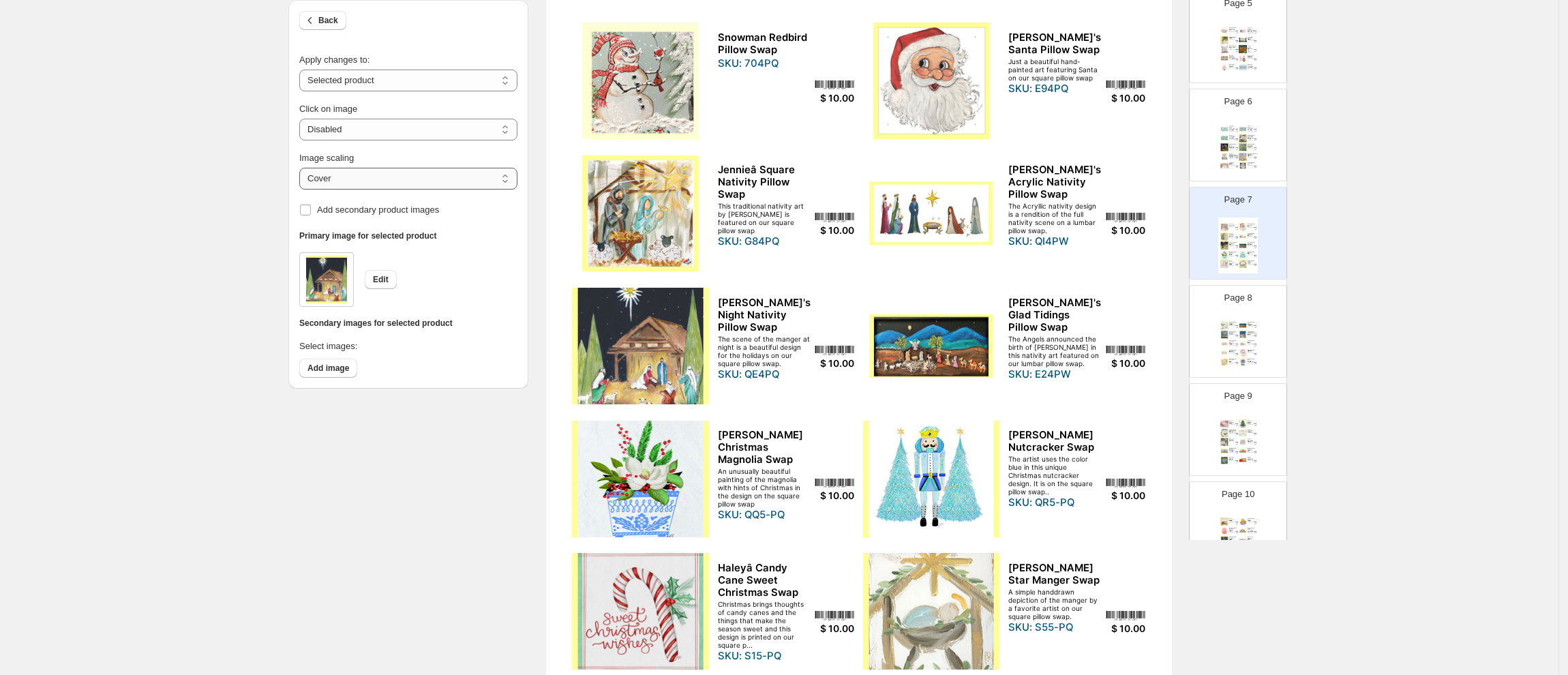 click on "***** *******" at bounding box center [408, 179] 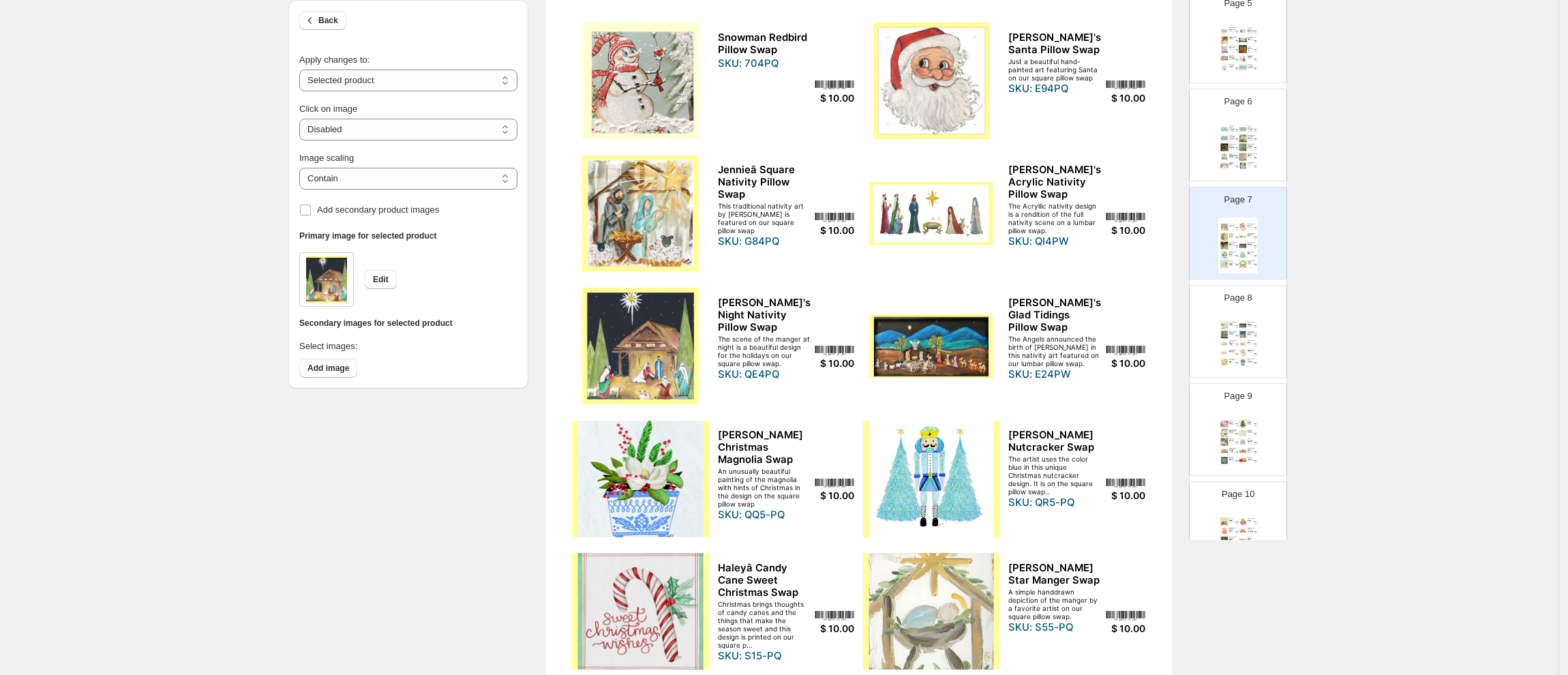 click at bounding box center (931, 479) 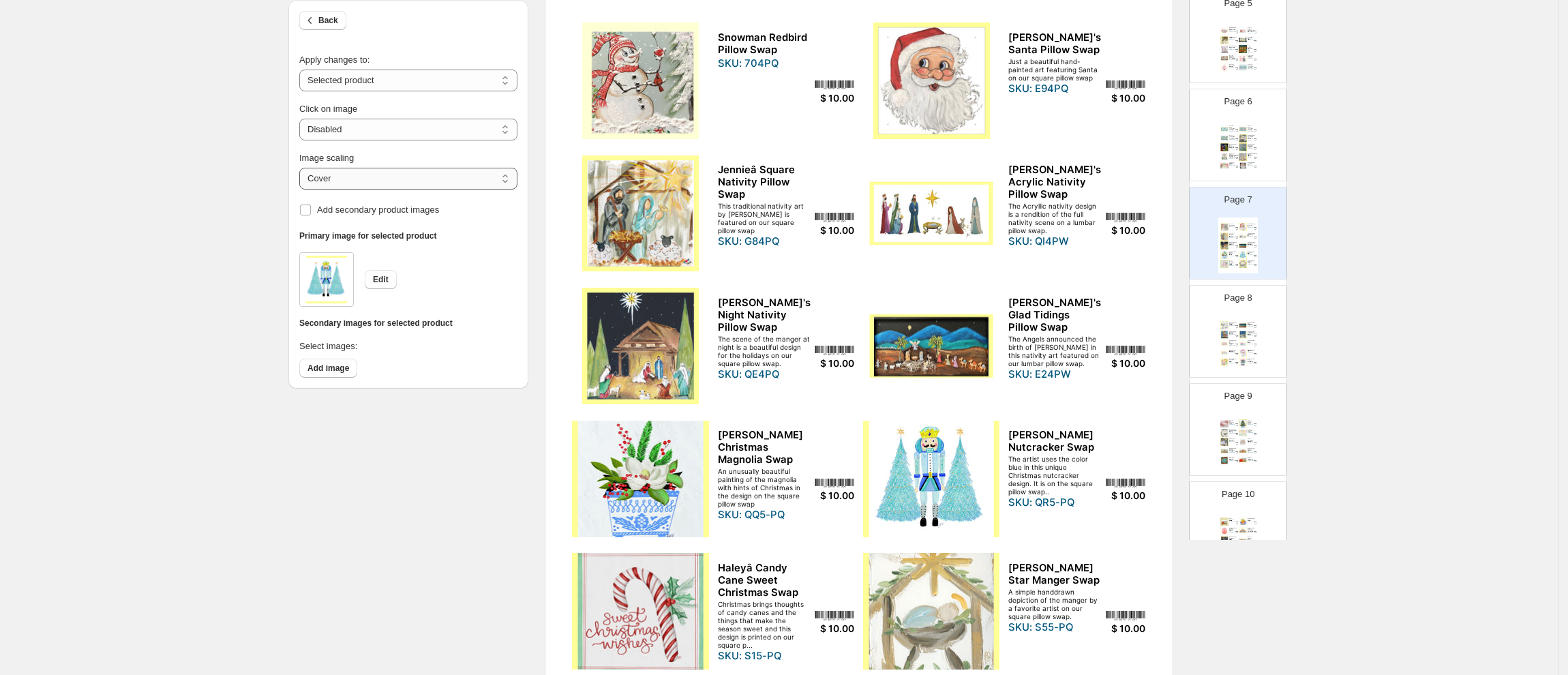 click on "***** *******" at bounding box center (408, 179) 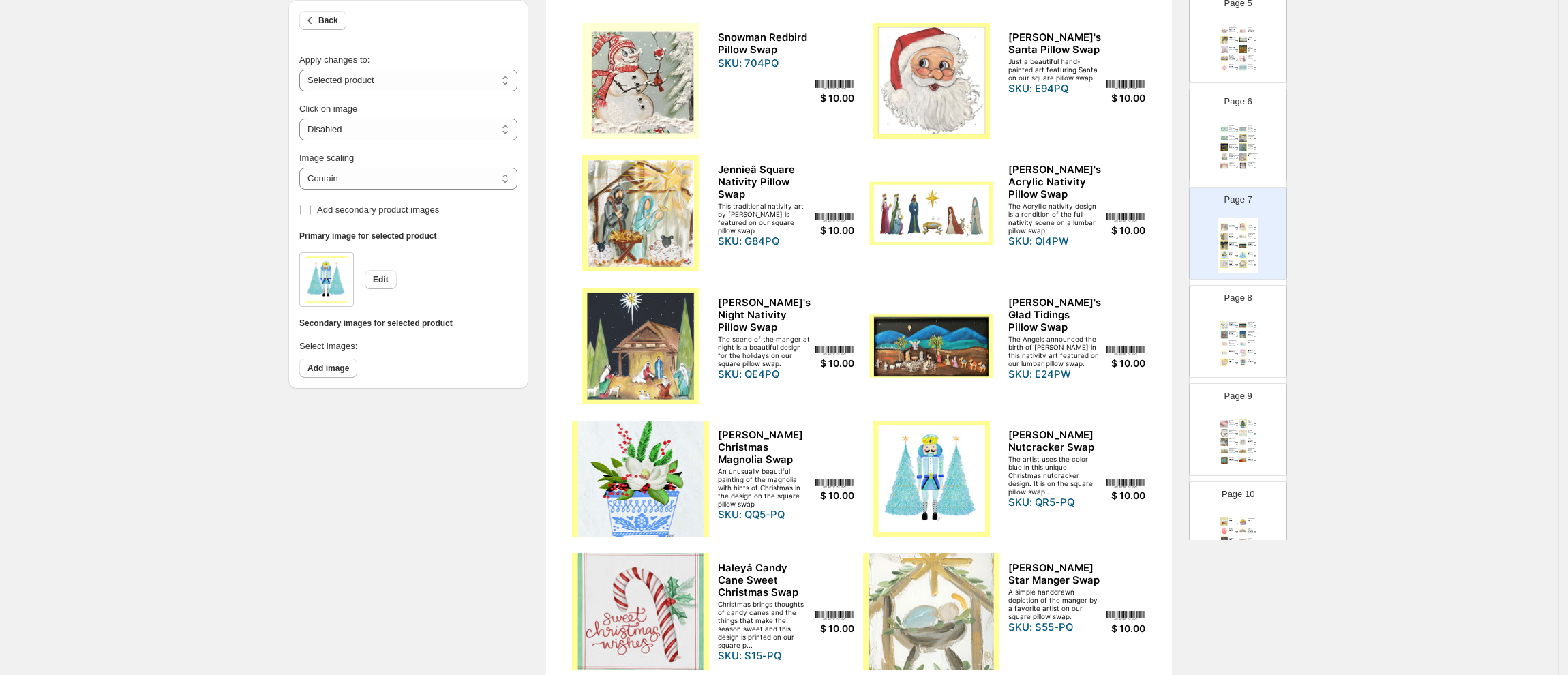 click at bounding box center (640, 479) 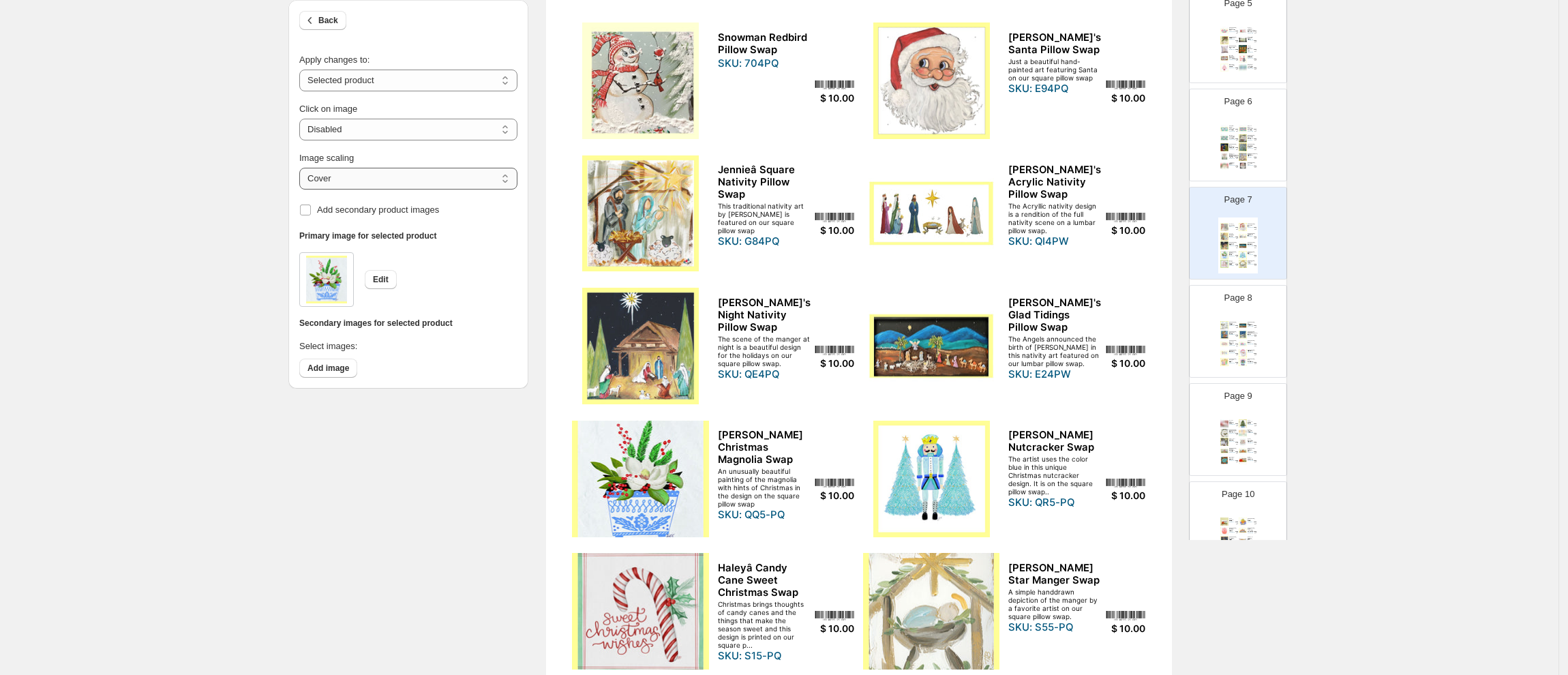 click on "***** *******" at bounding box center (408, 179) 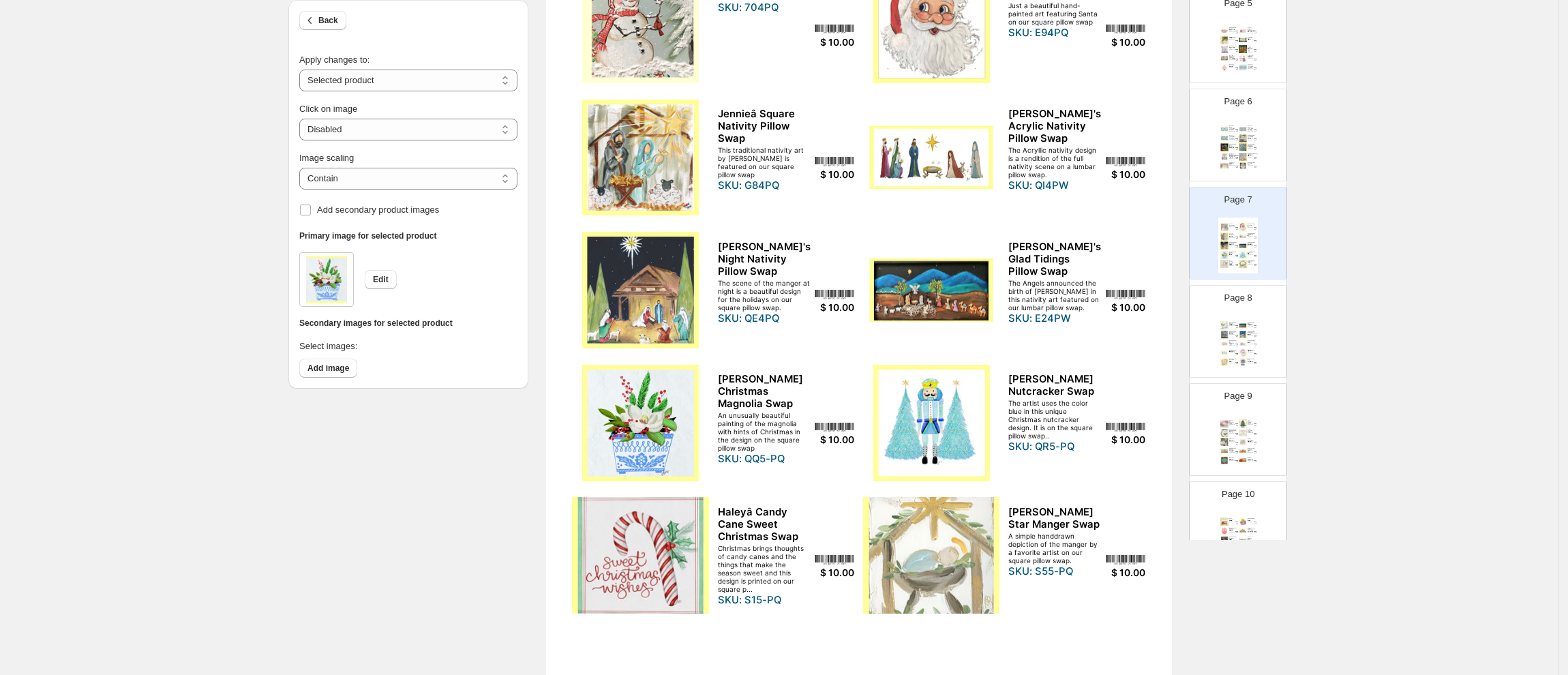 scroll, scrollTop: 226, scrollLeft: 0, axis: vertical 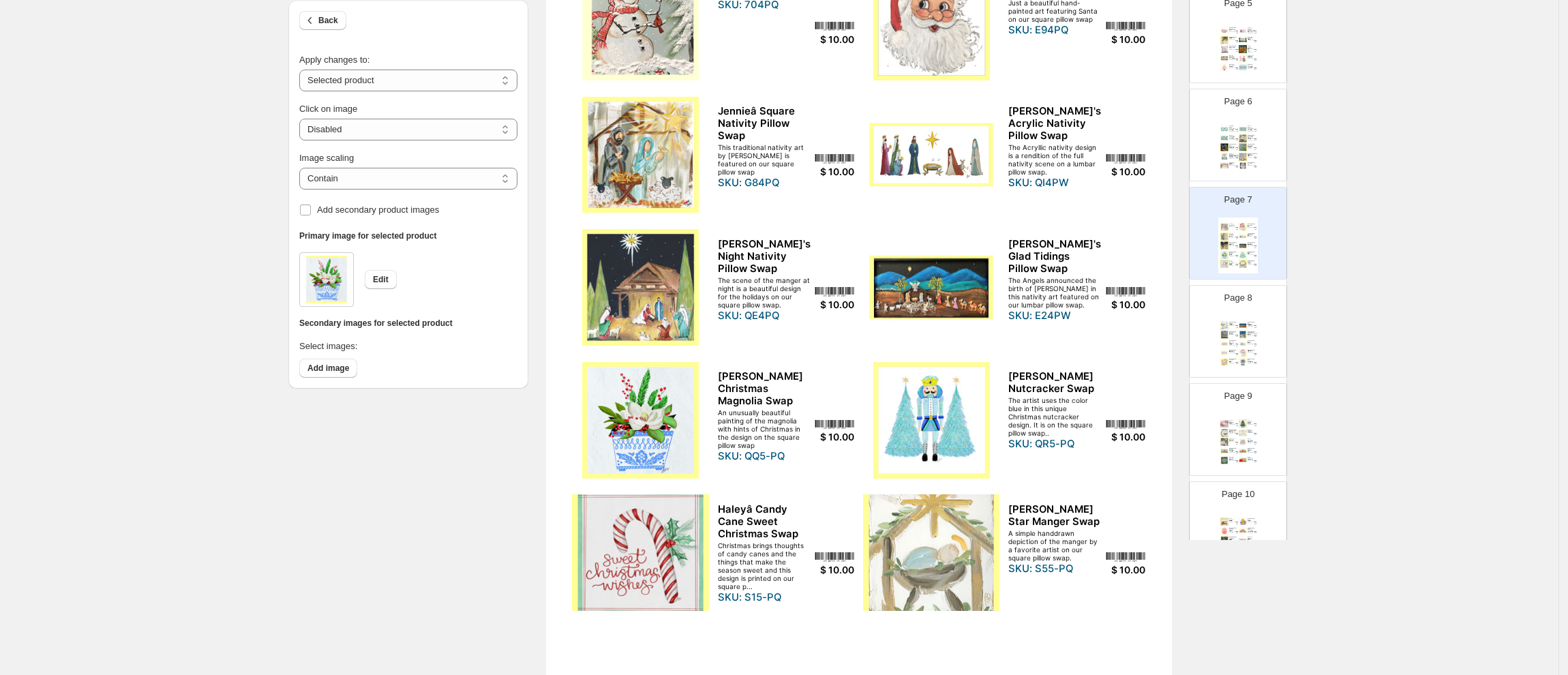 click at bounding box center [931, 552] 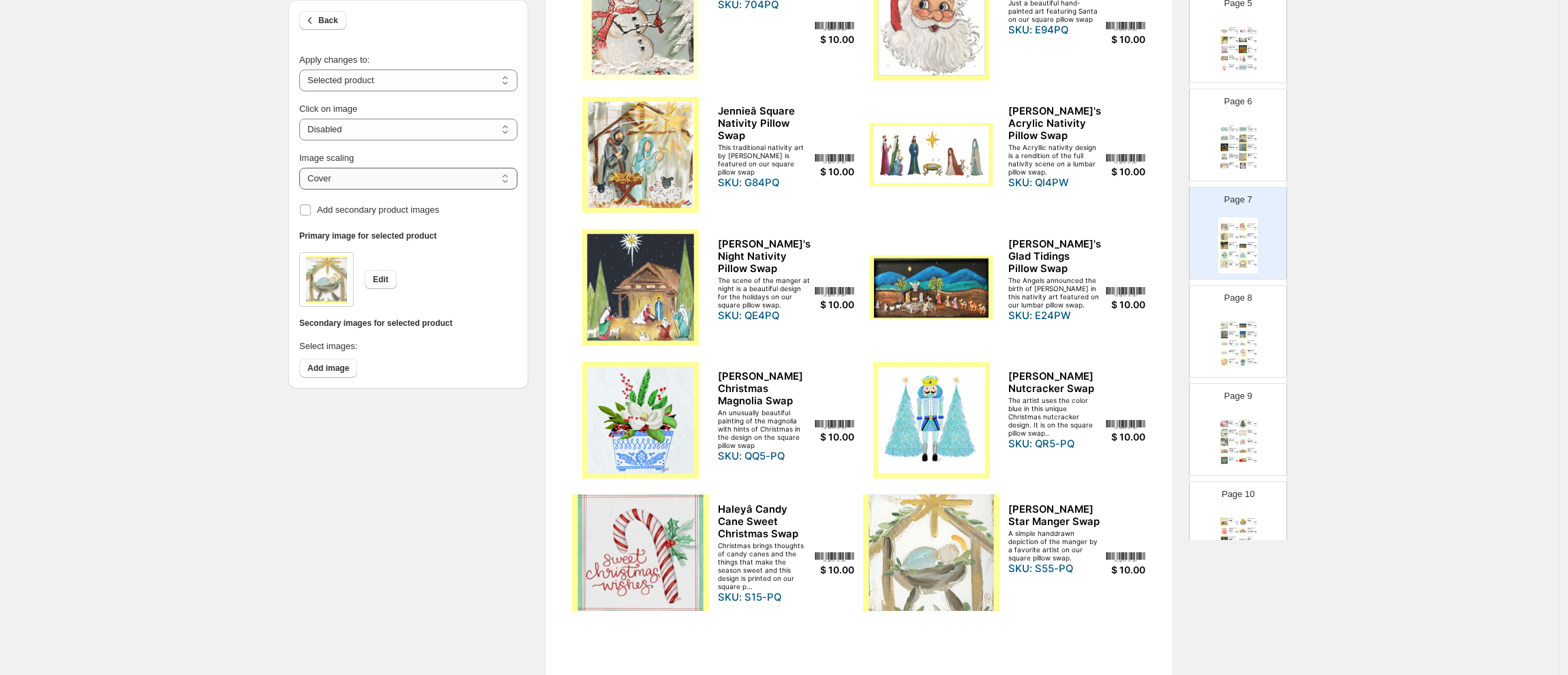 click on "***** *******" at bounding box center (408, 179) 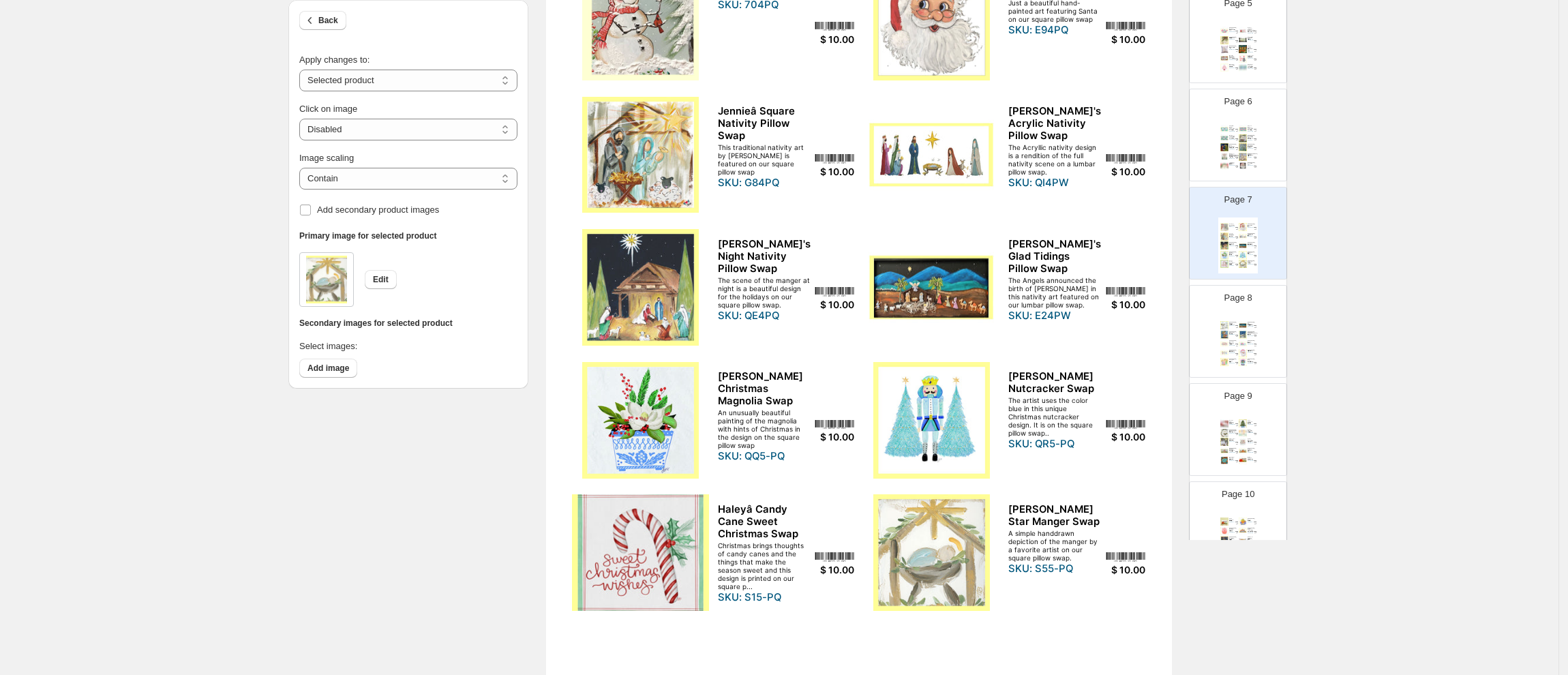 click at bounding box center [640, 552] 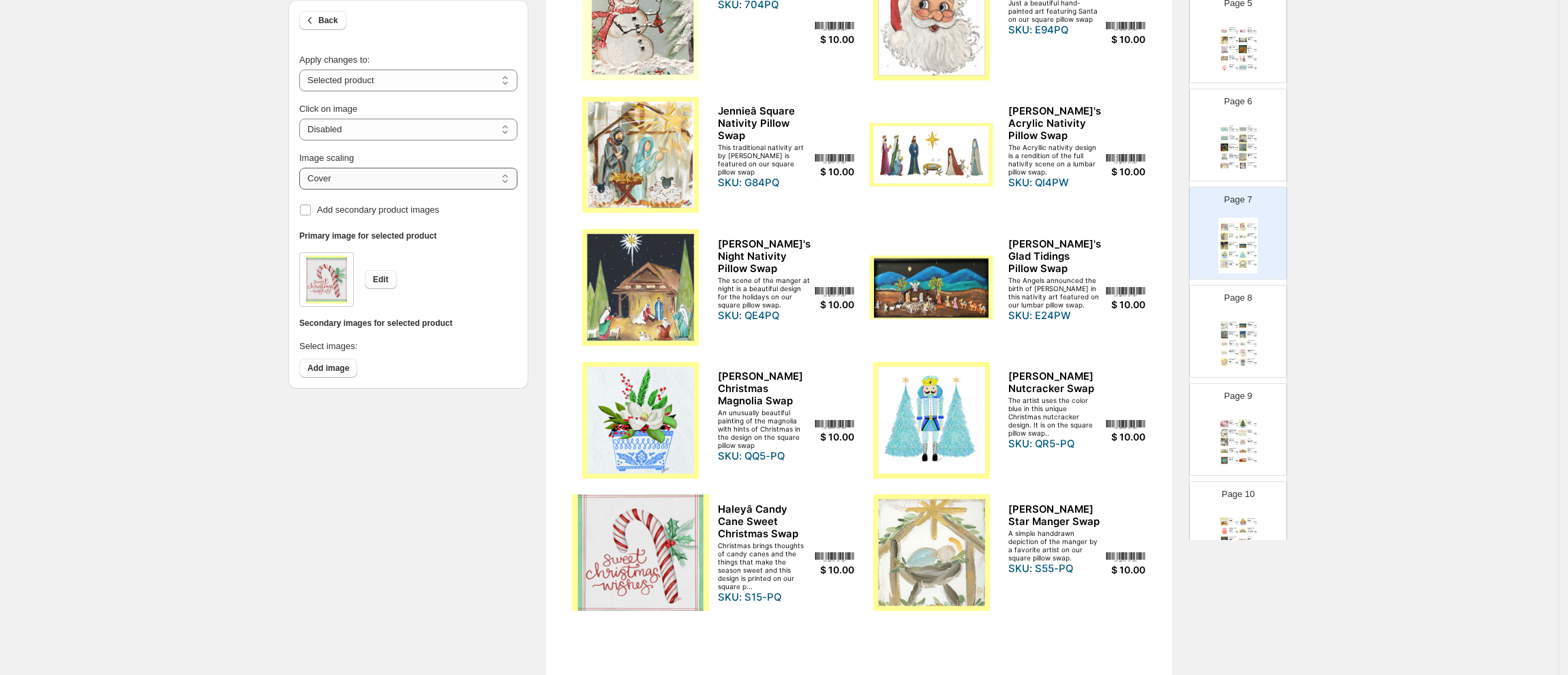 click on "***** *******" at bounding box center (408, 179) 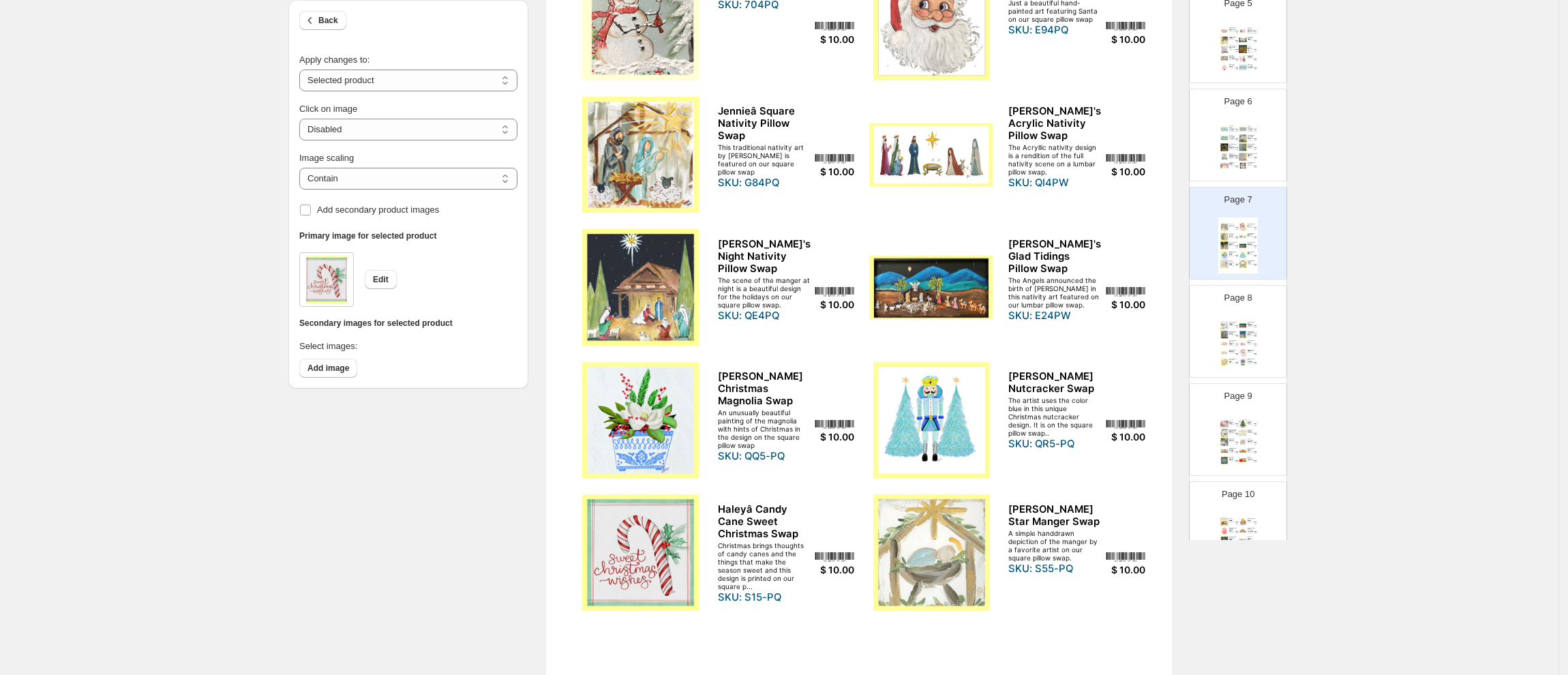click on "SKU:  ec5-PQ" at bounding box center (1250, 335) 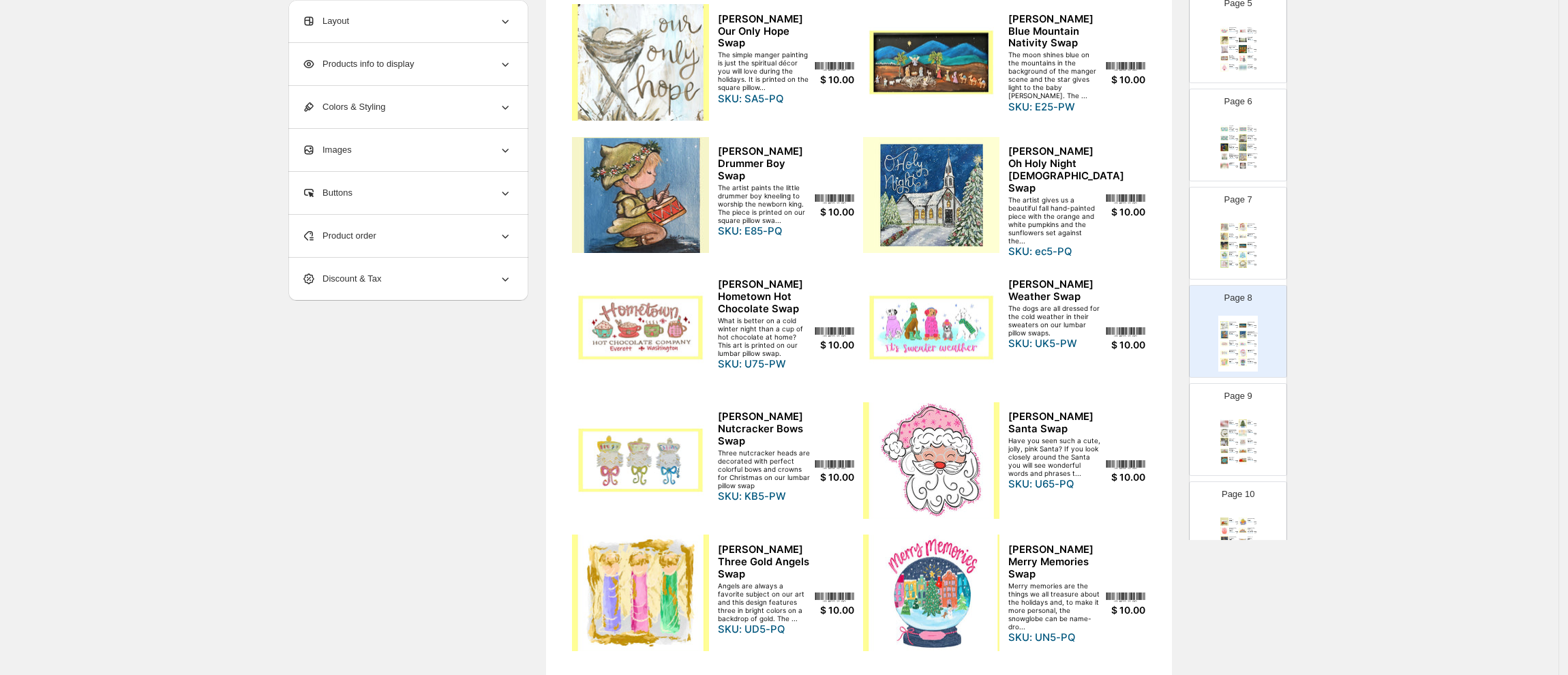 scroll, scrollTop: 184, scrollLeft: 0, axis: vertical 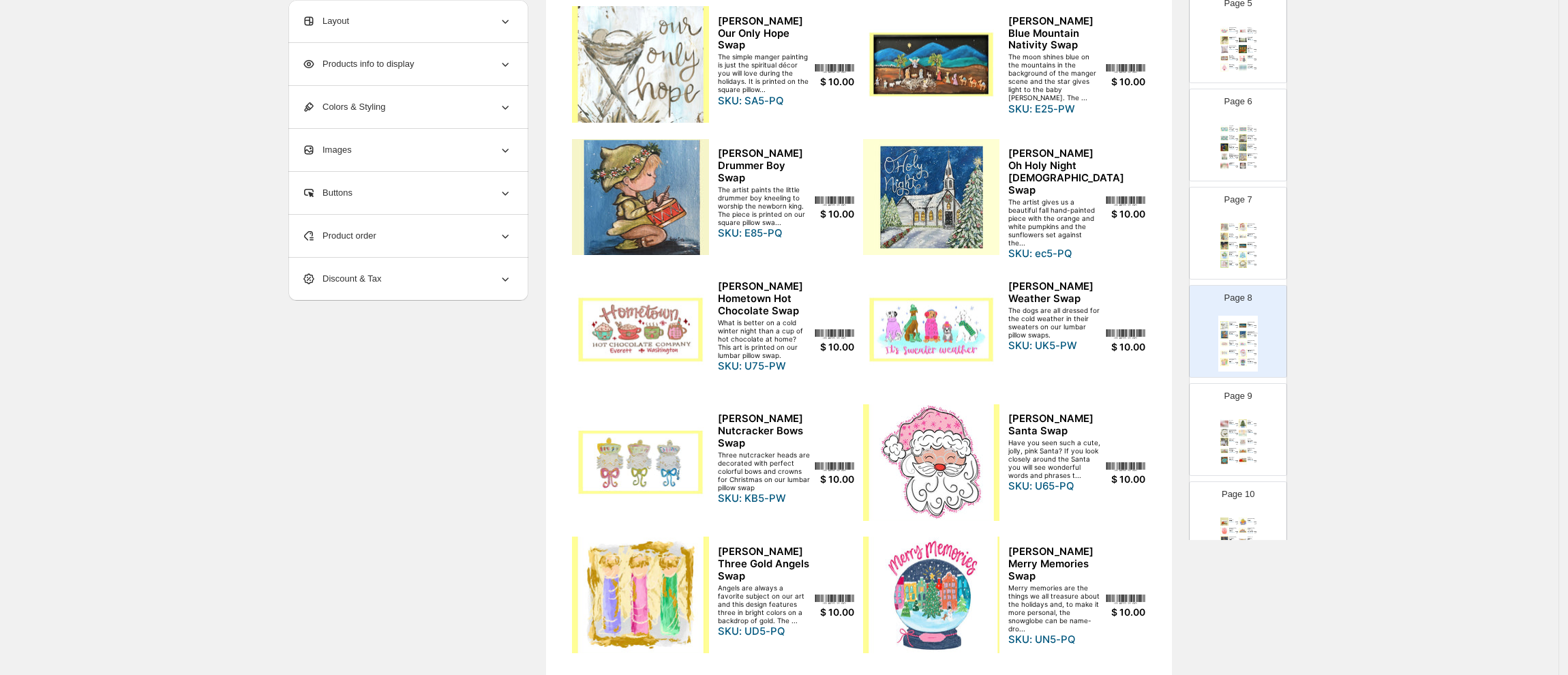 click at bounding box center [640, 64] 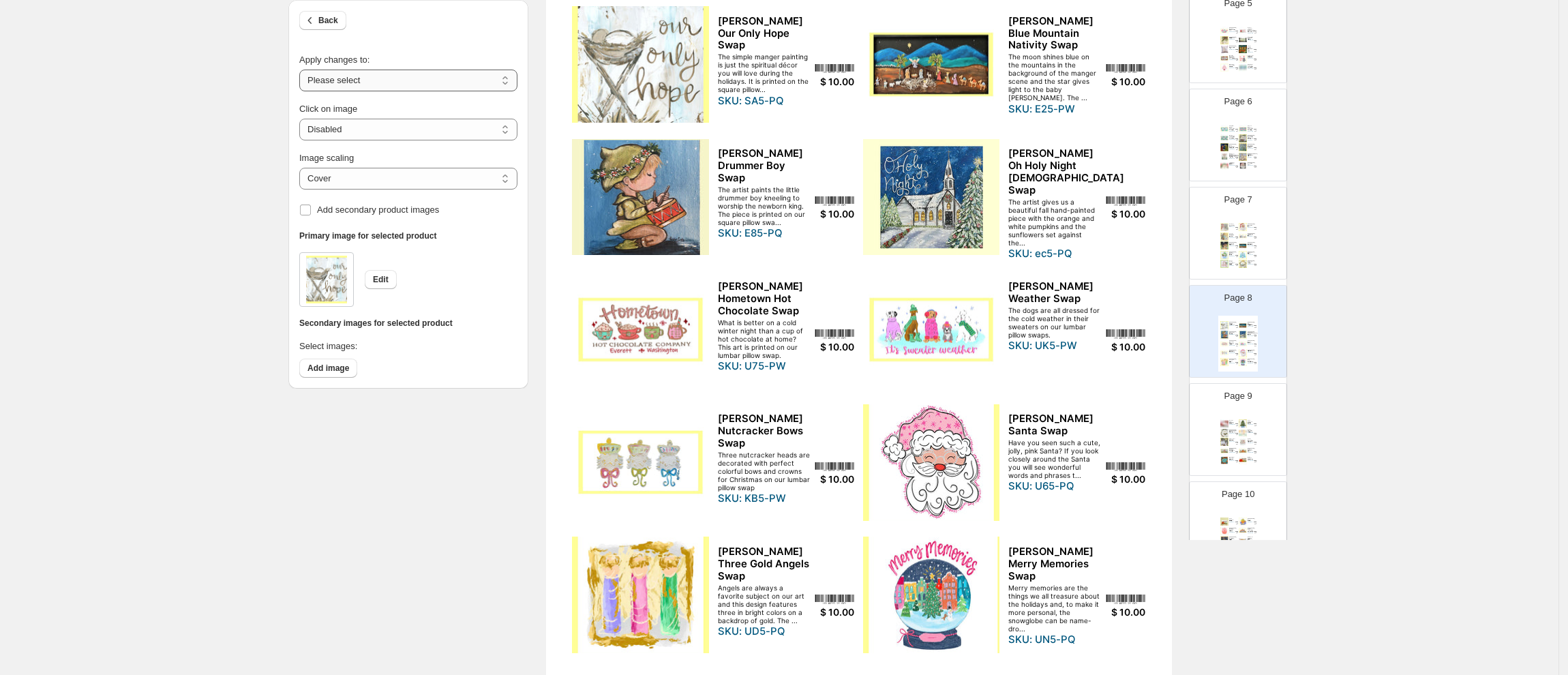 click on "**********" at bounding box center (408, 80) 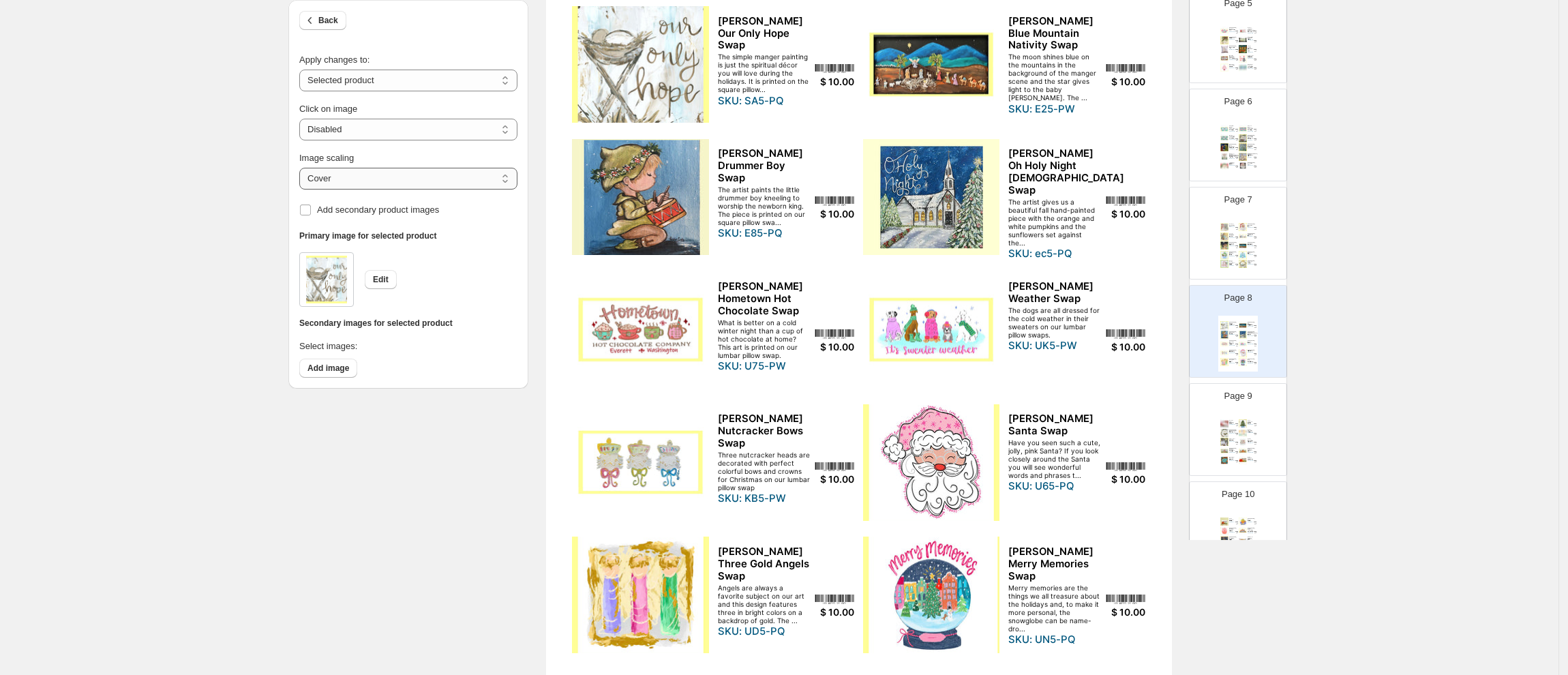 click on "***** *******" at bounding box center [408, 179] 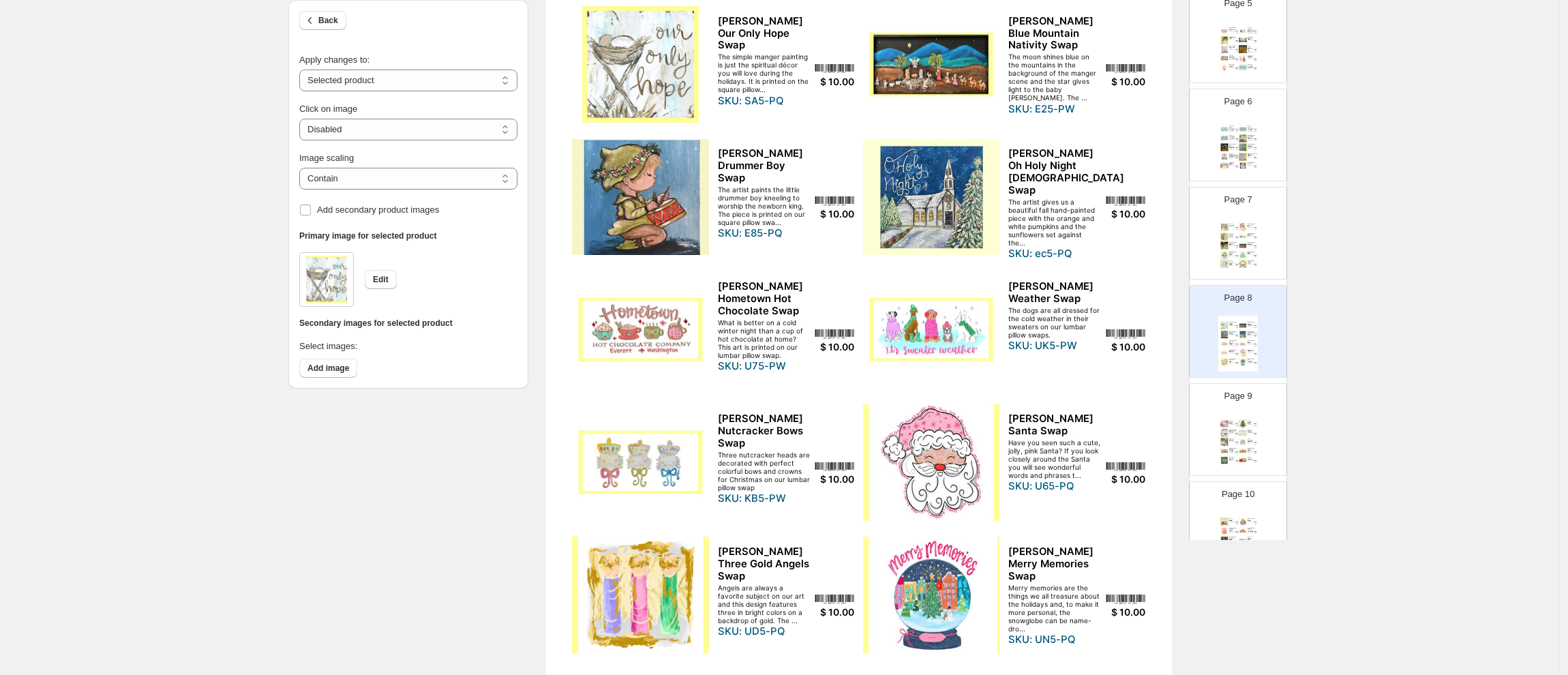 click at bounding box center [640, 197] 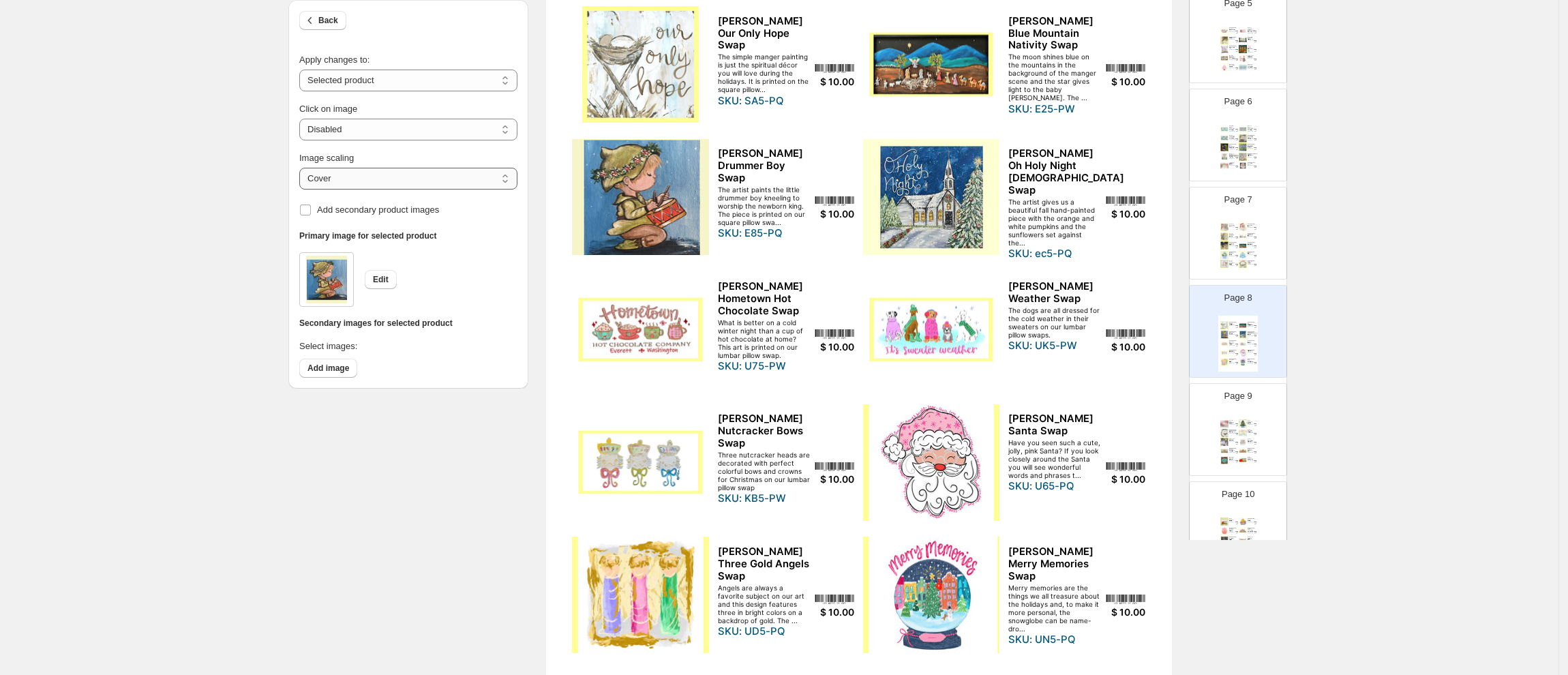 click on "***** *******" at bounding box center (408, 179) 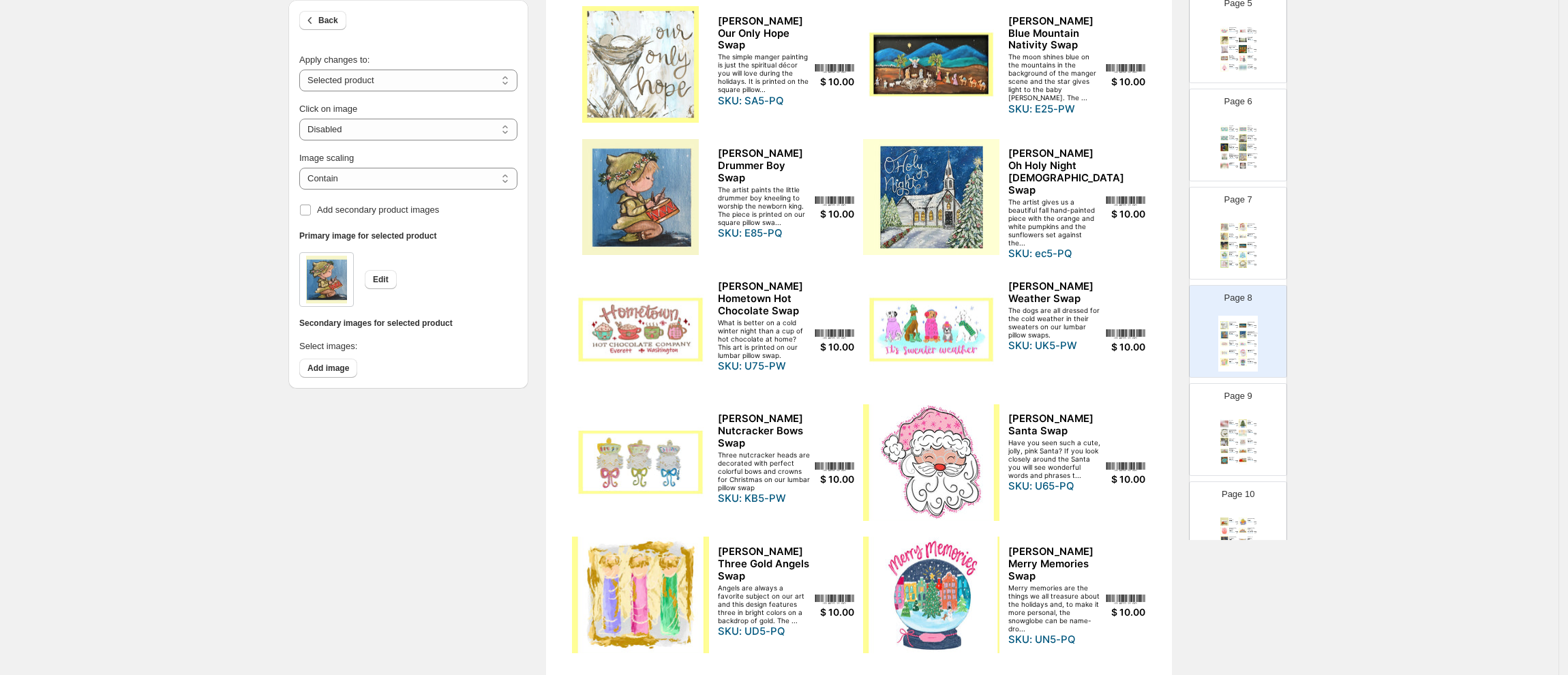 click at bounding box center [931, 197] 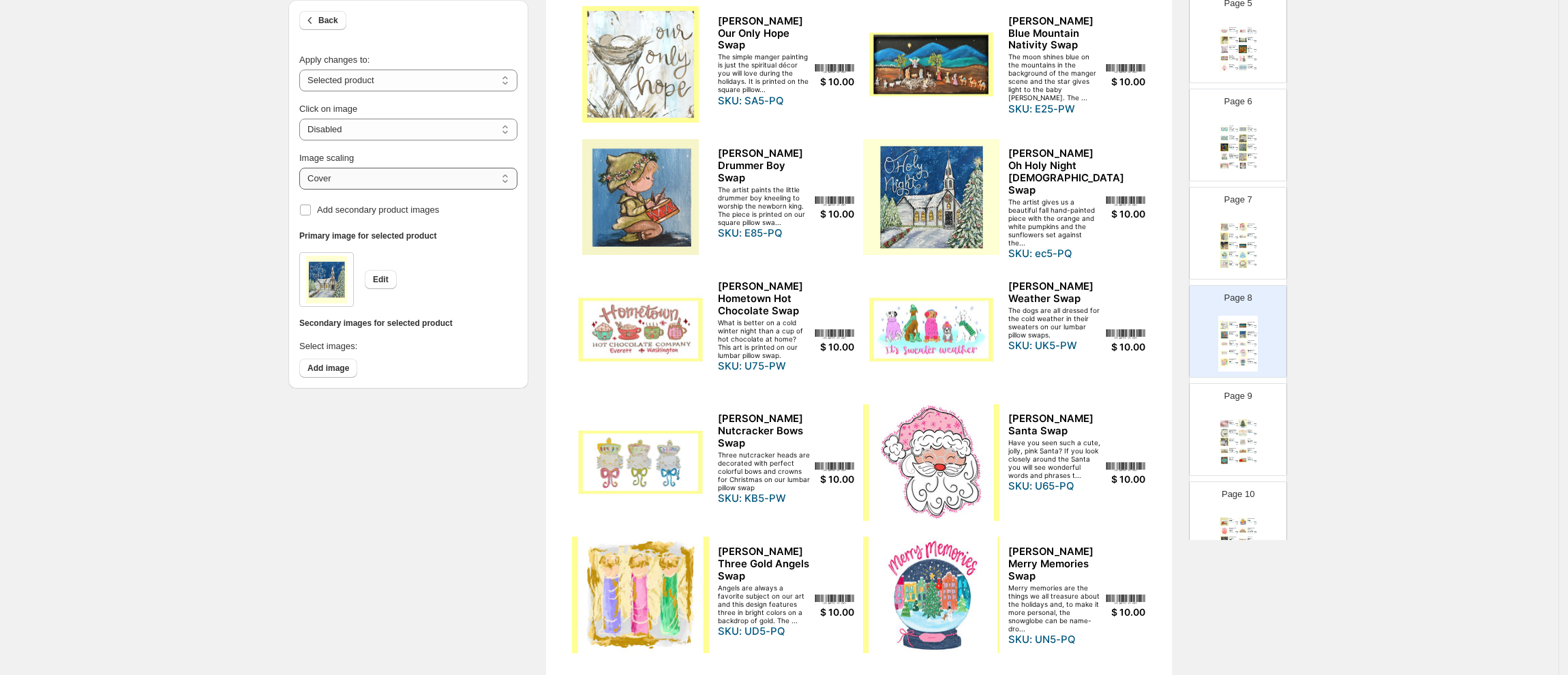 click on "***** *******" at bounding box center (408, 179) 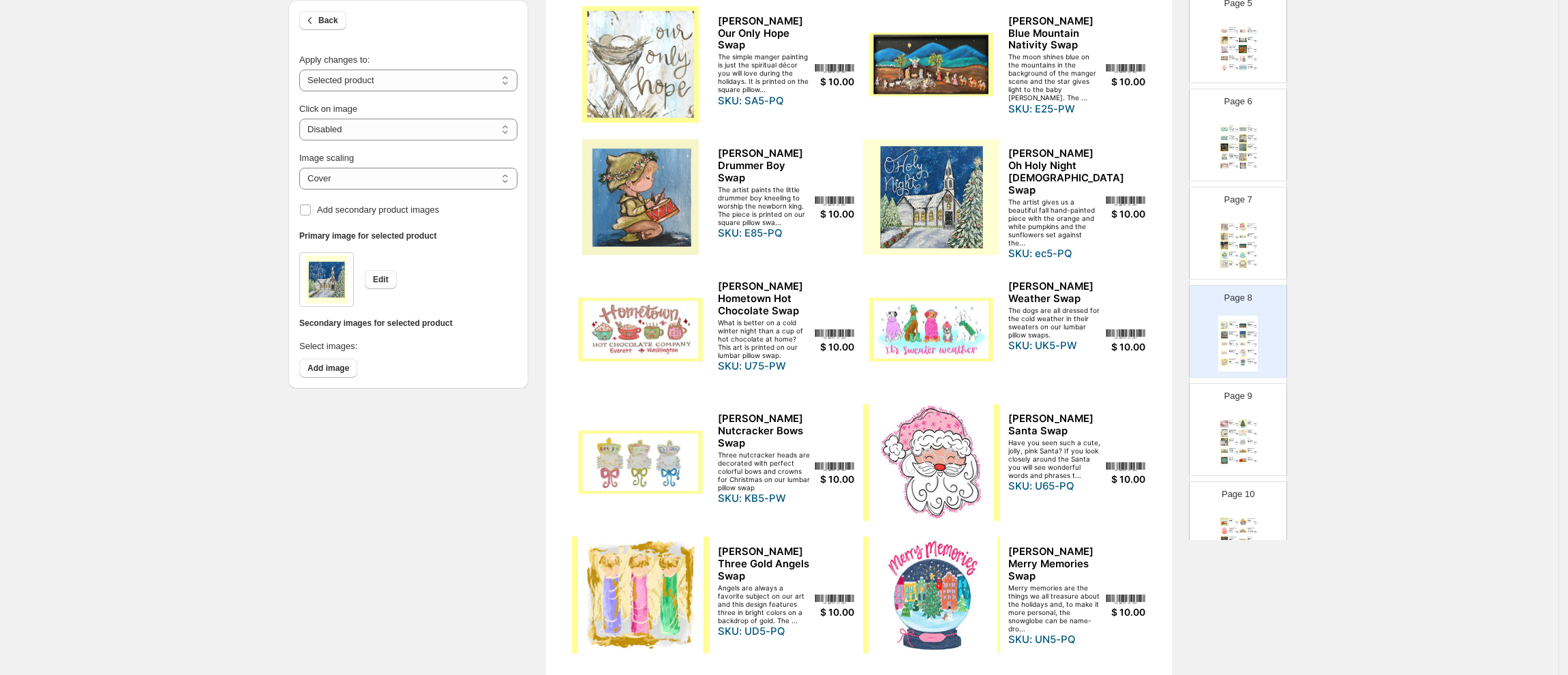 click on "Primary image for selected product" at bounding box center (408, 236) 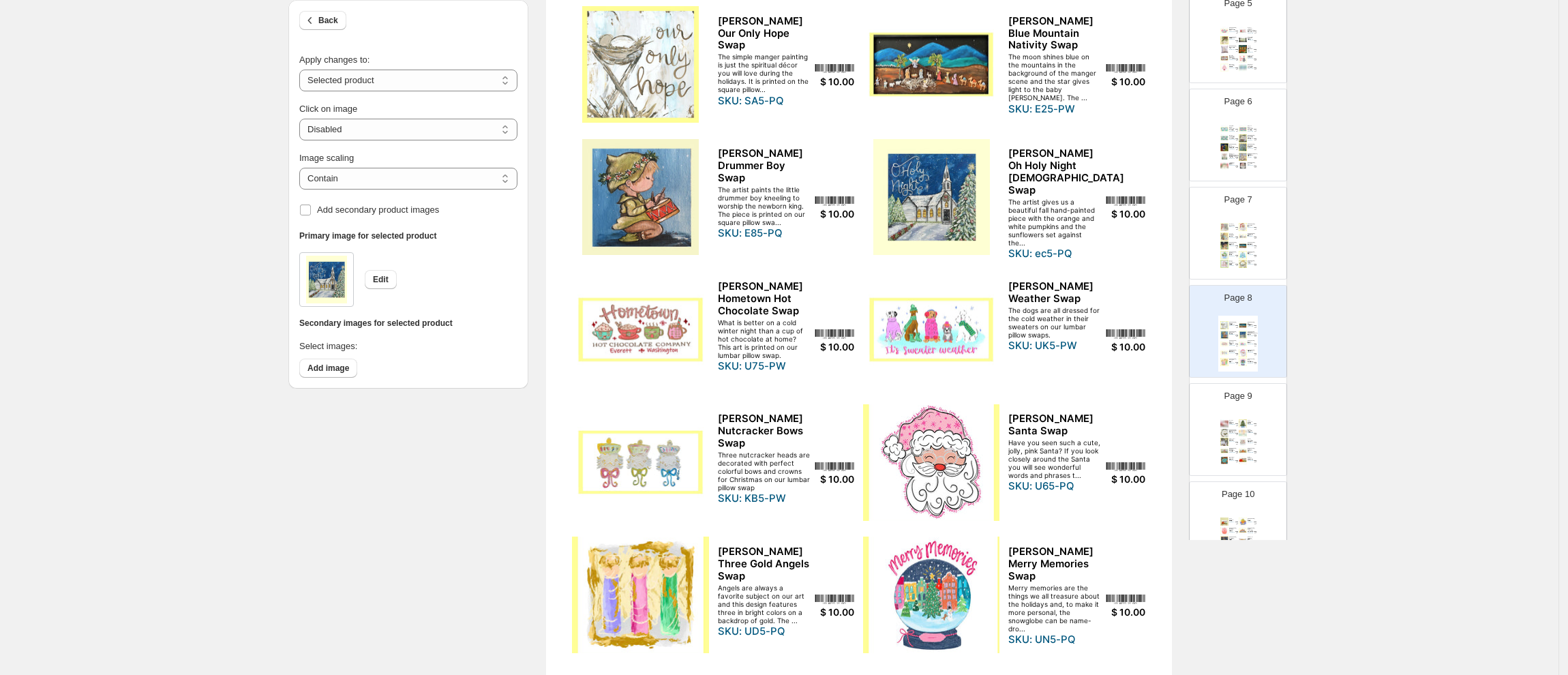 click at bounding box center (931, 462) 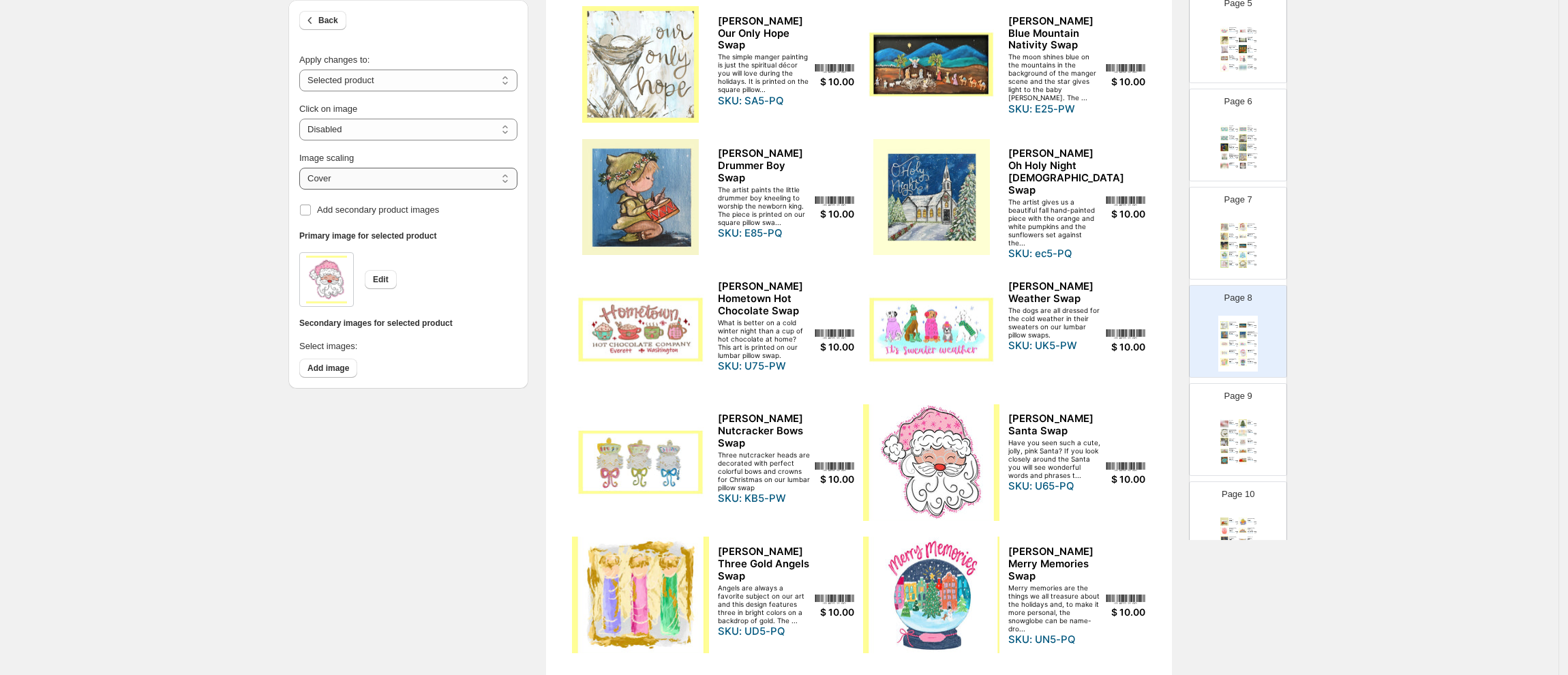 click on "***** *******" at bounding box center (408, 179) 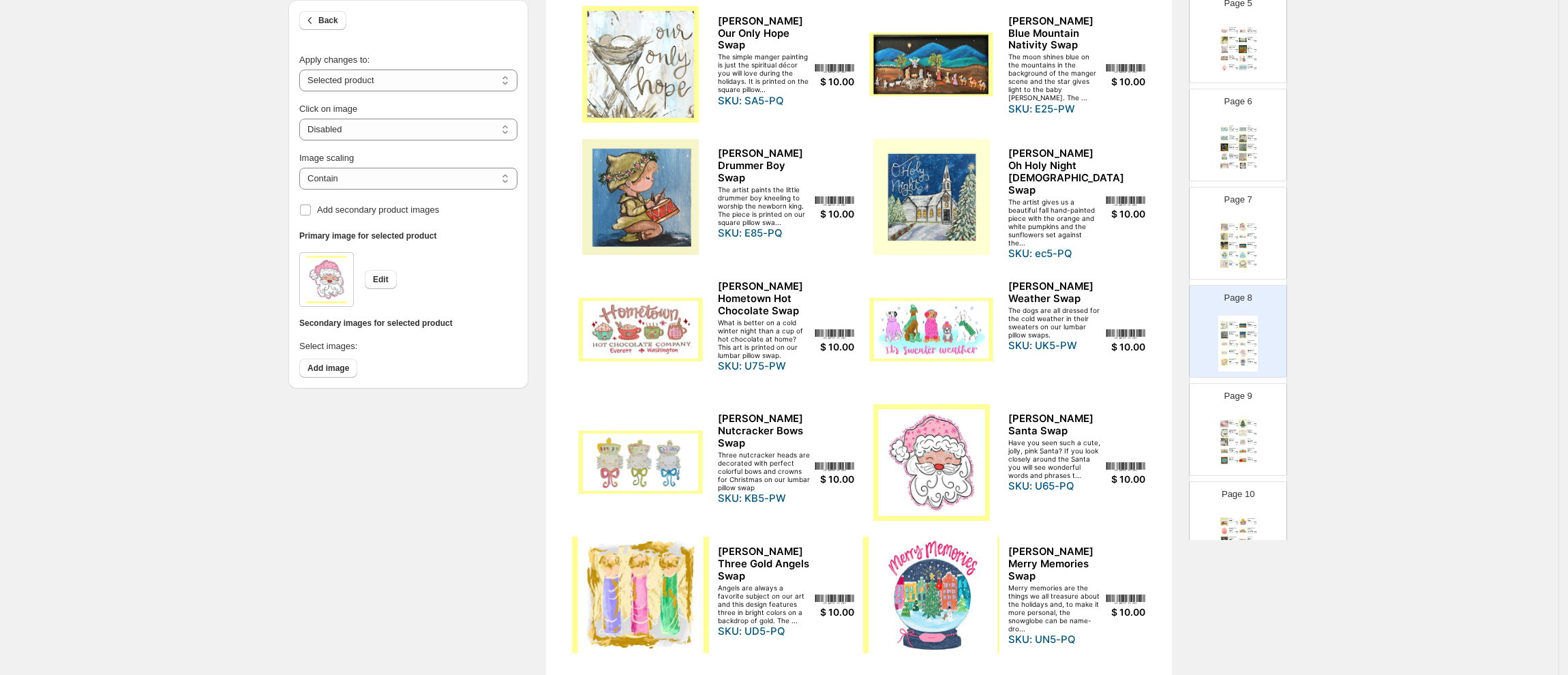 click at bounding box center [931, 595] 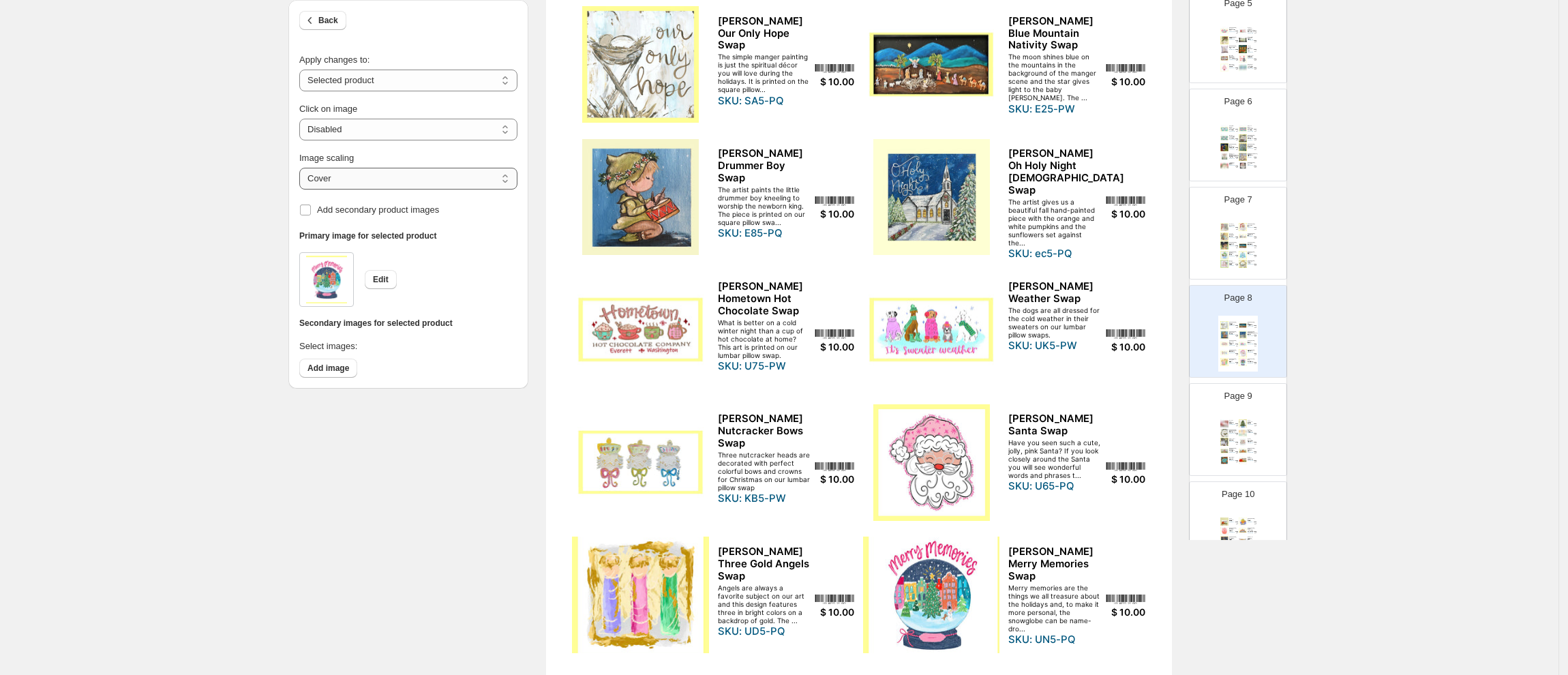 click on "***** *******" at bounding box center [408, 179] 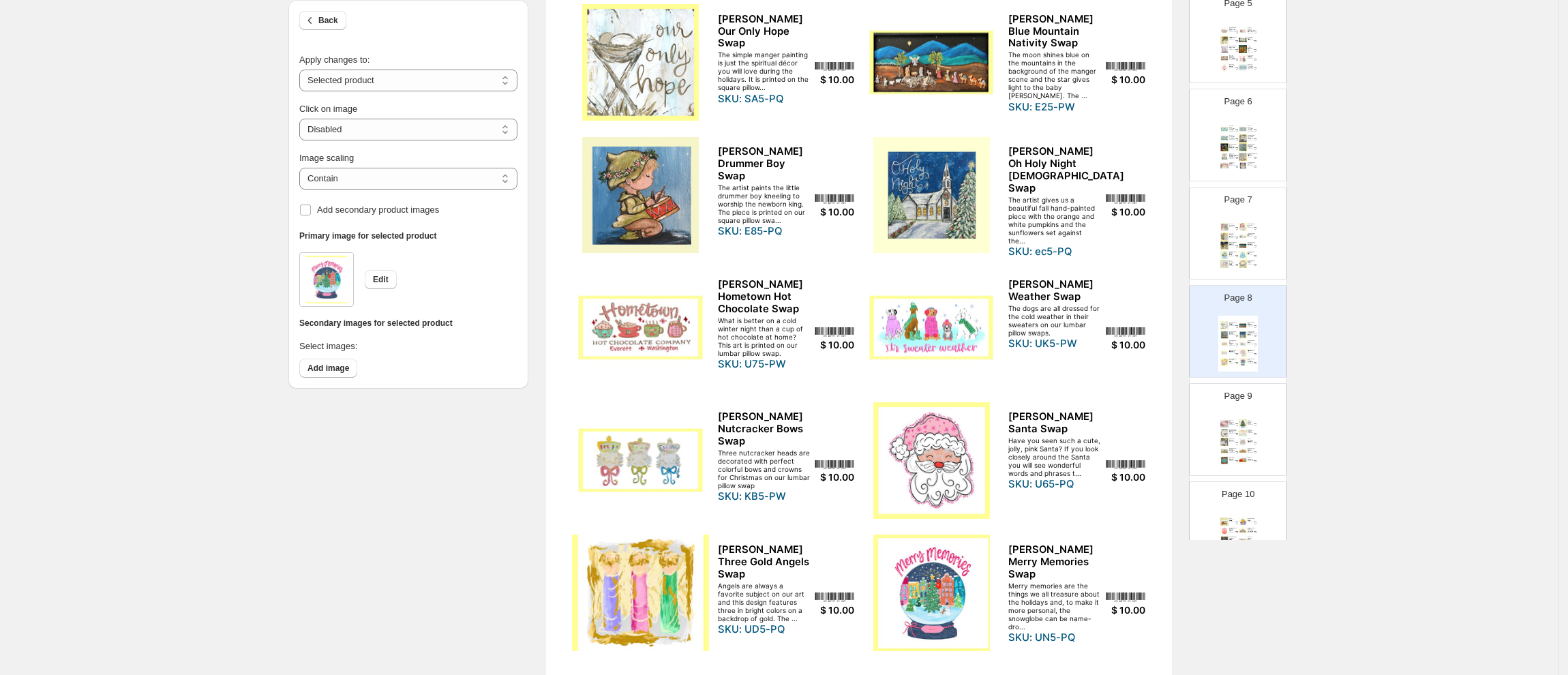 scroll, scrollTop: 185, scrollLeft: 0, axis: vertical 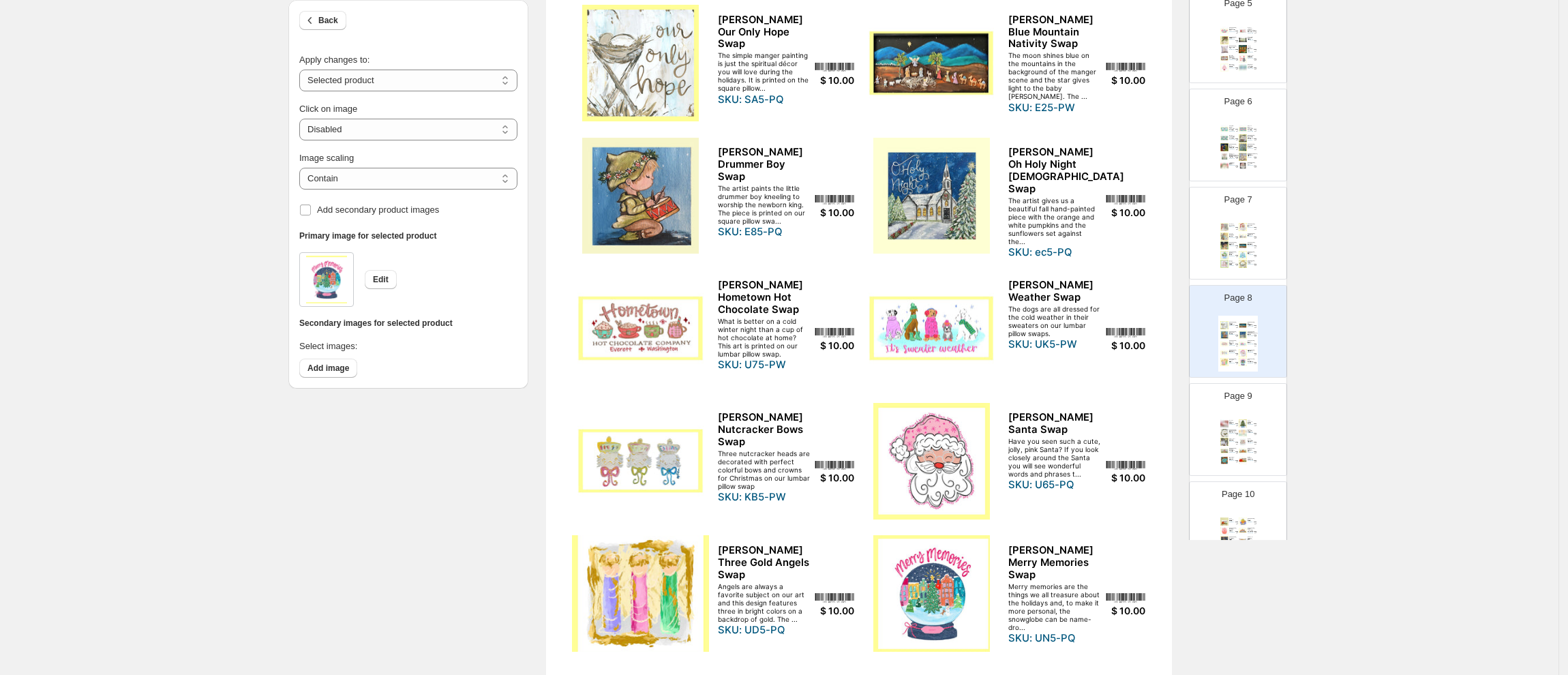 click at bounding box center [640, 593] 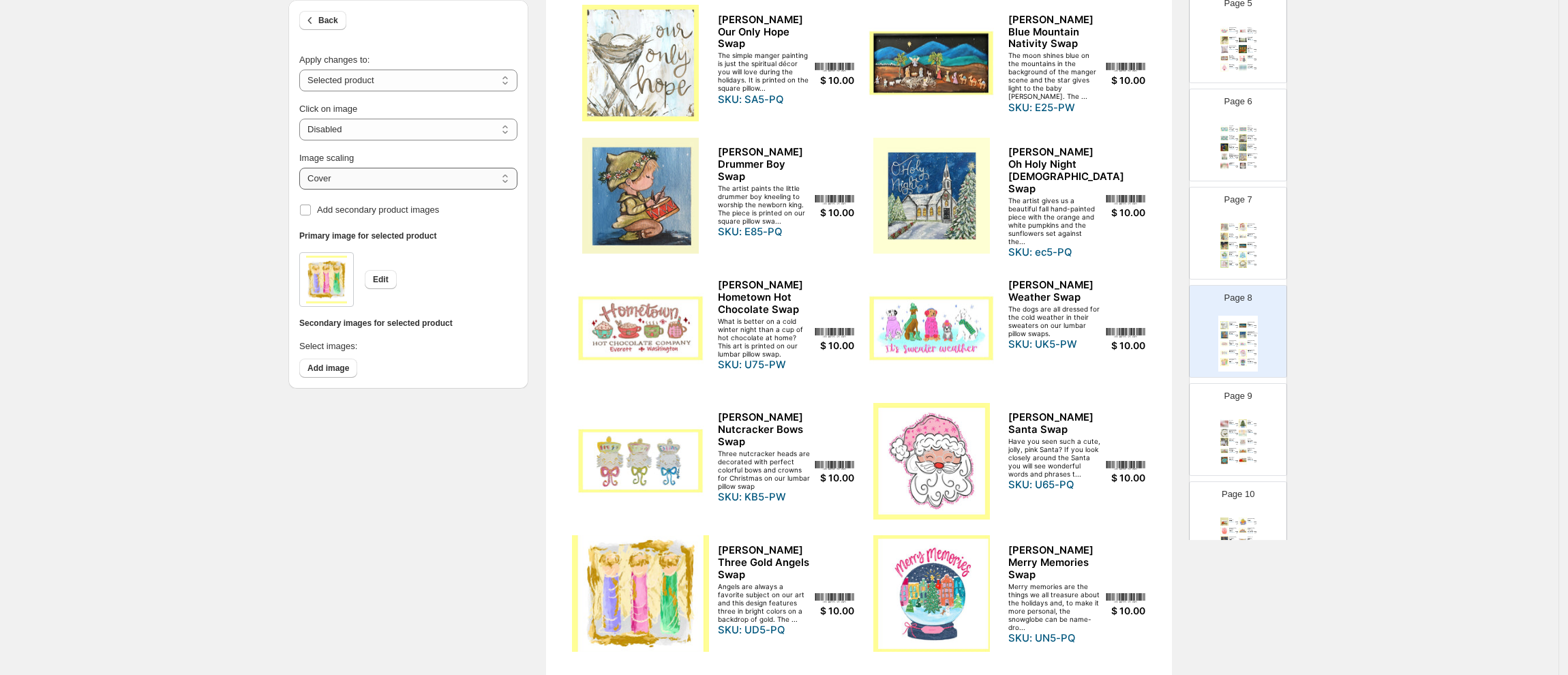 click on "***** *******" at bounding box center (408, 179) 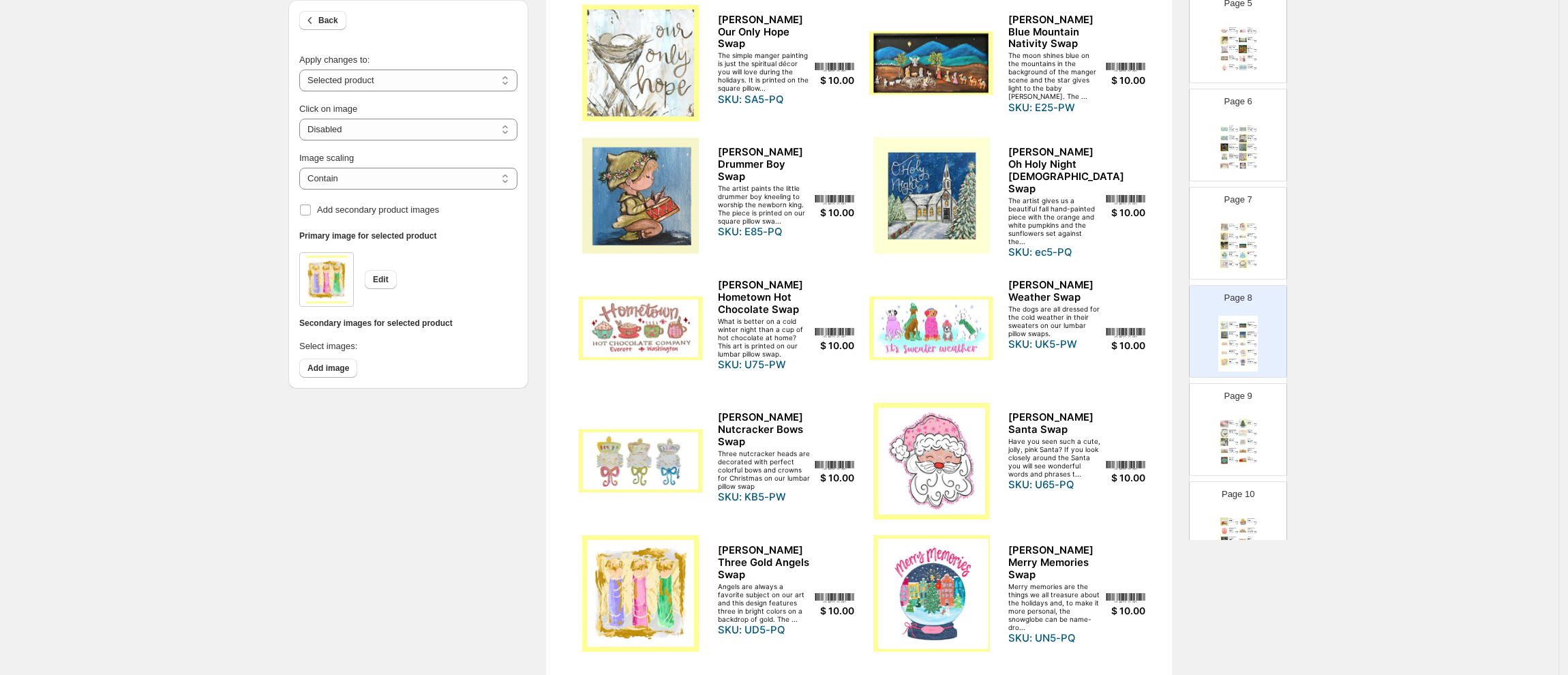 click at bounding box center (1243, 423) 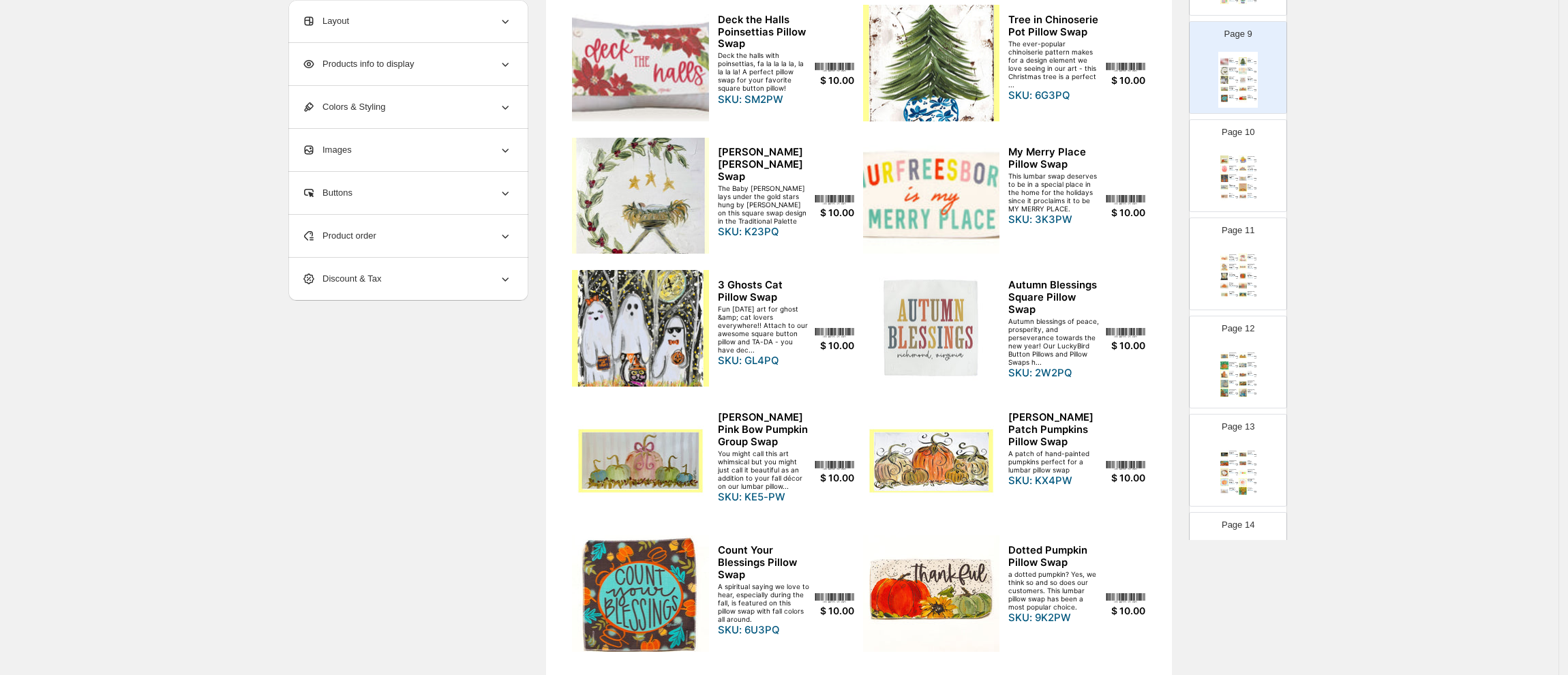 scroll, scrollTop: 820, scrollLeft: 0, axis: vertical 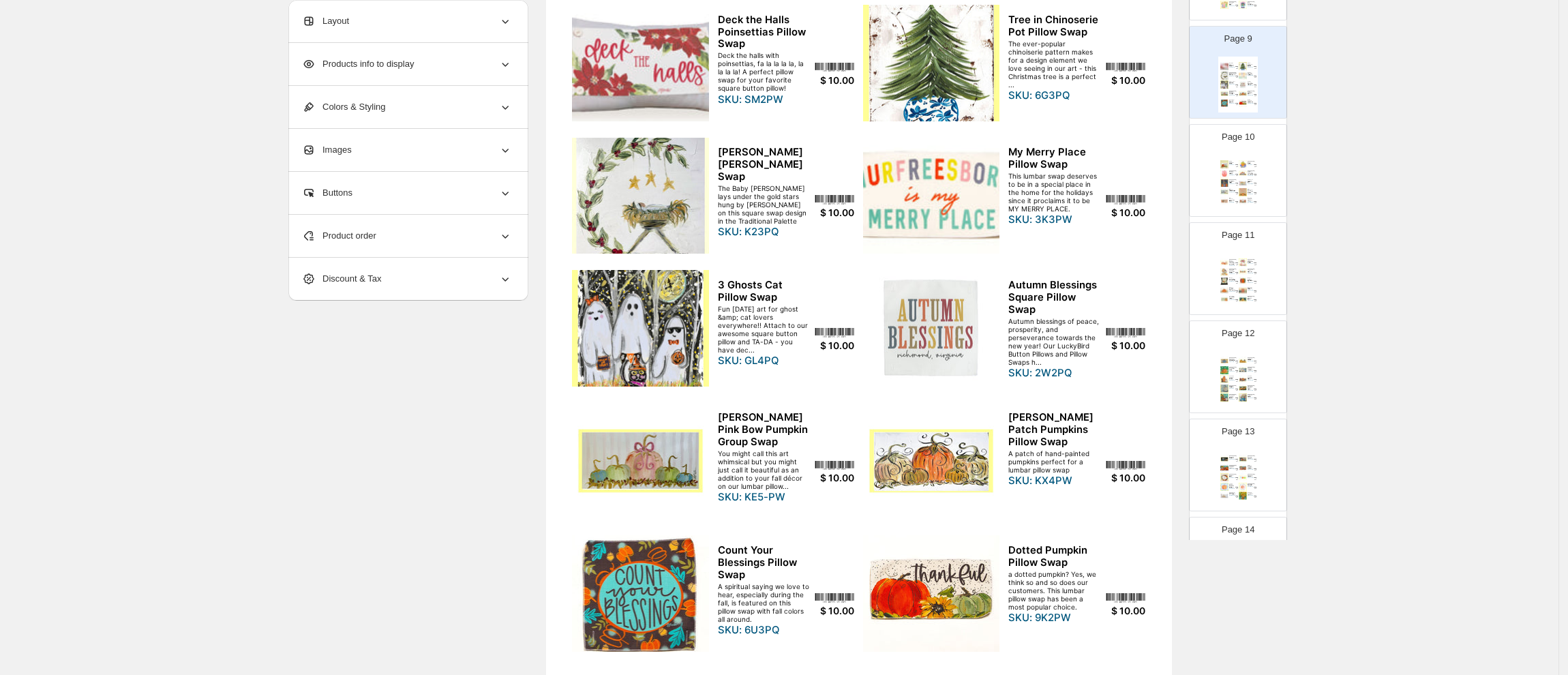 click at bounding box center [640, 63] 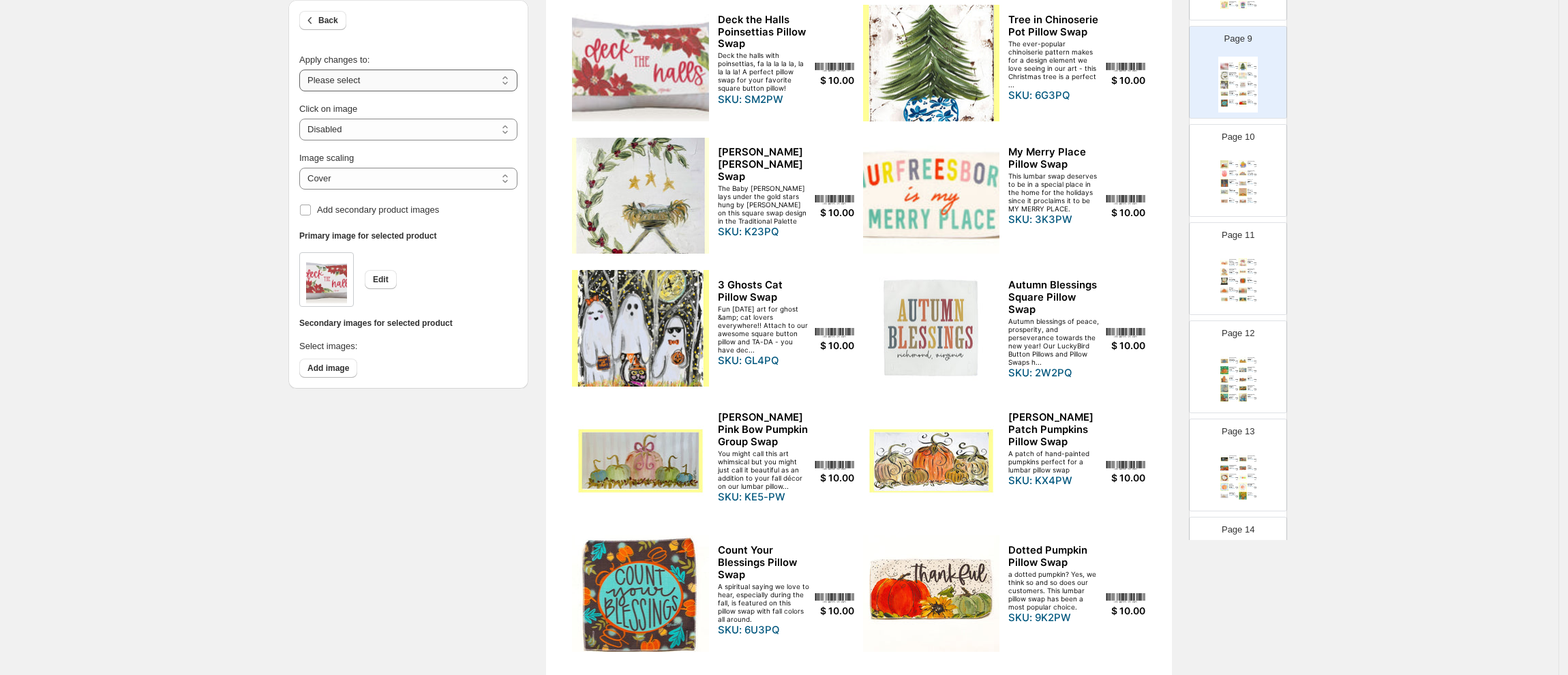 click on "**********" at bounding box center [408, 80] 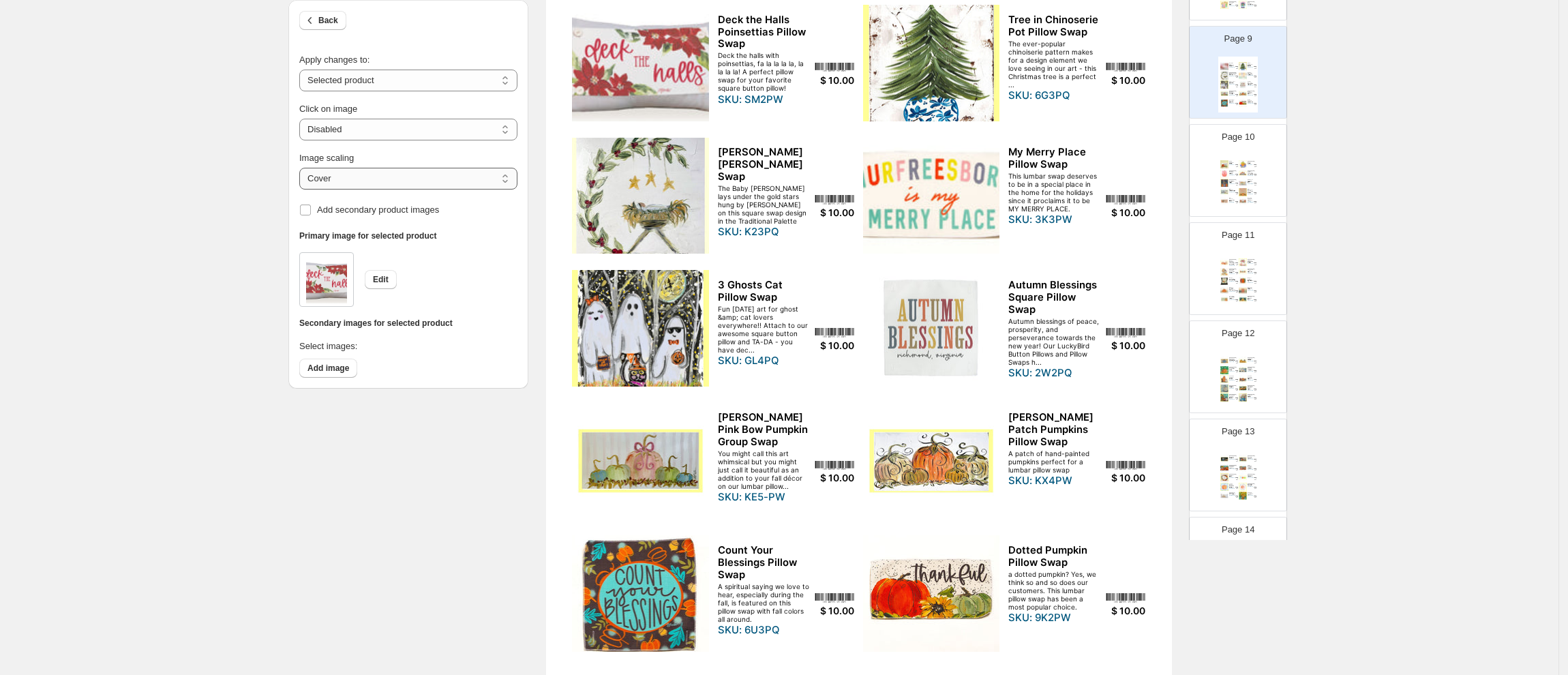 click on "***** *******" at bounding box center [408, 179] 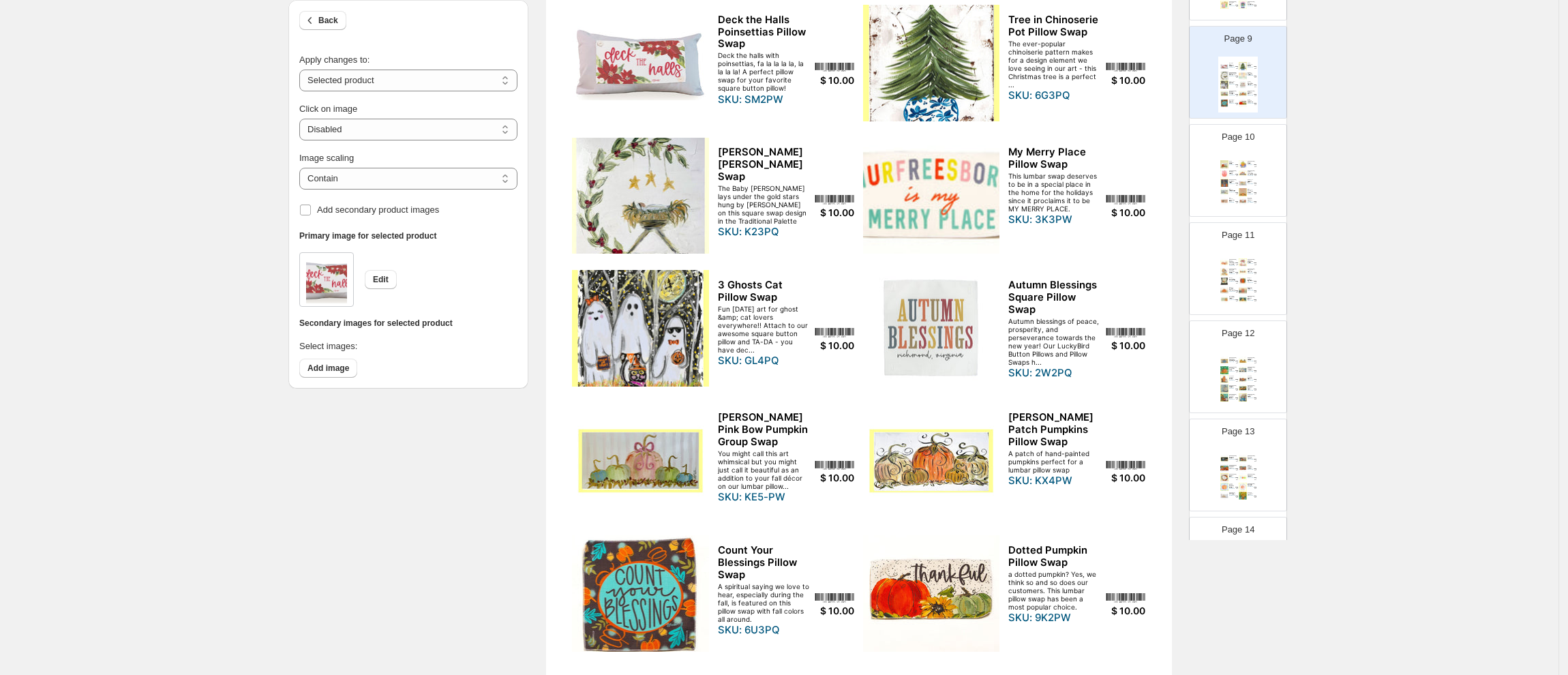 click at bounding box center (931, 63) 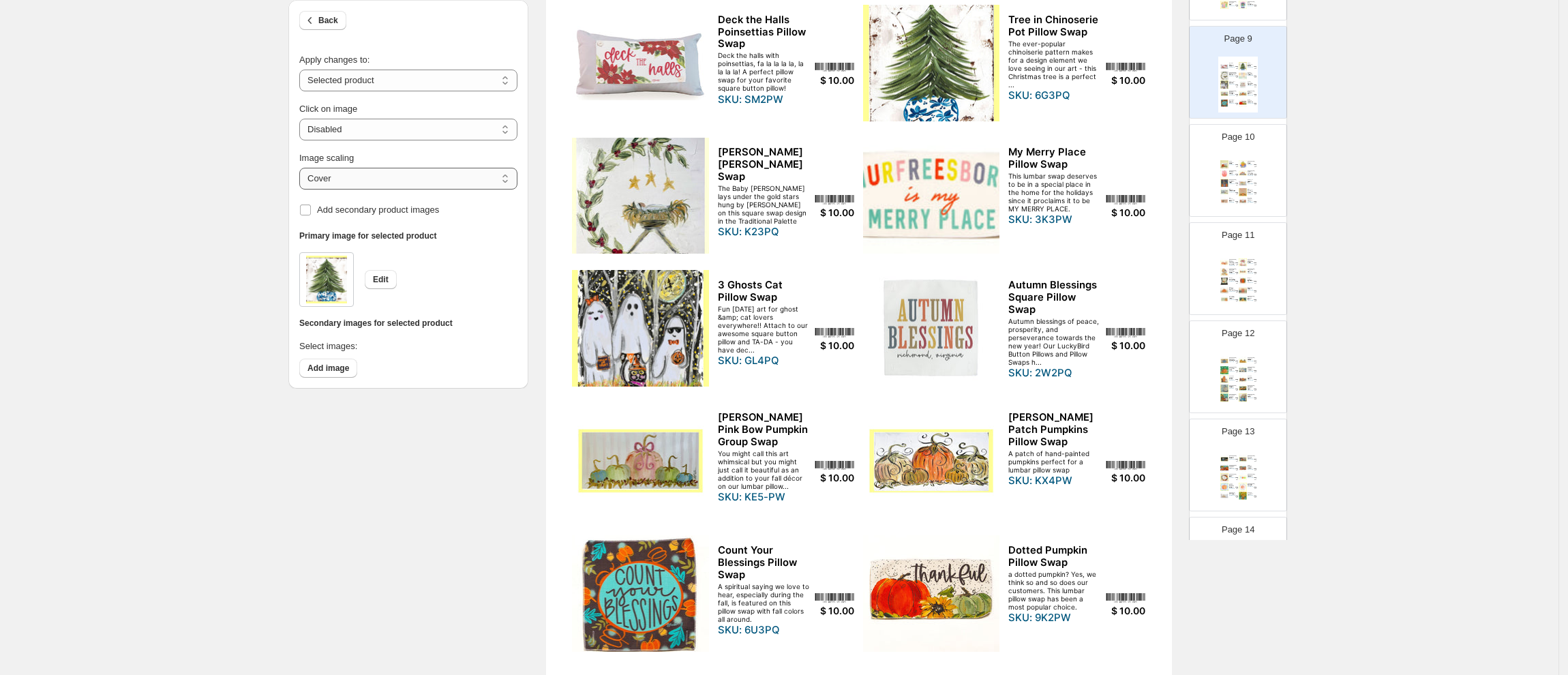 click on "***** *******" at bounding box center [408, 179] 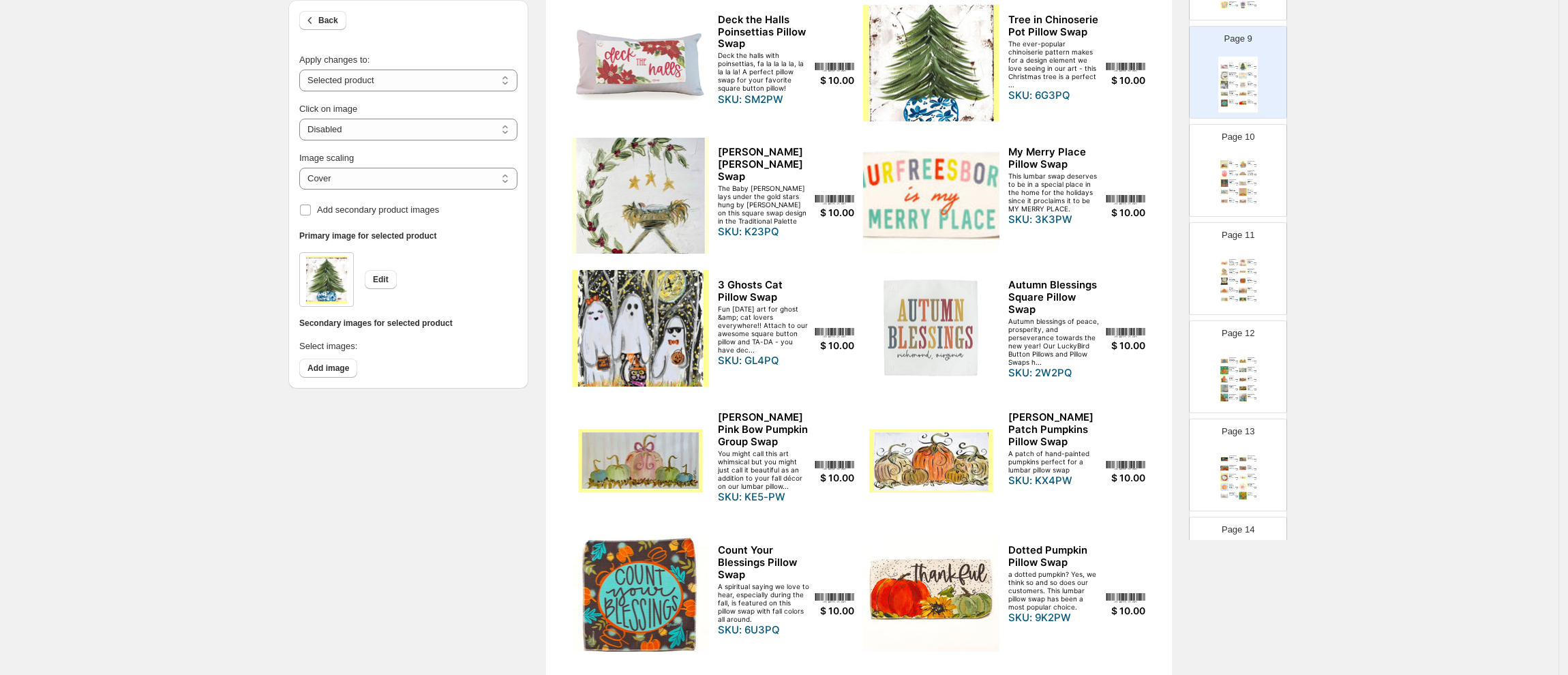 click on "***** *******" at bounding box center [408, 179] 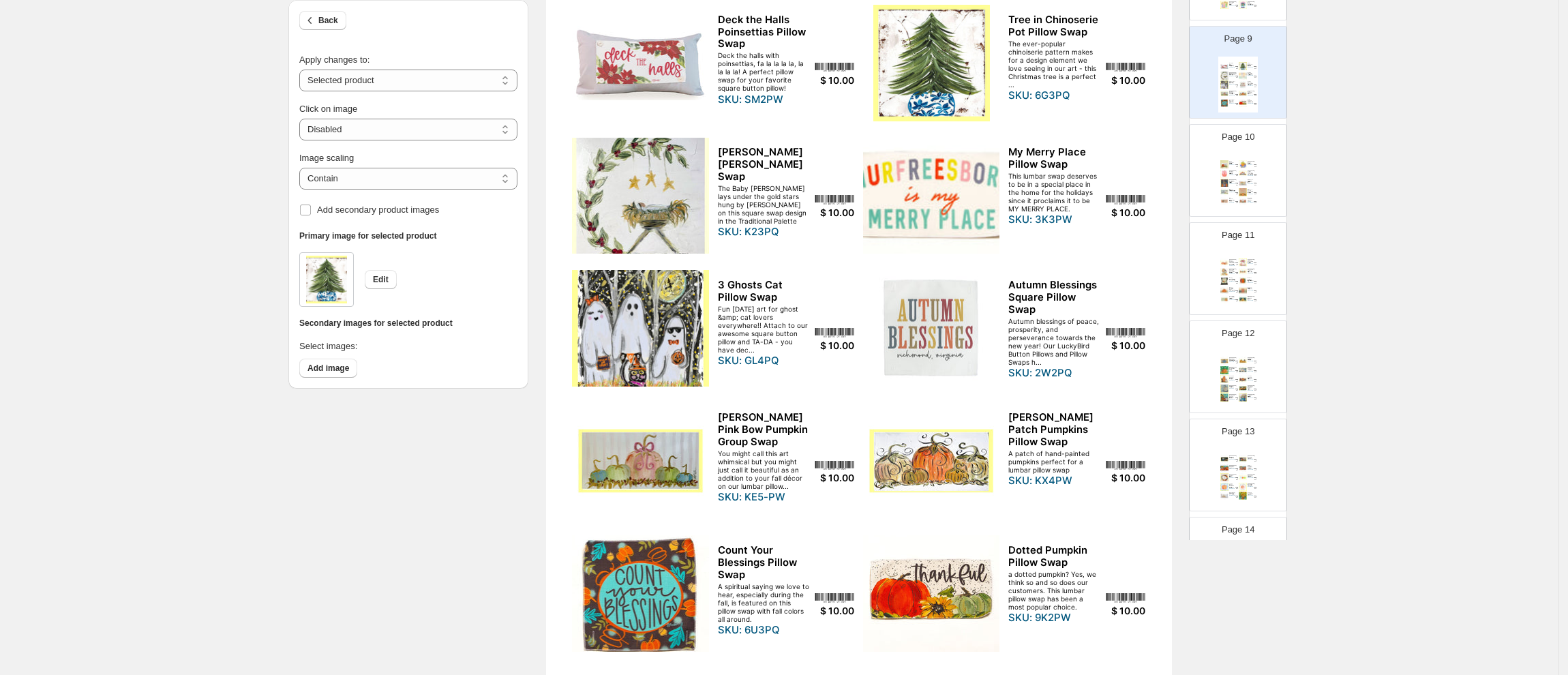 click at bounding box center (640, 196) 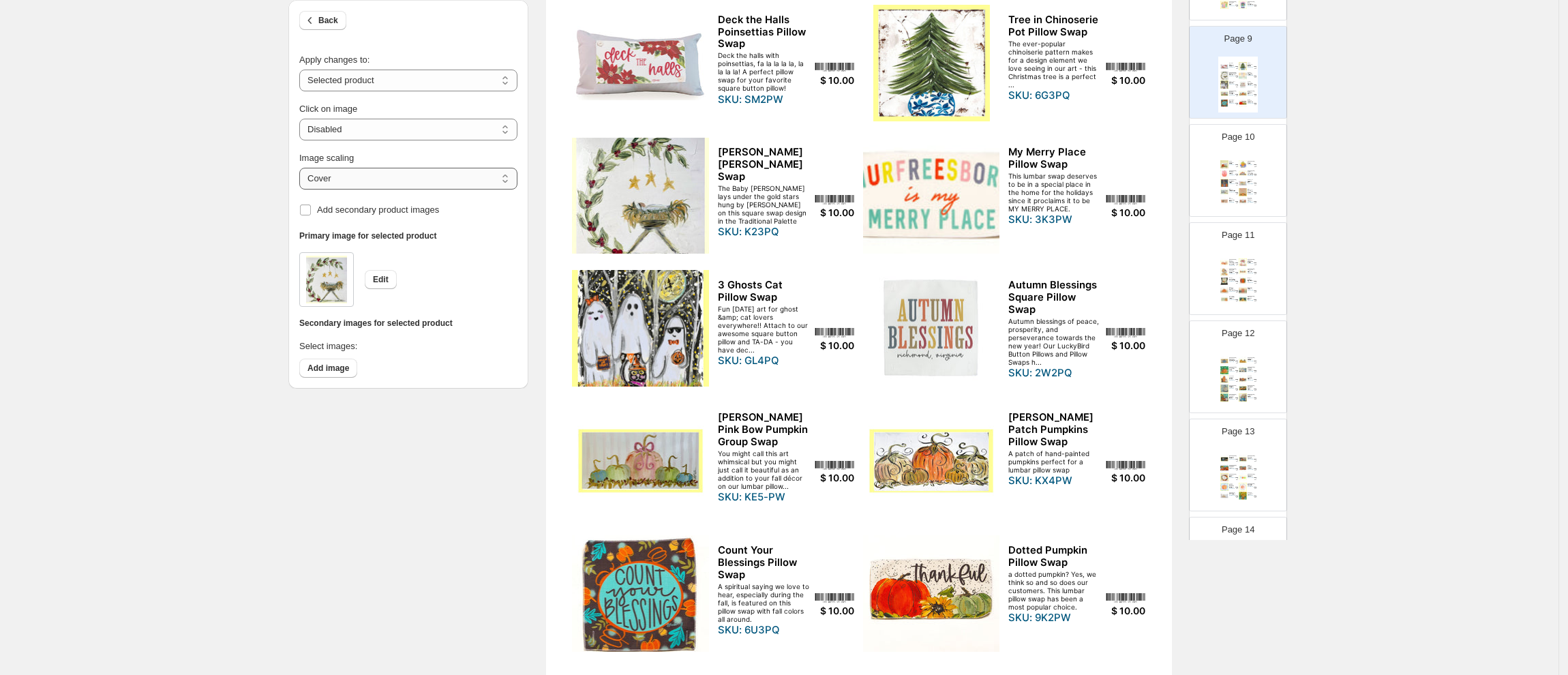 click on "***** *******" at bounding box center [408, 179] 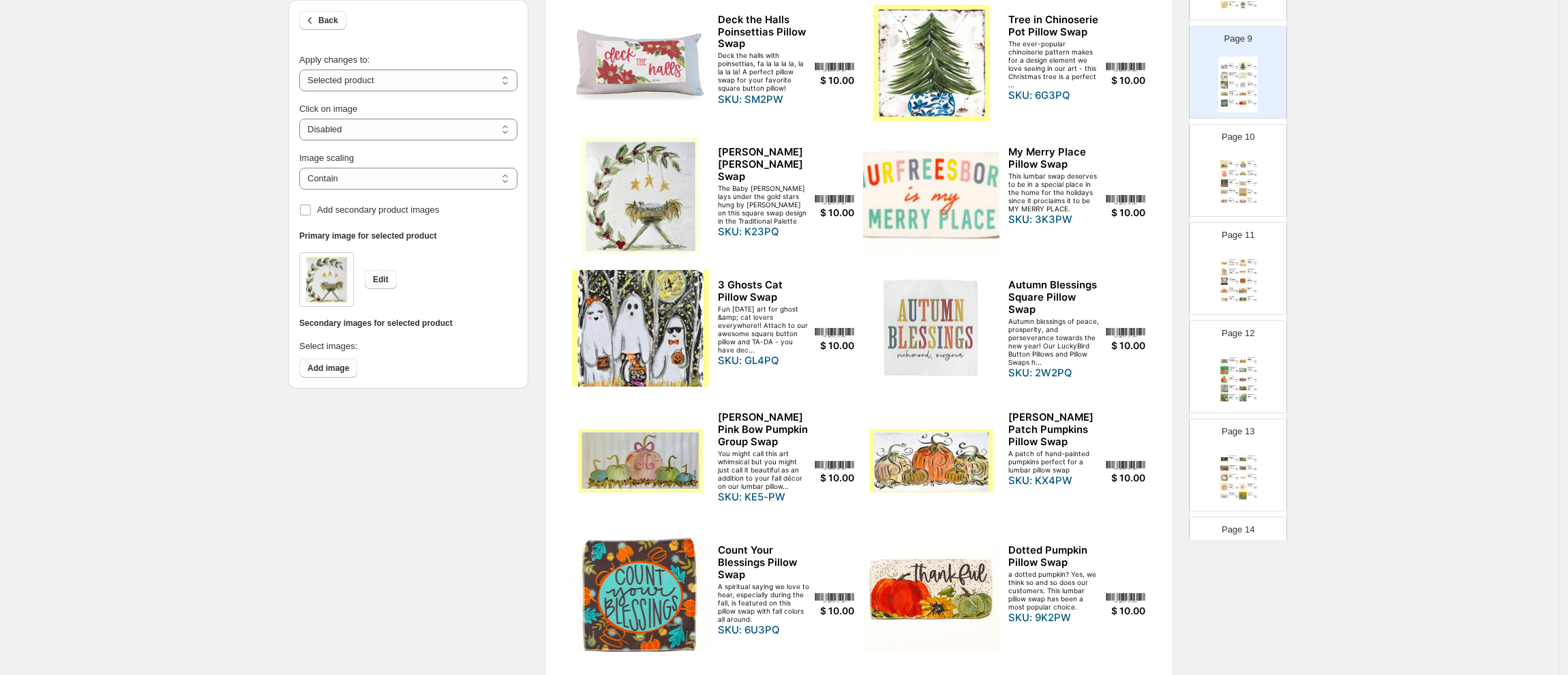 click at bounding box center [931, 196] 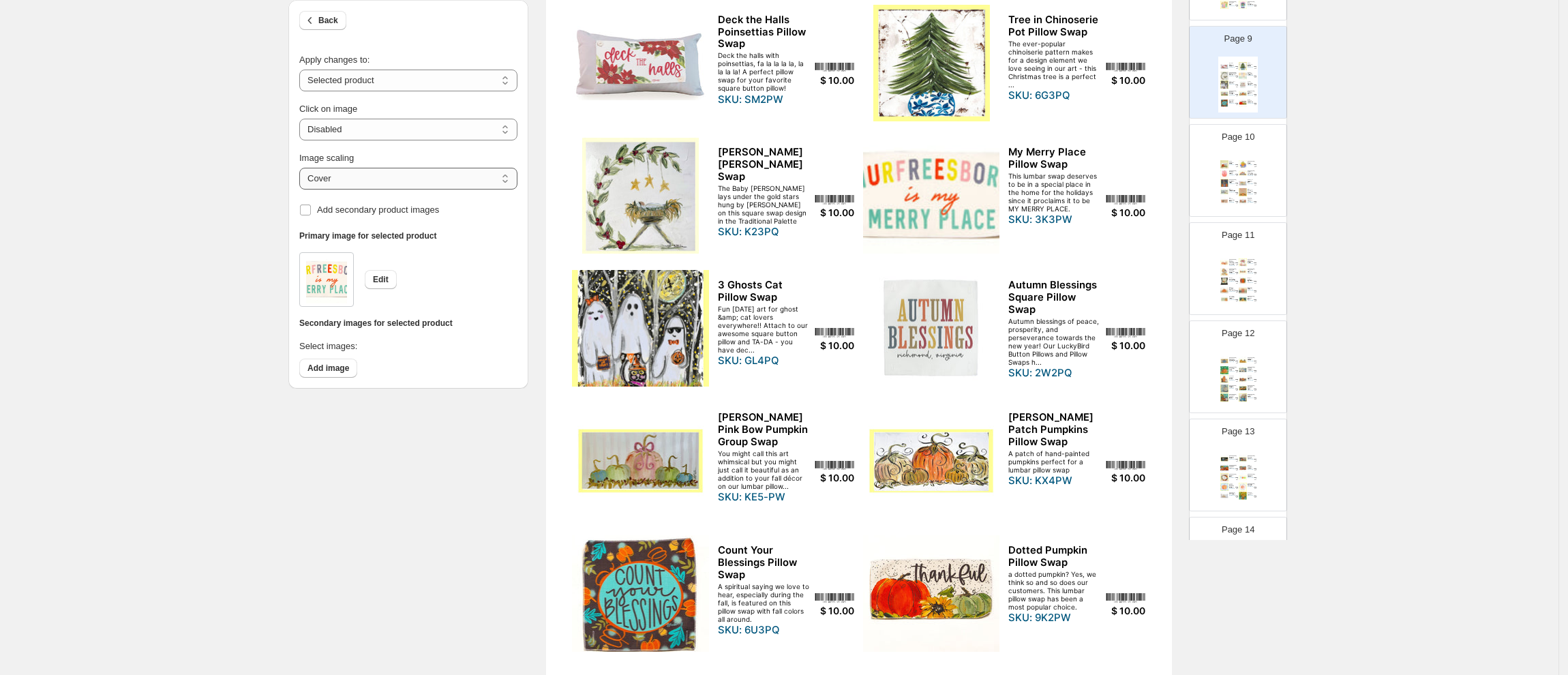 click on "***** *******" at bounding box center (408, 179) 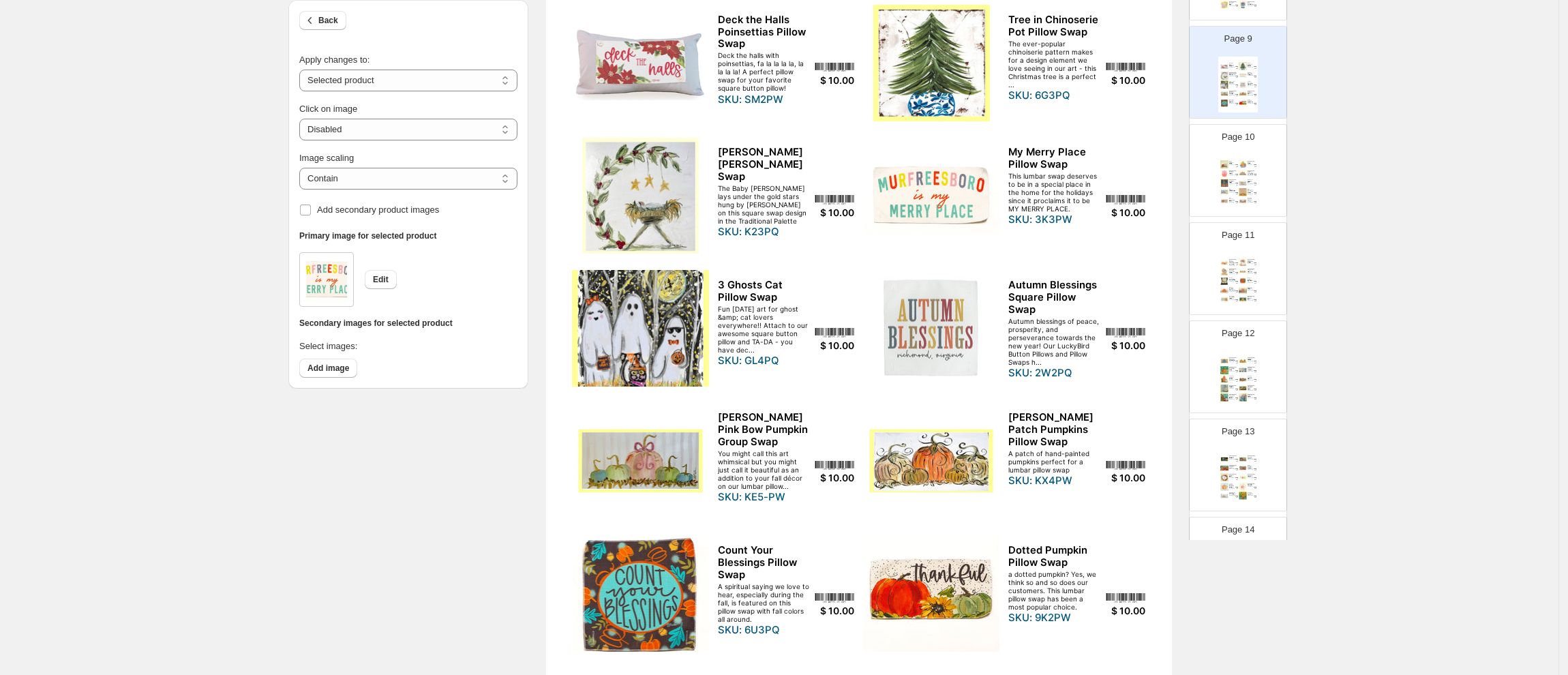 click at bounding box center [640, 328] 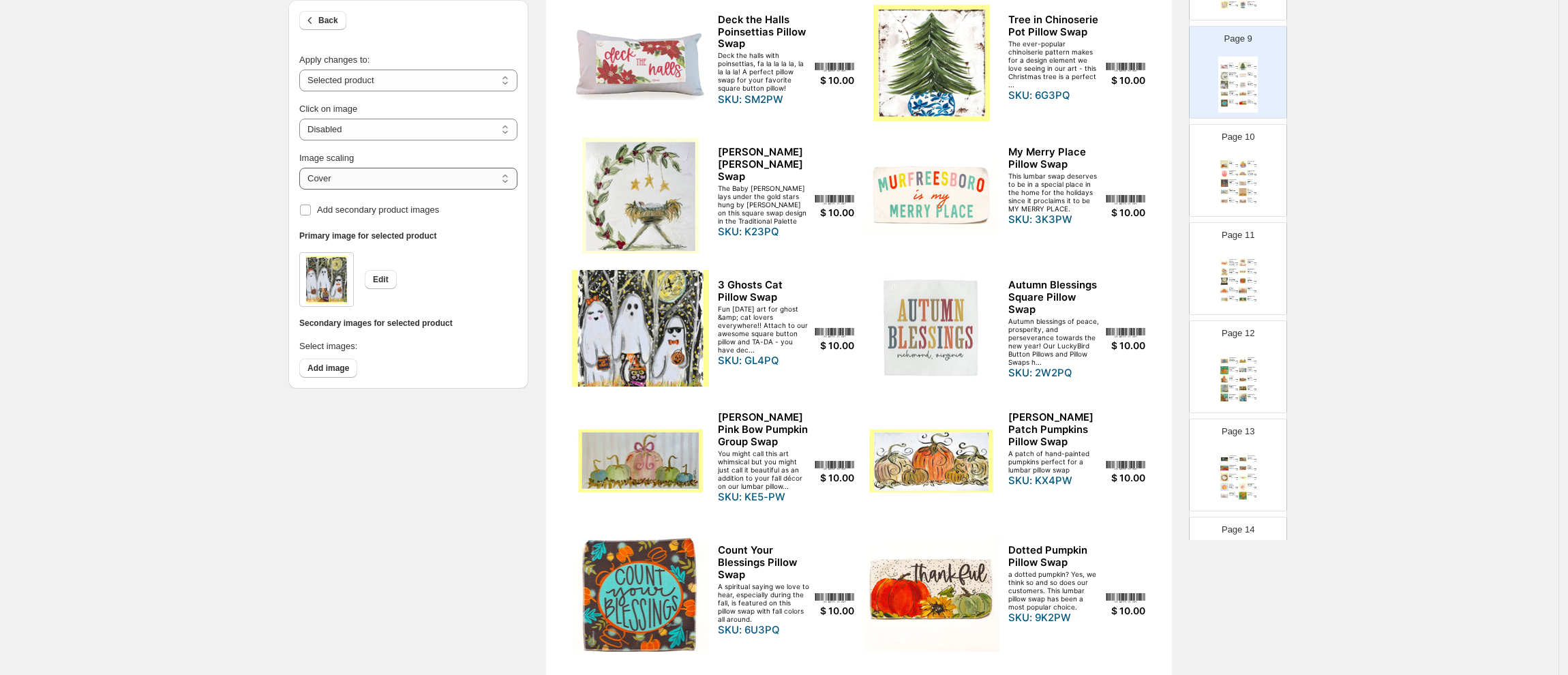 click on "***** *******" at bounding box center (408, 179) 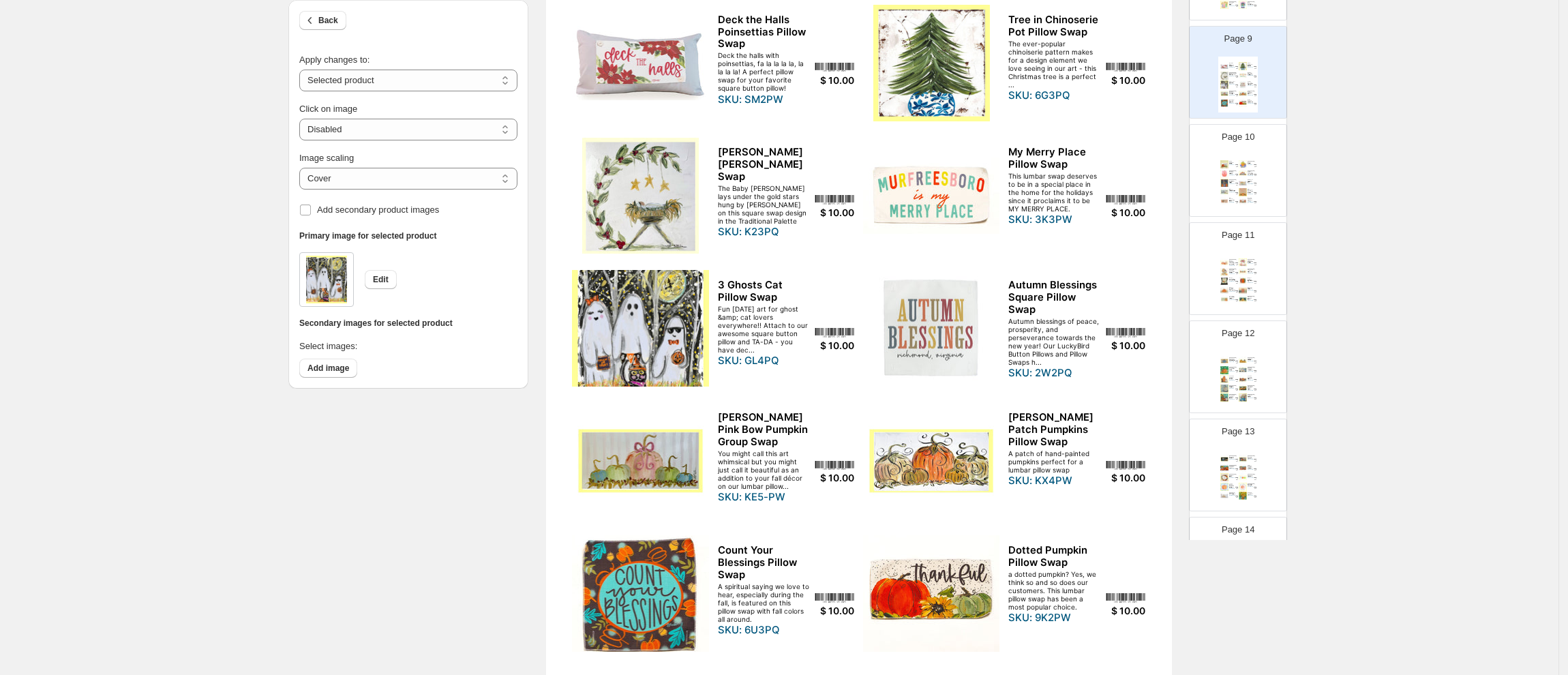 click on "Image scaling ***** ******* Cover" at bounding box center [408, 170] 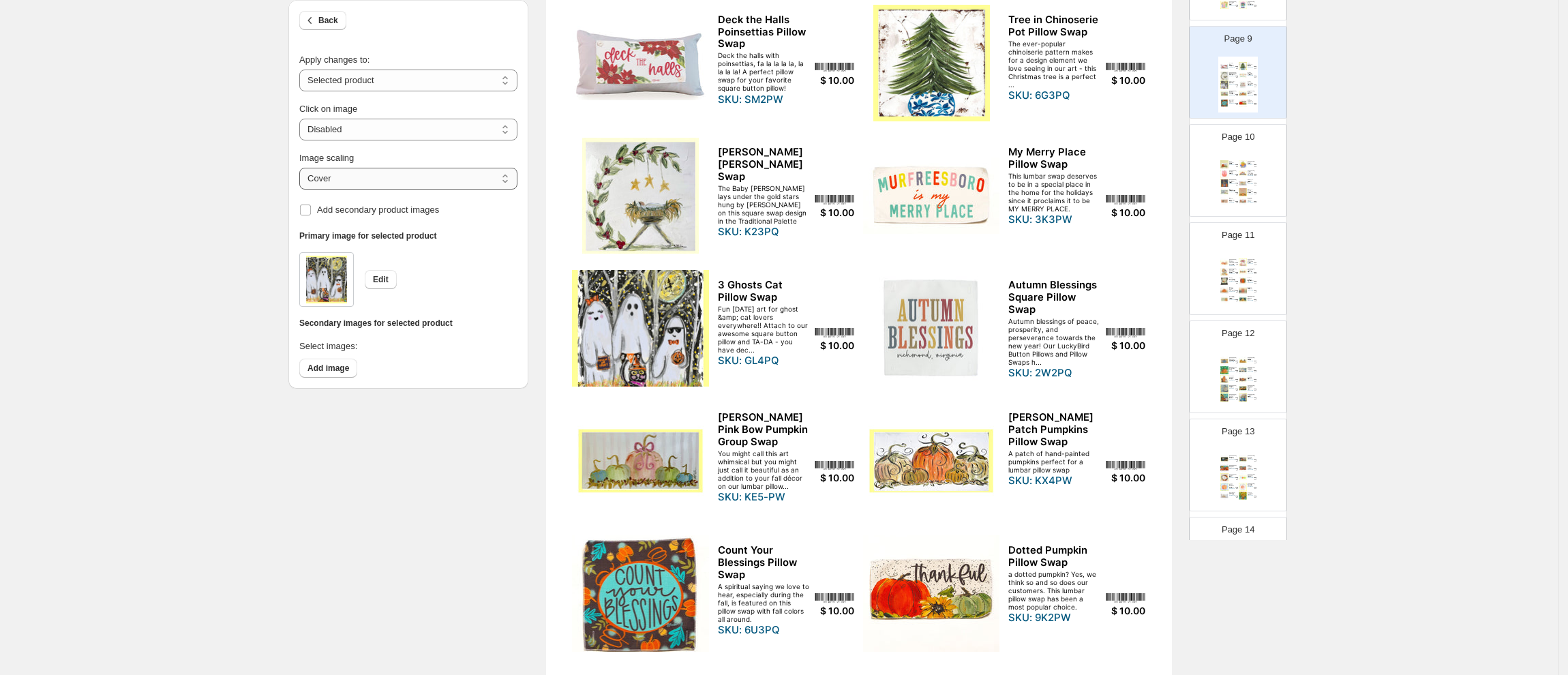 click on "***** *******" at bounding box center [408, 179] 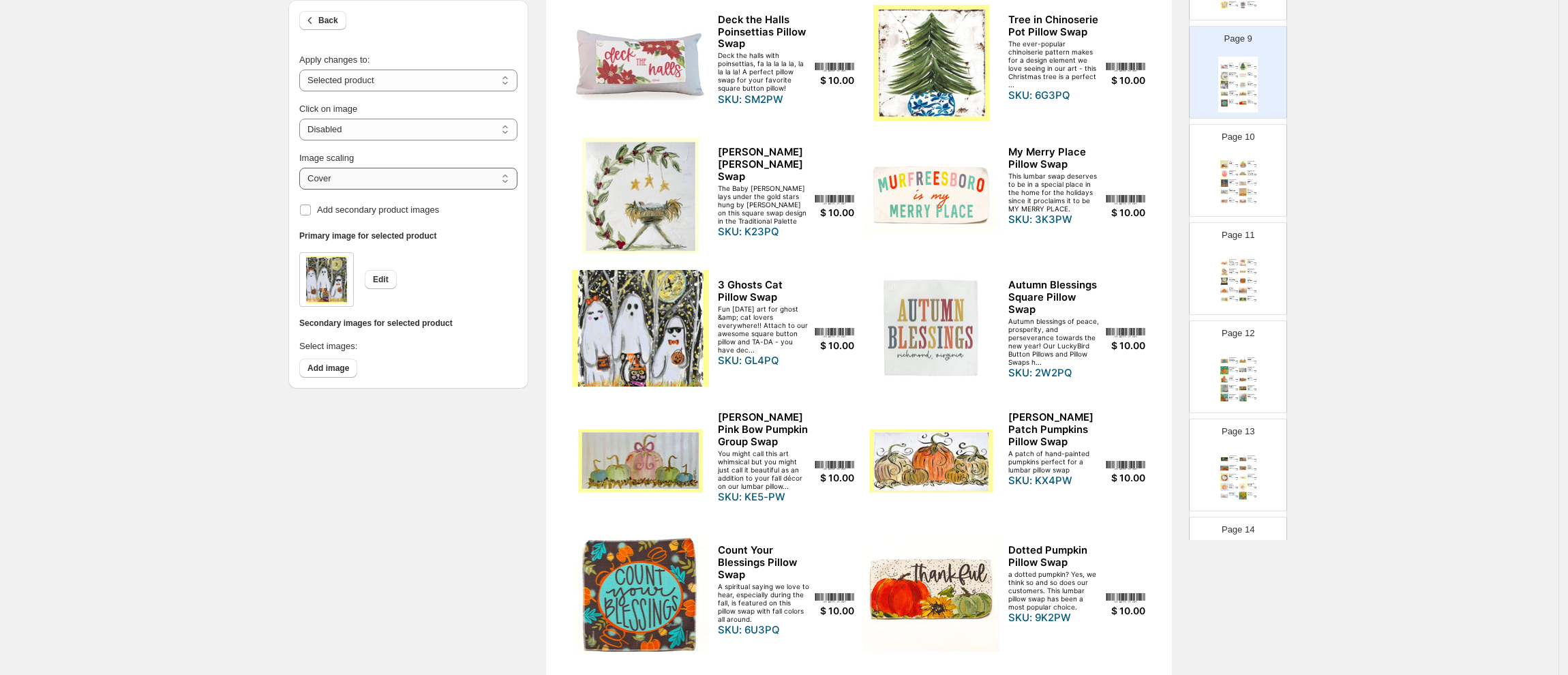 click on "***** *******" at bounding box center (408, 179) 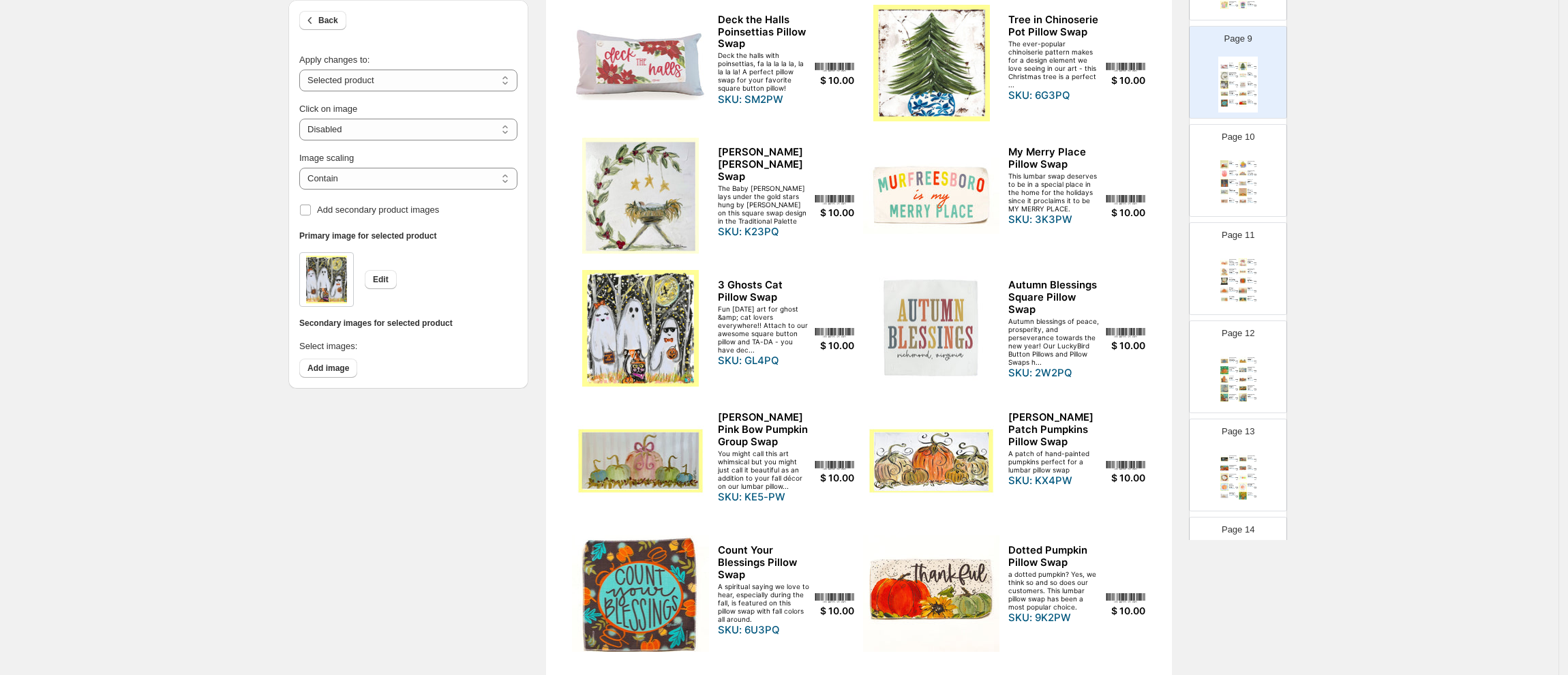 click at bounding box center (931, 328) 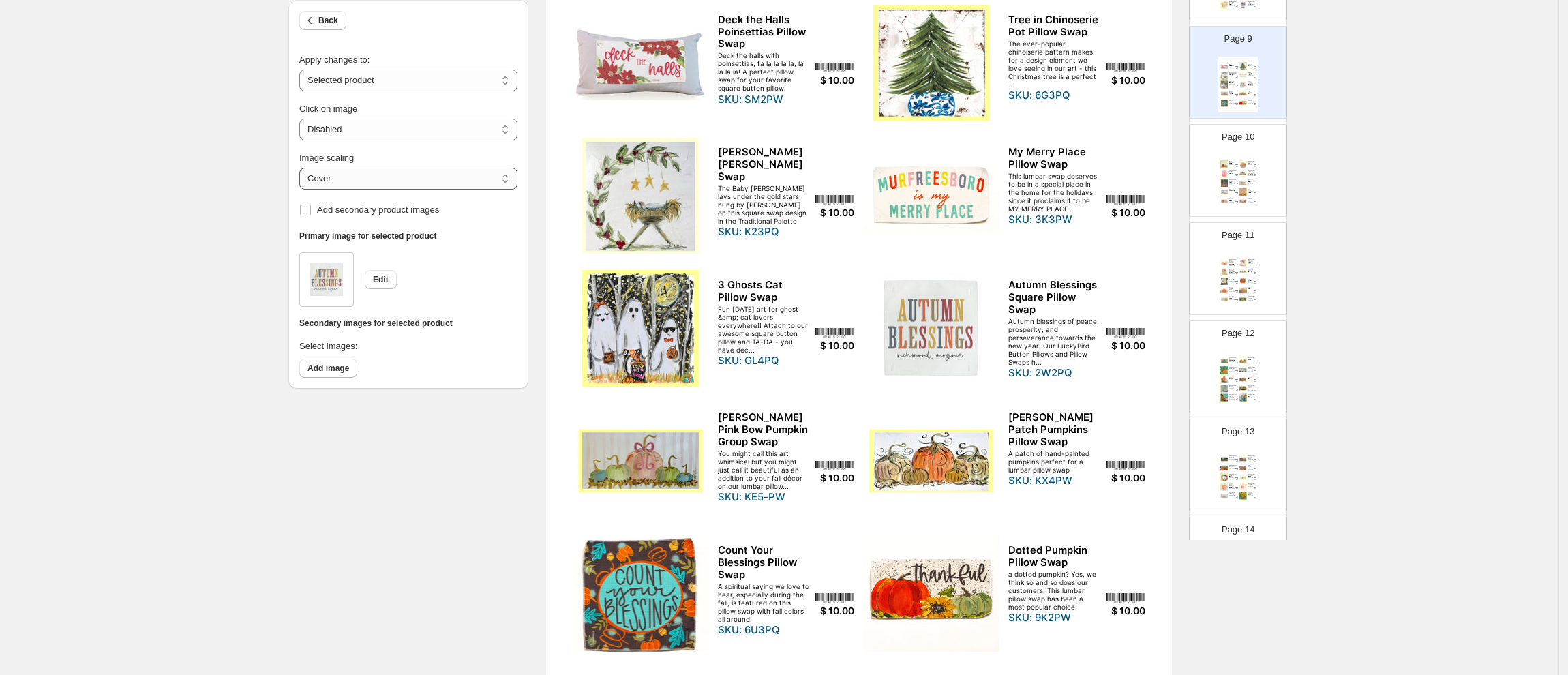 click on "***** *******" at bounding box center [408, 179] 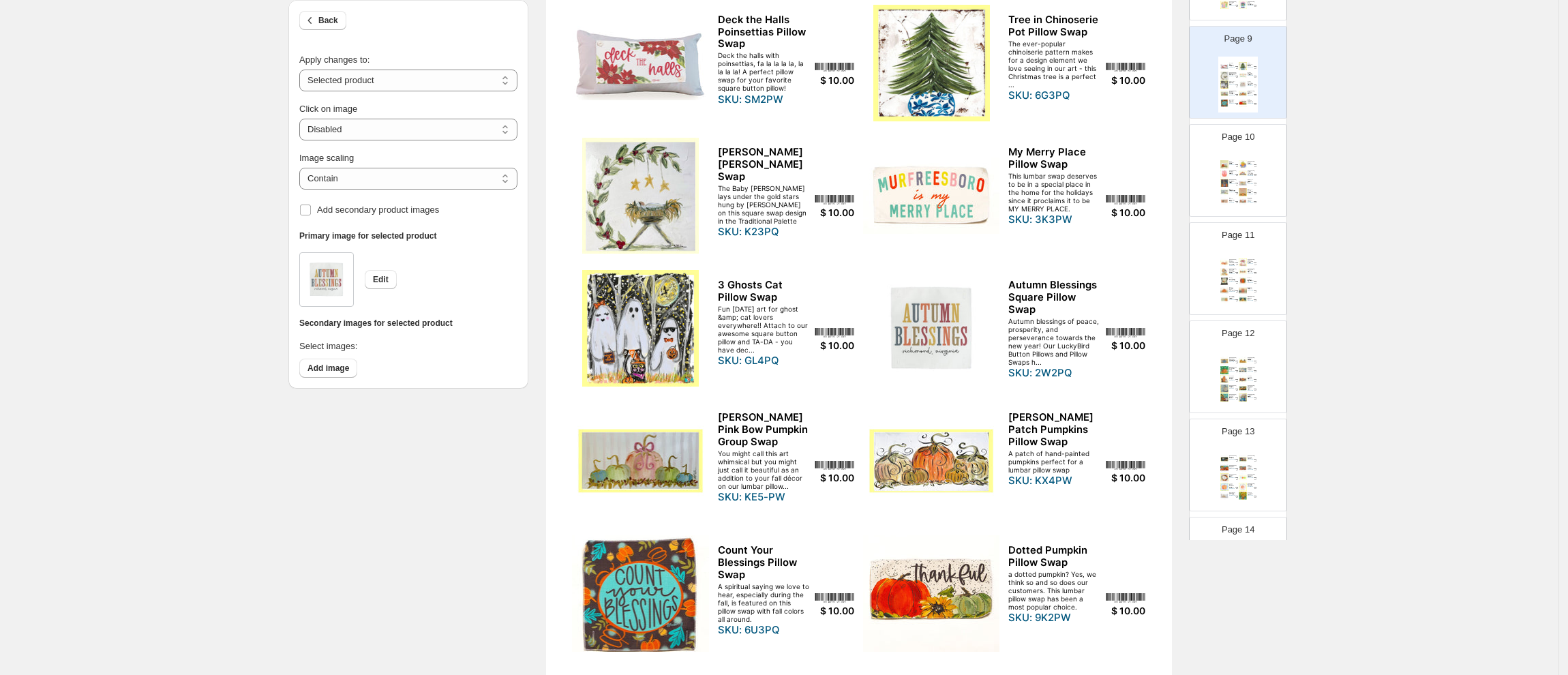 click at bounding box center (640, 593) 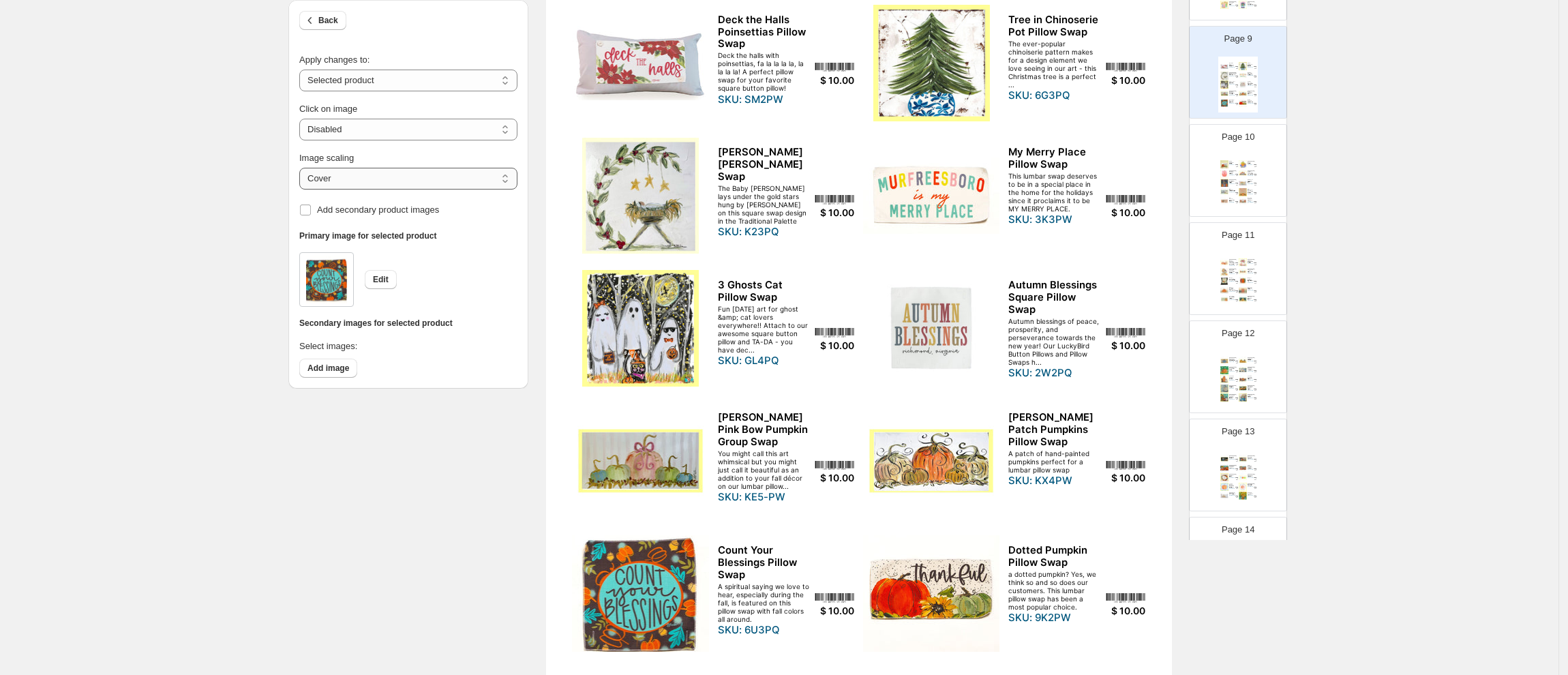 click on "***** *******" at bounding box center [408, 179] 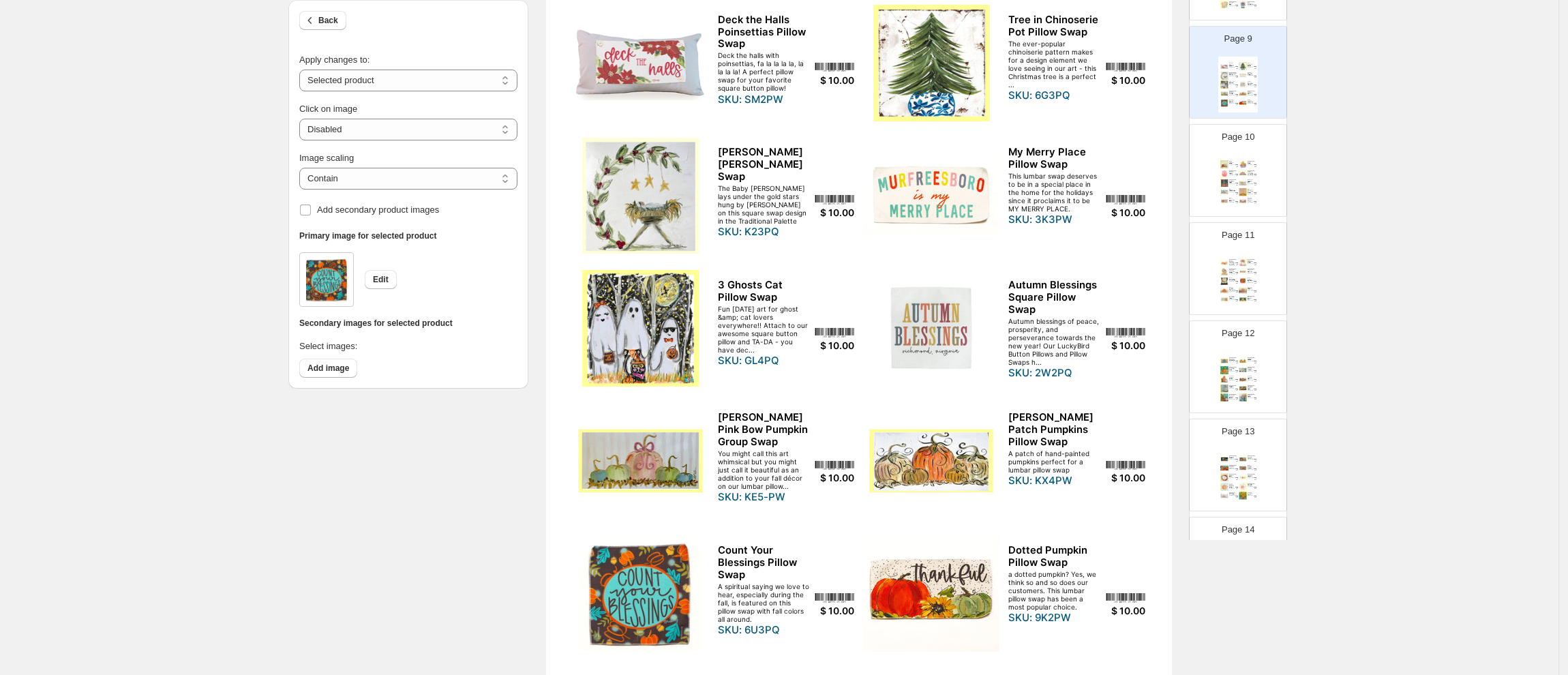 click at bounding box center (1237, 174) 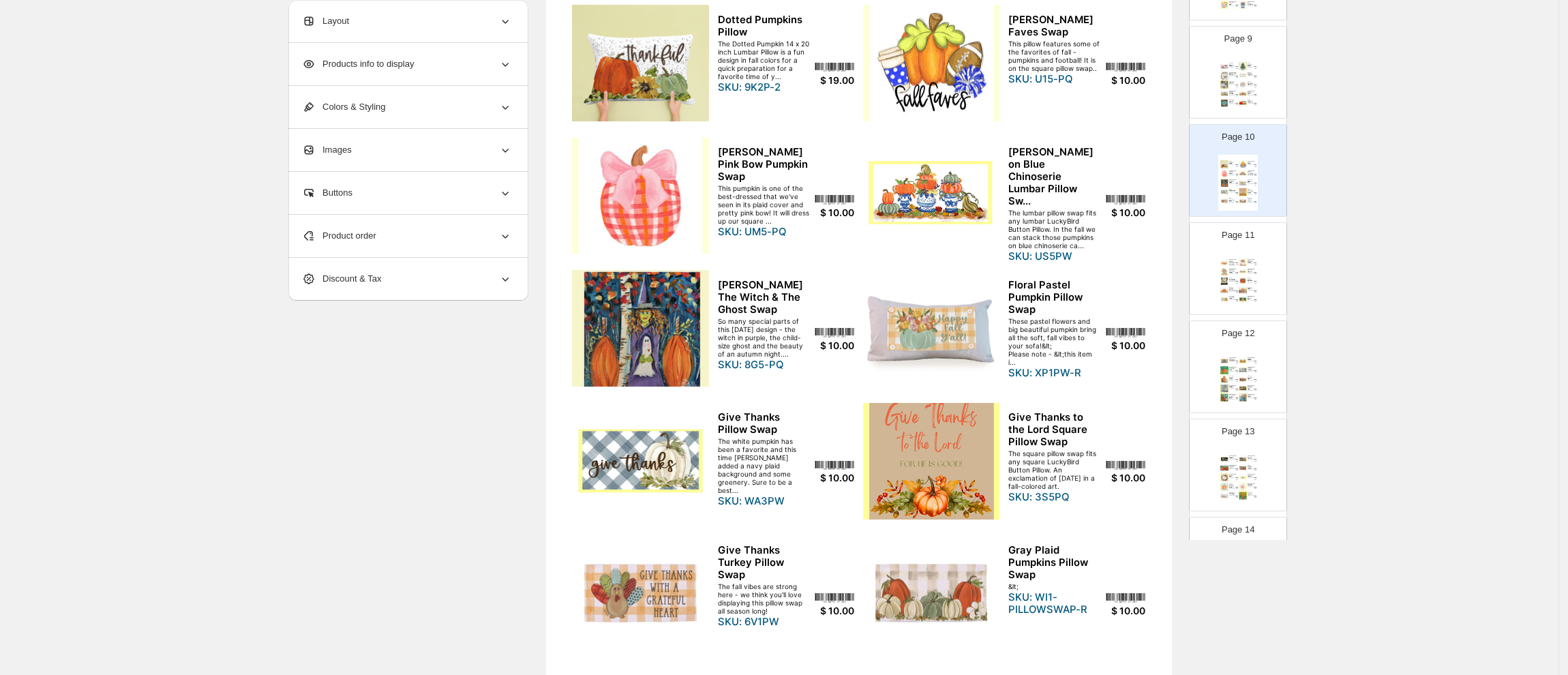 click at bounding box center (1237, 174) 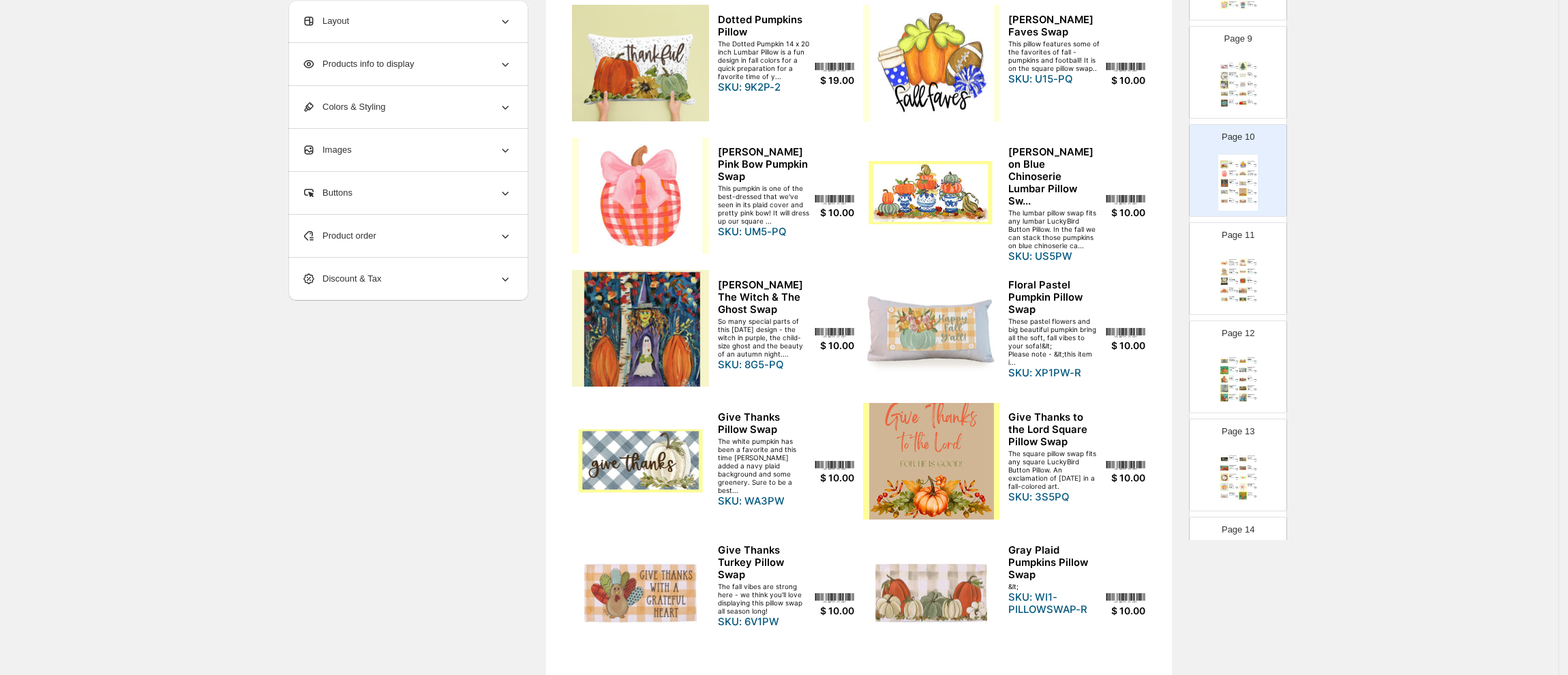 click at bounding box center [640, 63] 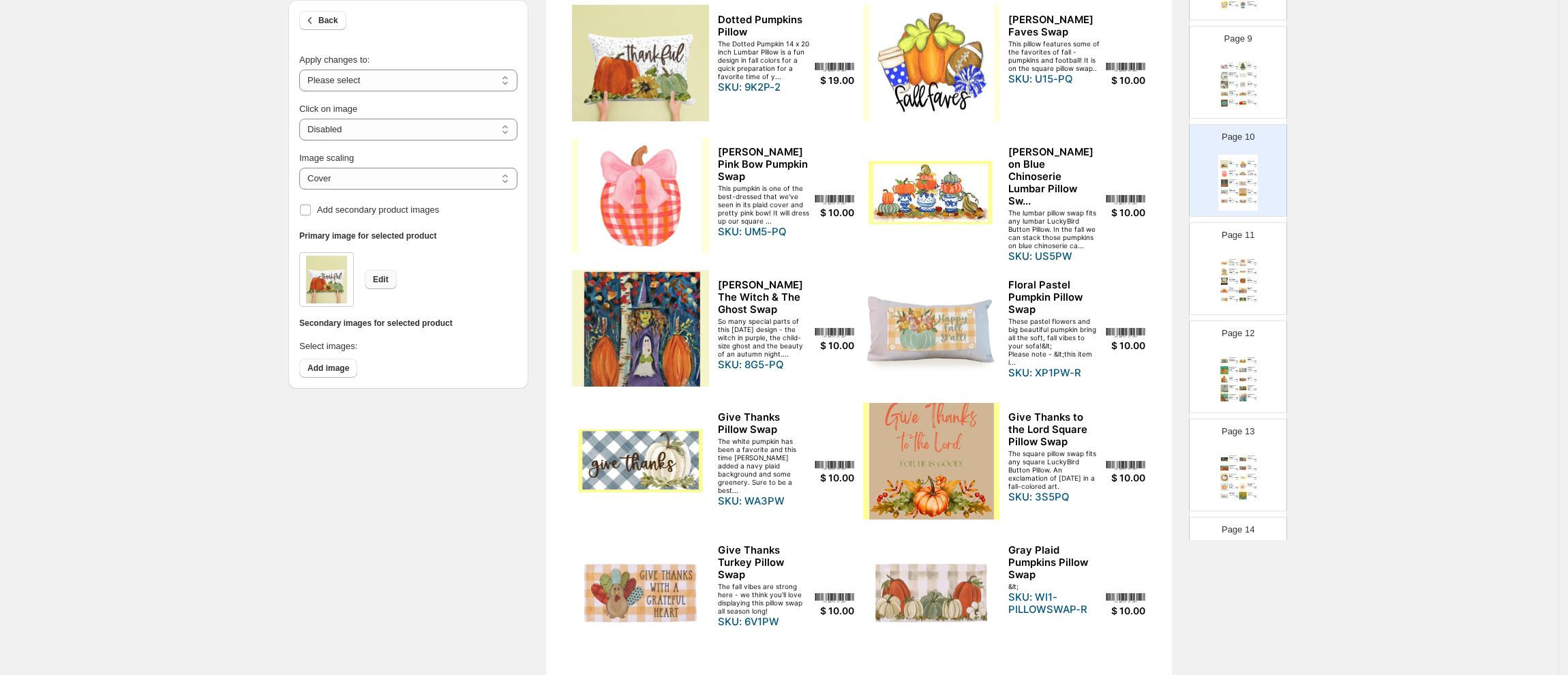 click on "Edit" at bounding box center (380, 280) 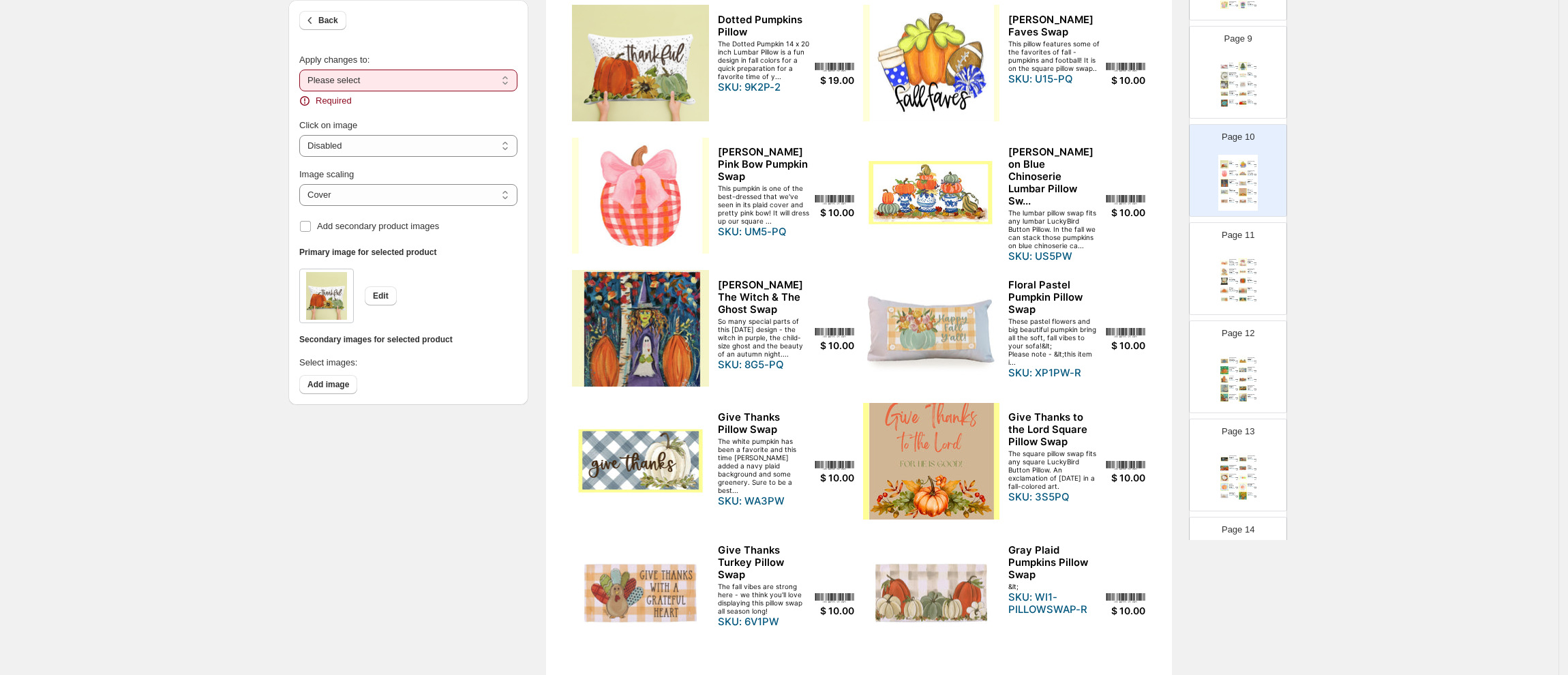 click on "**********" at bounding box center (408, 80) 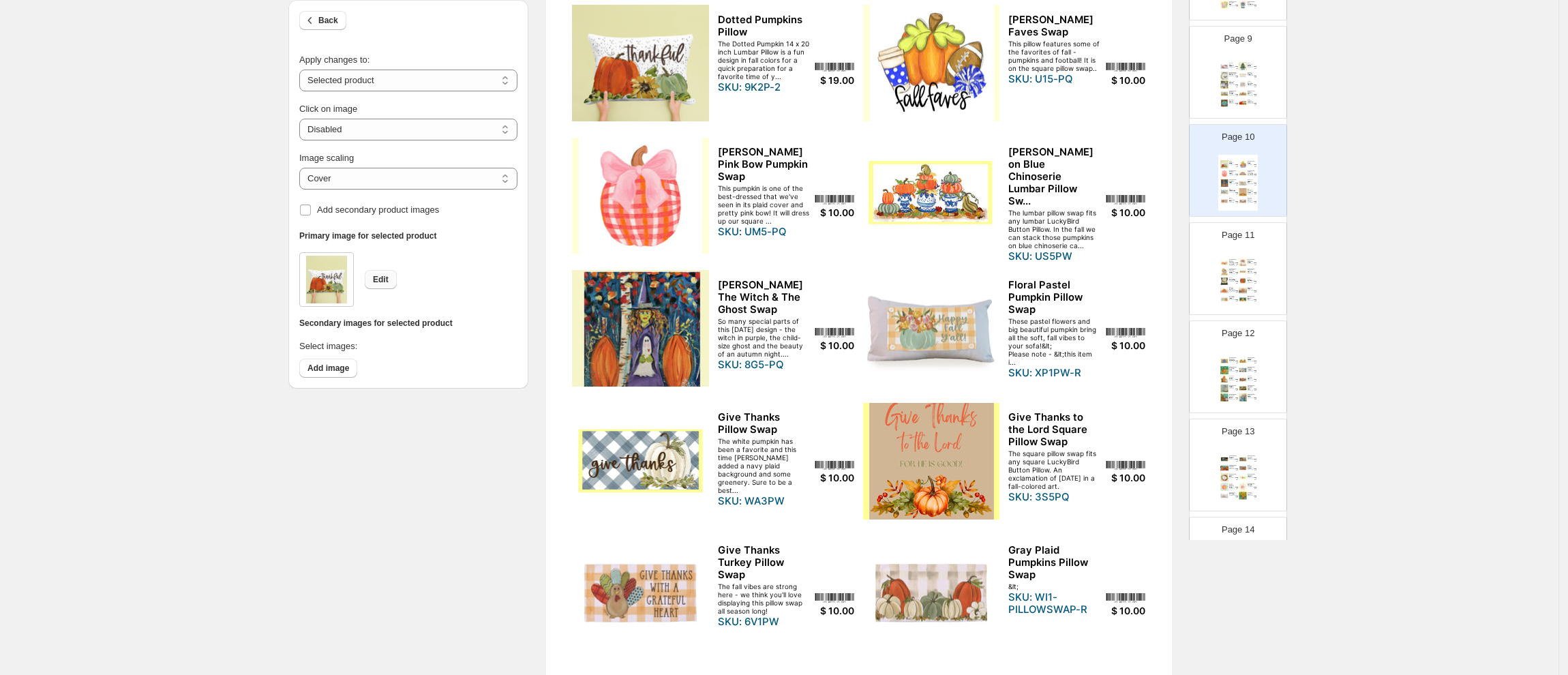 click on "Edit" at bounding box center [380, 280] 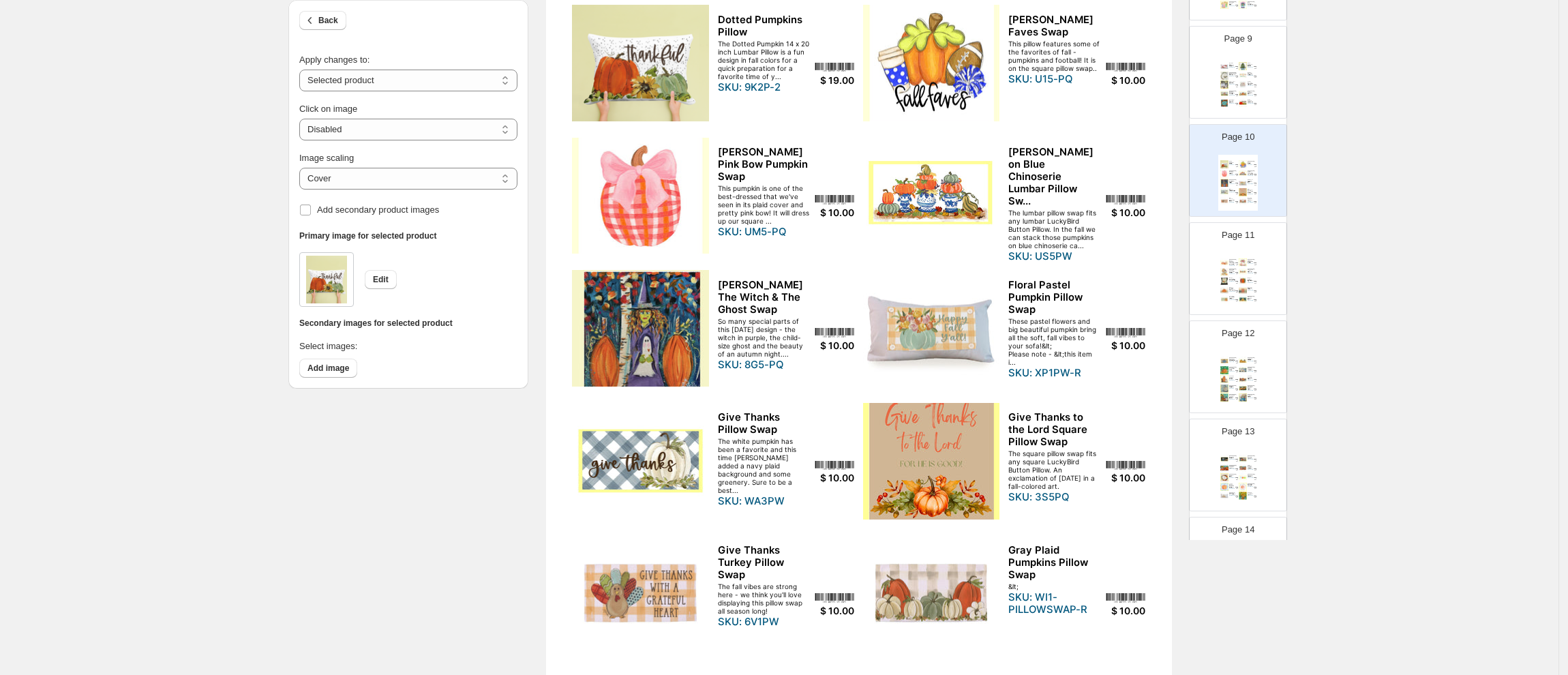 click at bounding box center [931, 63] 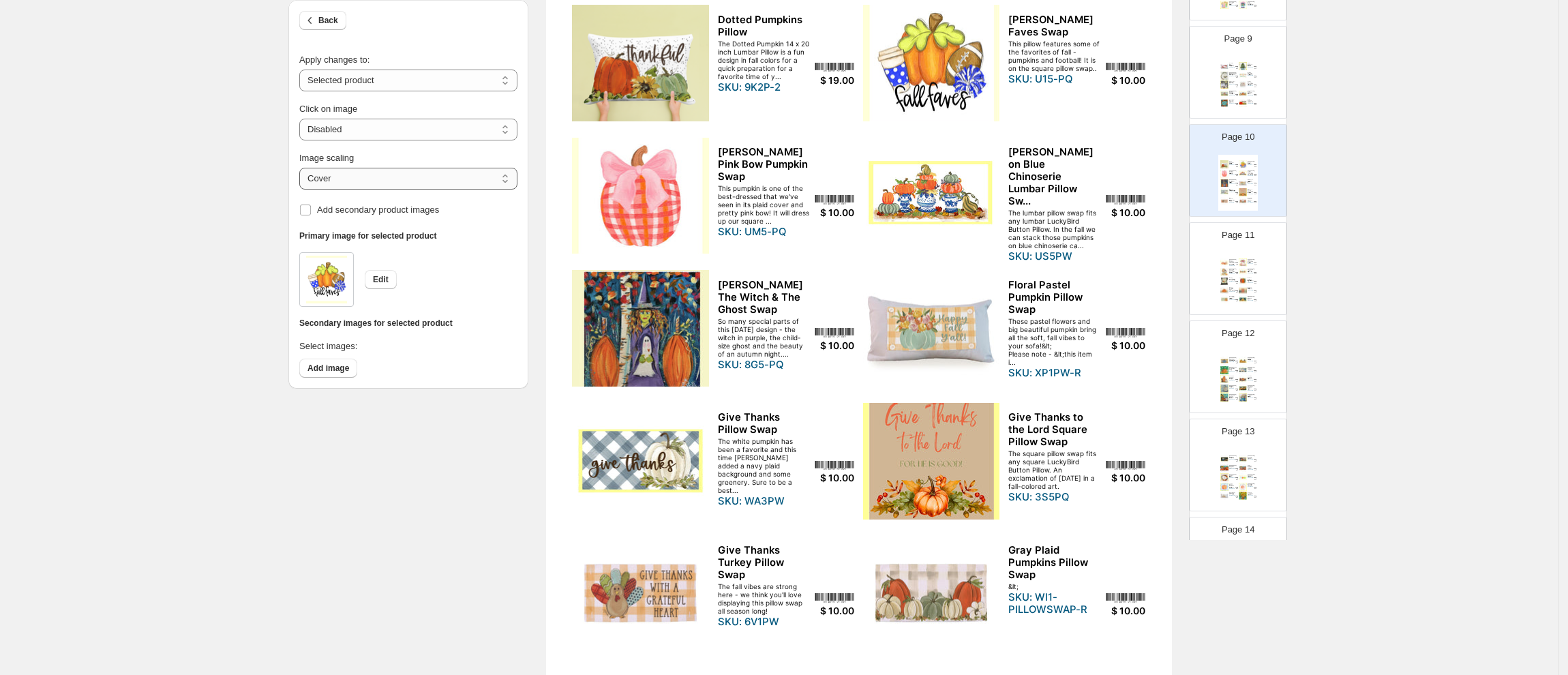 click on "***** *******" at bounding box center [408, 179] 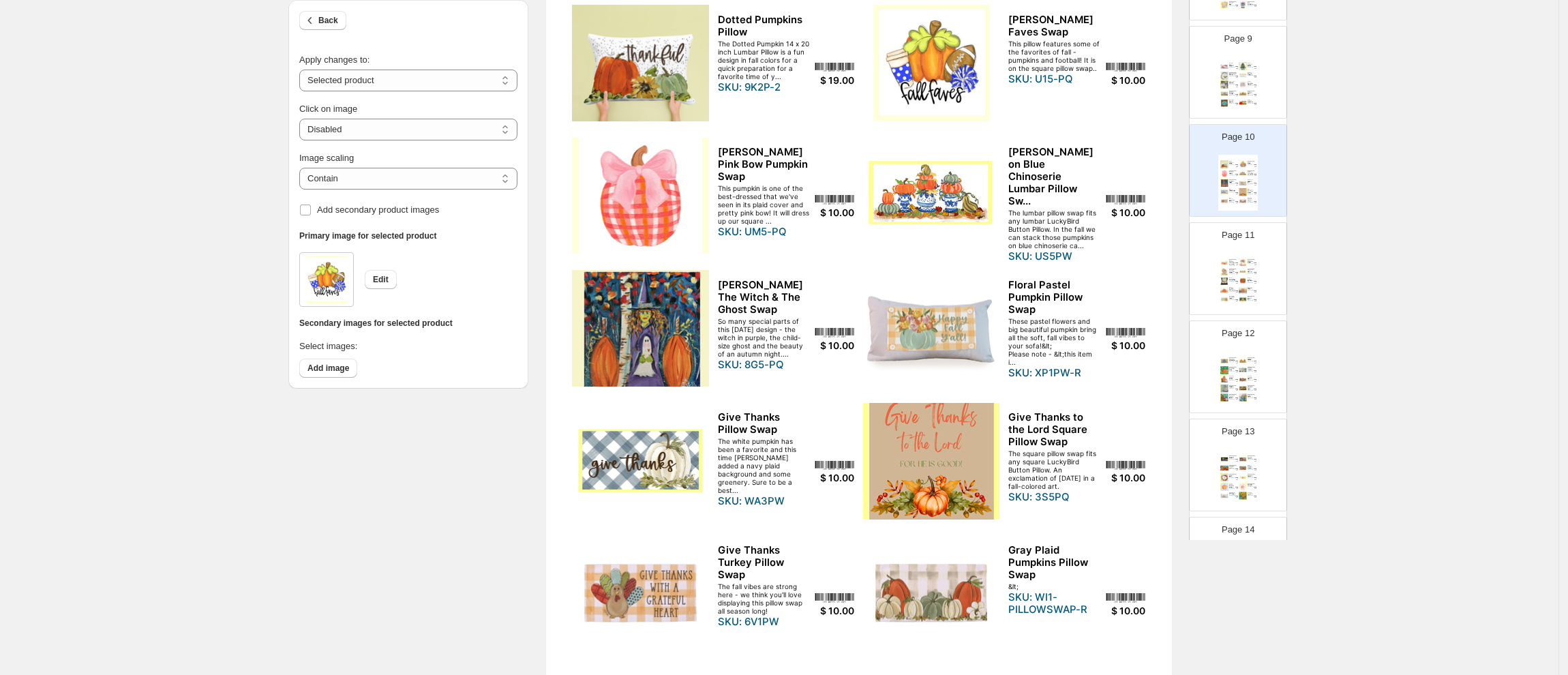 click at bounding box center [640, 196] 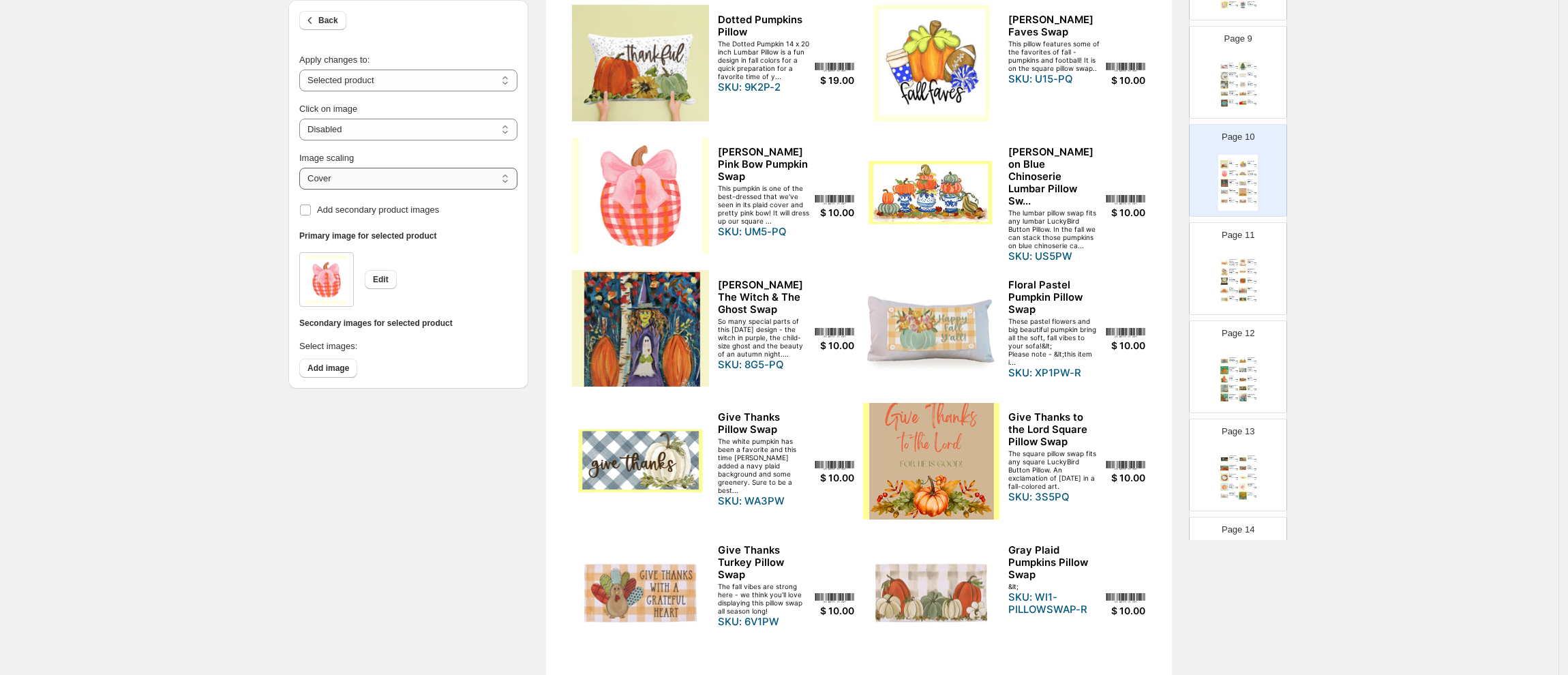 click on "***** *******" at bounding box center (408, 179) 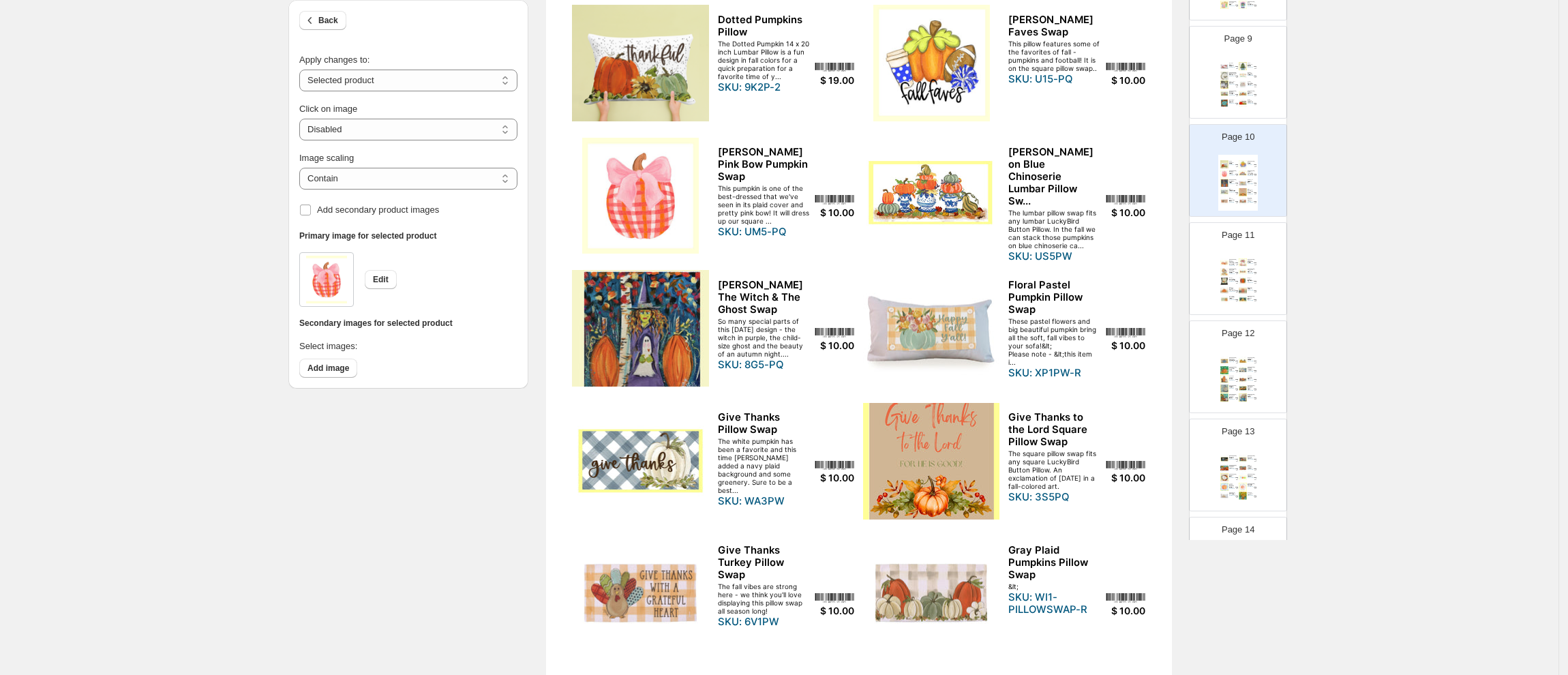 click at bounding box center [640, 328] 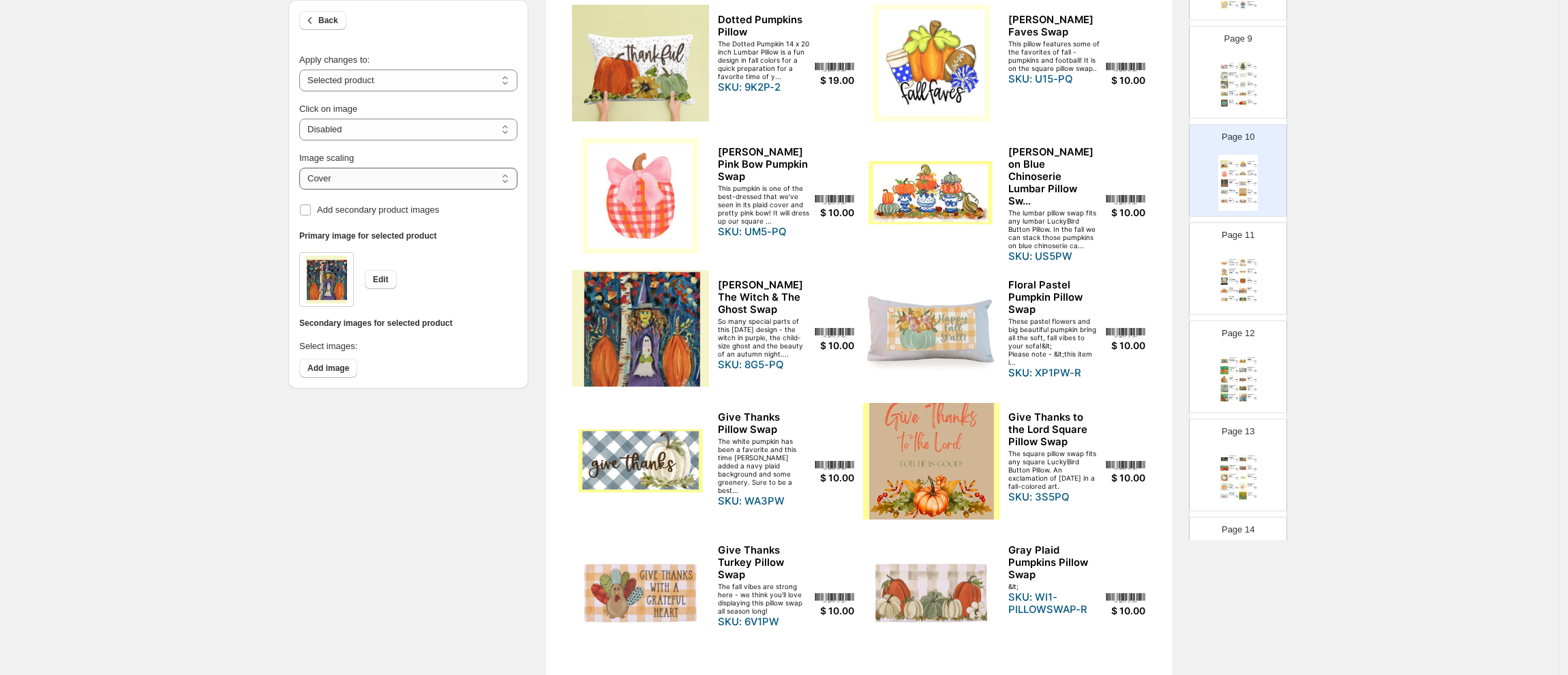 click on "***** *******" at bounding box center (408, 179) 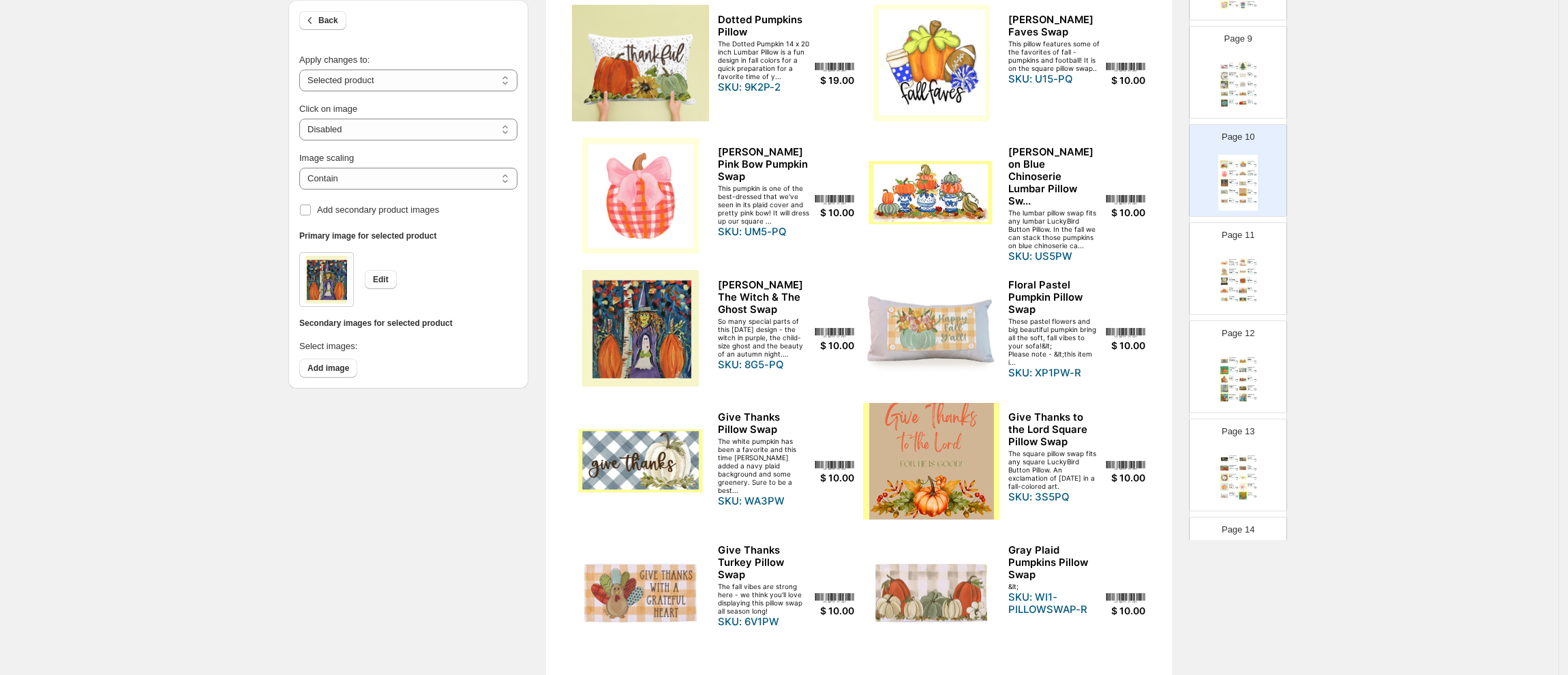 click at bounding box center [931, 461] 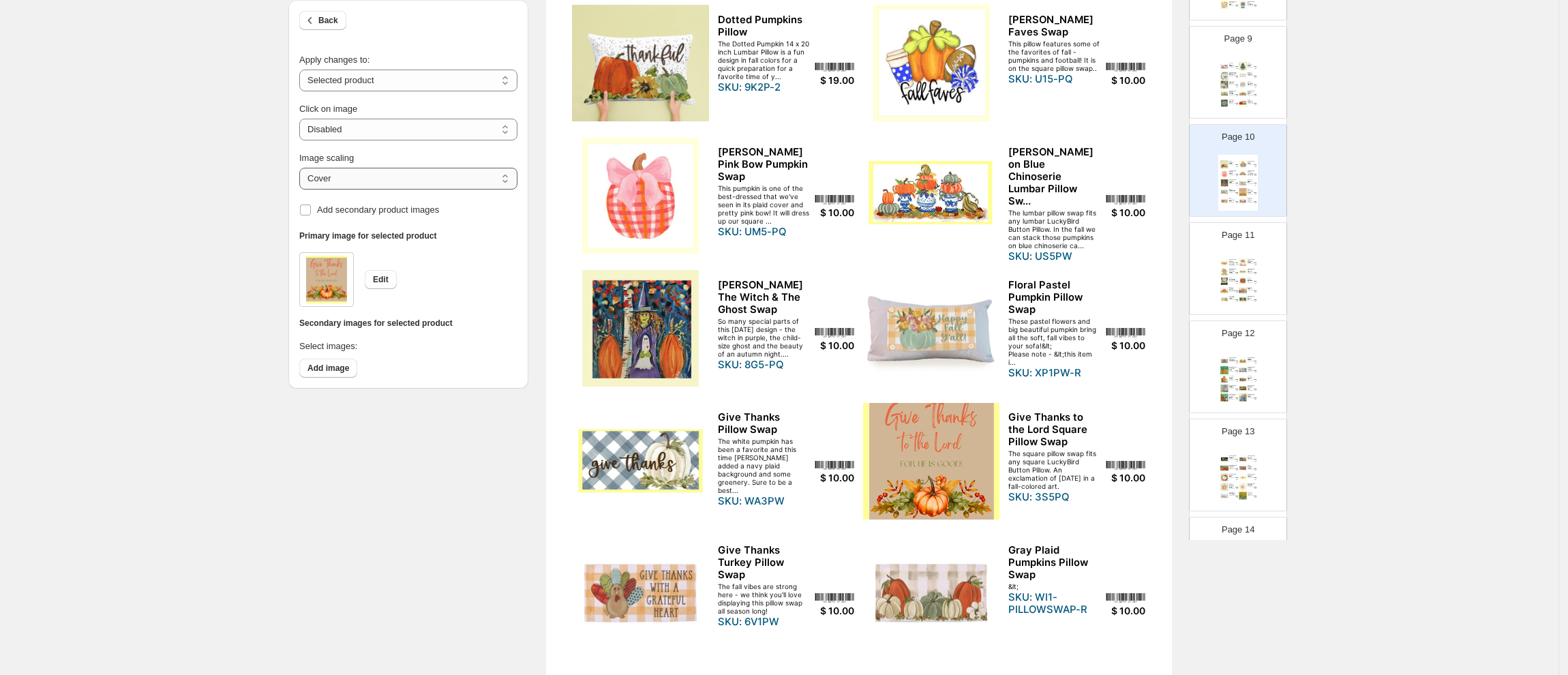 click on "***** *******" at bounding box center (408, 179) 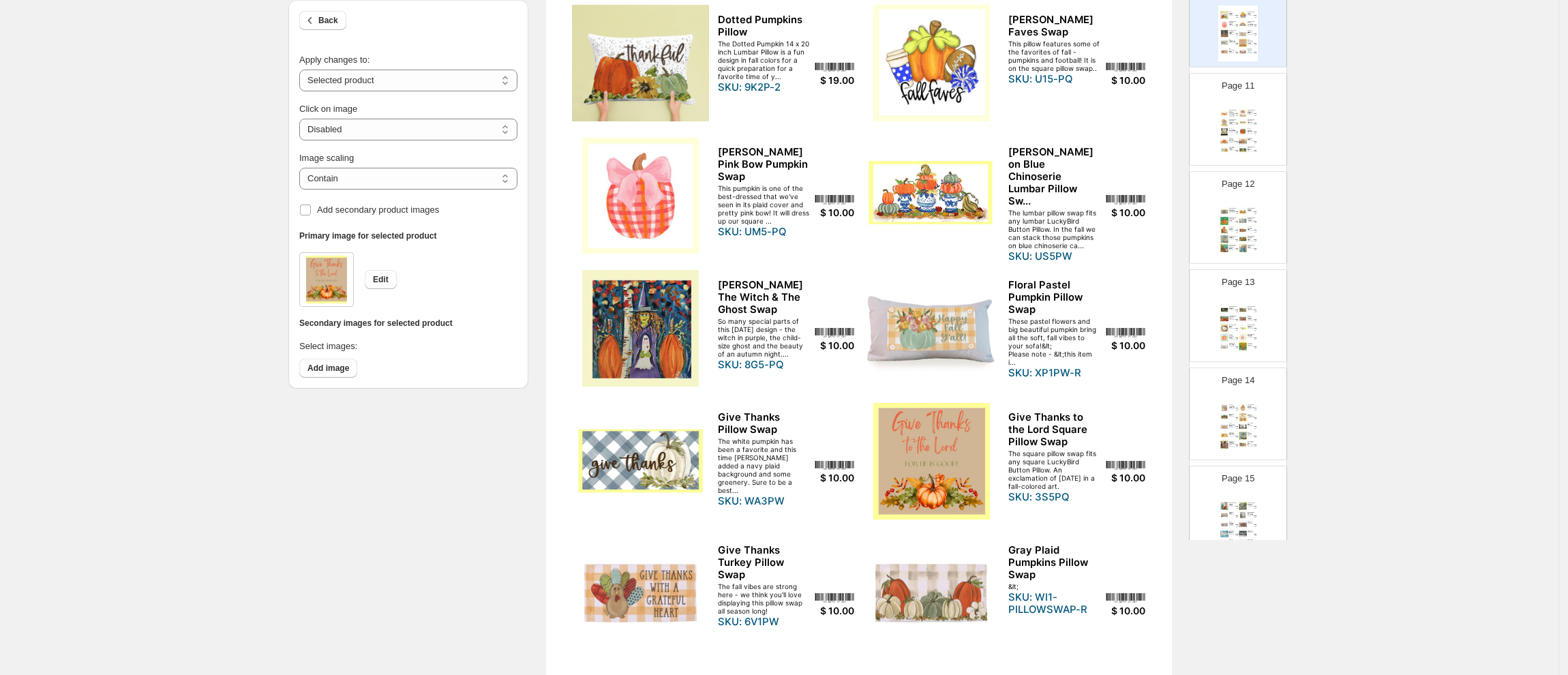 scroll, scrollTop: 994, scrollLeft: 0, axis: vertical 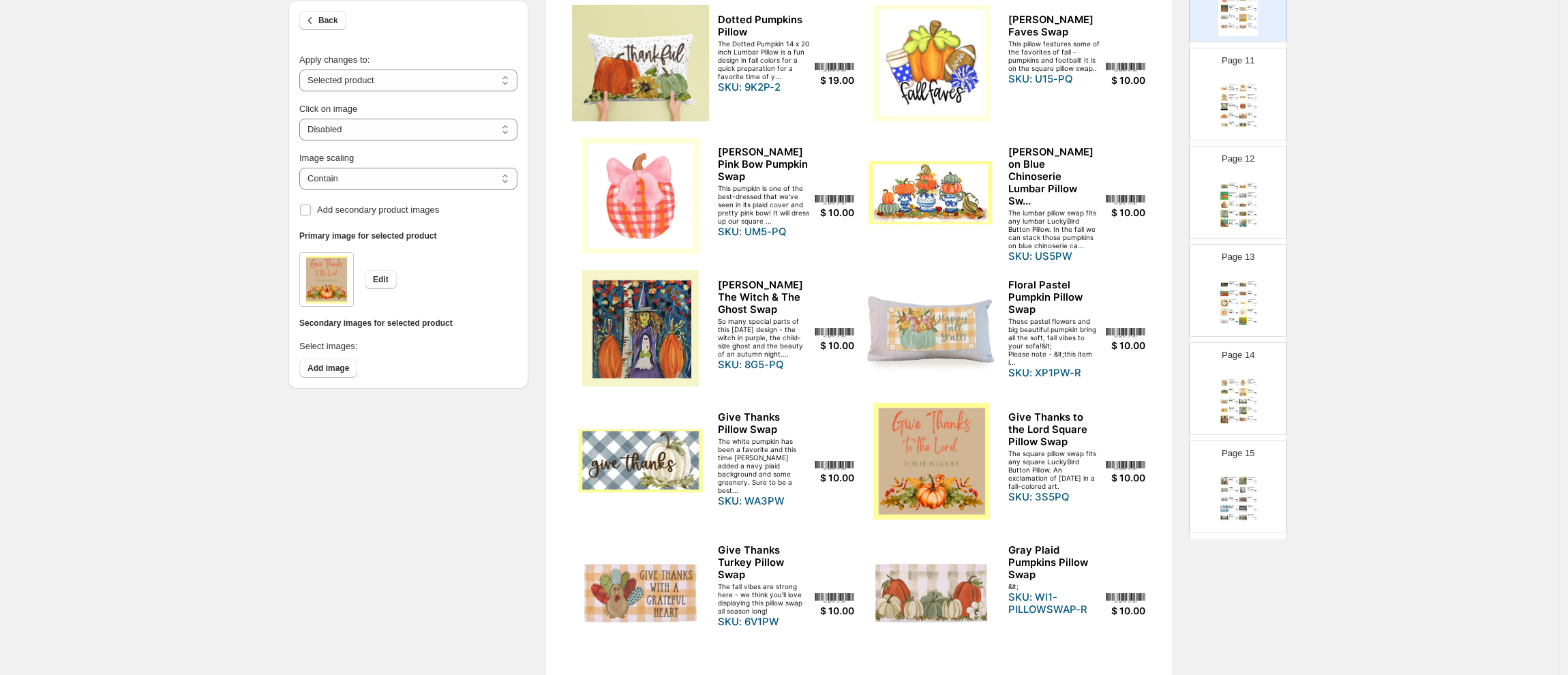 click at bounding box center [1224, 106] 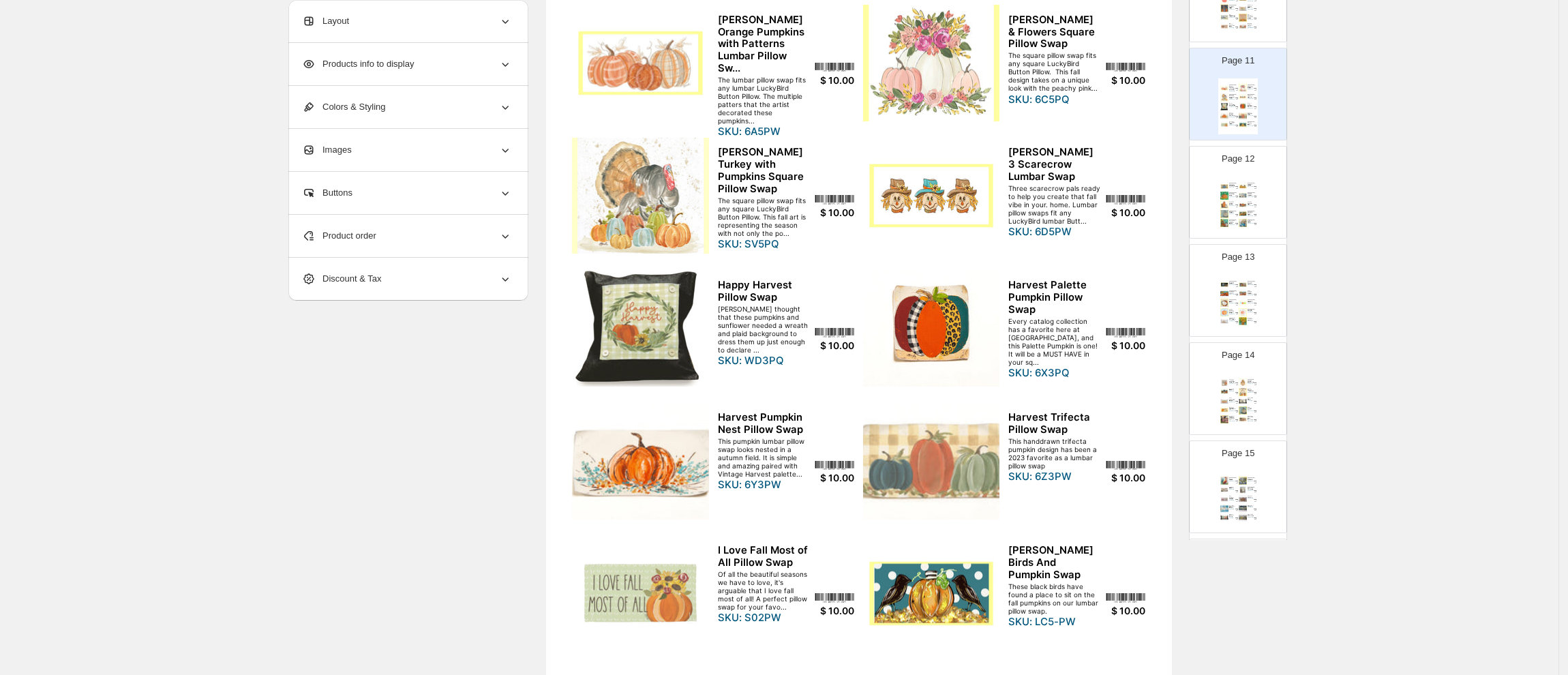 click at bounding box center (931, 63) 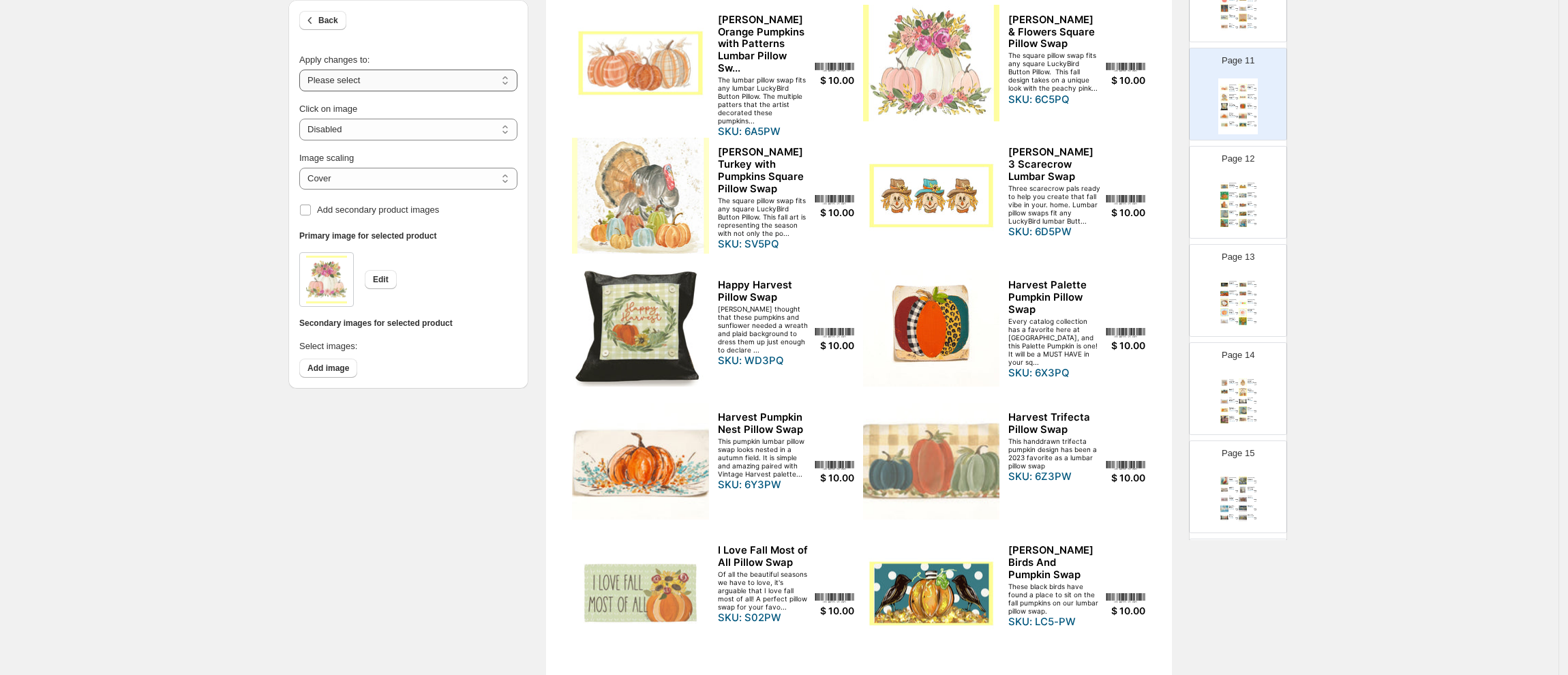 click on "**********" at bounding box center [408, 80] 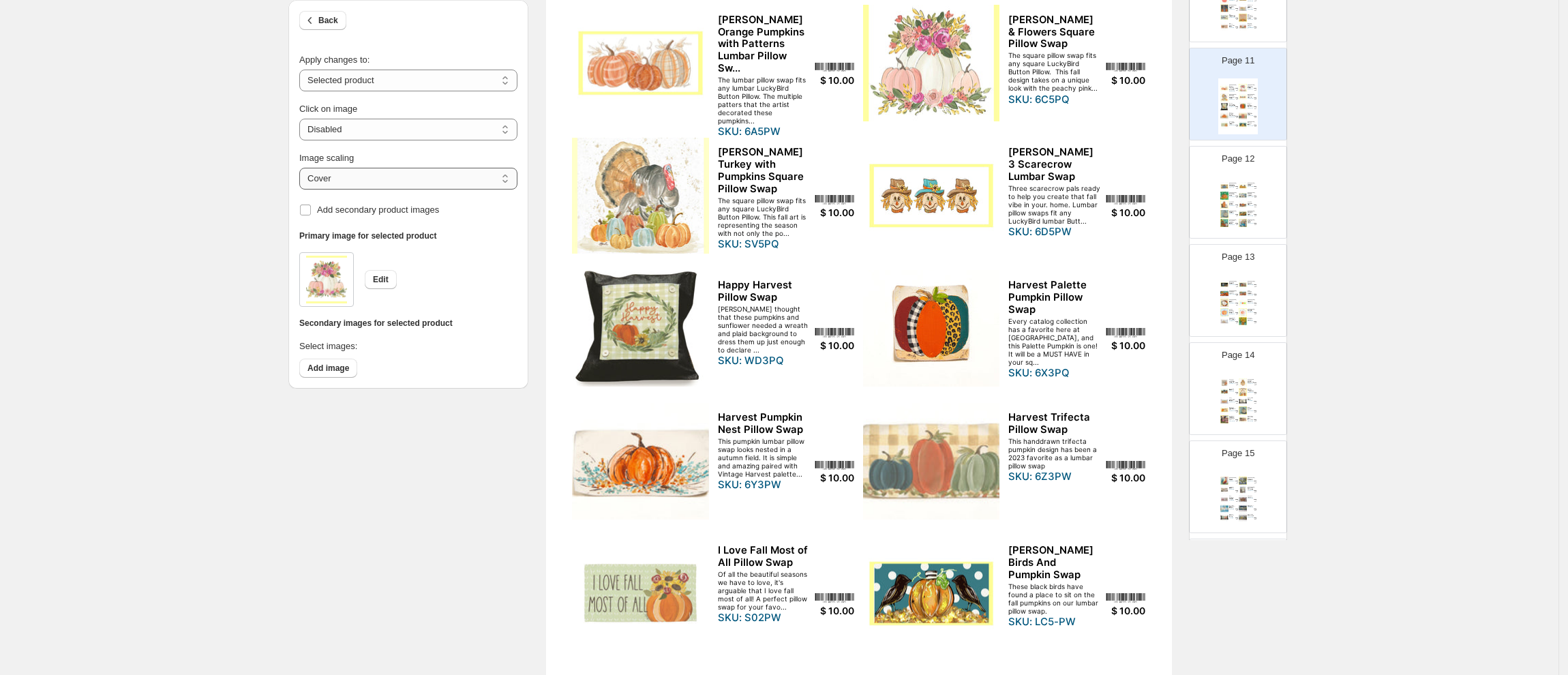 click on "***** *******" at bounding box center [408, 179] 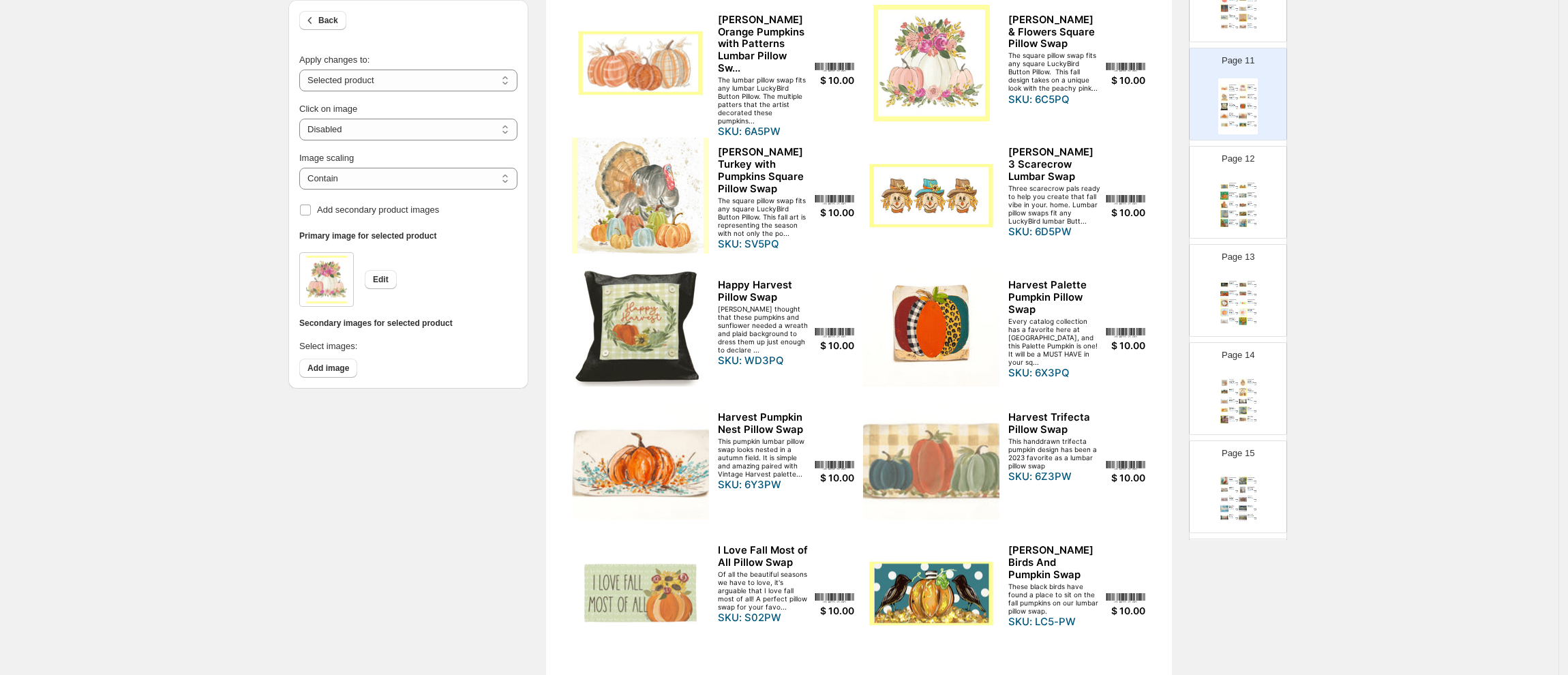 click at bounding box center (640, 196) 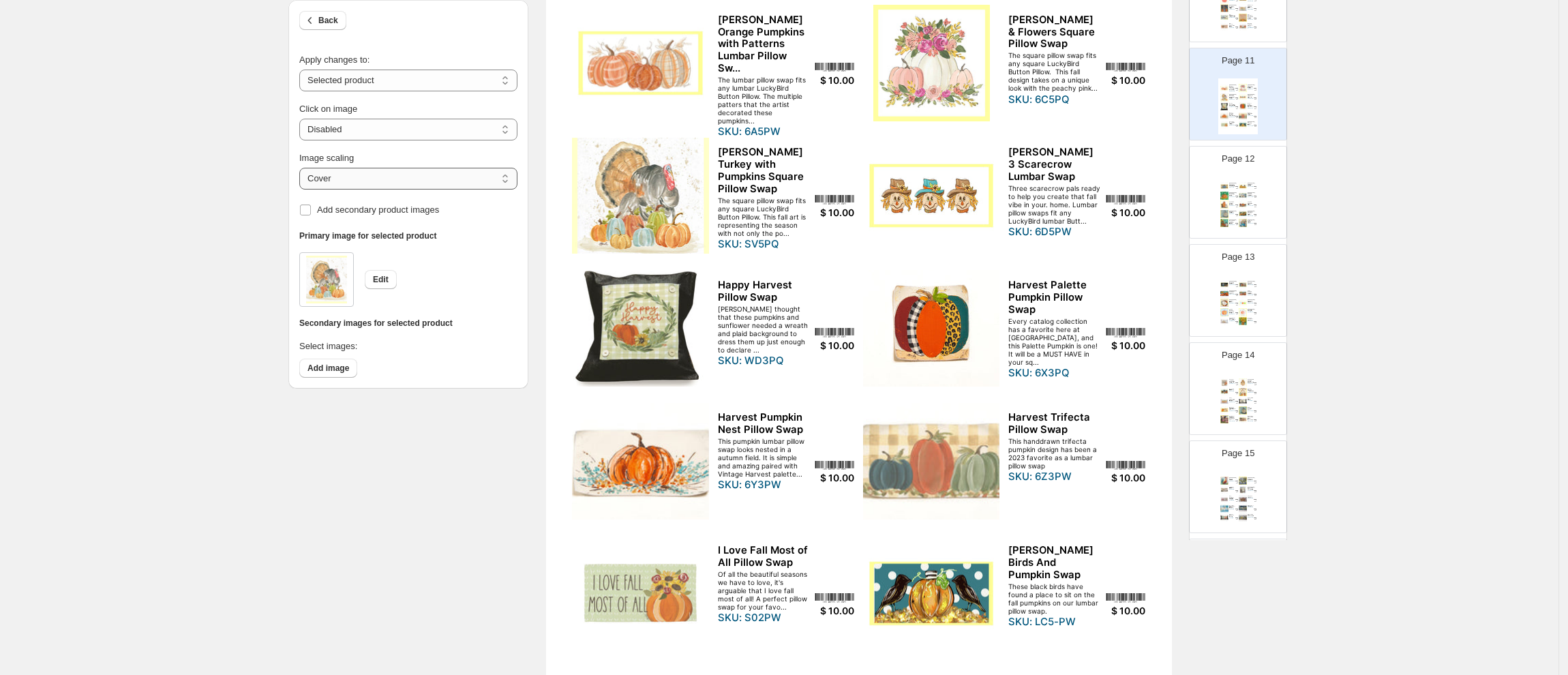 click on "***** *******" at bounding box center [408, 179] 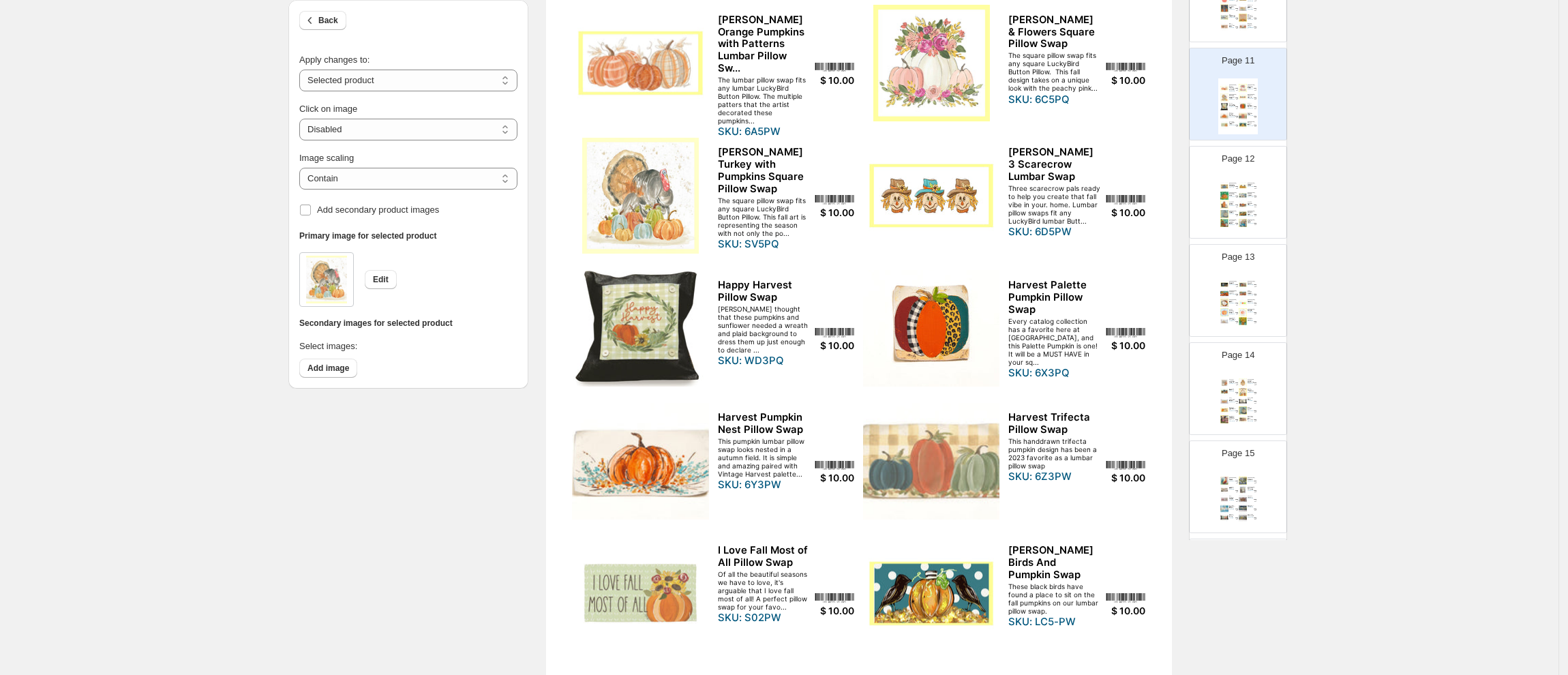 click on "Jennie's Pumpkins Football Pillow Swap It is that season we love with football and pumpkins on our square pillow swap SKU:  GY4PQ" at bounding box center (1233, 194) 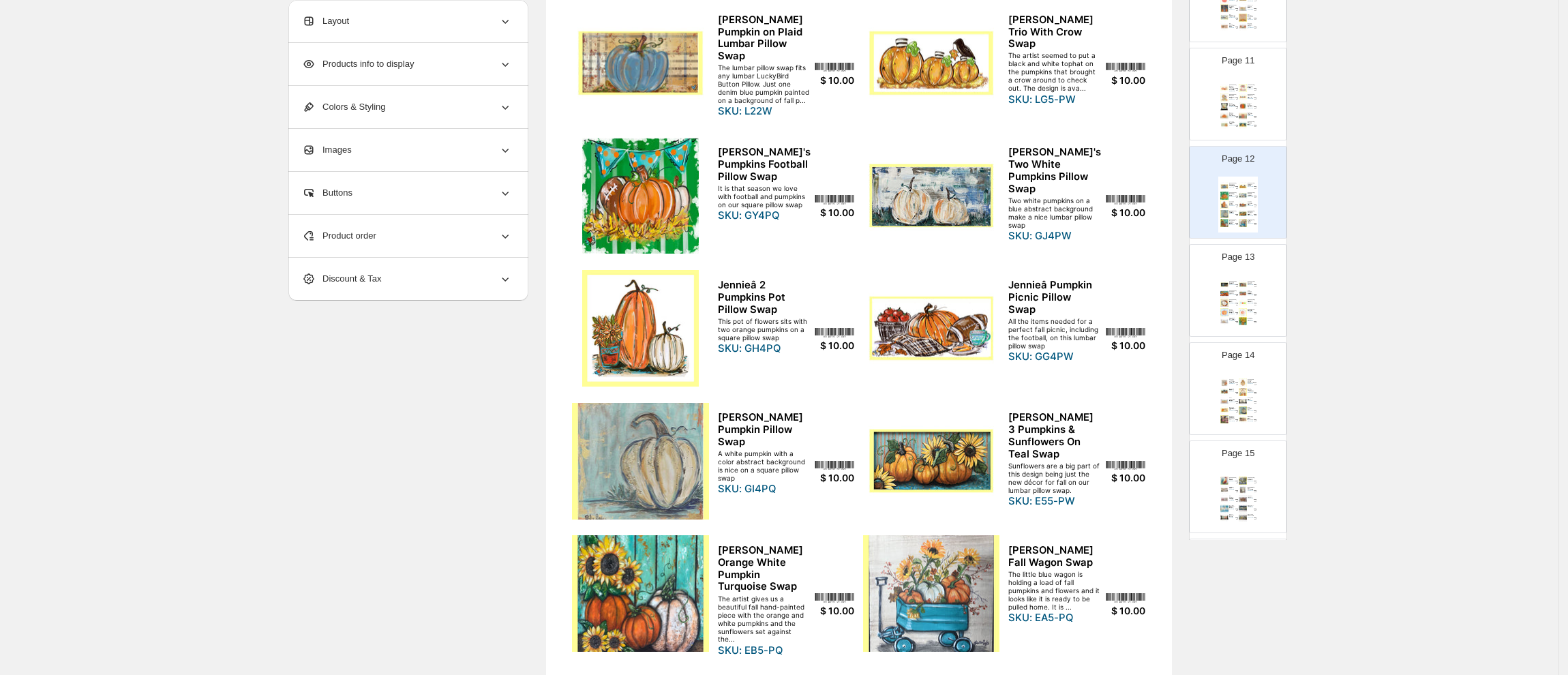 click at bounding box center [640, 63] 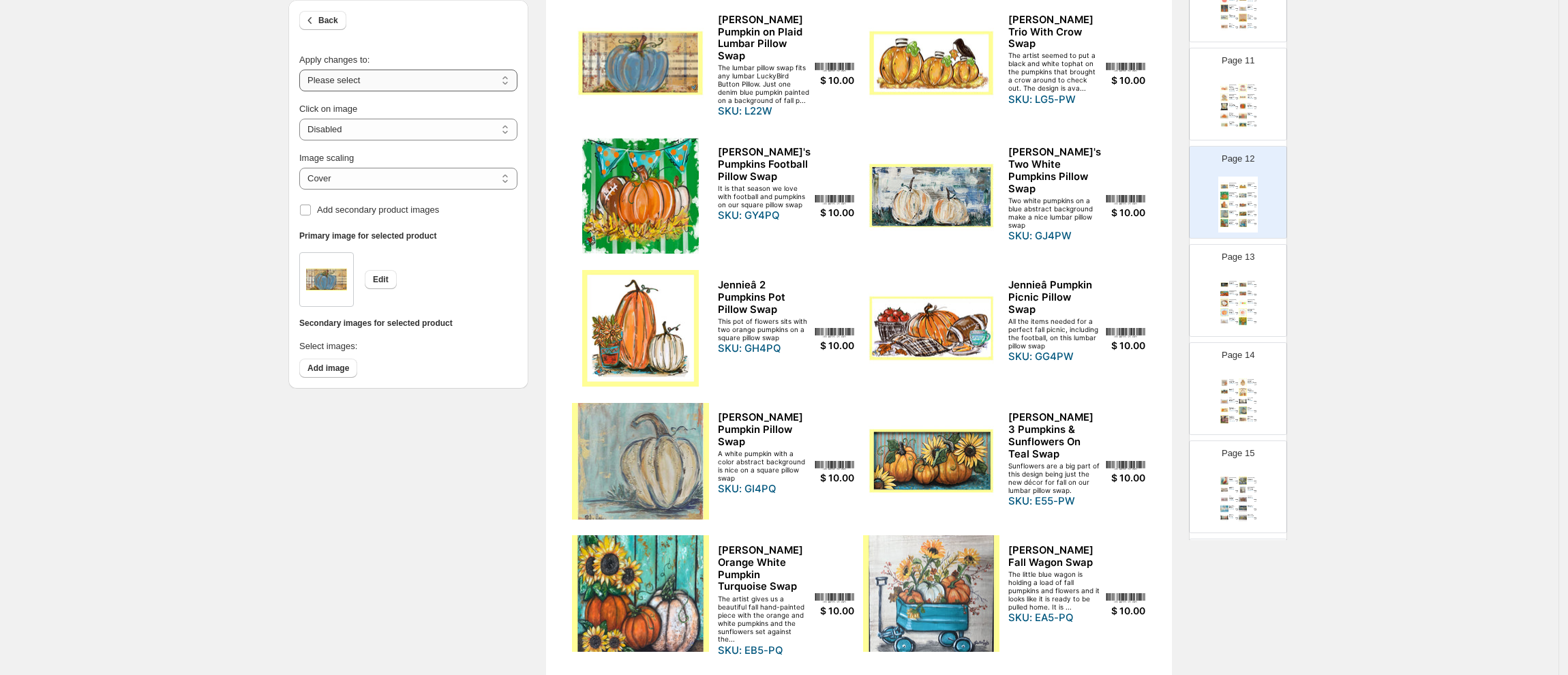 click on "**********" at bounding box center [408, 80] 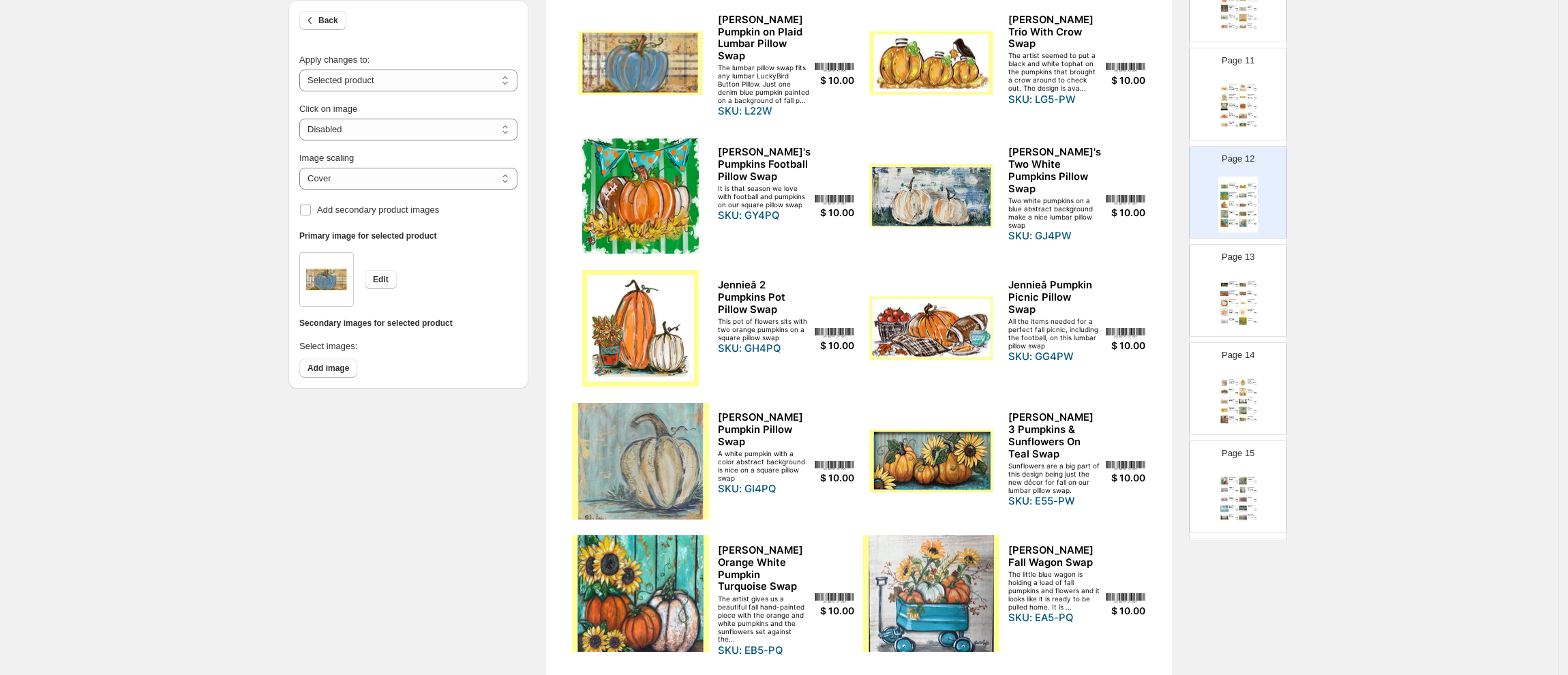 click at bounding box center (640, 196) 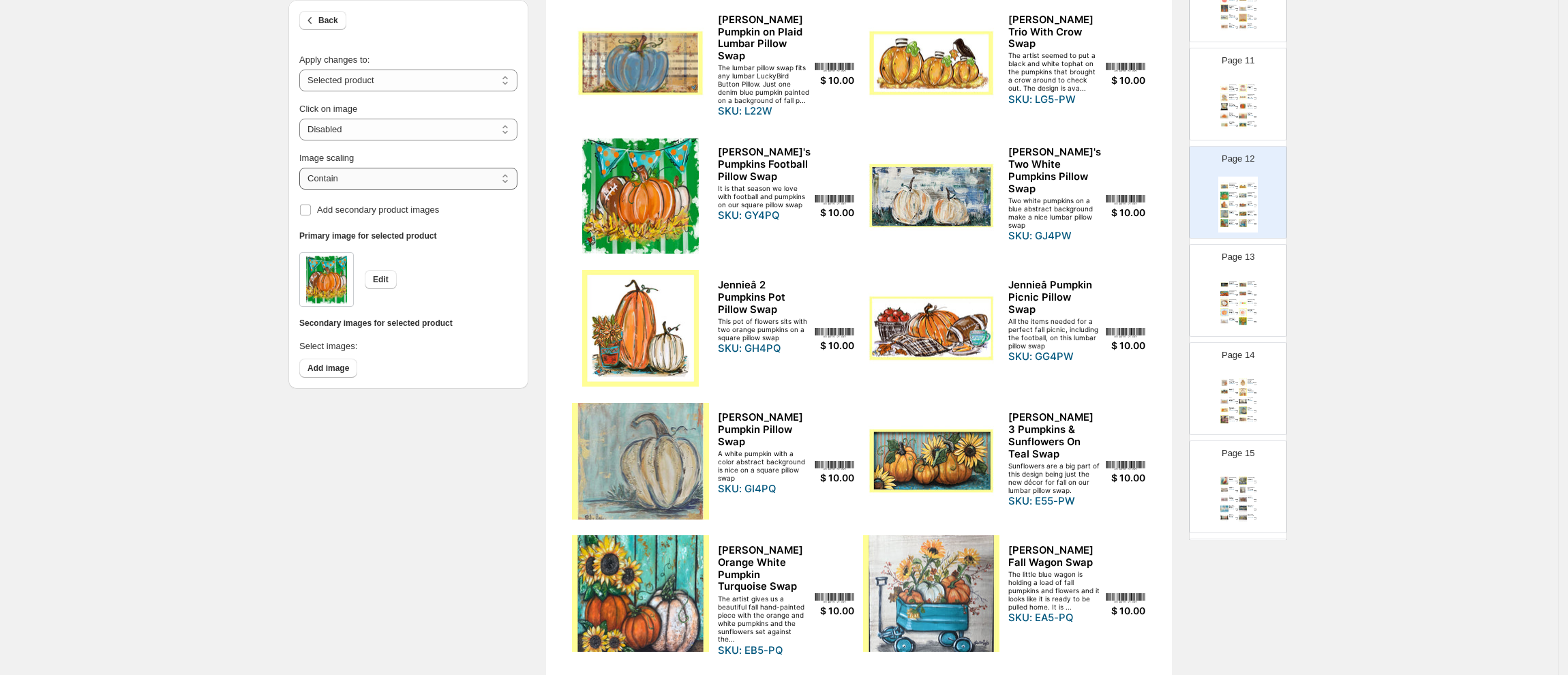 click on "***** *******" at bounding box center [408, 179] 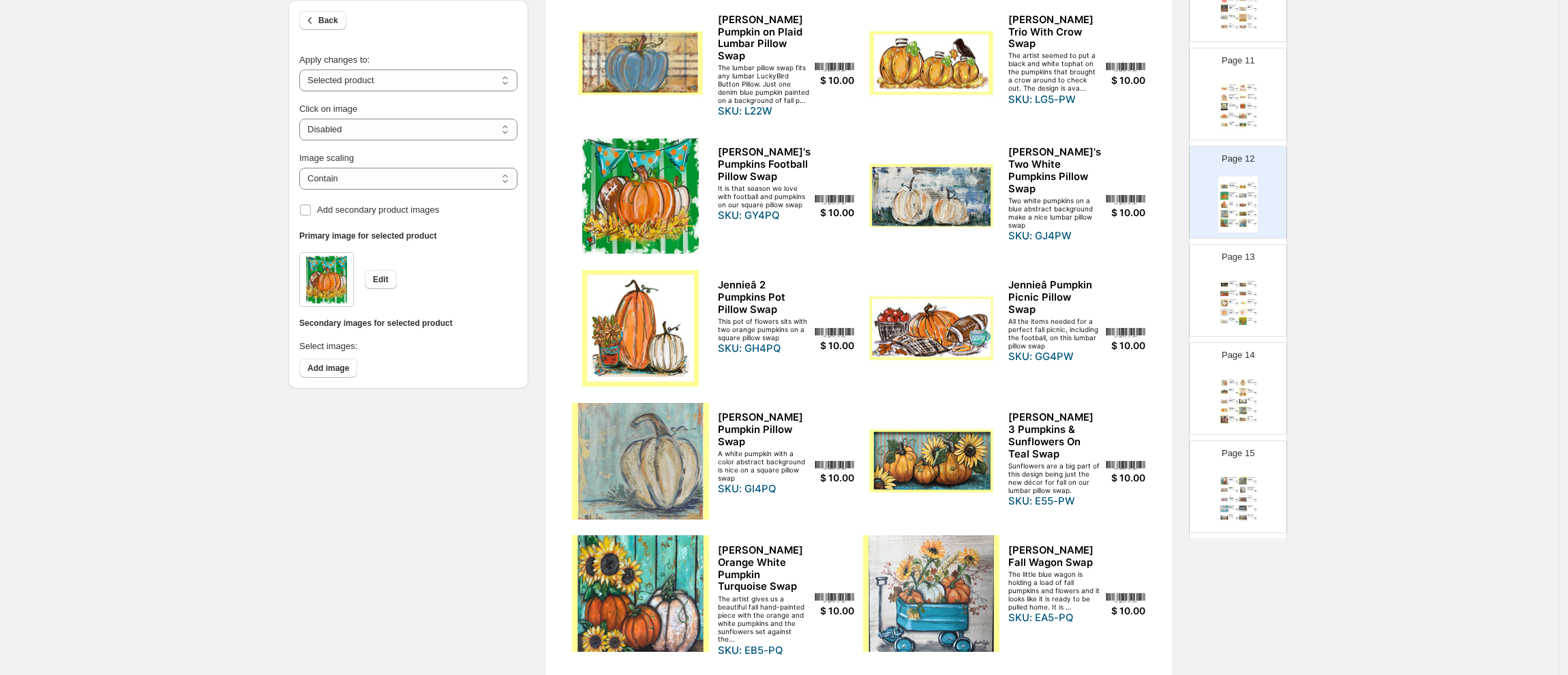 click at bounding box center [640, 328] 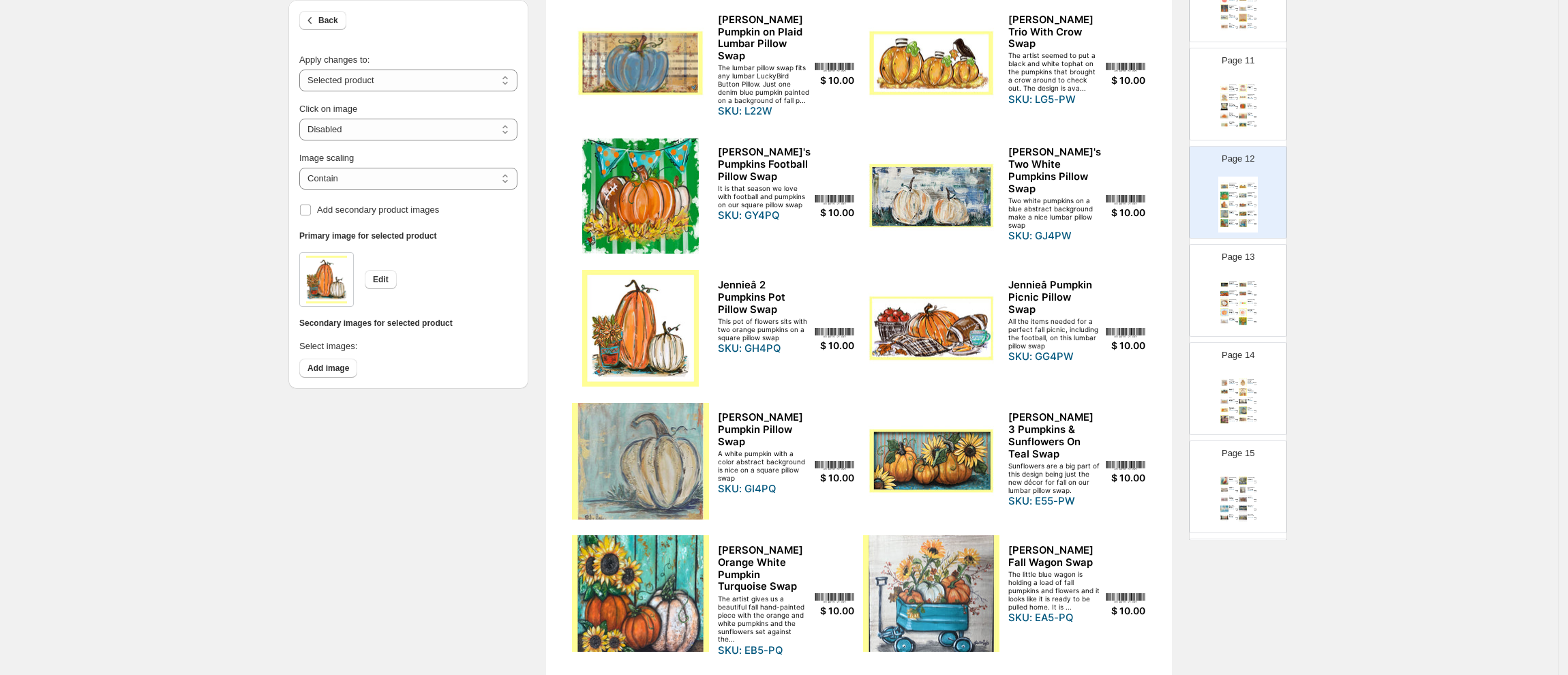 click at bounding box center (640, 461) 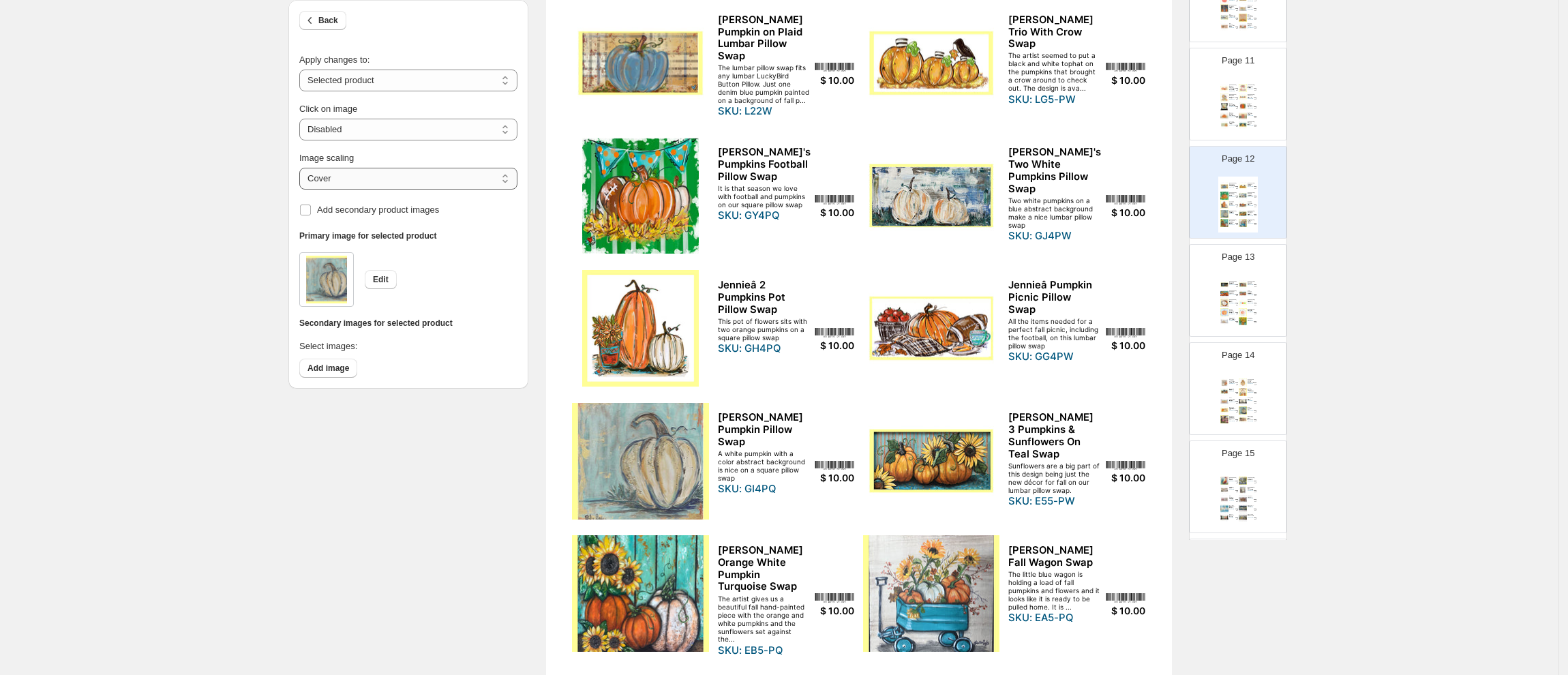 click on "***** *******" at bounding box center [408, 179] 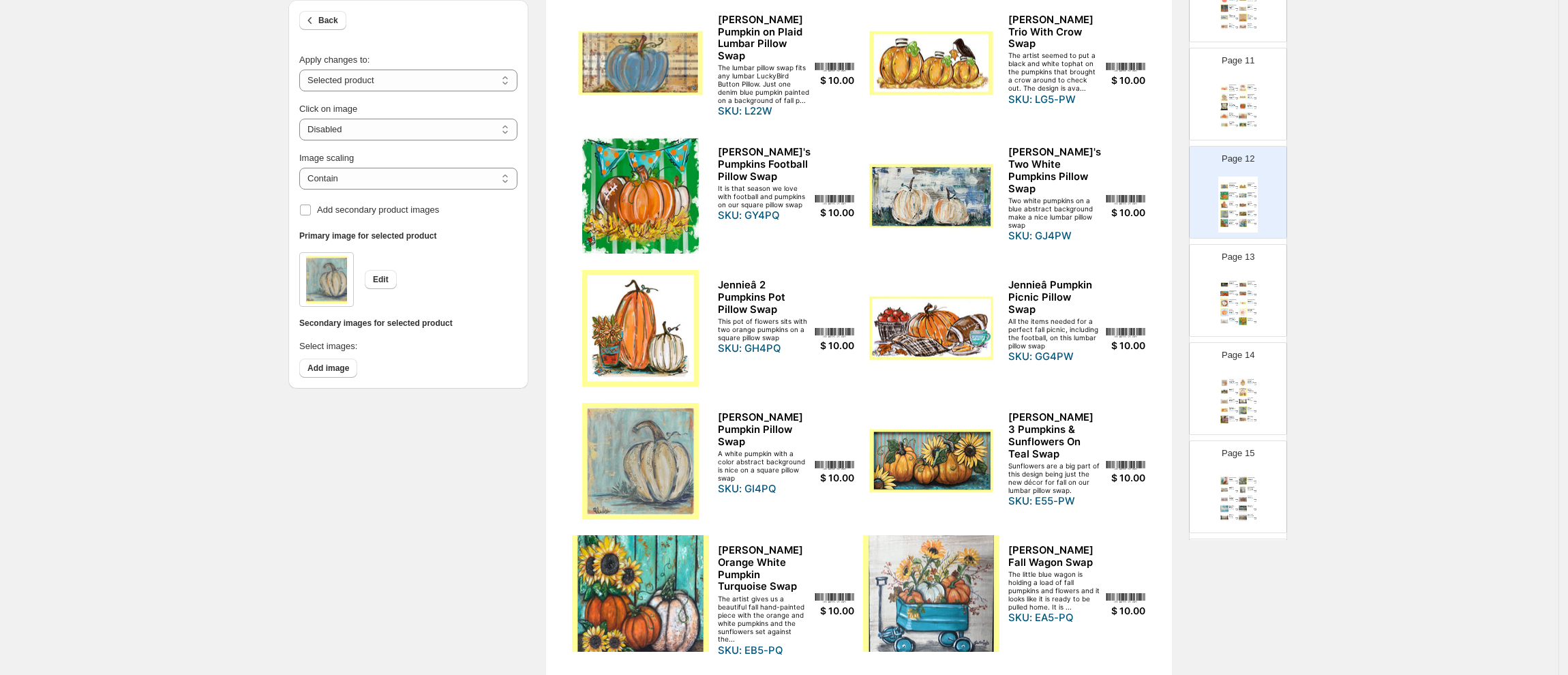 click at bounding box center [931, 593] 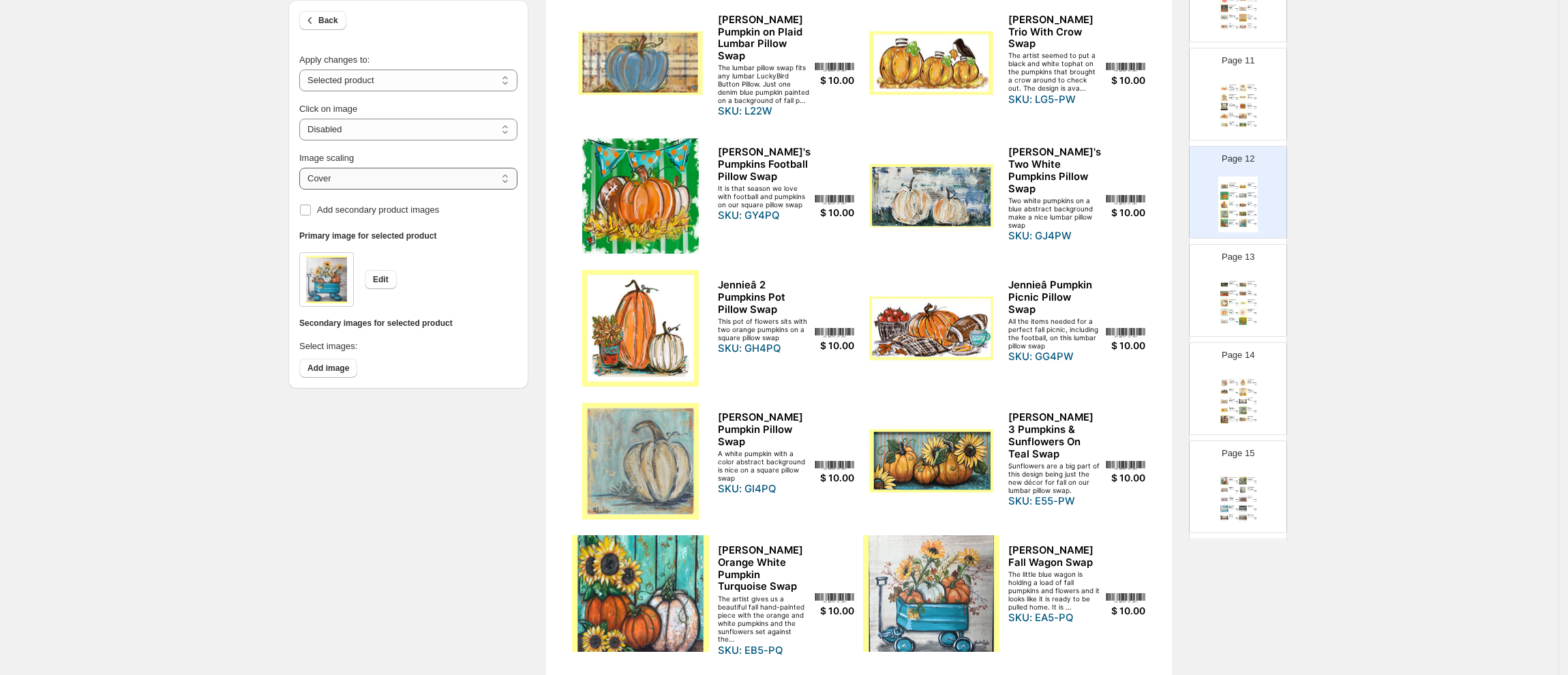 click on "***** *******" at bounding box center [408, 179] 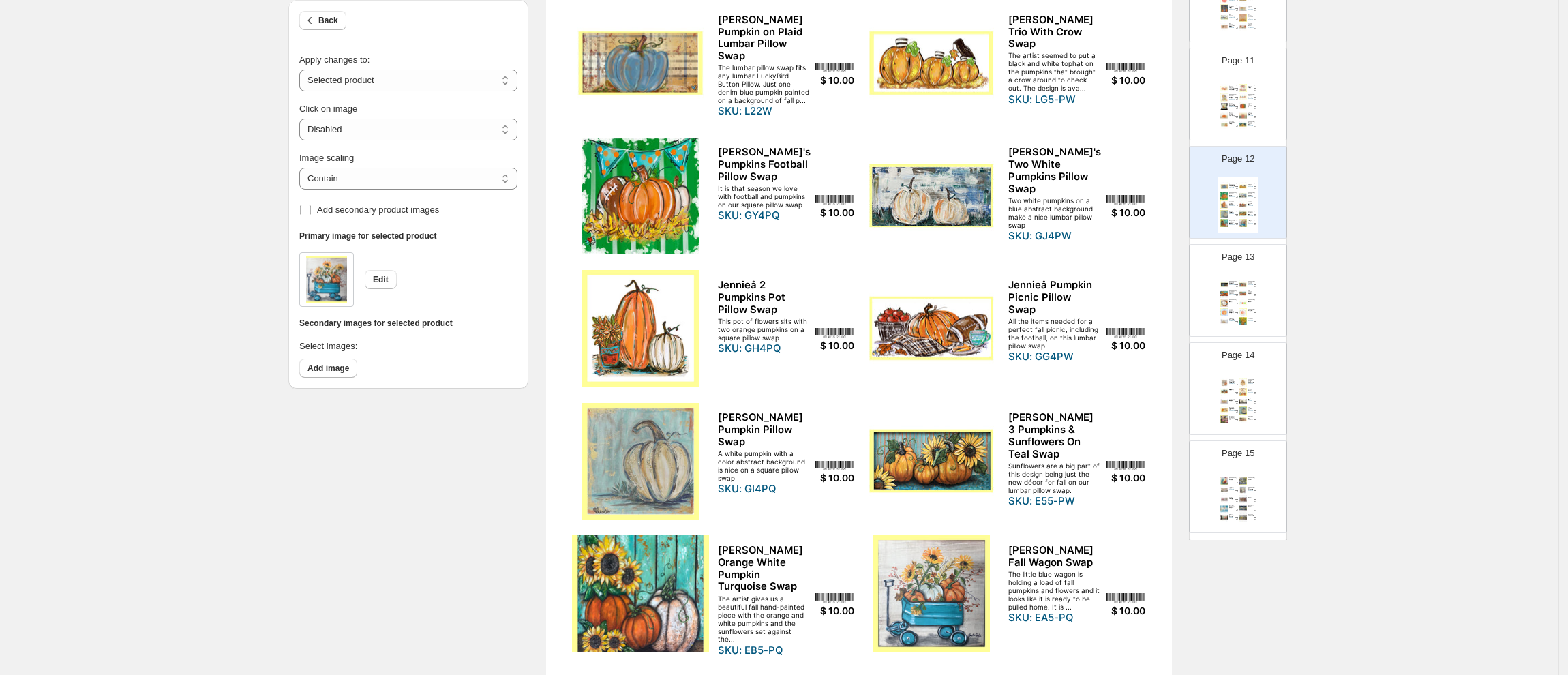 click at bounding box center [640, 593] 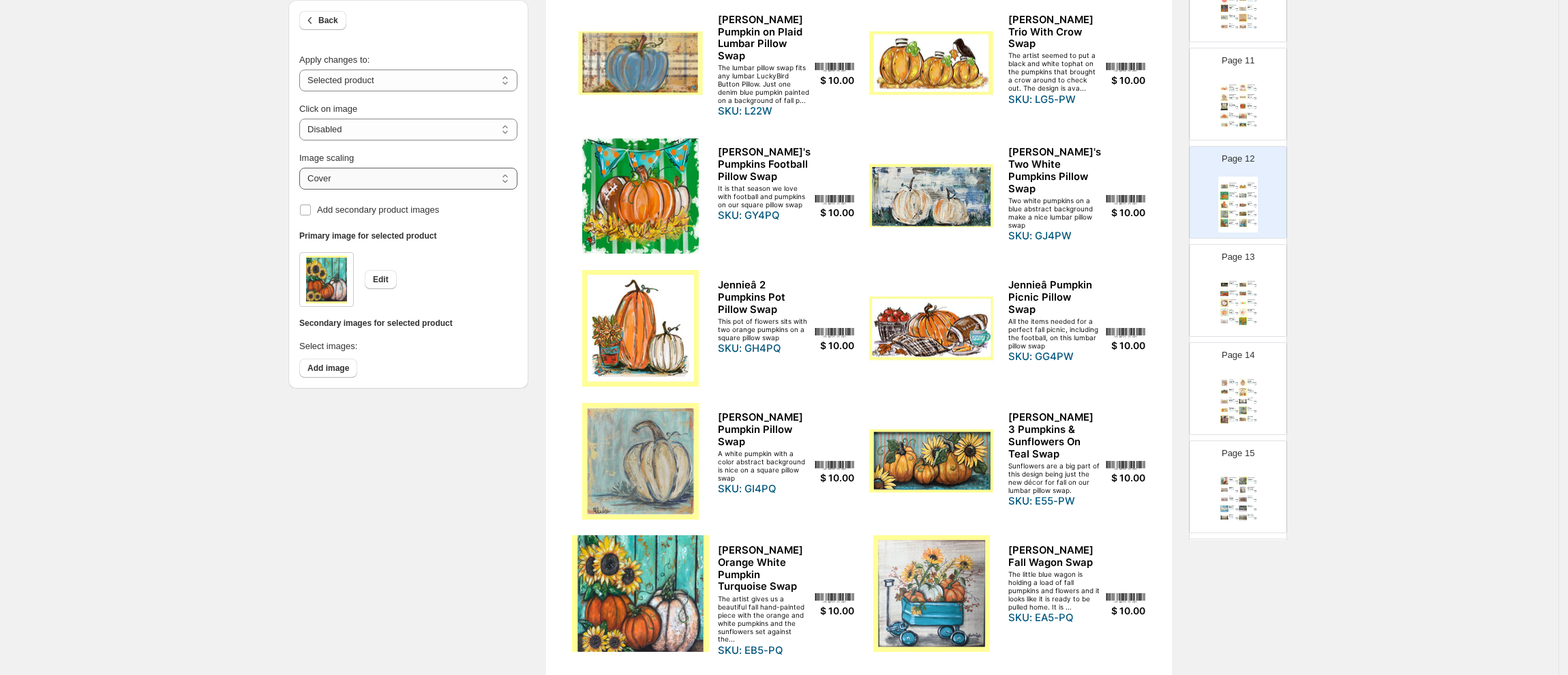 click on "***** *******" at bounding box center (408, 179) 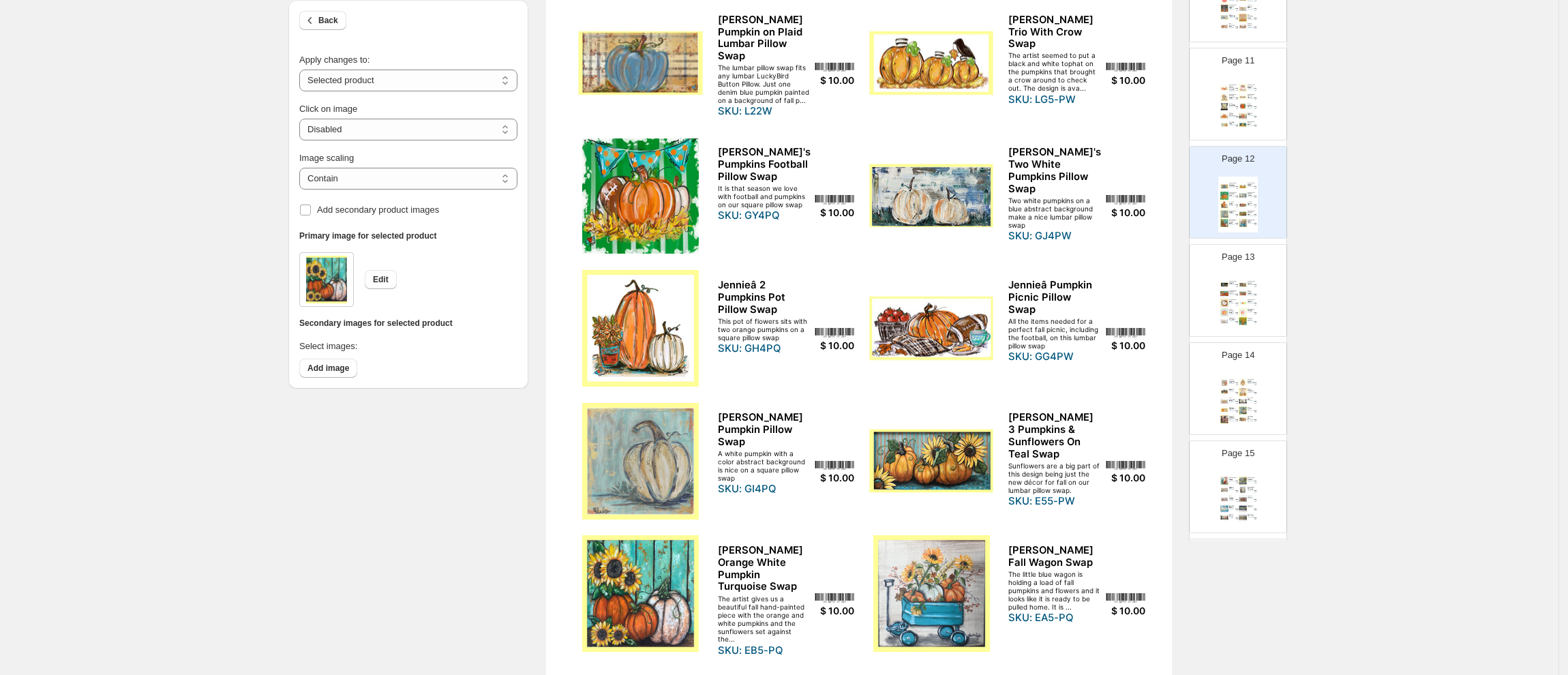 click on "Kristie's Scarecrow Pillow Swap The scarecrow with his bird and pumpkins on a fall night on a lumbar pillow swap SKU:  ED4PW $ 10.00 Kristie's Thankful Pumpkin Pillow Swap SKU:  7V4PW $ 10.00 Kristie's Yellow Flower Pumpkins Pillow Swap SKU:  7T4PW $ 10.00 Kristieâ Pumpkin Sunflower Pillow Swap Three pumpkins with a single sunflower and a pretty blue background make up this lumbar swap SKU:  EG4PW $ 10.00 Laura Hello Fall Swap The beautiful orange, green and khaki colors in this wreath say Hello Fall on this square pillow swap. SKU:  QM5-PQ $ 10.00 Laura's 3 Pumpkins Pillow Swap Three simple different pastel watercolor pumpkins  on a lumbar pillow swap SKU:  QP4PW $ 10.00 Lauraâ Orange Pumpkin Blue Pattern Pillow Swap A hand-painted orange watercolor pumpkin with a sky blue pattern background on a square pillow swap SKU:  QN4PQ $ 10.00 Lauraâ Pumpkin Wreath Pillow Swap The watercolor pumpkin with simple greenery wreath is beautiful on a square pillow swap SKU:  QM4PQ $ 10.00 Oh So Grateful Pillow Swap" at bounding box center (1238, 303) 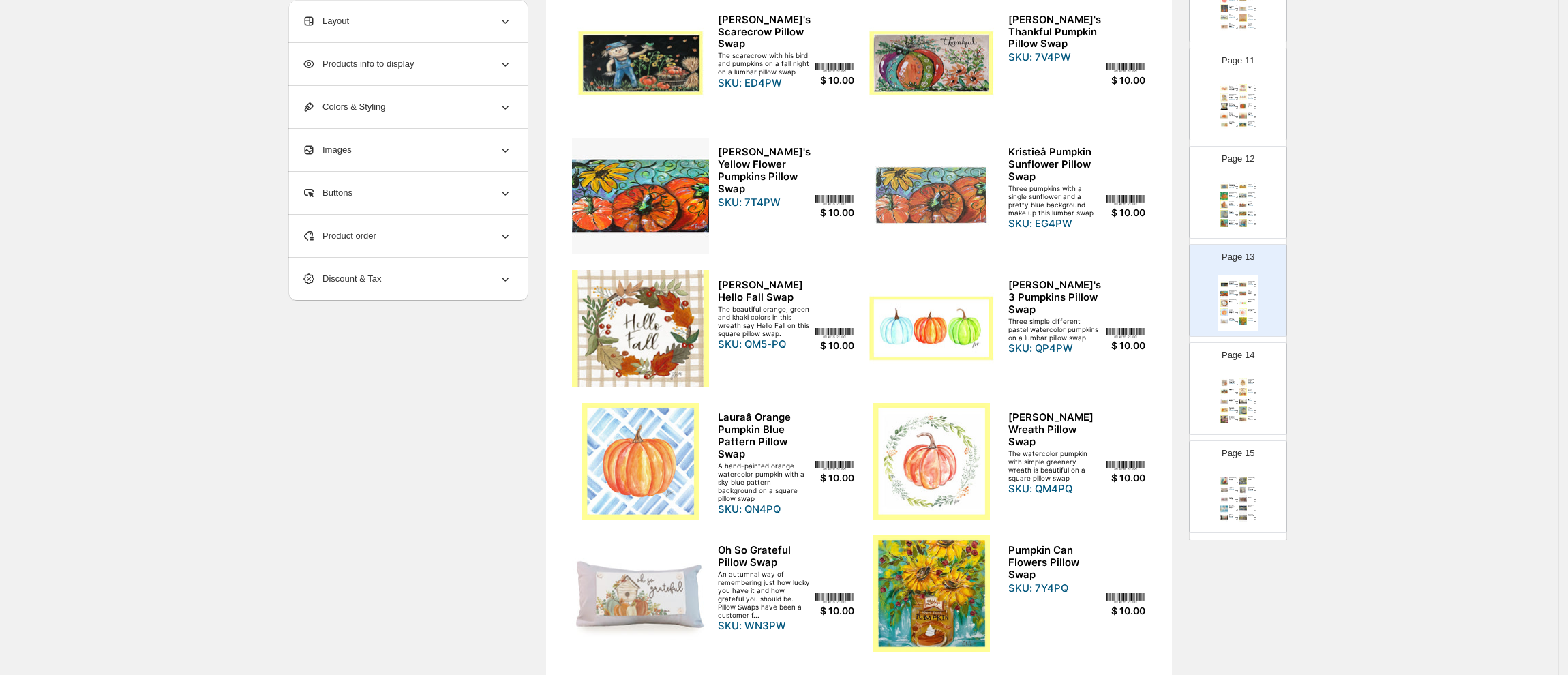click at bounding box center (640, 328) 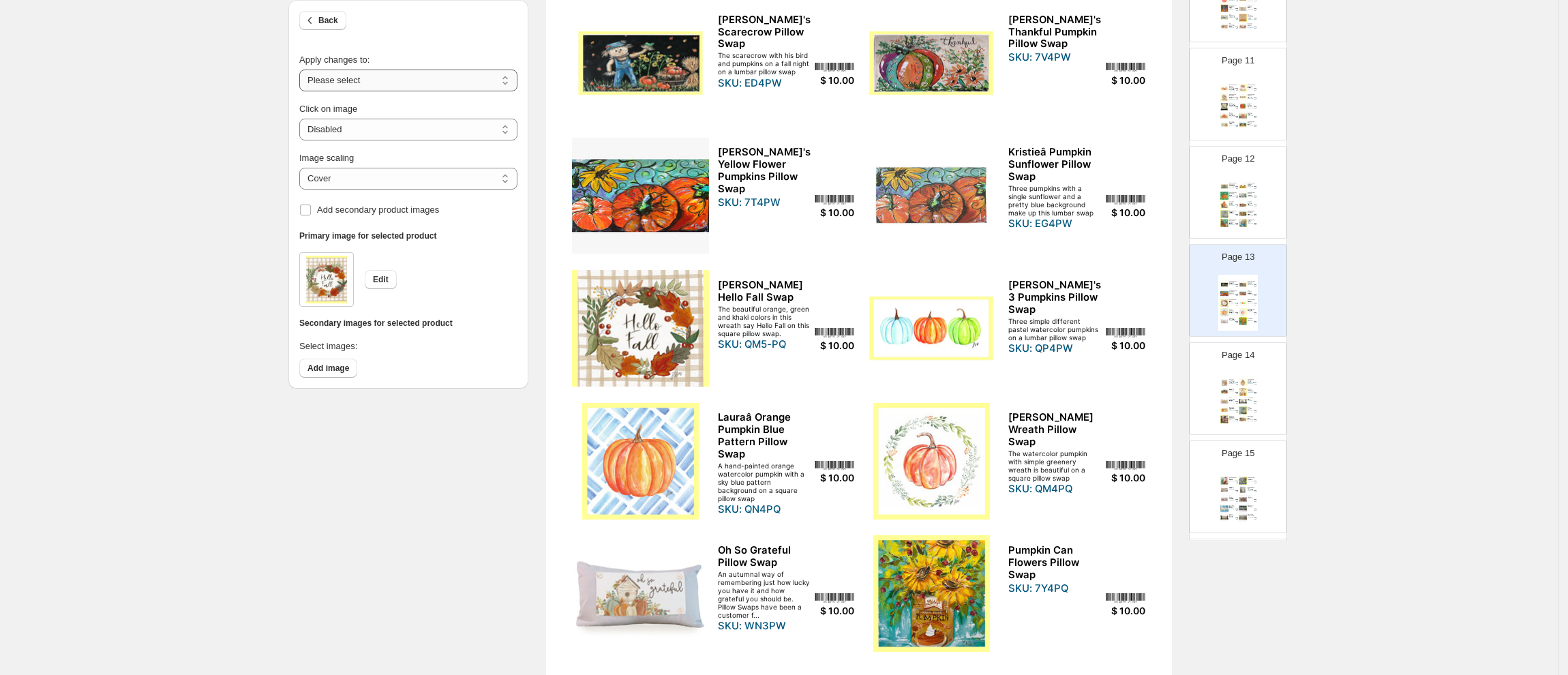 click on "**********" at bounding box center (408, 80) 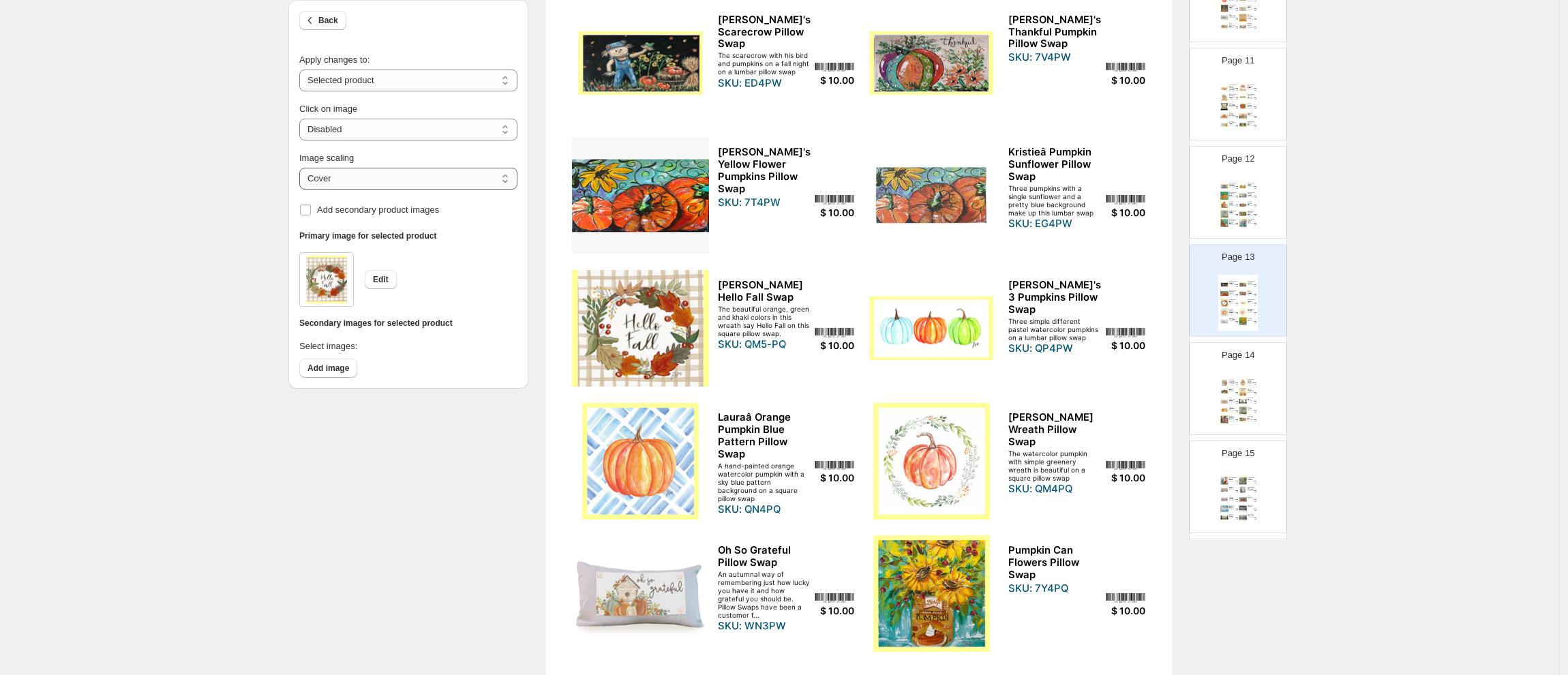 click on "***** *******" at bounding box center [408, 179] 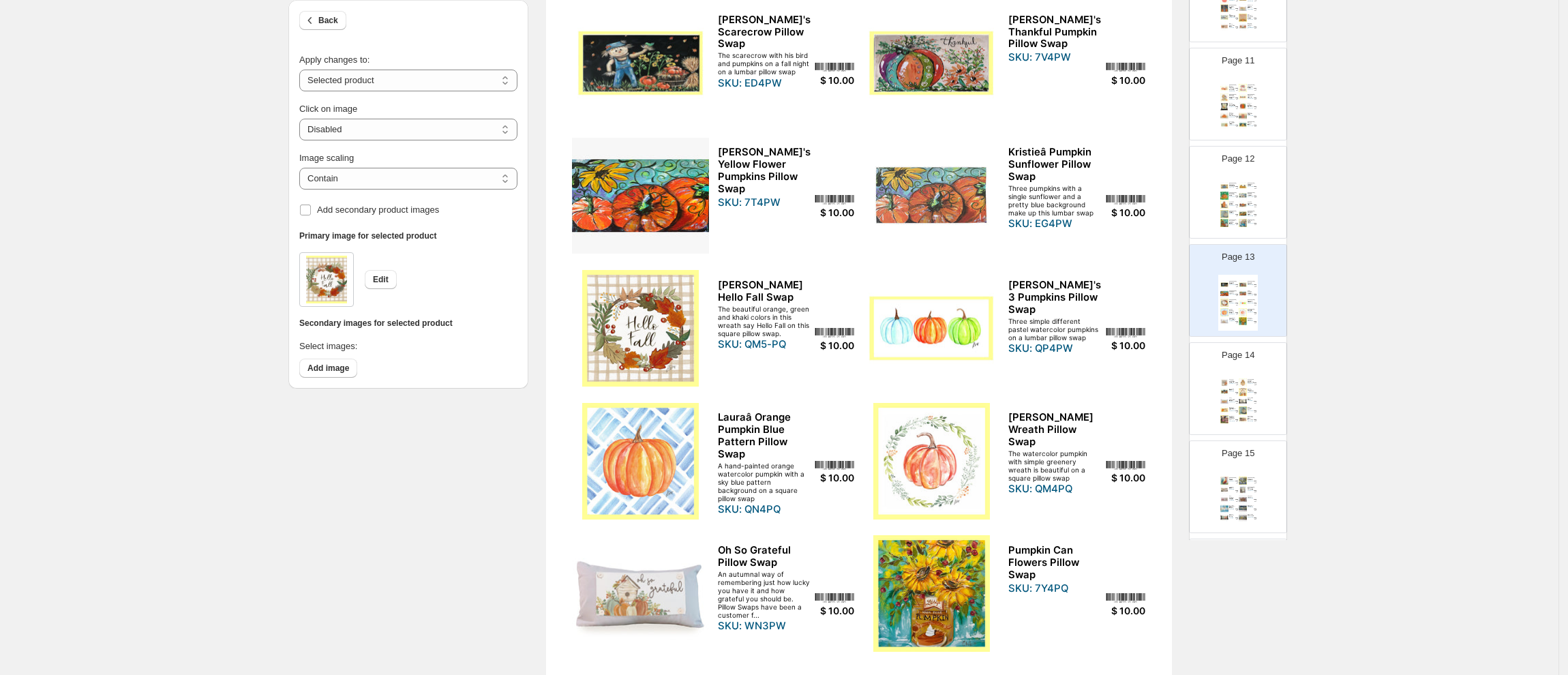 click at bounding box center [640, 461] 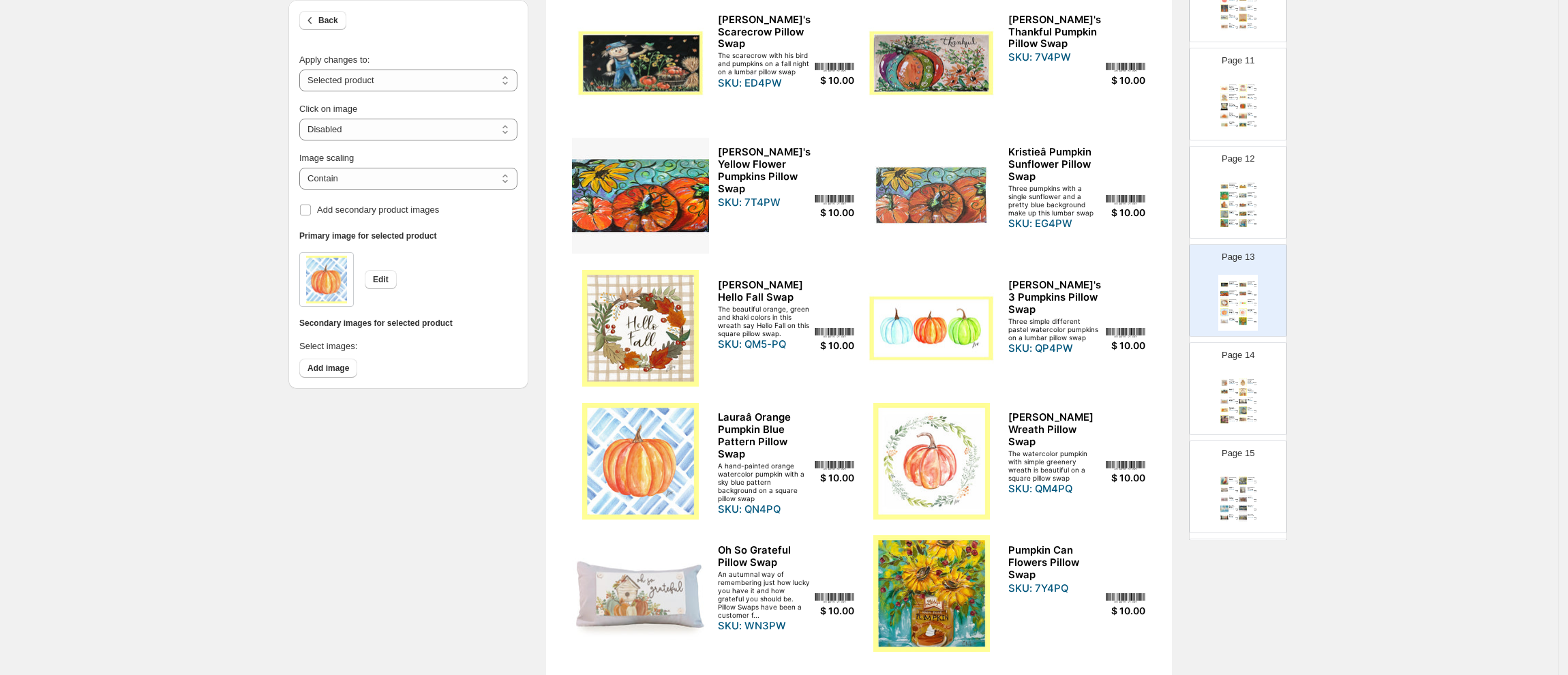 click at bounding box center (931, 593) 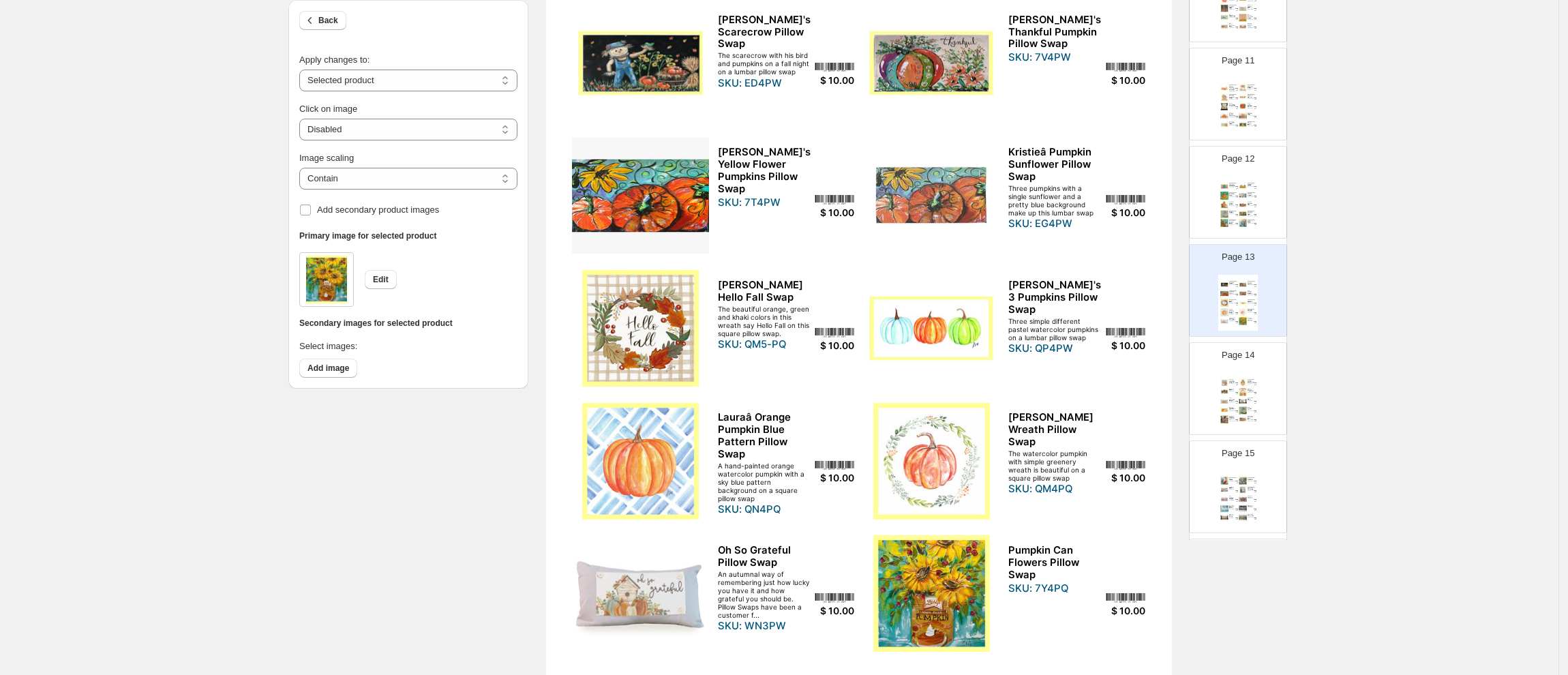 click at bounding box center [931, 461] 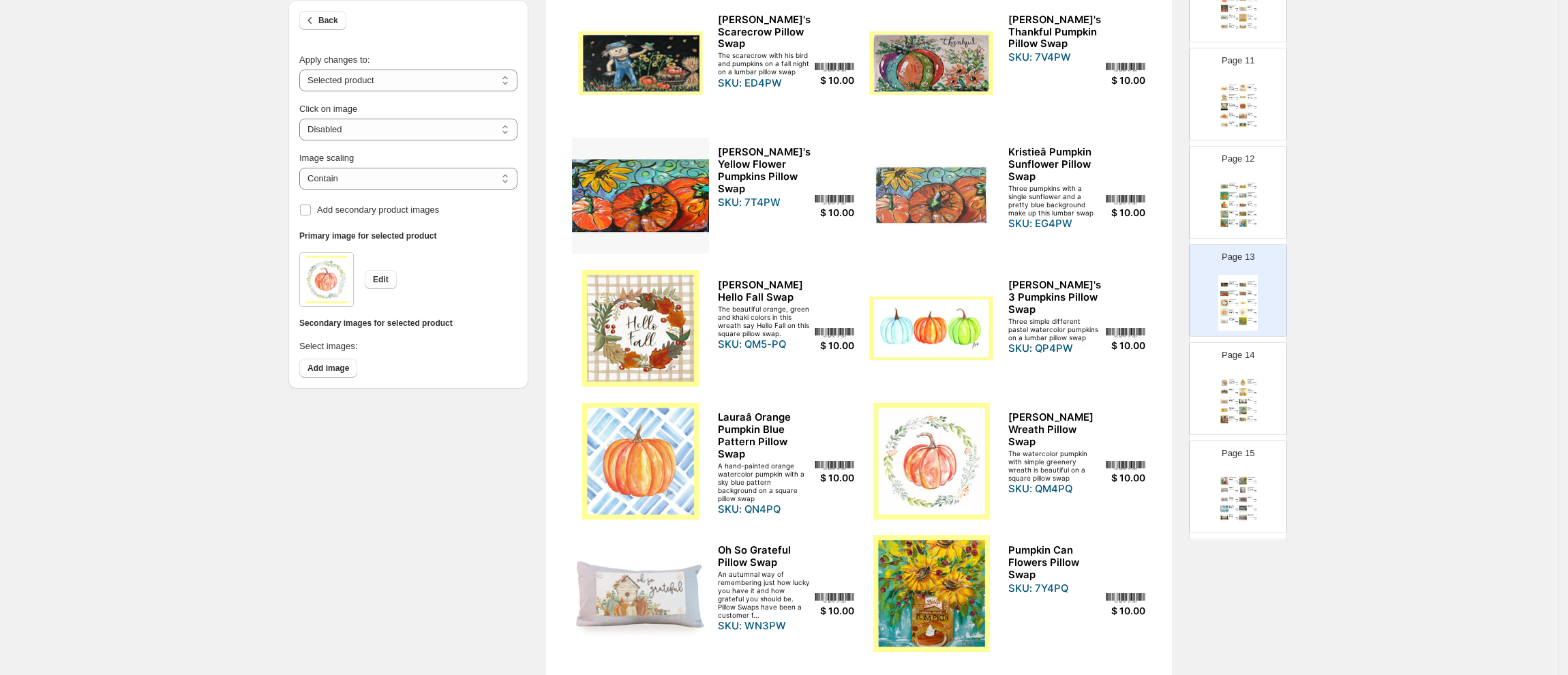 click on "Add a touch of fall whimsy to your home with this adorable Harvest Smiles Scarecrow Pillow Featuring a hand-painted-style sca..." at bounding box center [1250, 382] 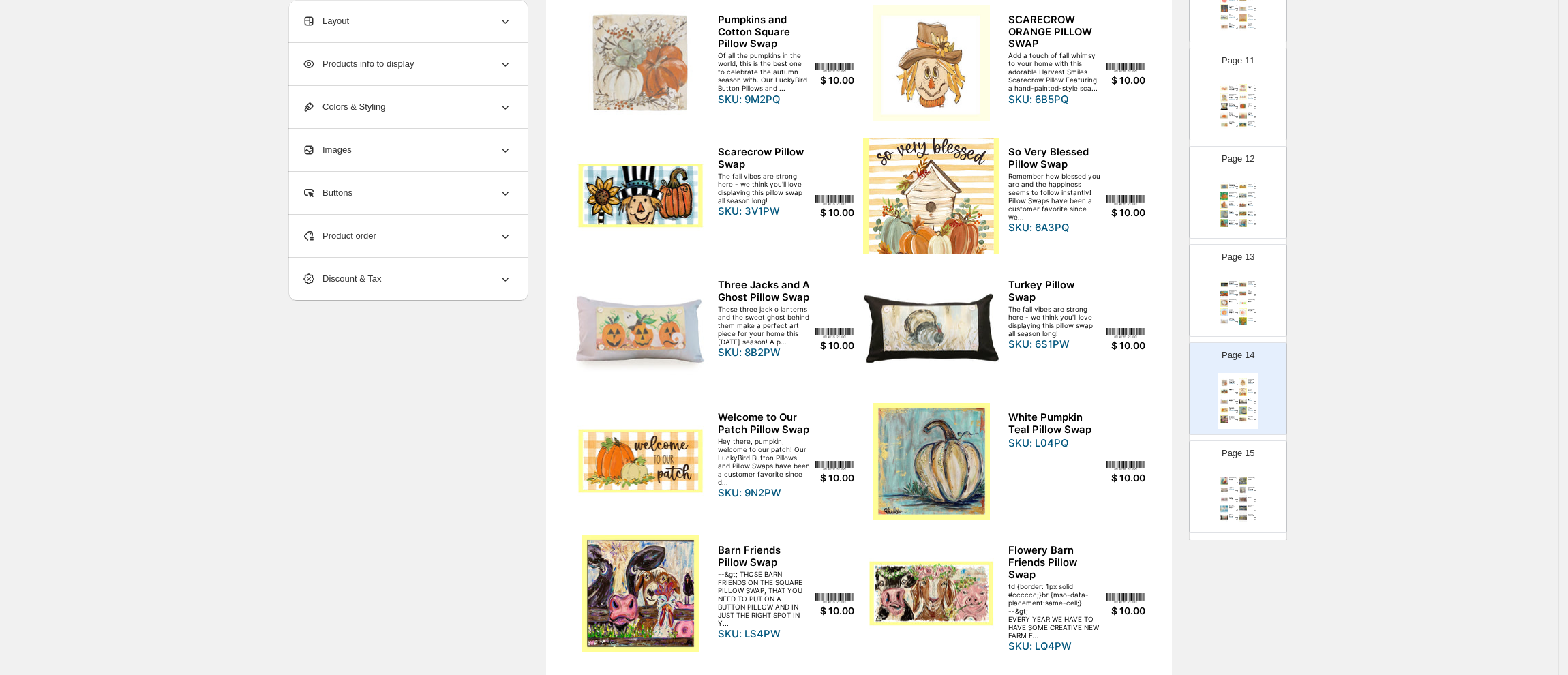 click at bounding box center (931, 196) 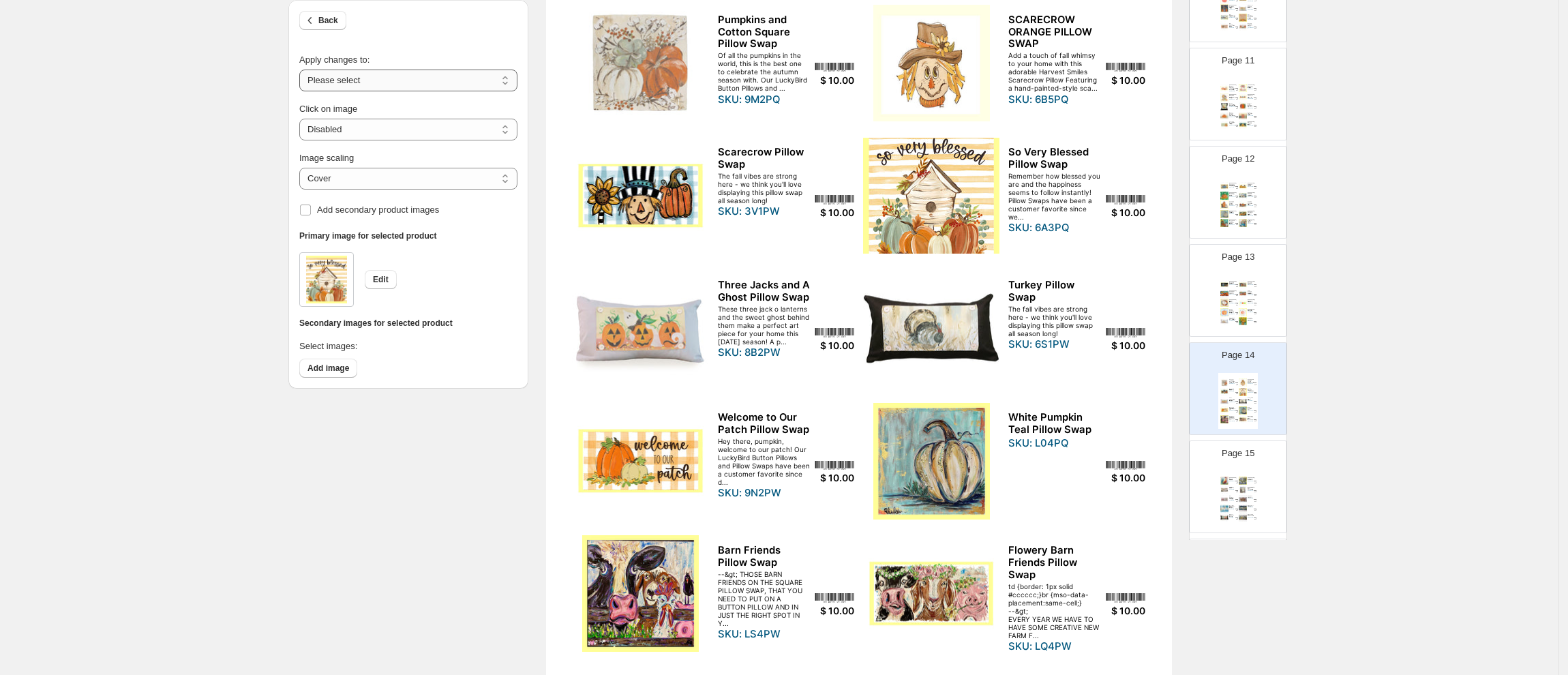 click on "**********" at bounding box center (408, 80) 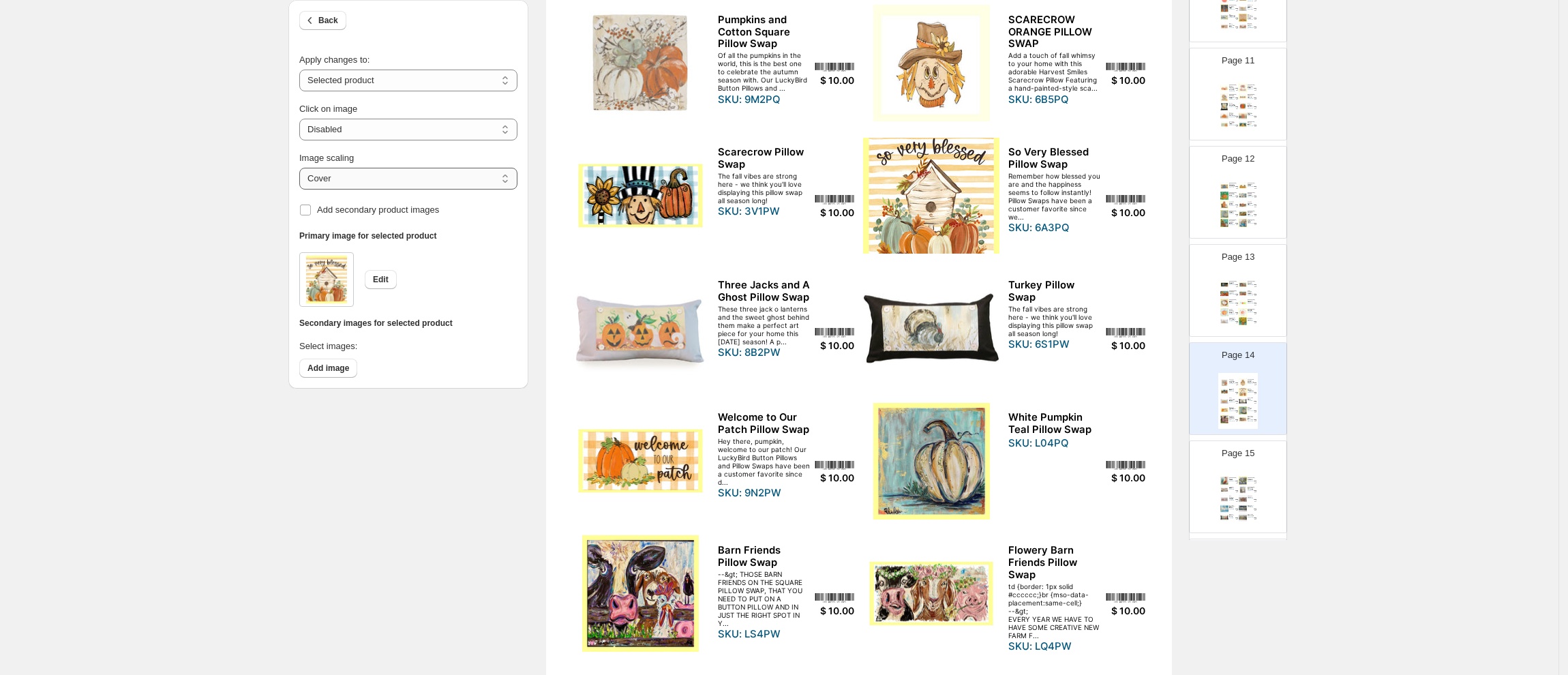 click on "***** *******" at bounding box center (408, 179) 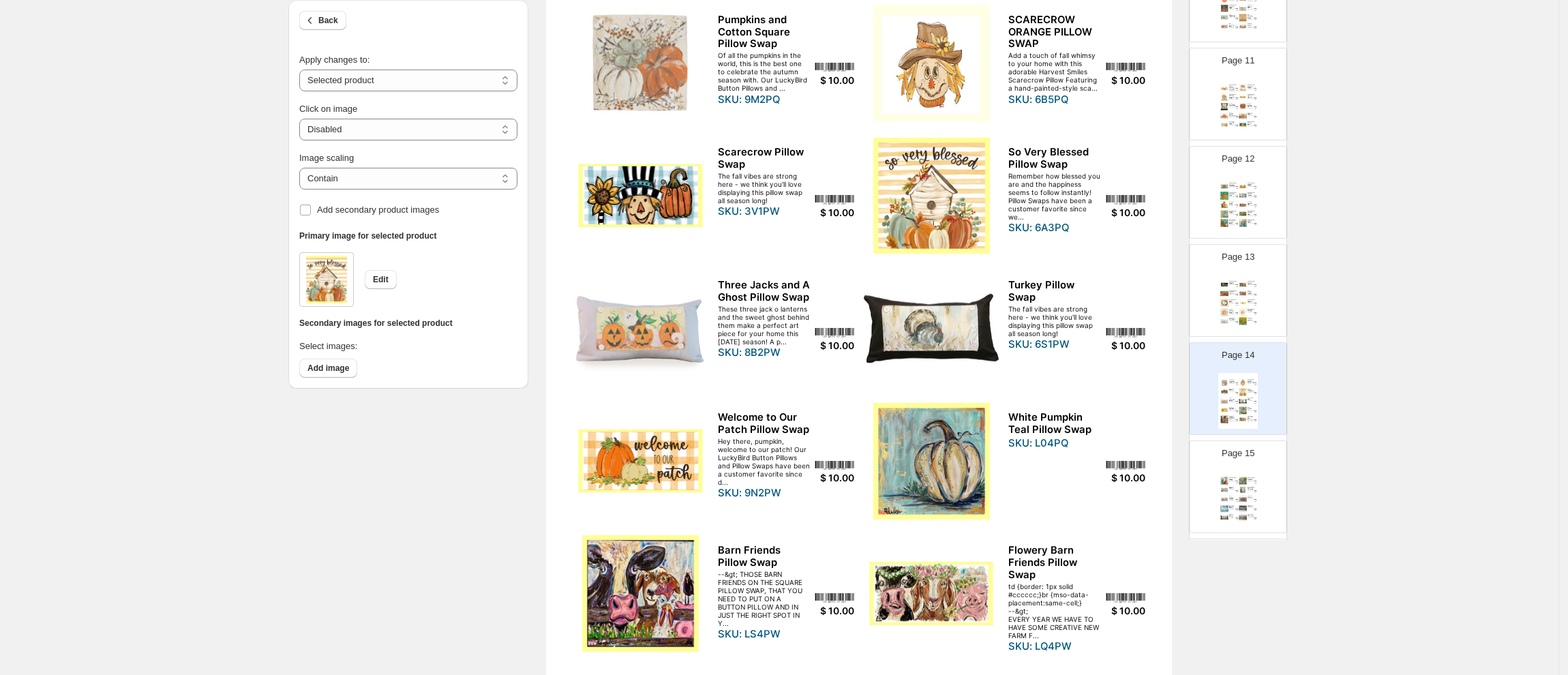 click at bounding box center [931, 461] 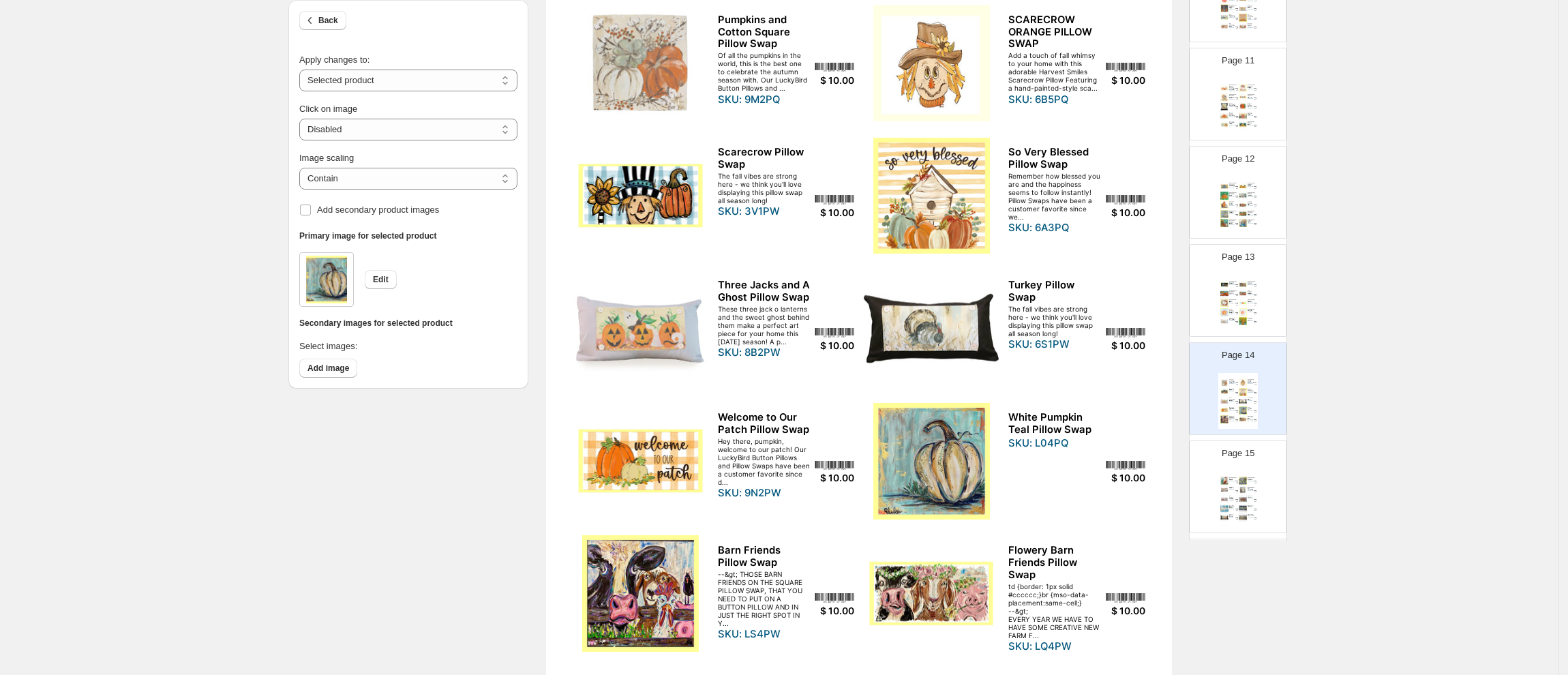 click at bounding box center [640, 593] 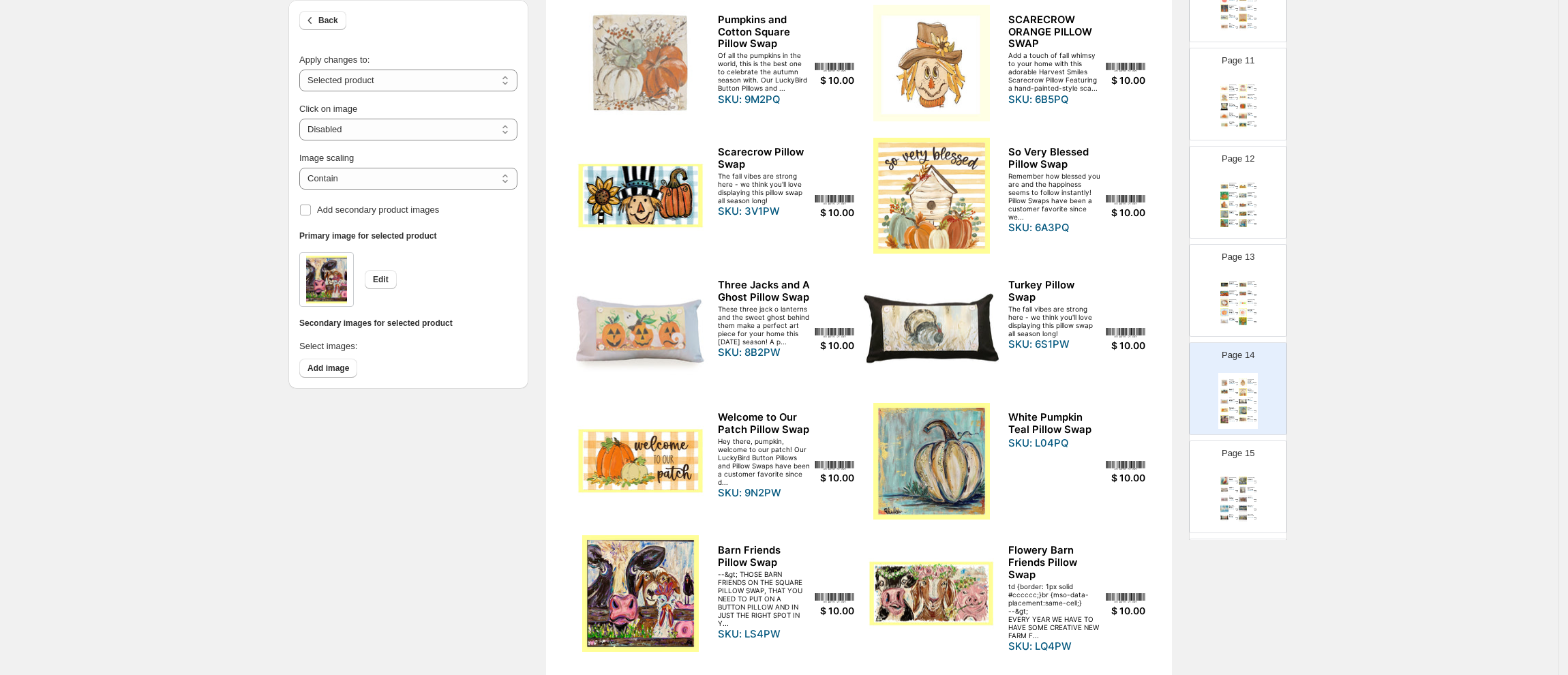 click at bounding box center (640, 63) 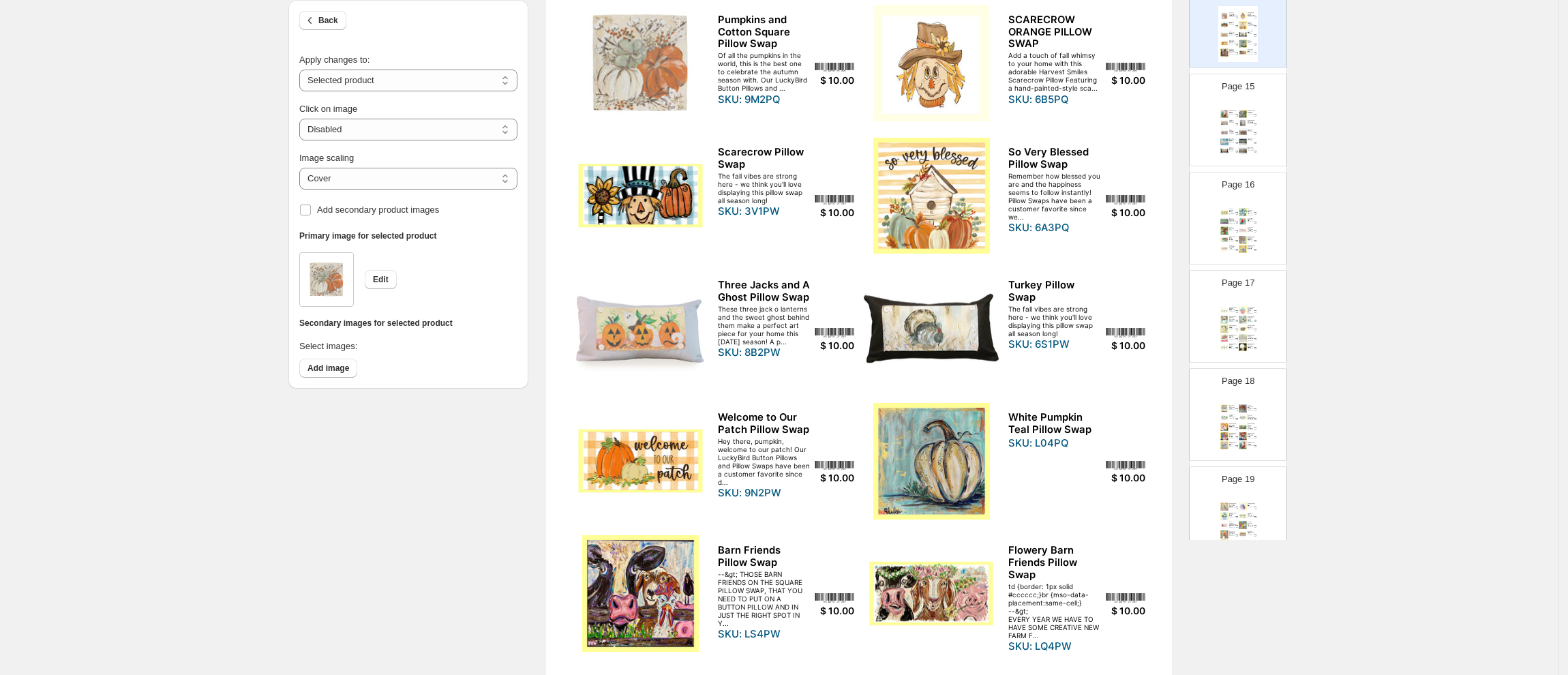 scroll, scrollTop: 1402, scrollLeft: 0, axis: vertical 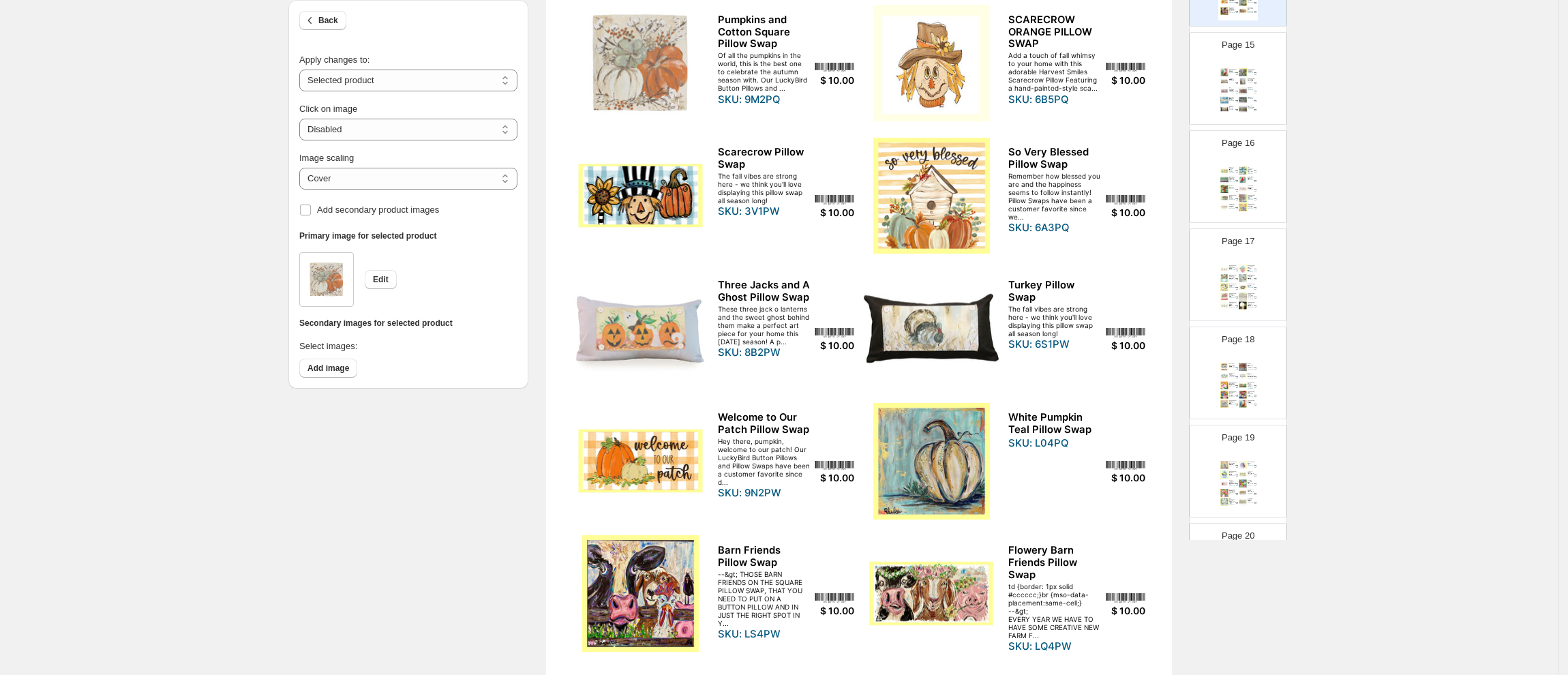 click at bounding box center (1243, 82) 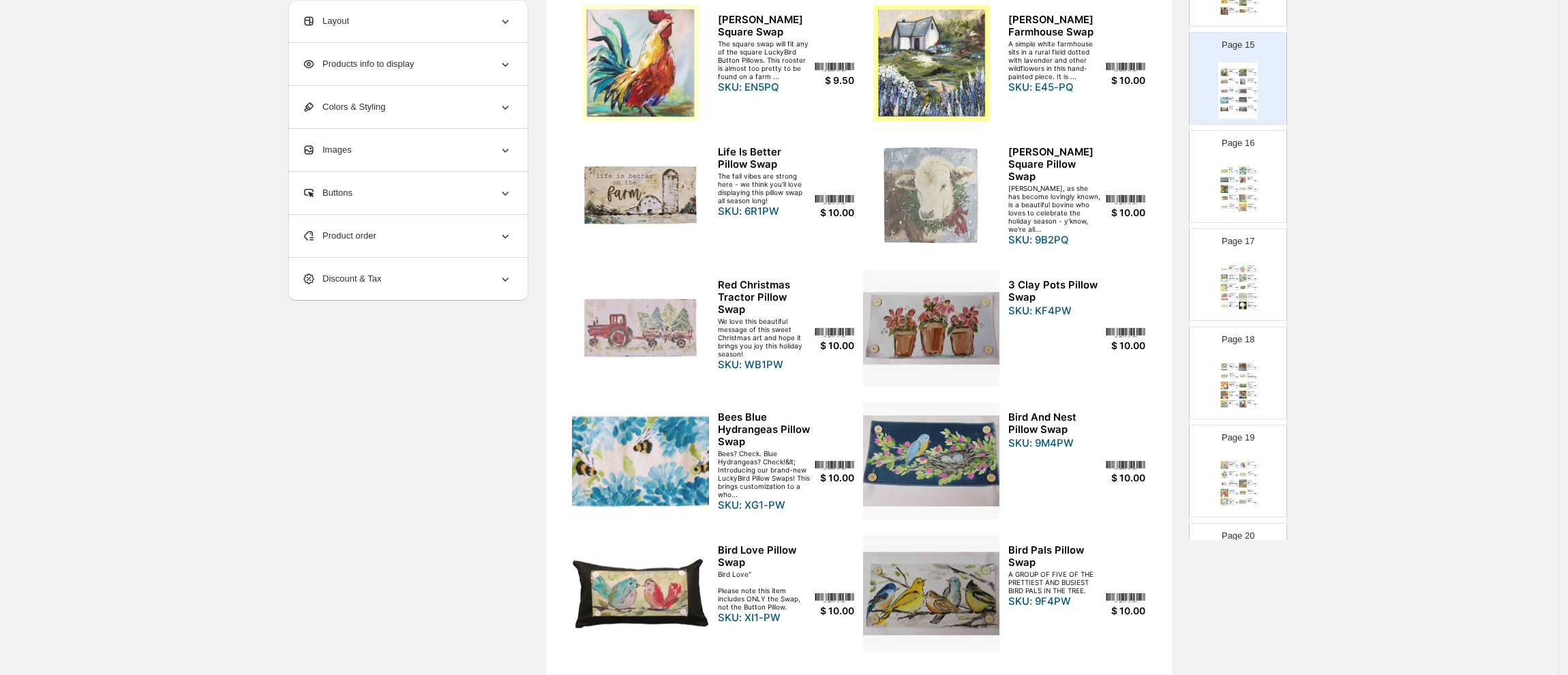 click at bounding box center [640, 63] 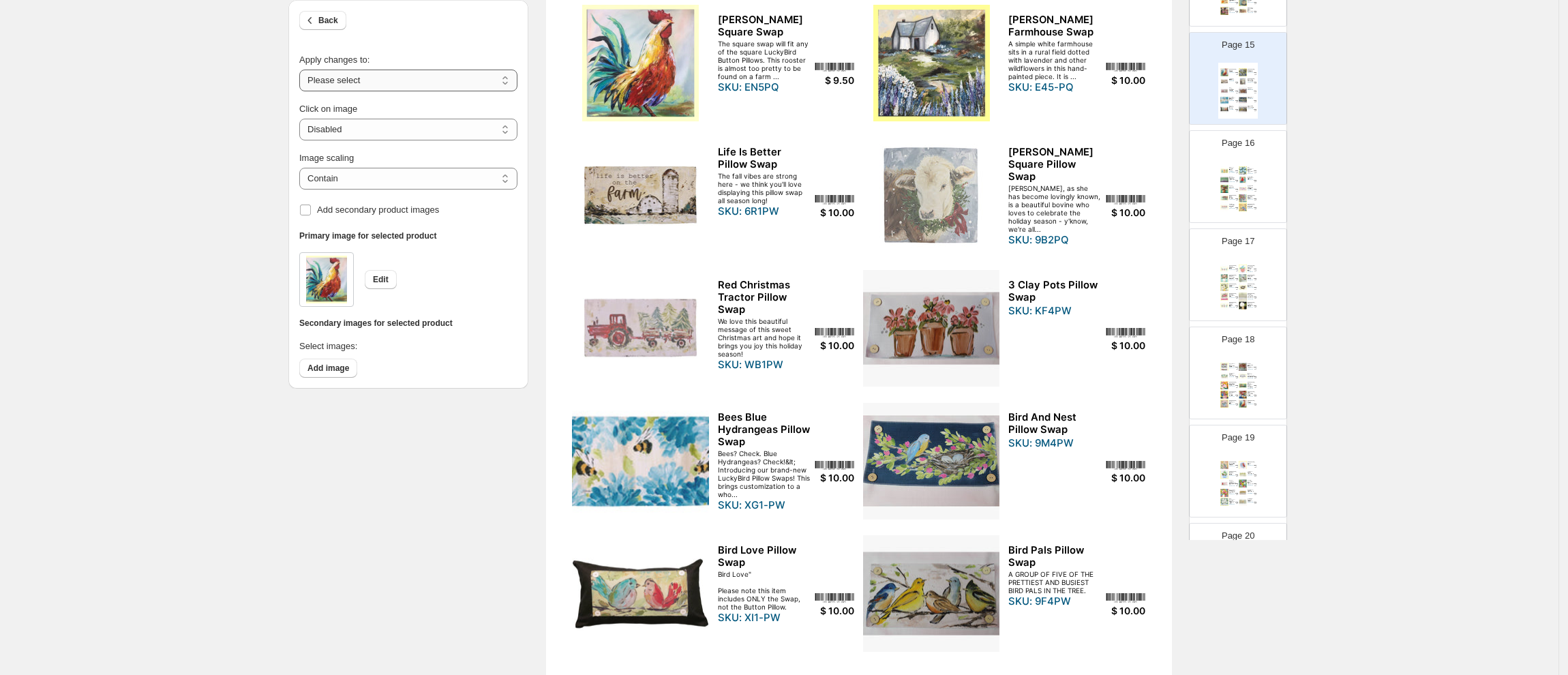 click on "**********" at bounding box center [408, 80] 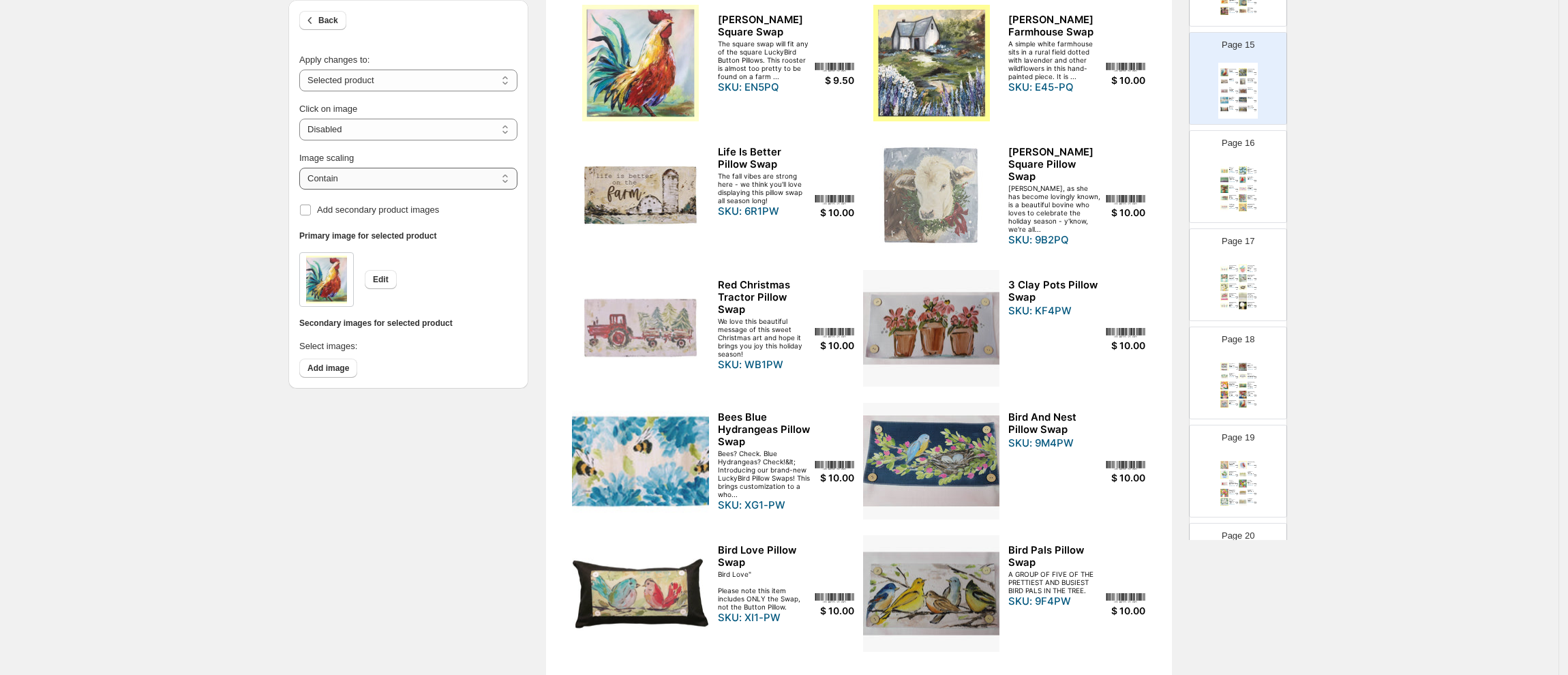 click on "***** *******" at bounding box center (408, 179) 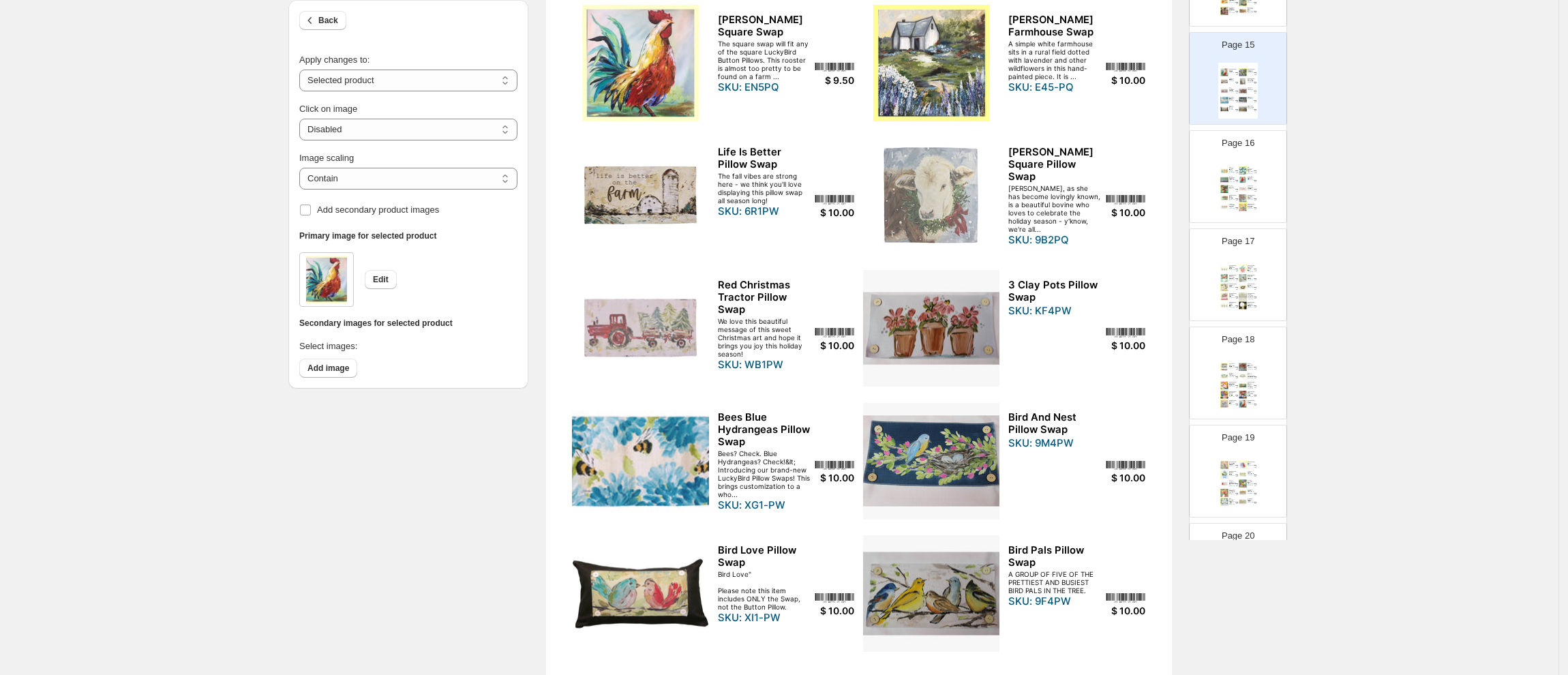 click at bounding box center [931, 63] 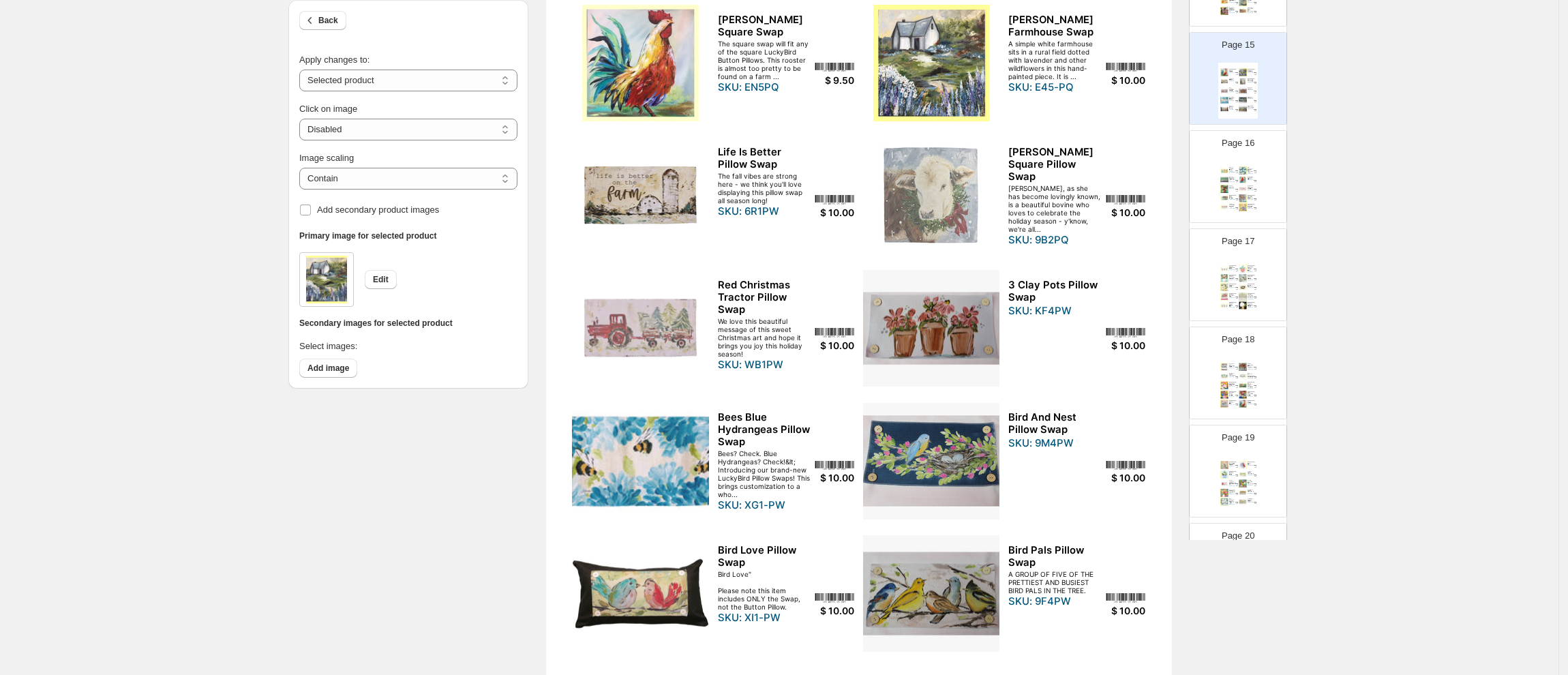 click at bounding box center (1243, 198) 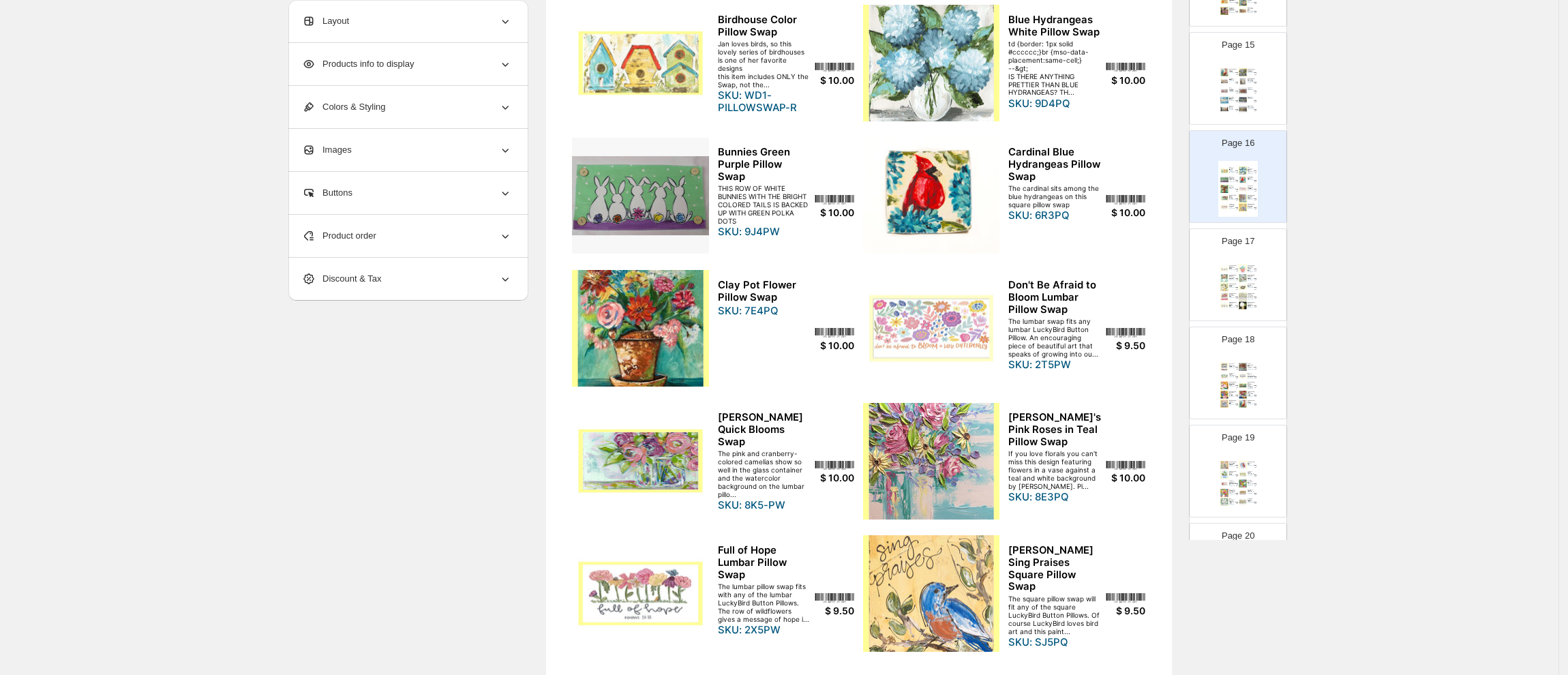 click at bounding box center (931, 63) 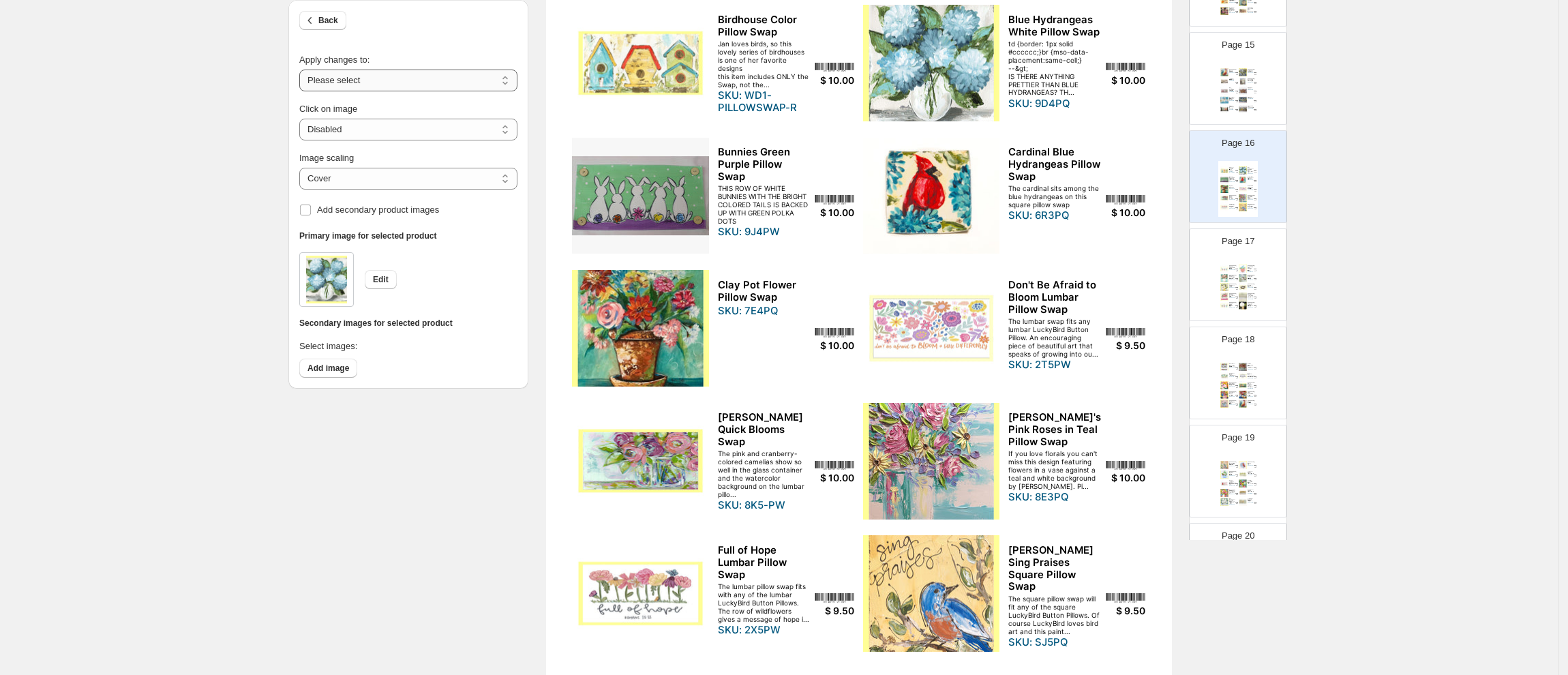 click on "**********" at bounding box center (408, 80) 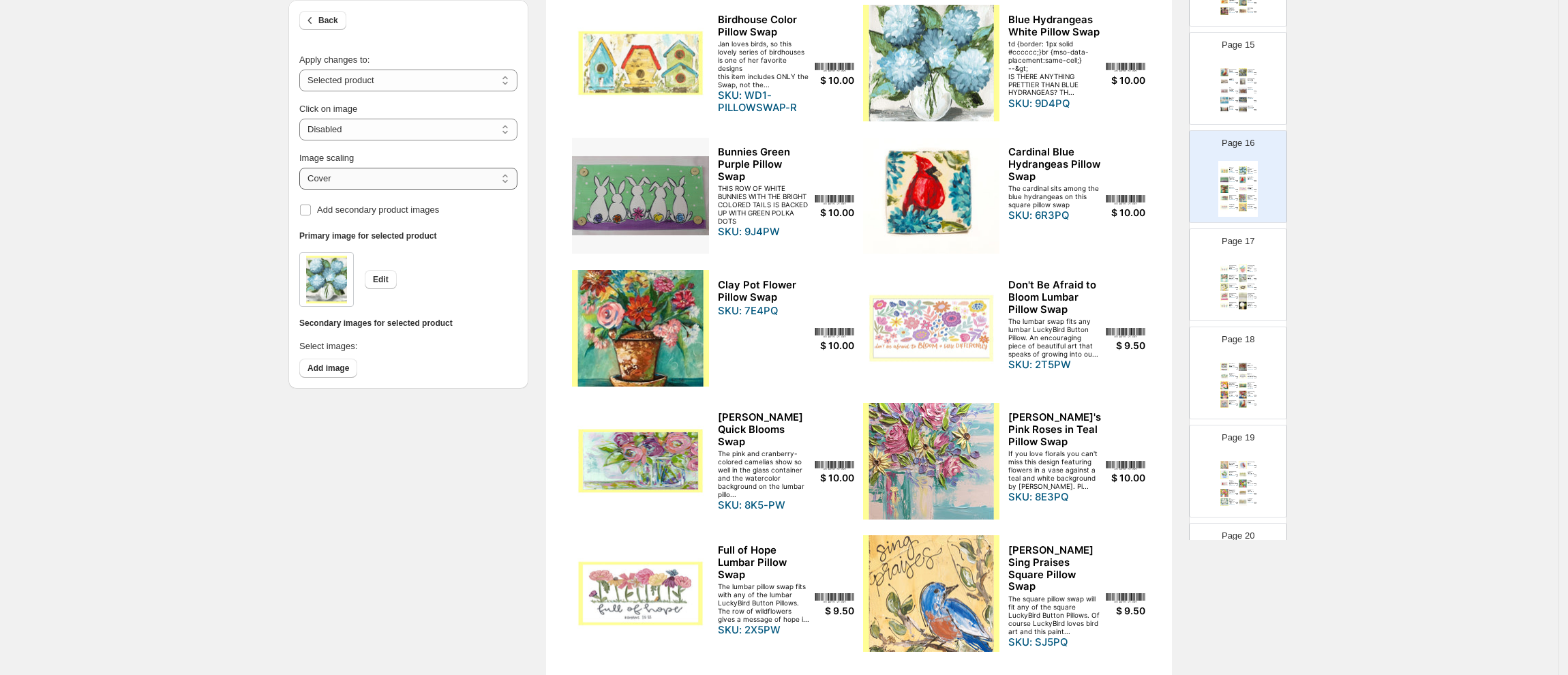 click on "***** *******" at bounding box center [408, 179] 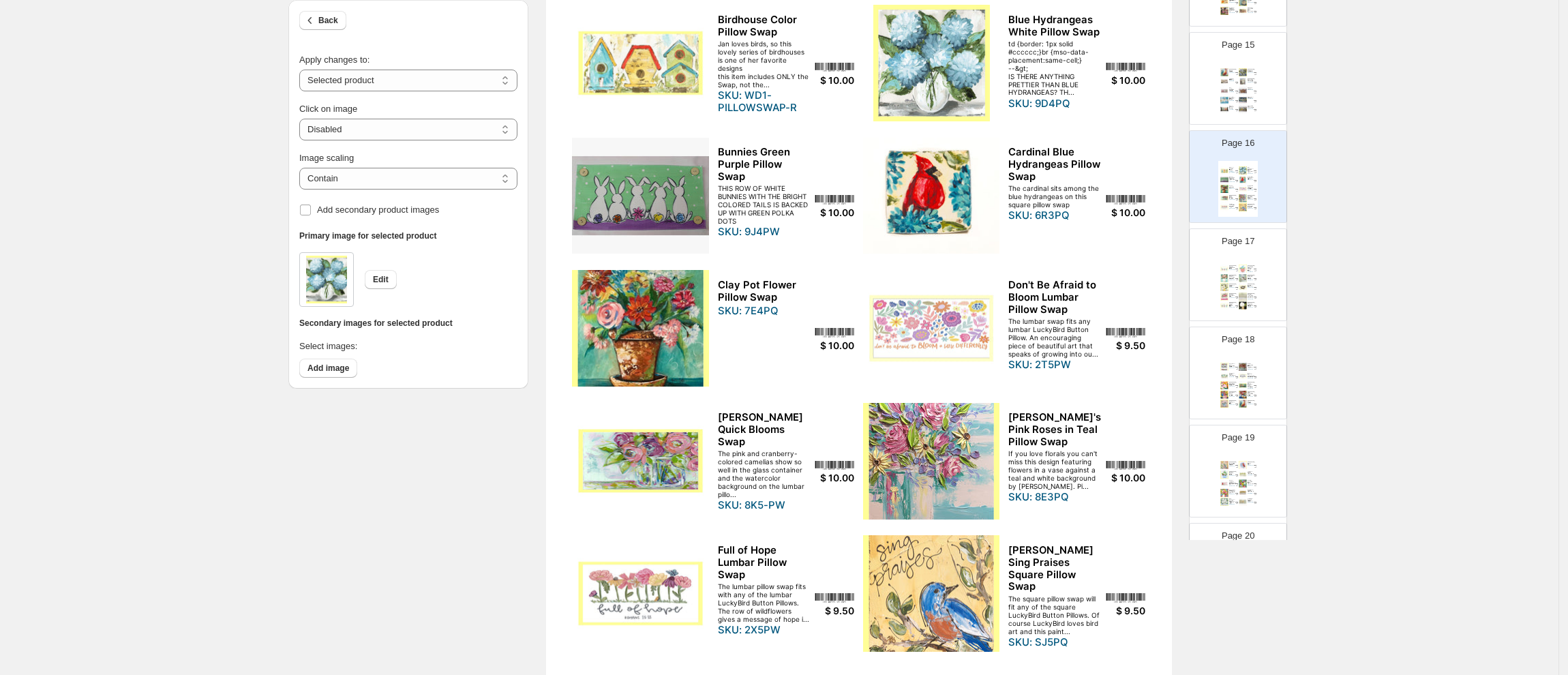 click at bounding box center [640, 328] 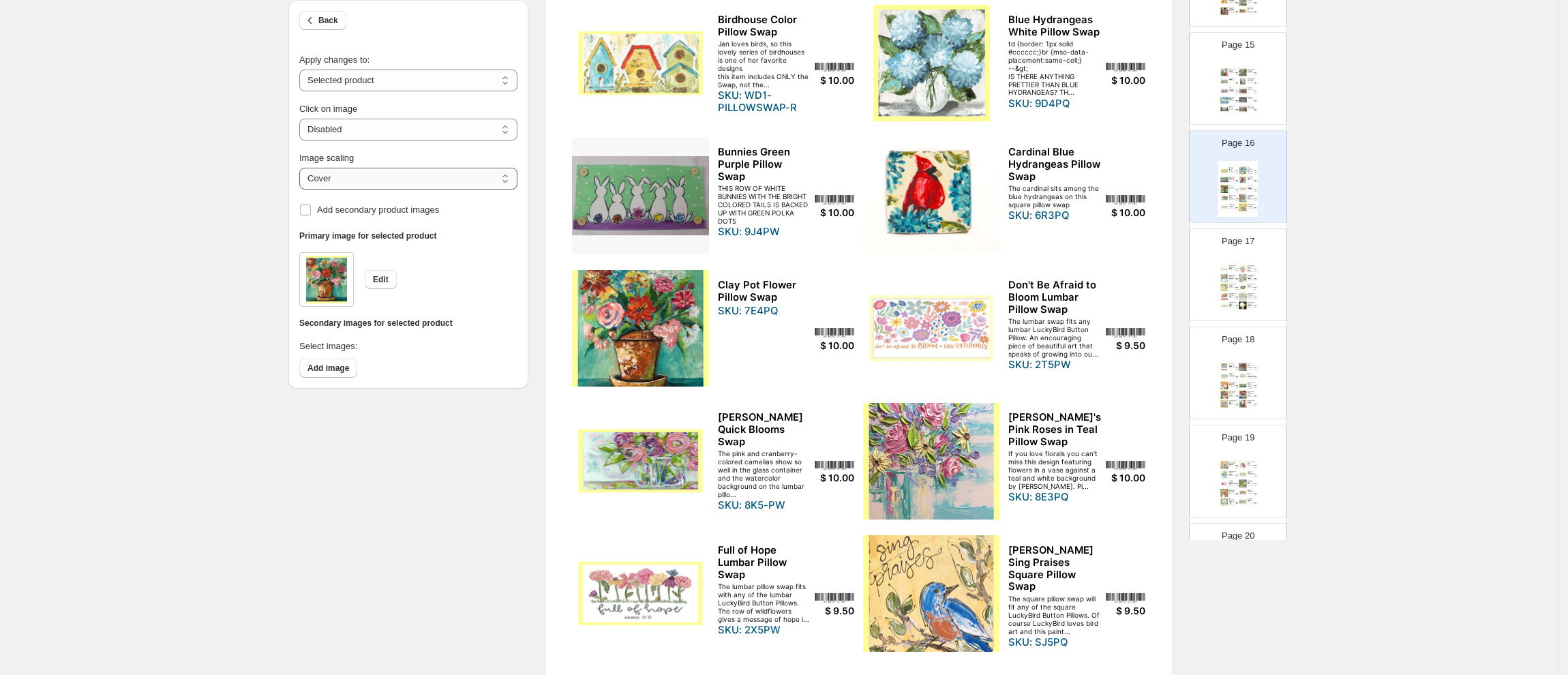 click on "***** *******" at bounding box center [408, 179] 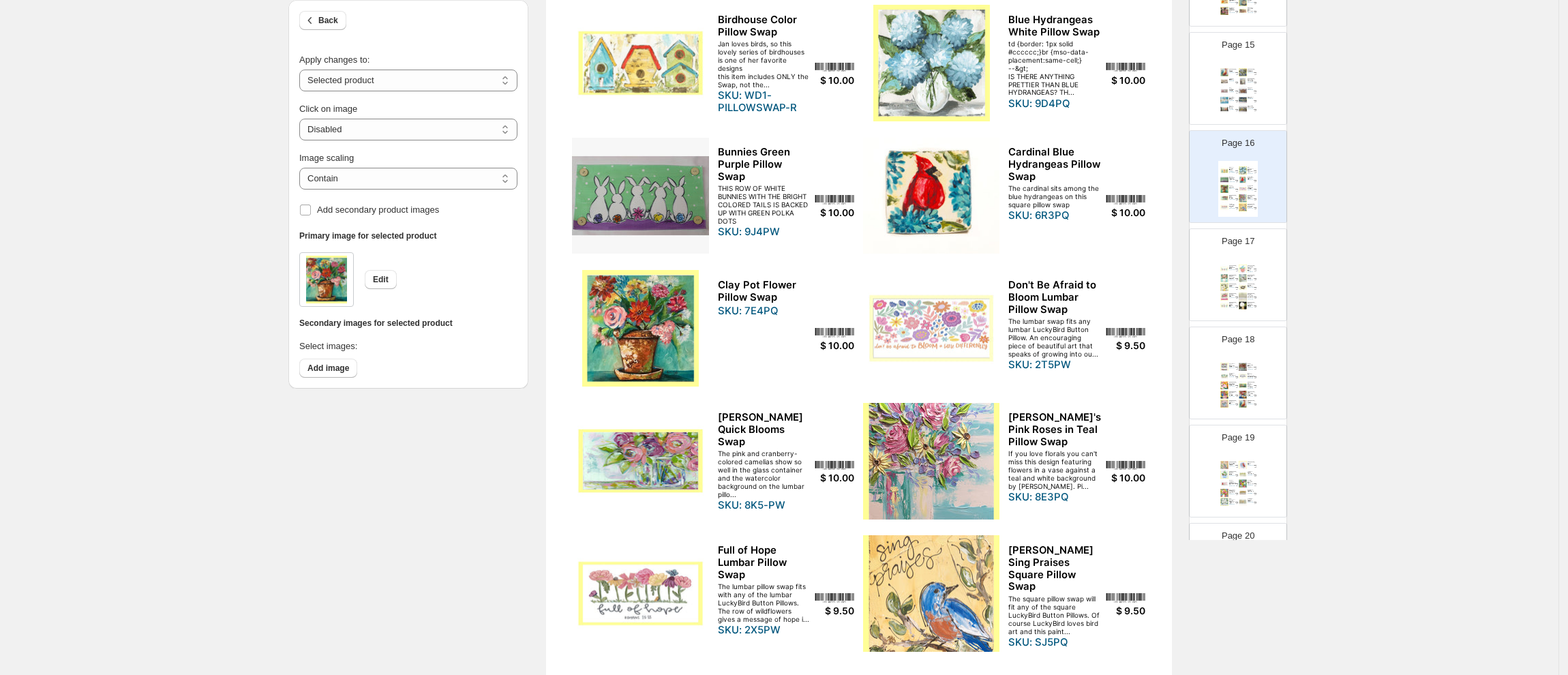 click at bounding box center [931, 461] 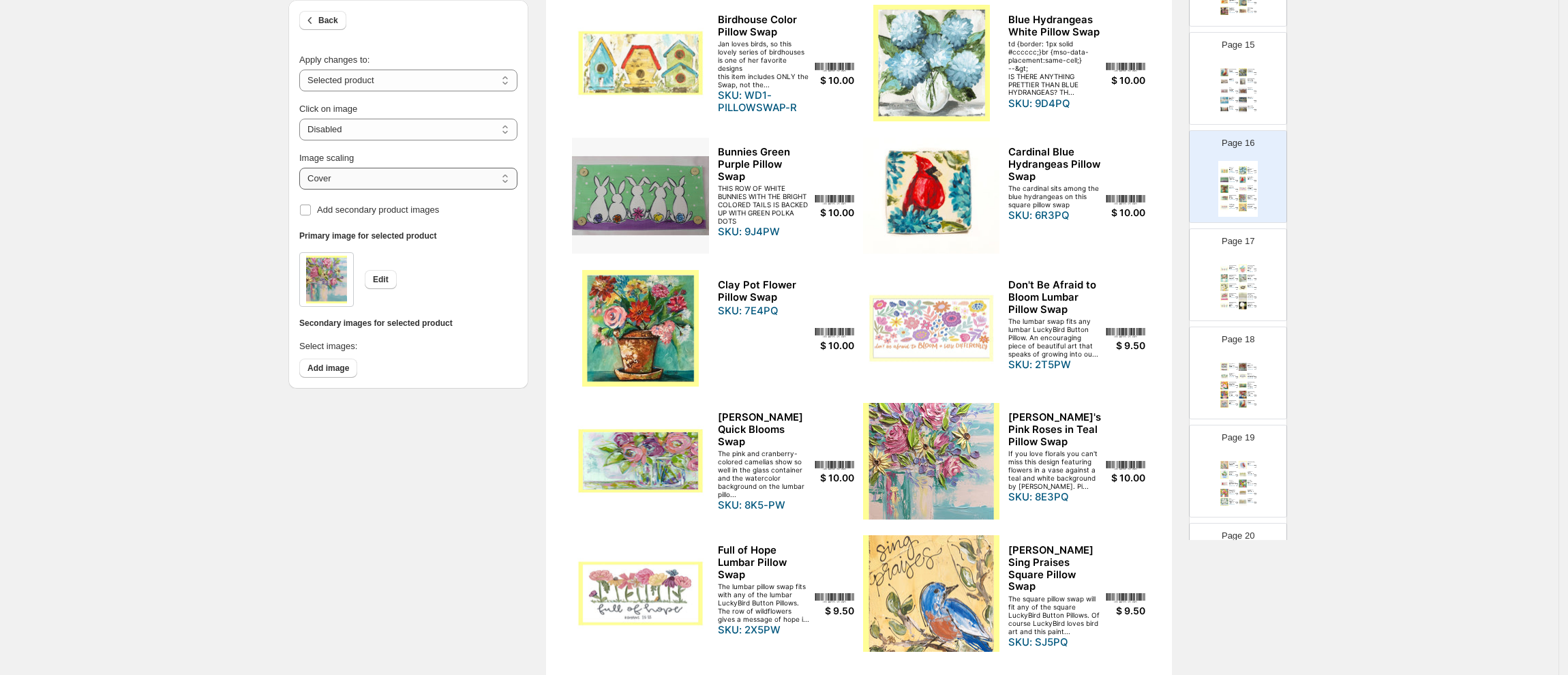 click on "***** *******" at bounding box center (408, 179) 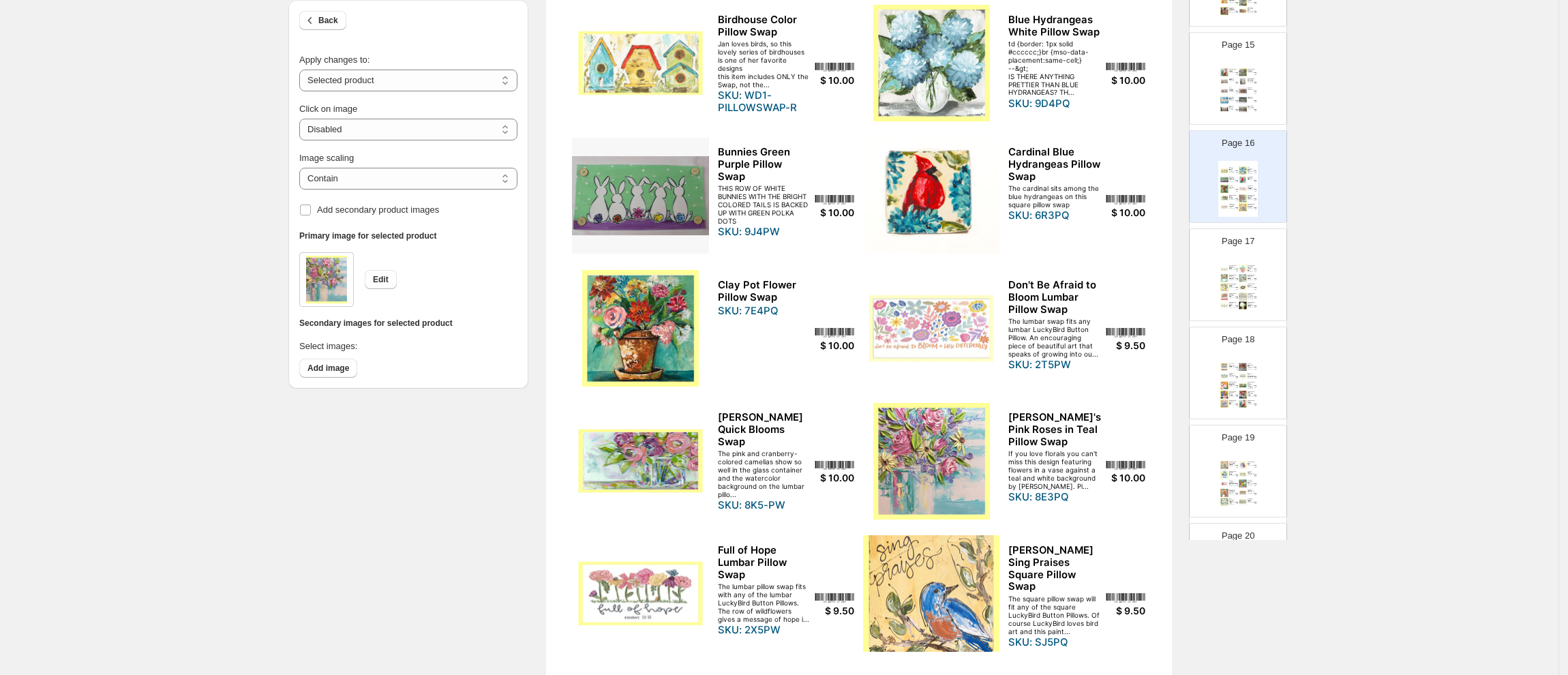 click at bounding box center [931, 593] 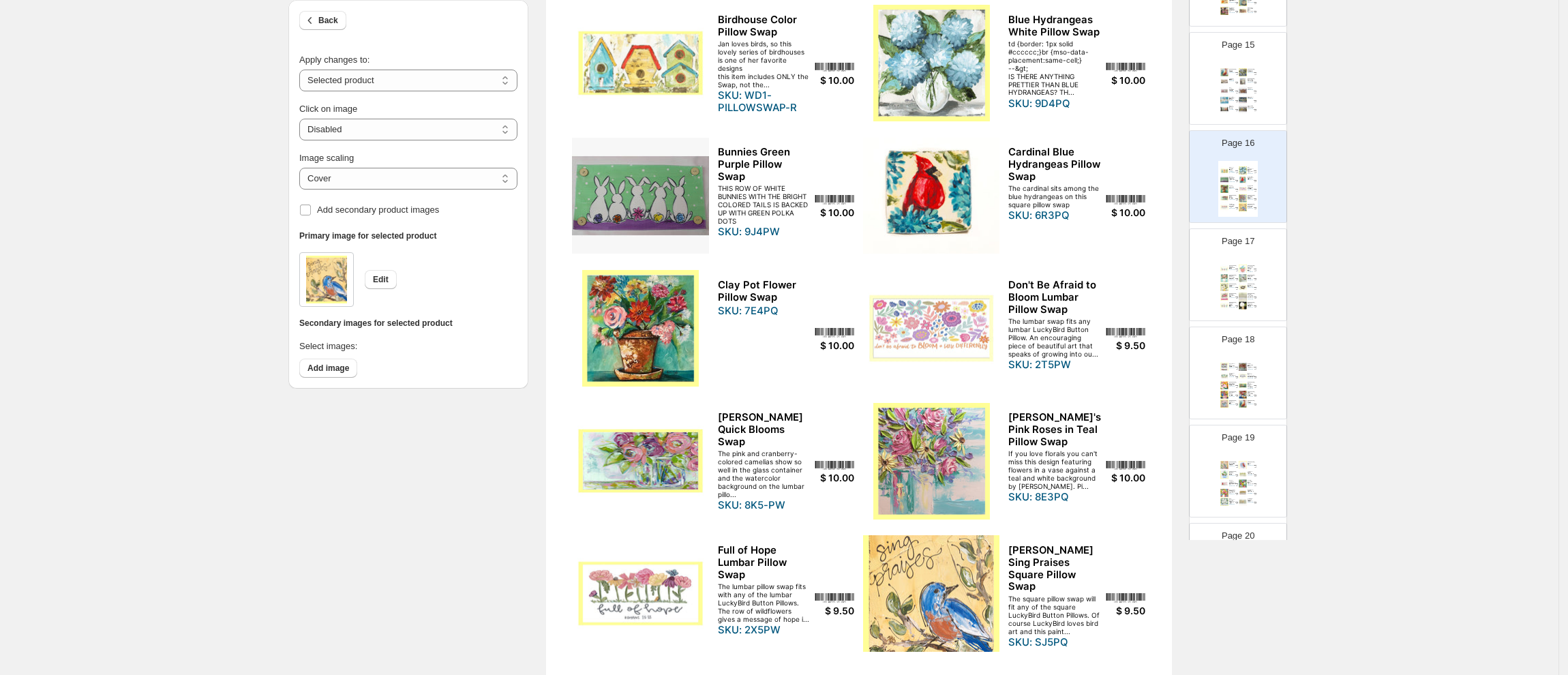 click on "Image scaling ***** ******* Cover" at bounding box center [408, 170] 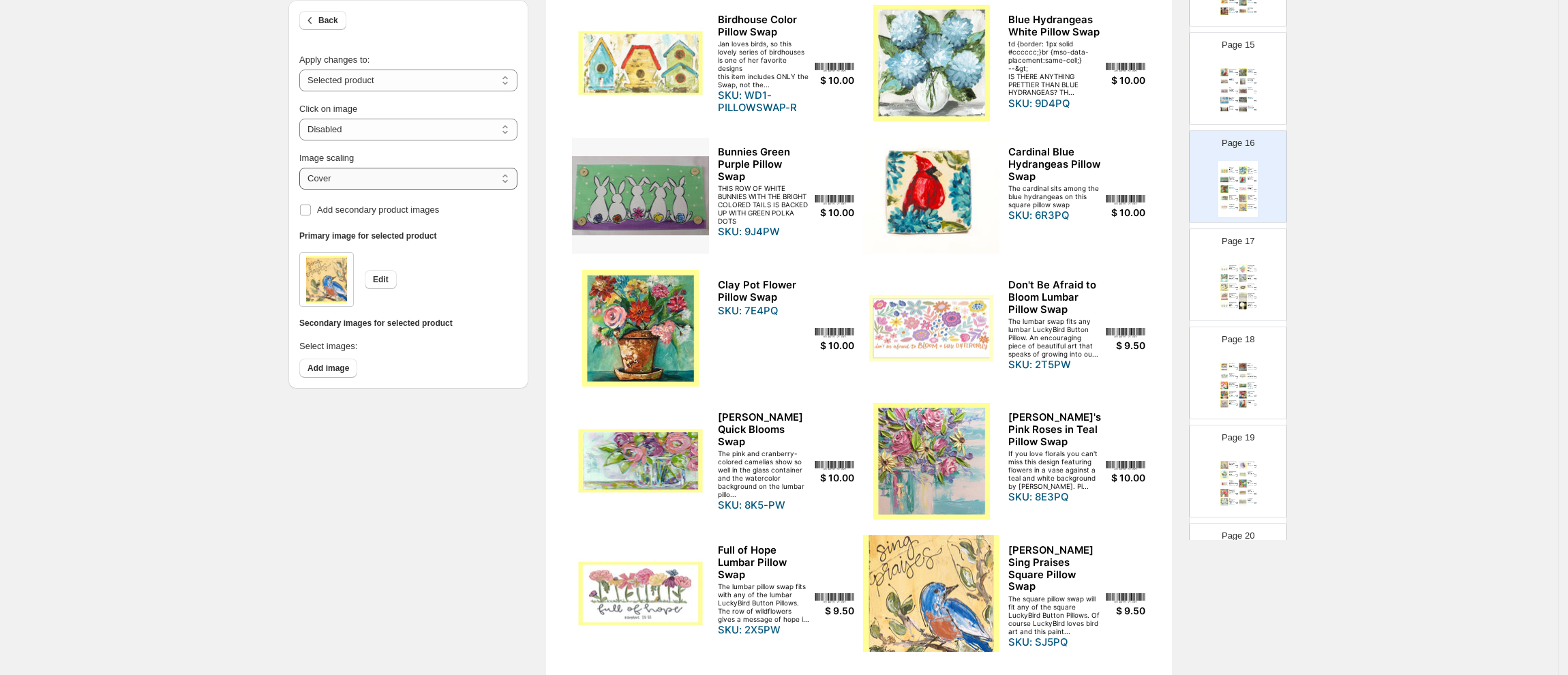 click on "***** *******" at bounding box center (408, 179) 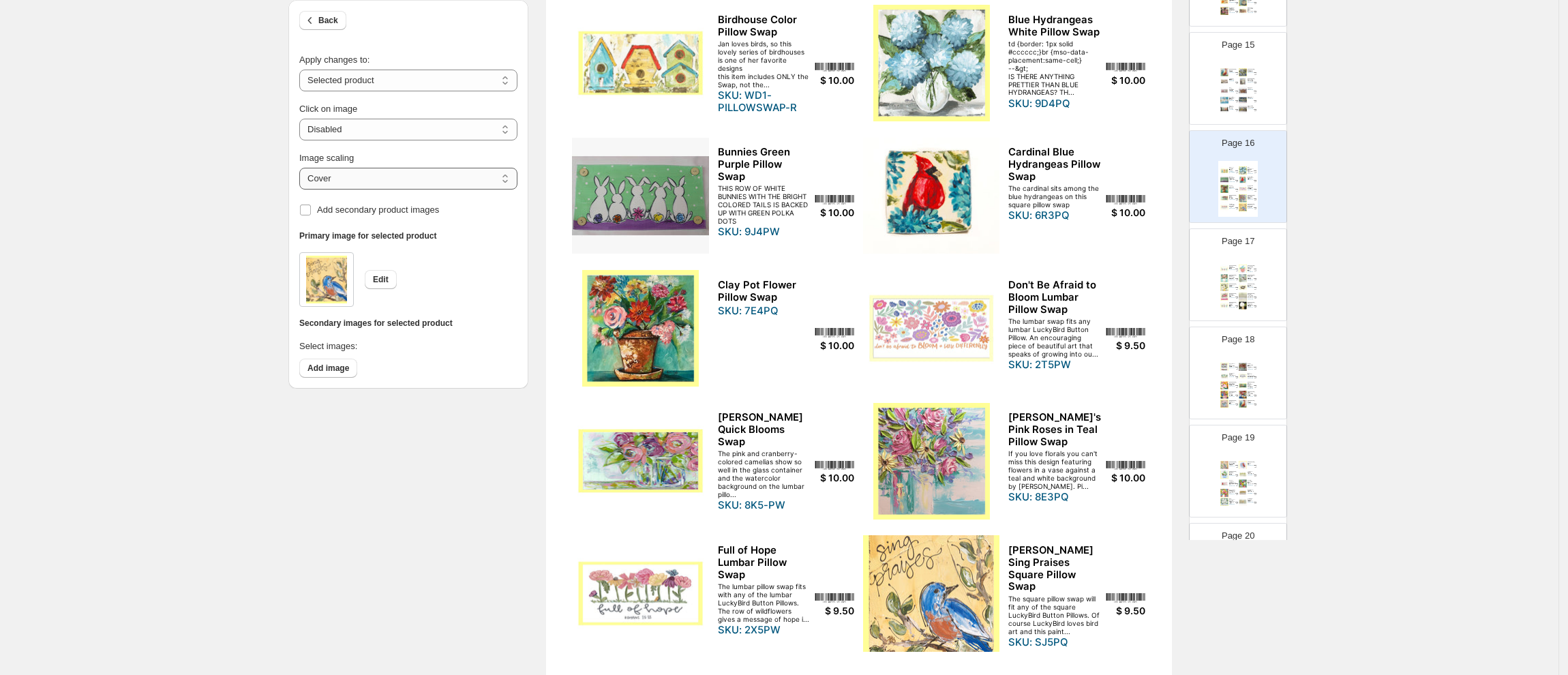 select on "*******" 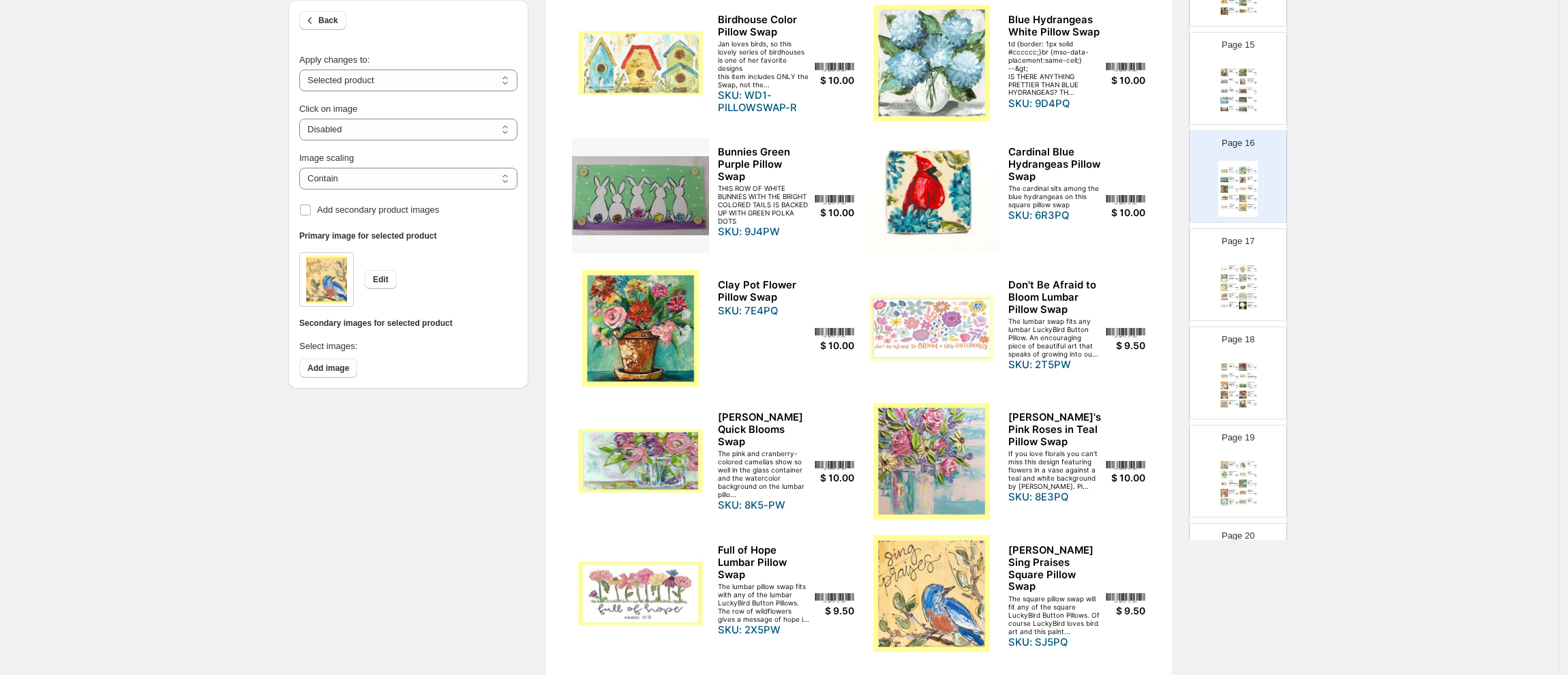 click at bounding box center (1243, 287) 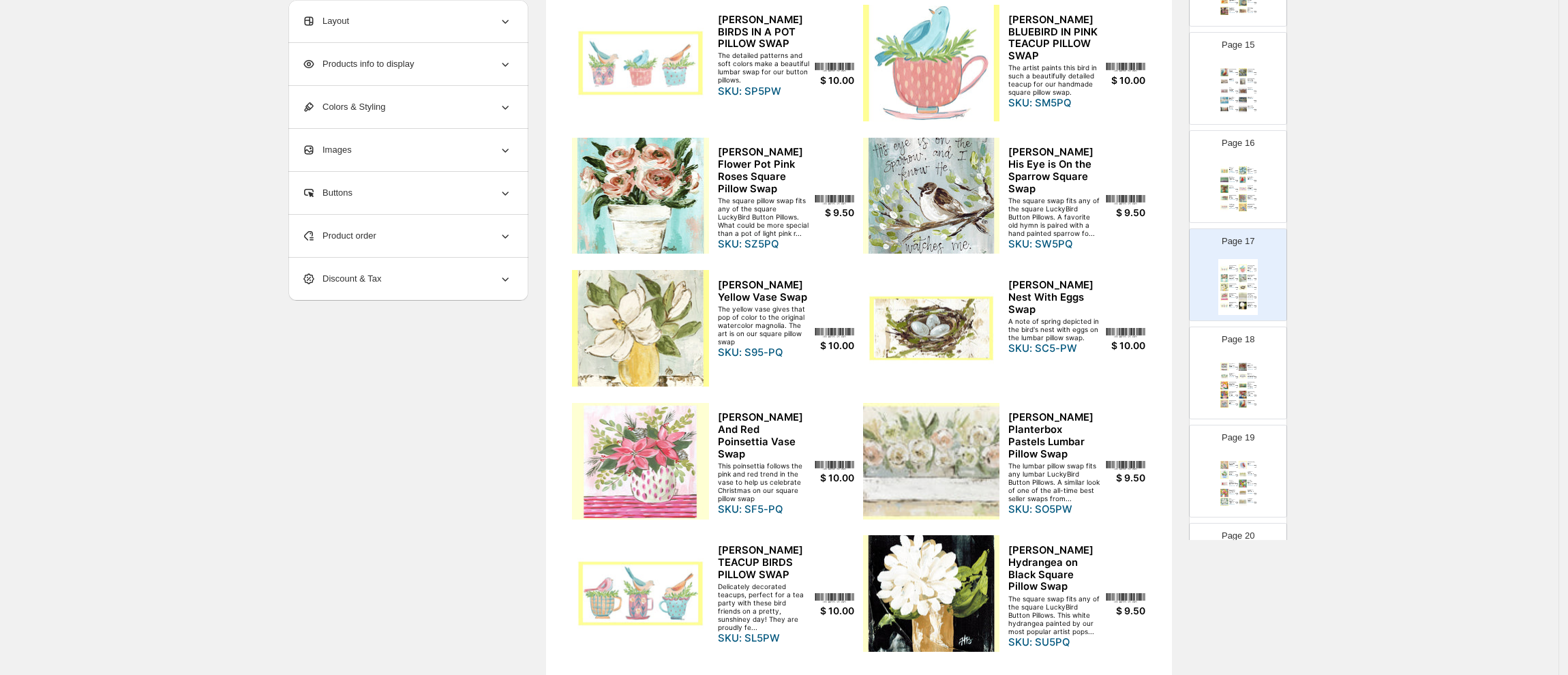 click at bounding box center (931, 63) 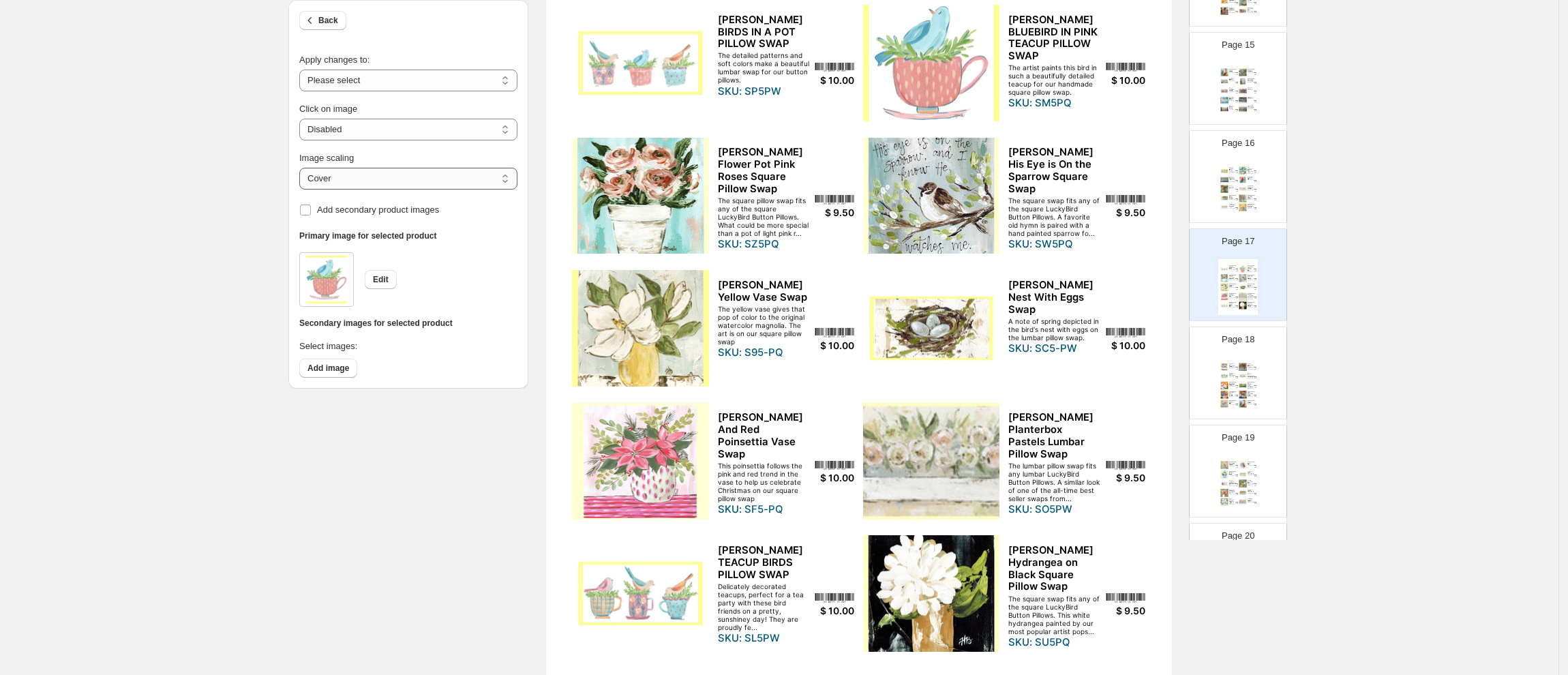 click on "***** *******" at bounding box center [408, 179] 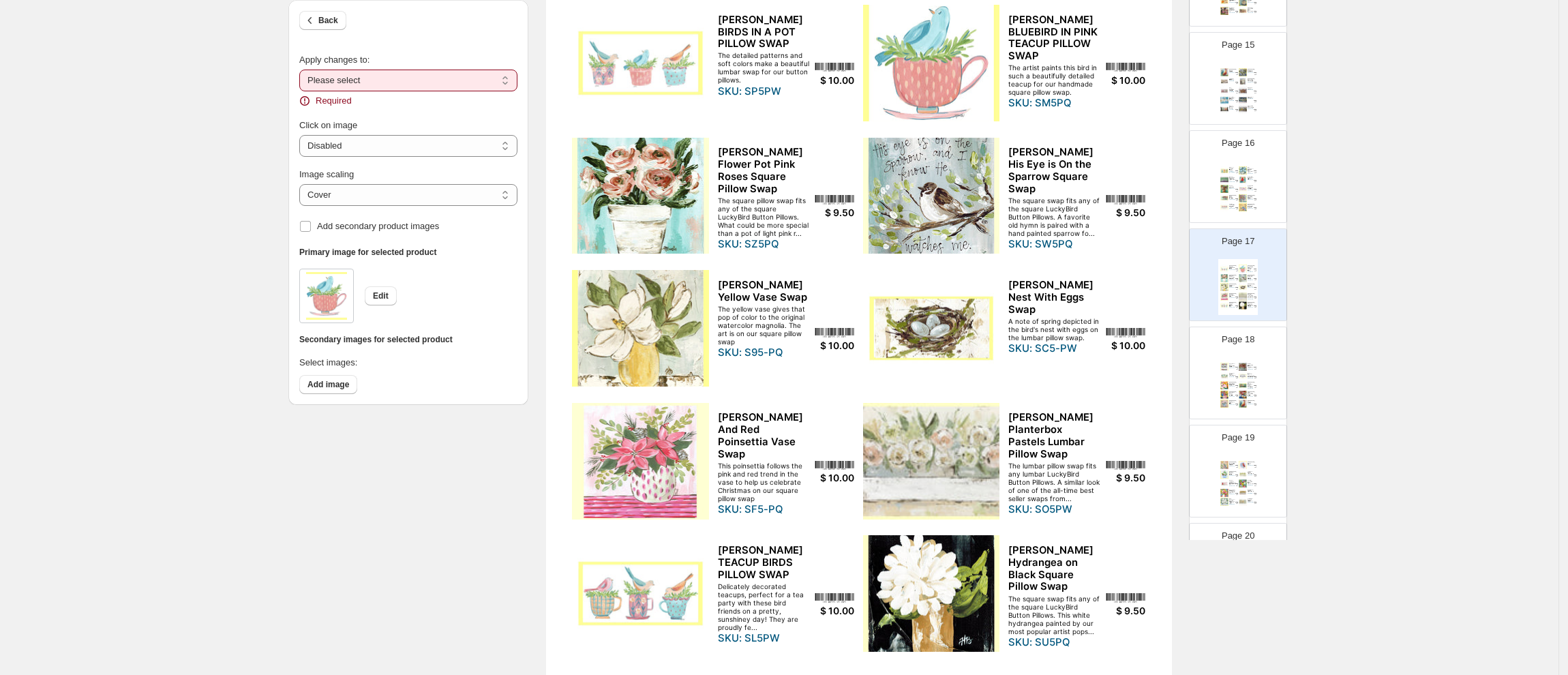 click on "**********" at bounding box center [408, 80] 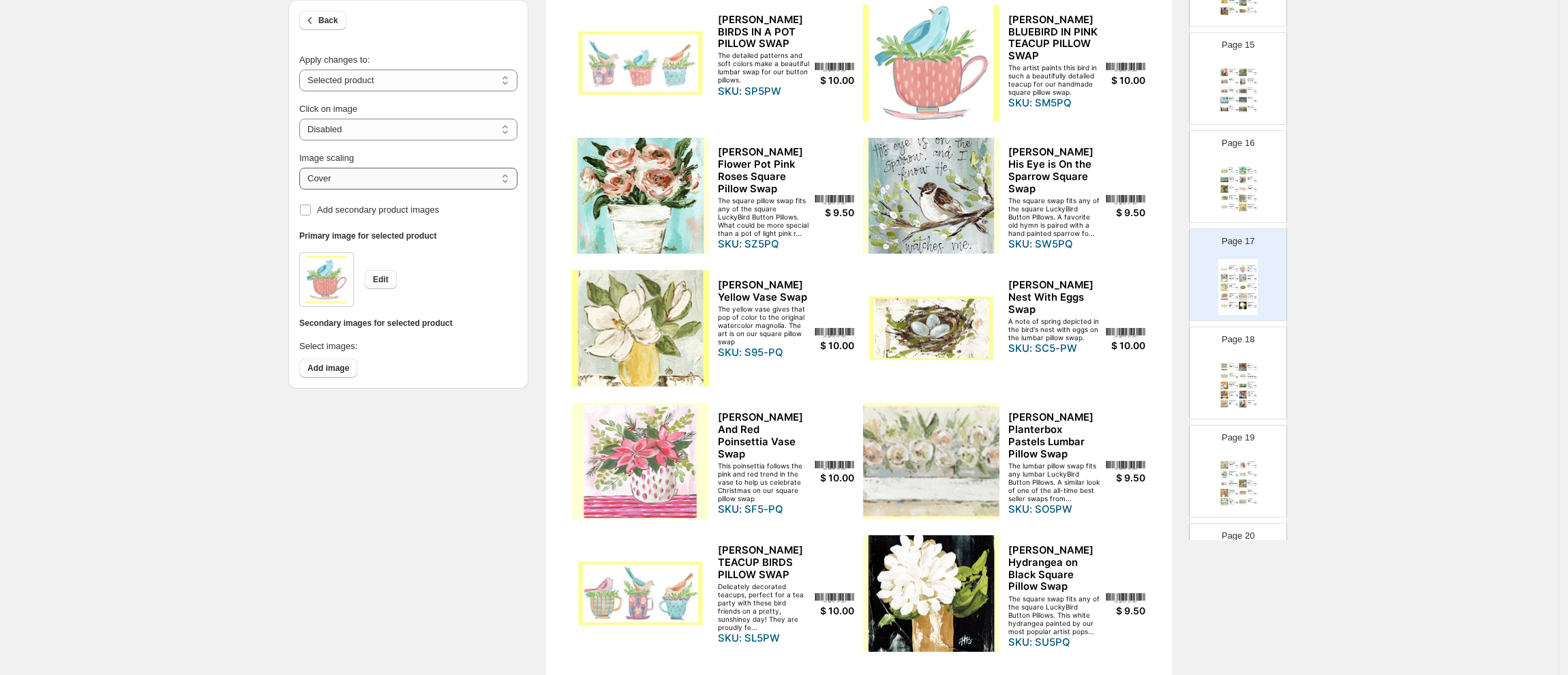 click on "***** *******" at bounding box center (408, 179) 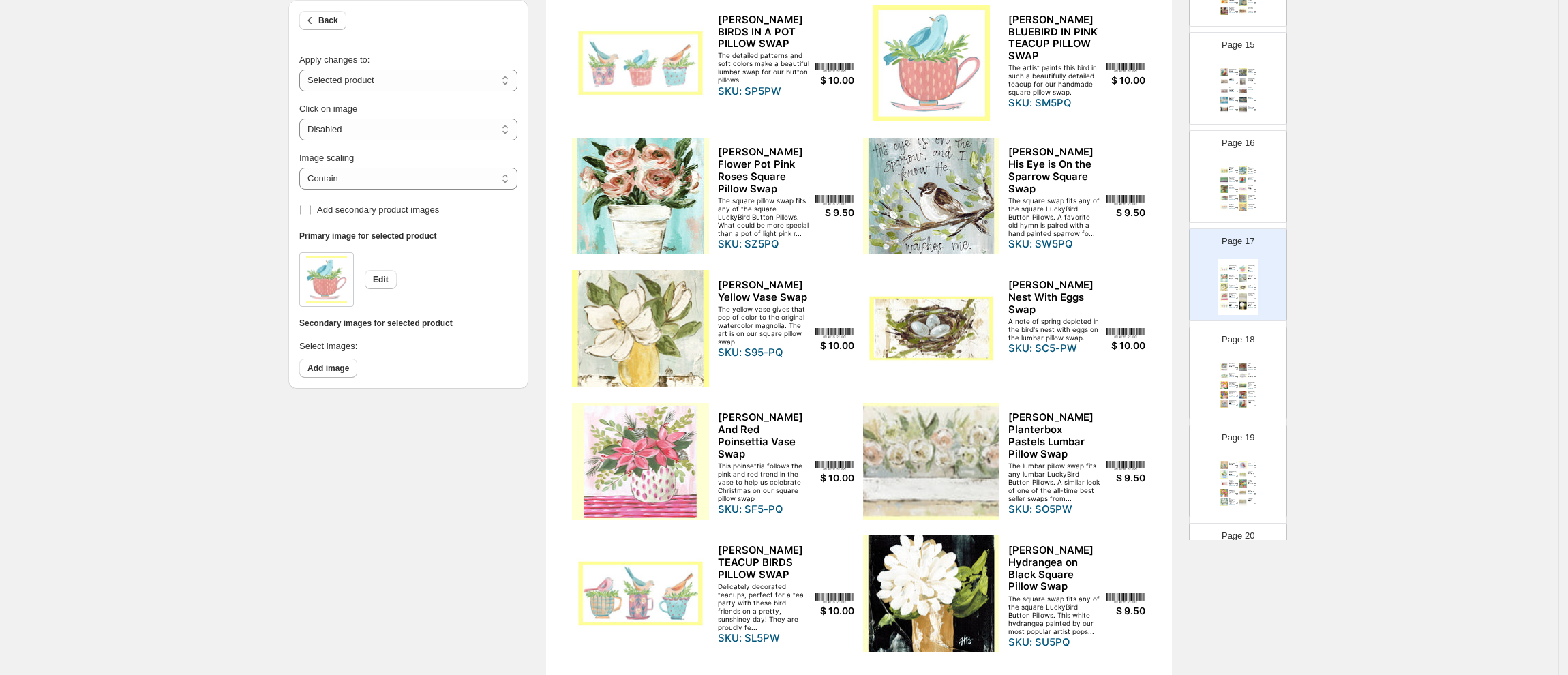 click at bounding box center (640, 196) 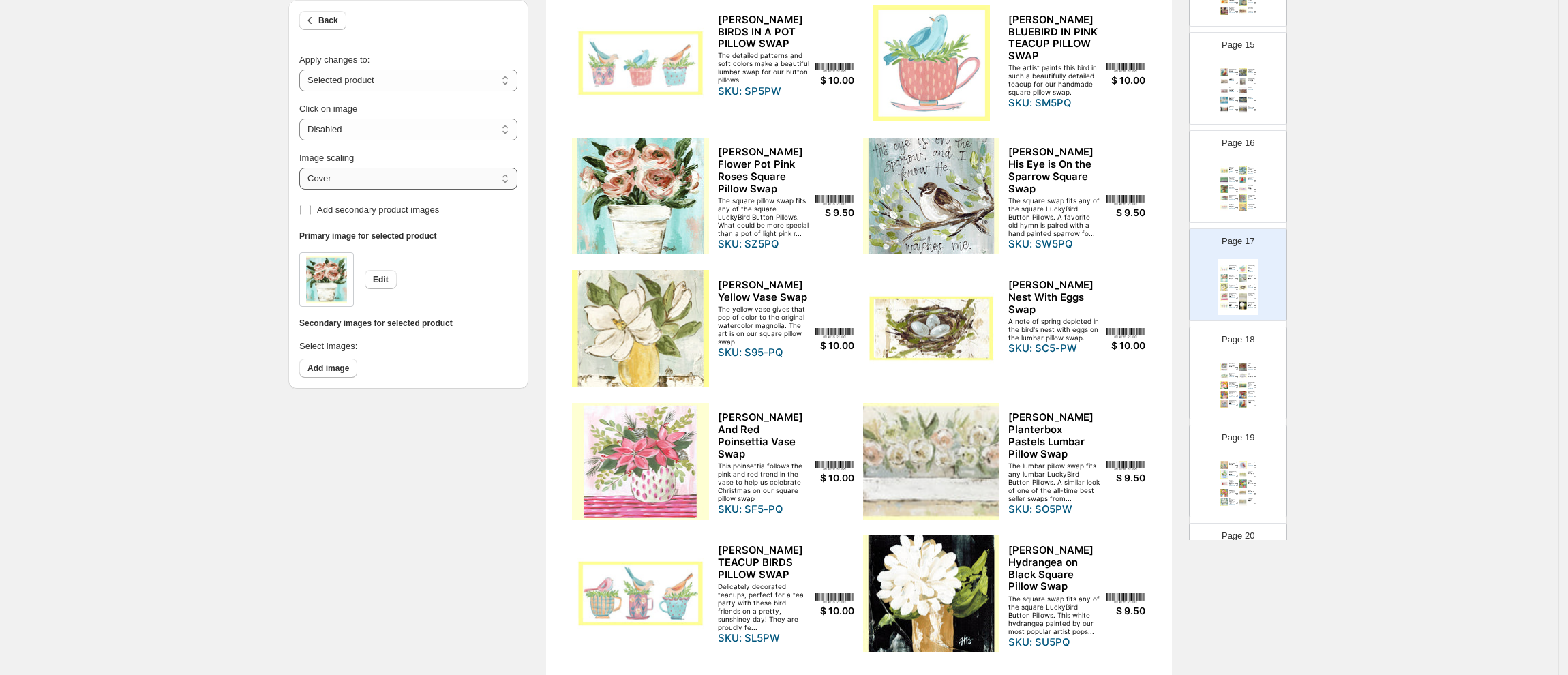 click on "***** *******" at bounding box center [408, 179] 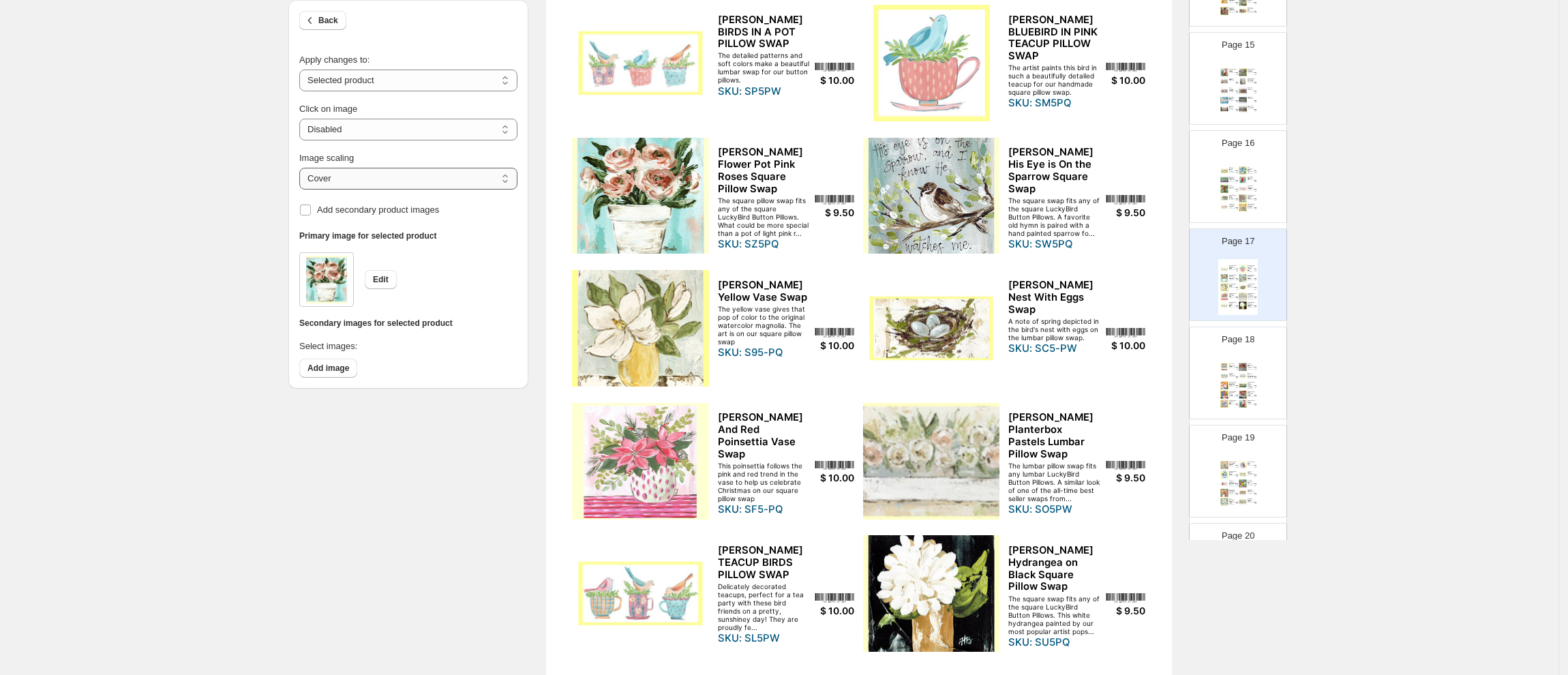 click on "***** *******" at bounding box center (408, 179) 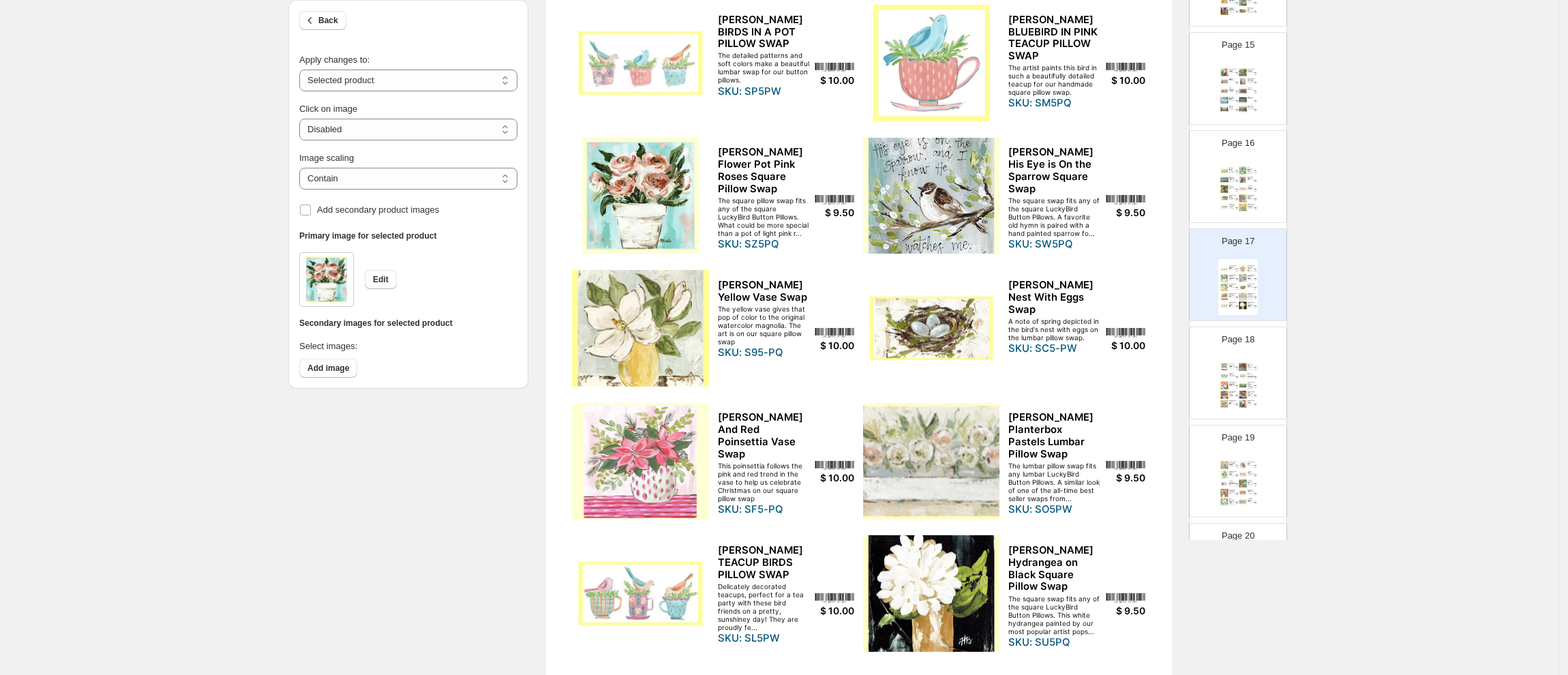 click at bounding box center (931, 196) 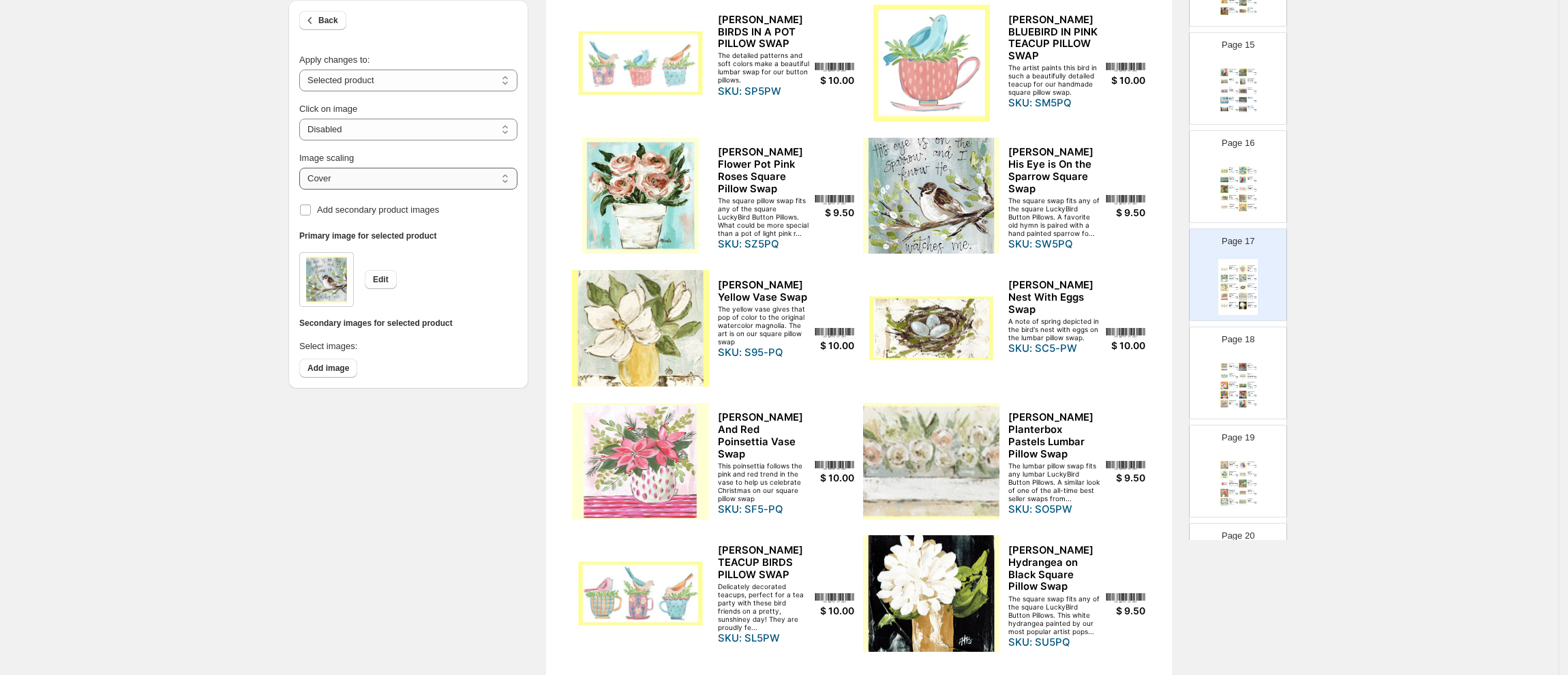 click on "***** *******" at bounding box center (408, 179) 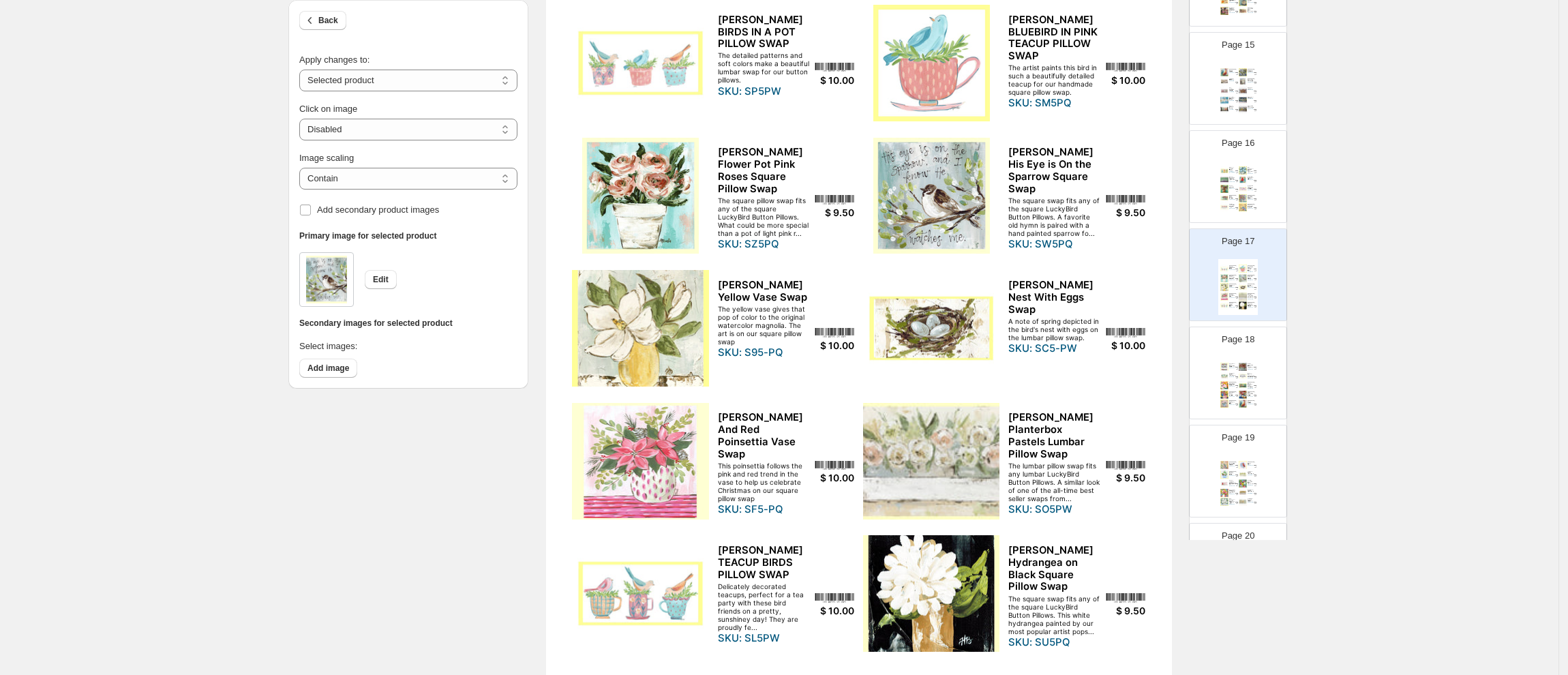 click at bounding box center (640, 328) 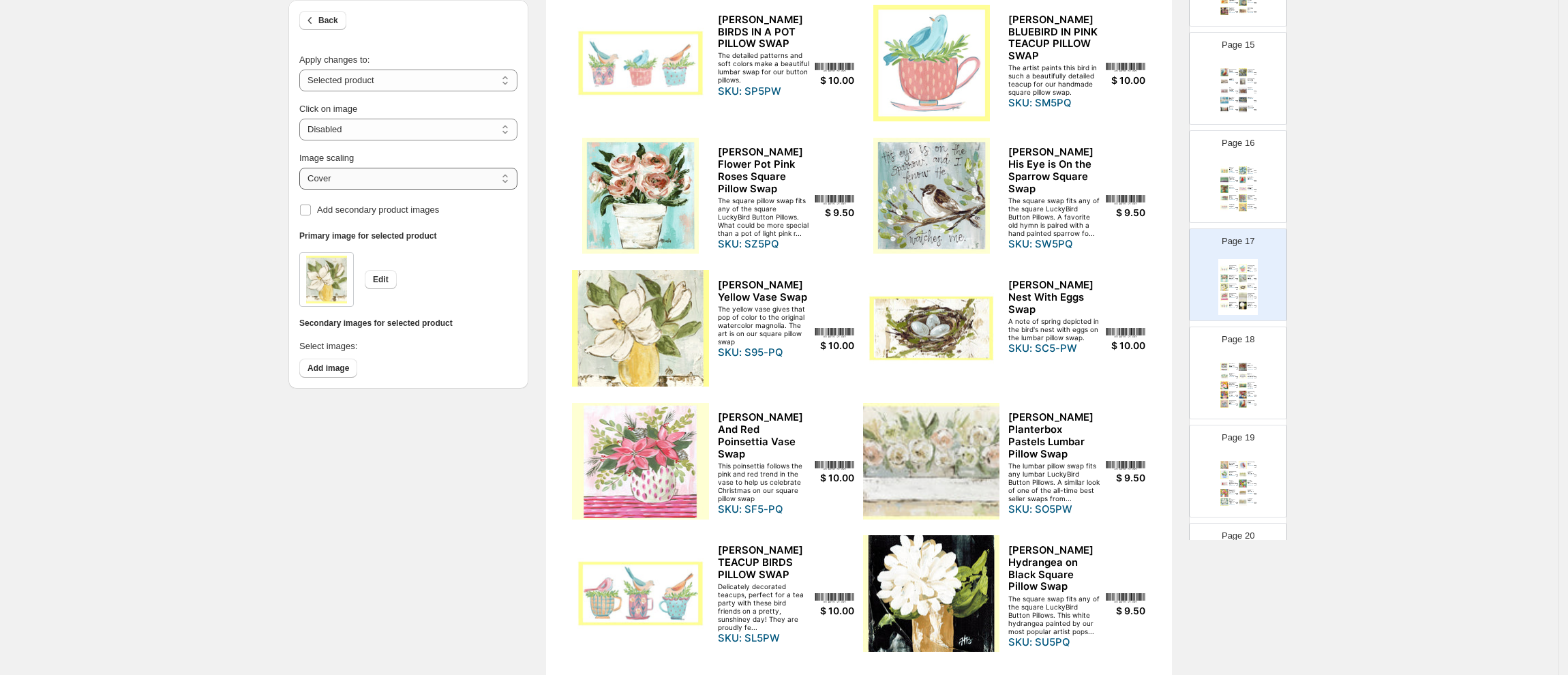 click on "***** *******" at bounding box center [408, 179] 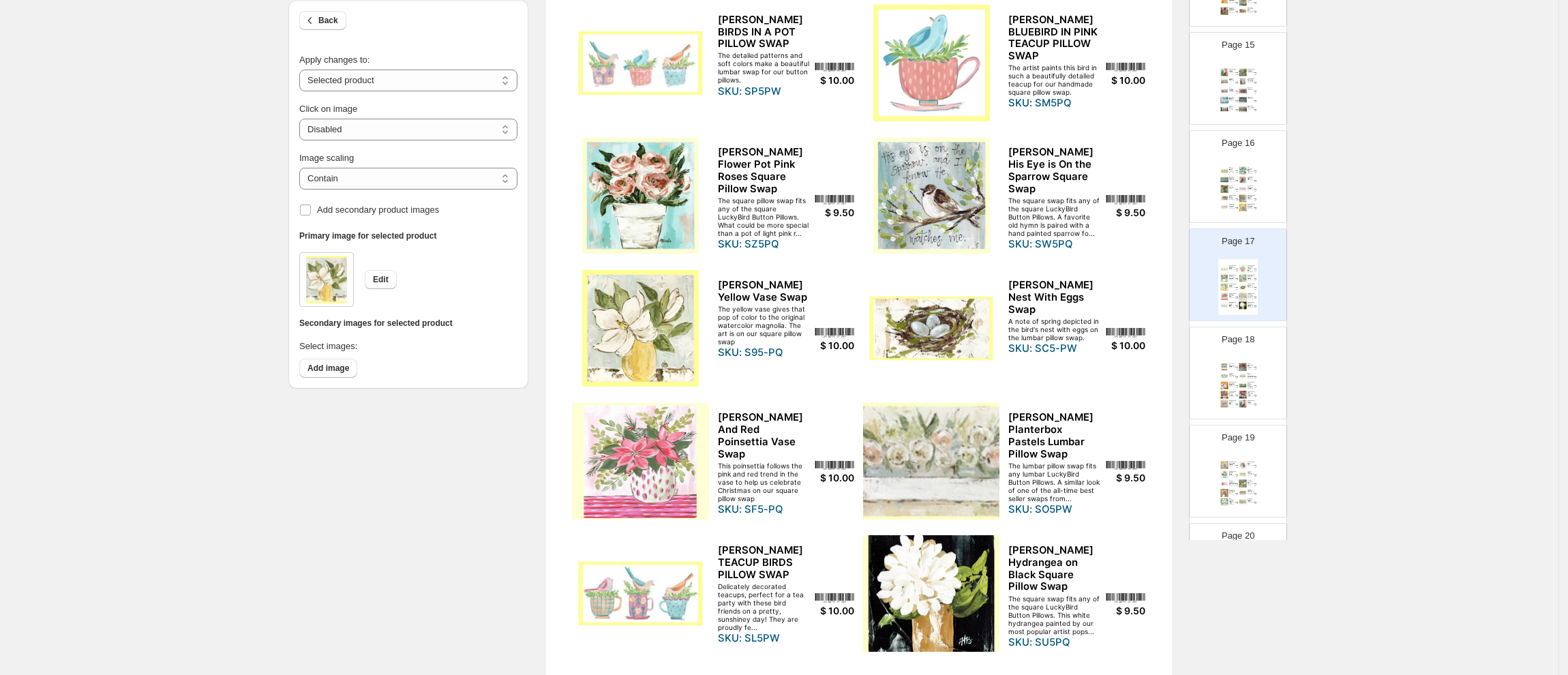click at bounding box center [931, 461] 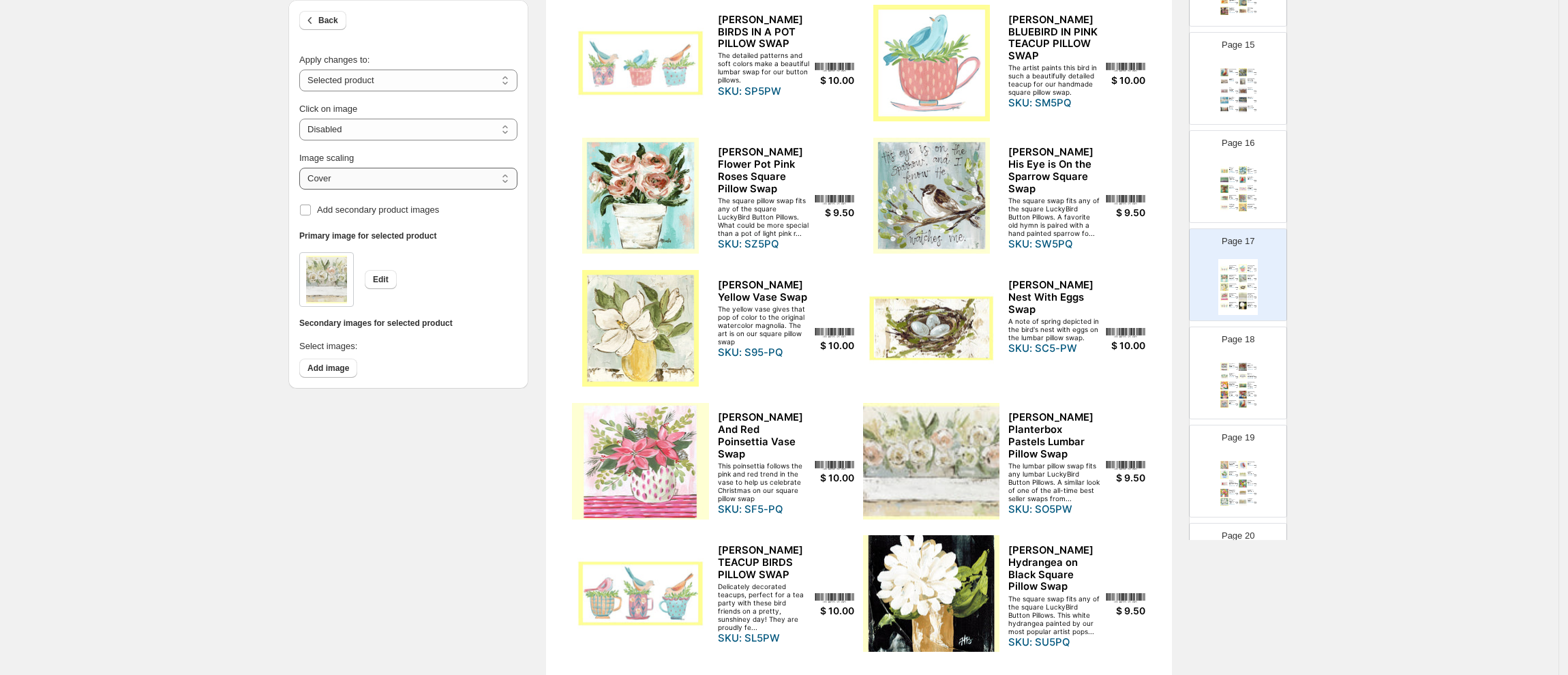 click on "***** *******" at bounding box center [408, 179] 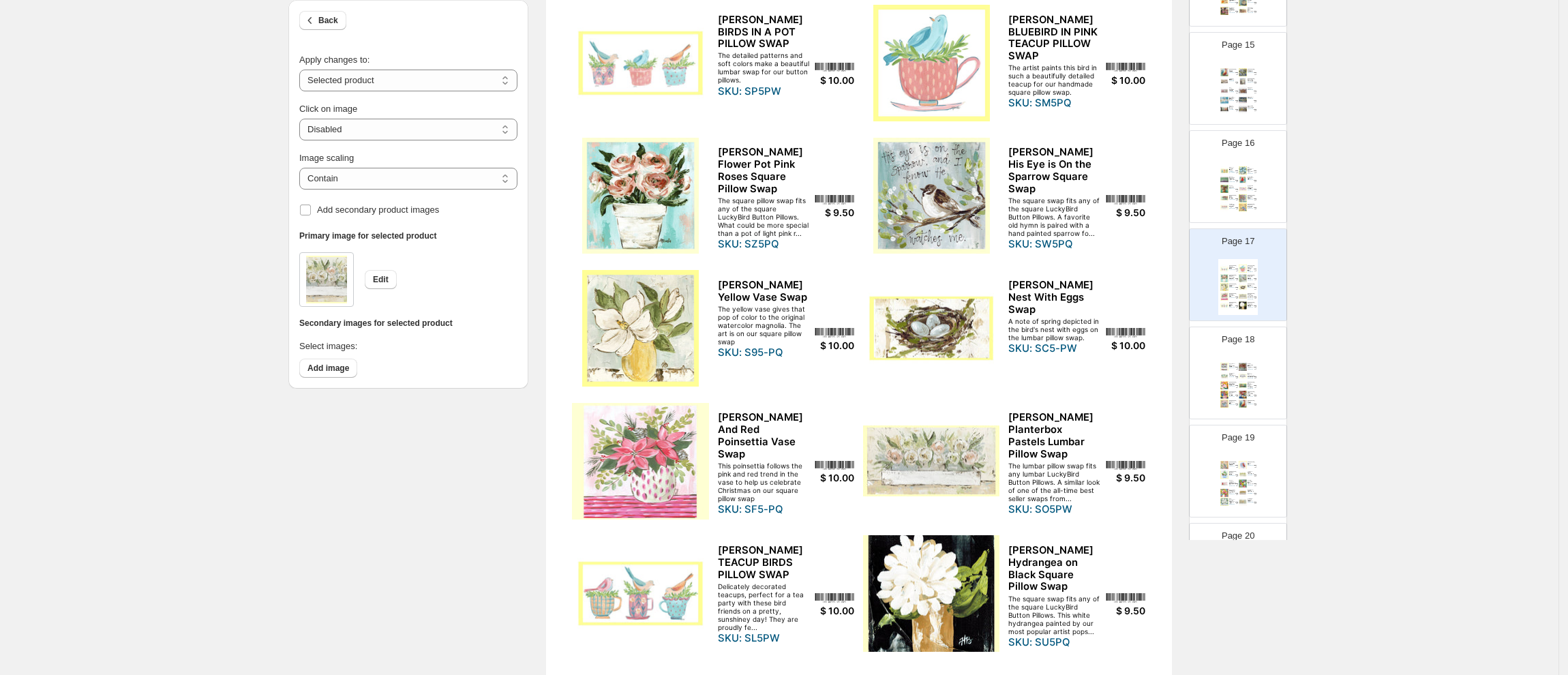 click at bounding box center [640, 461] 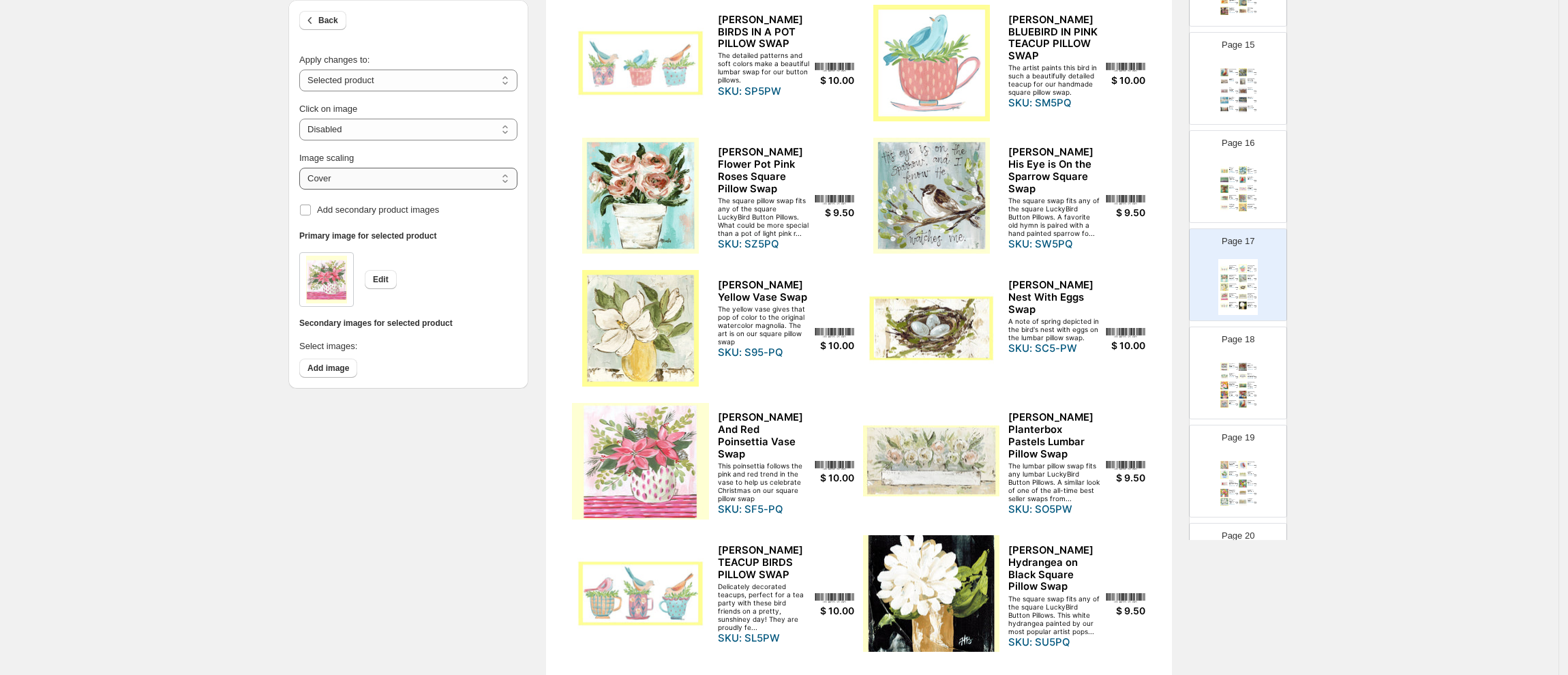 click on "***** *******" at bounding box center (408, 179) 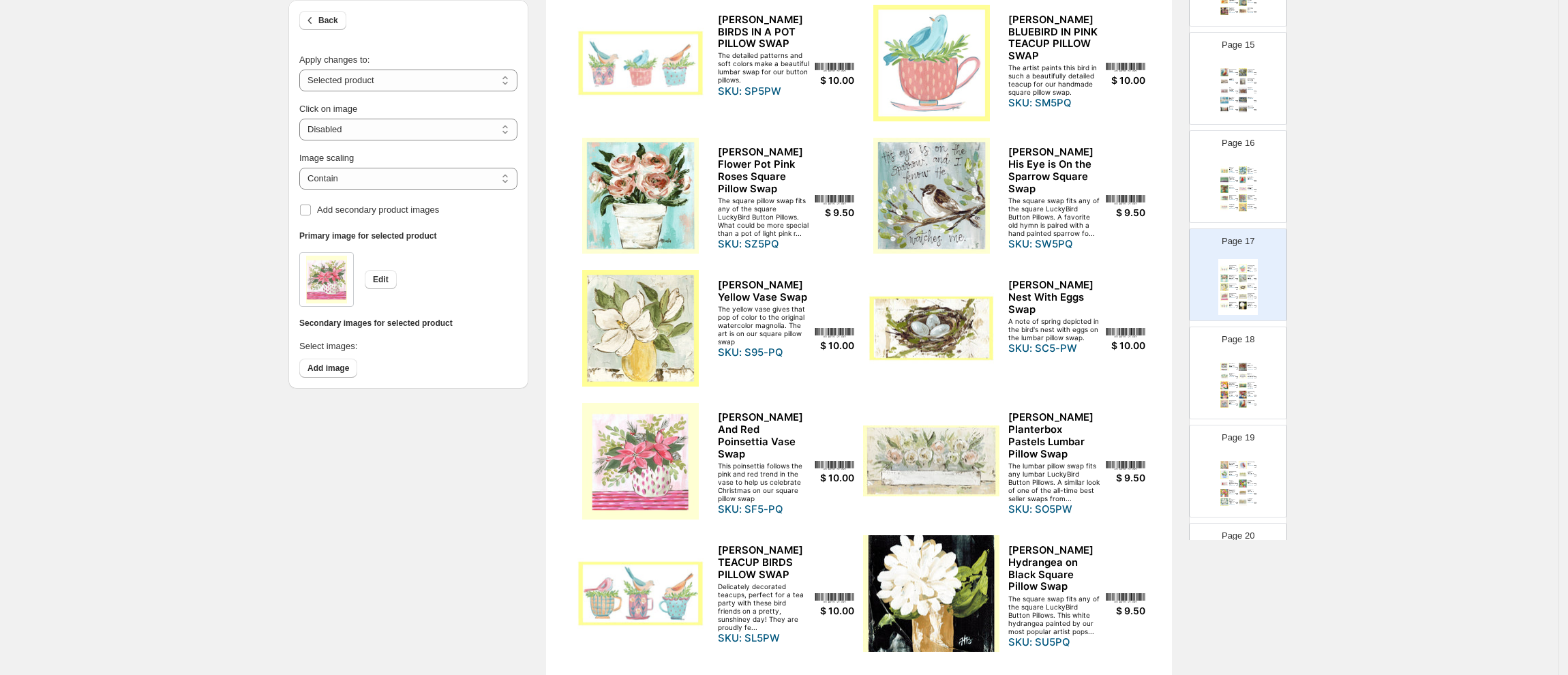 click at bounding box center (931, 593) 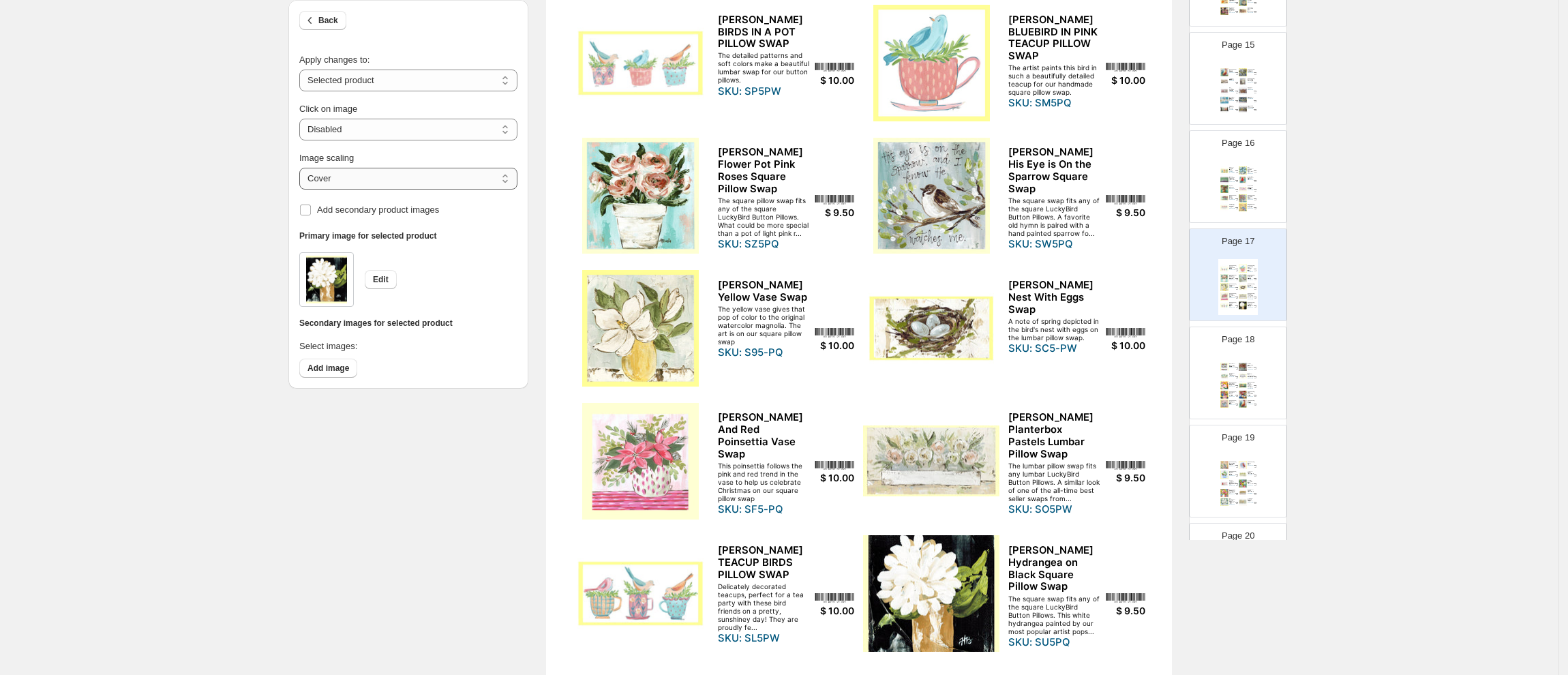 click on "***** *******" at bounding box center (408, 179) 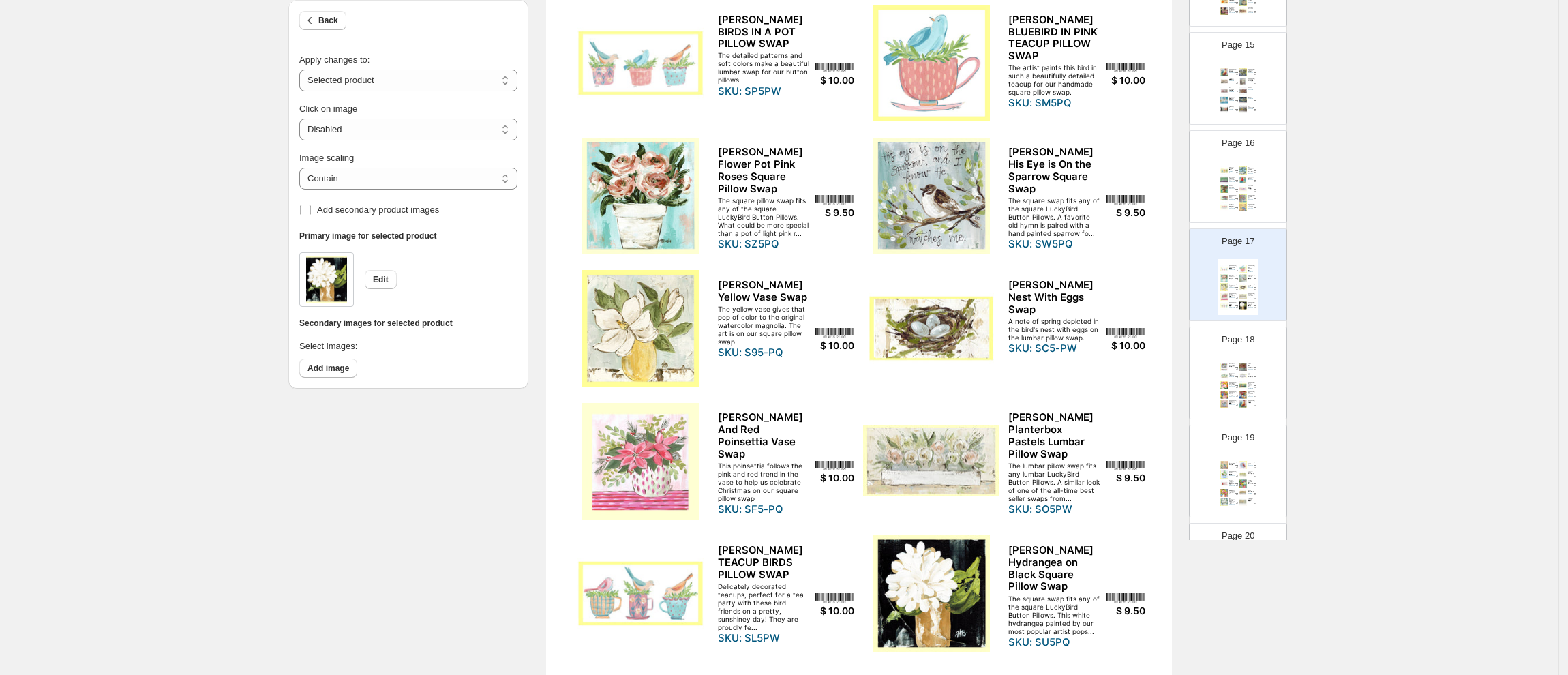 click on "Page 17" at bounding box center [1238, 241] 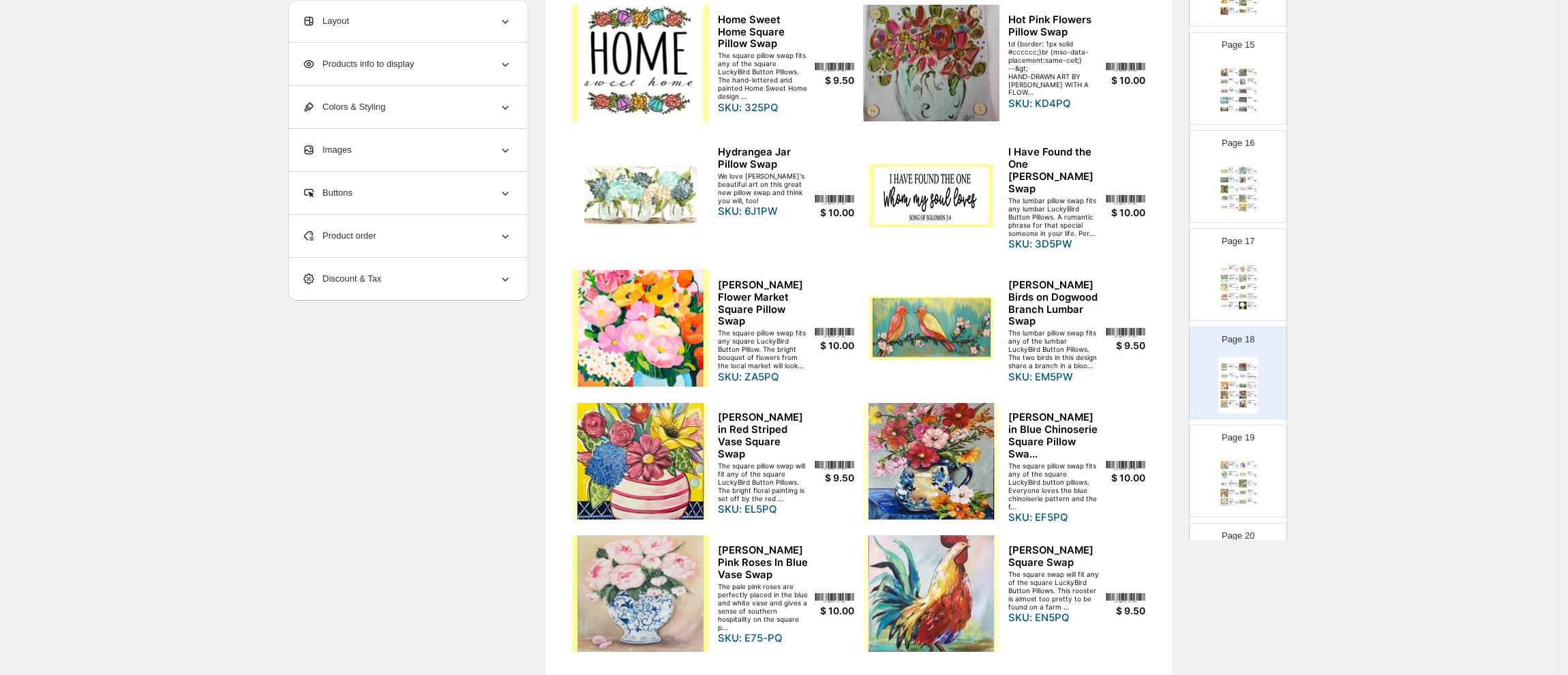 click at bounding box center (640, 63) 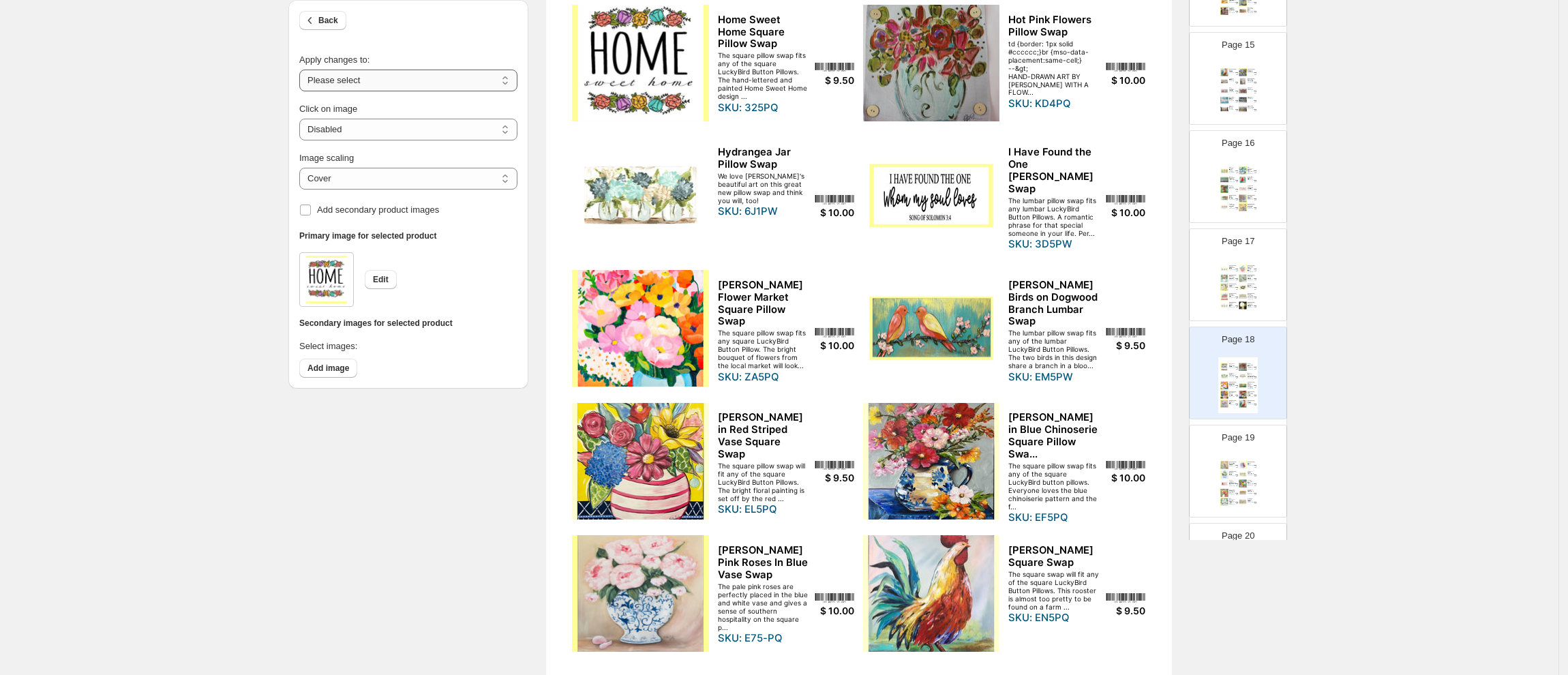click on "**********" at bounding box center (408, 80) 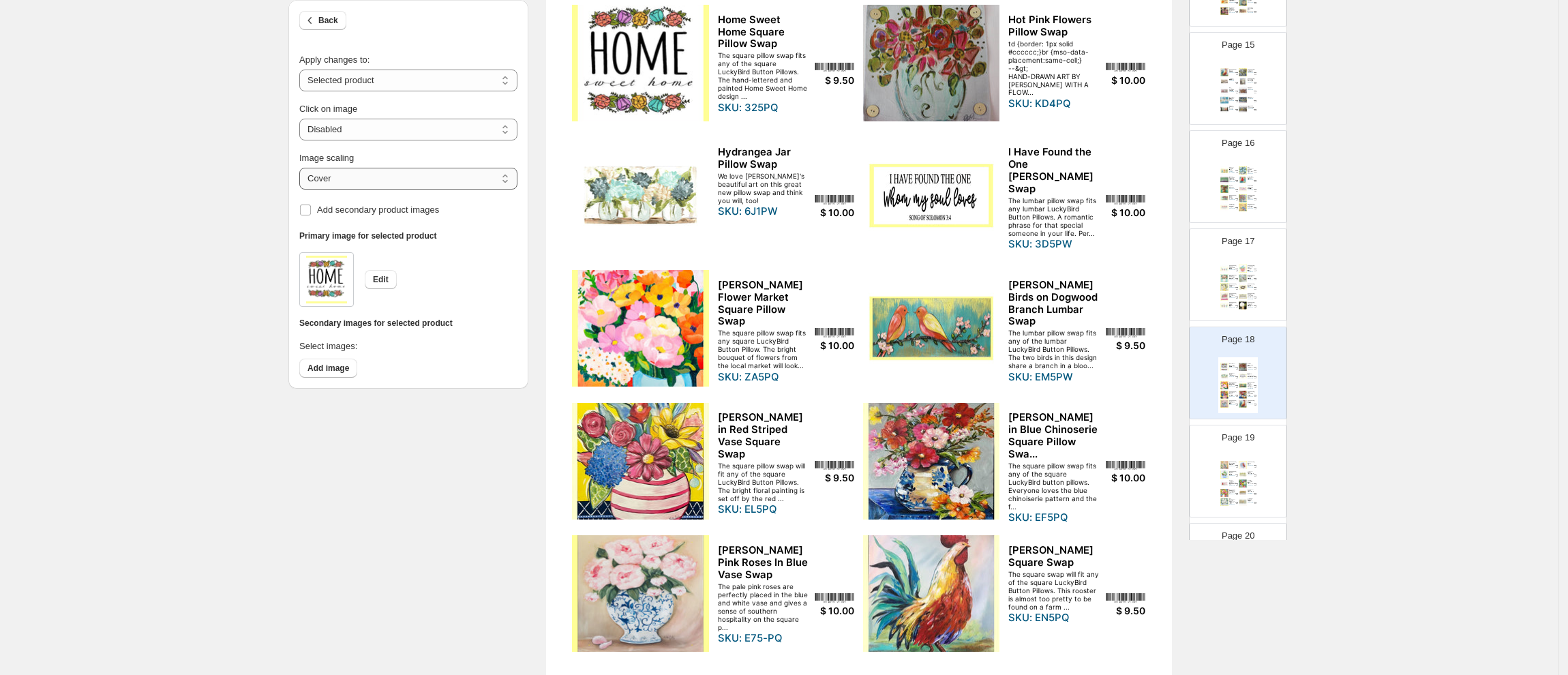 click on "***** *******" at bounding box center (408, 179) 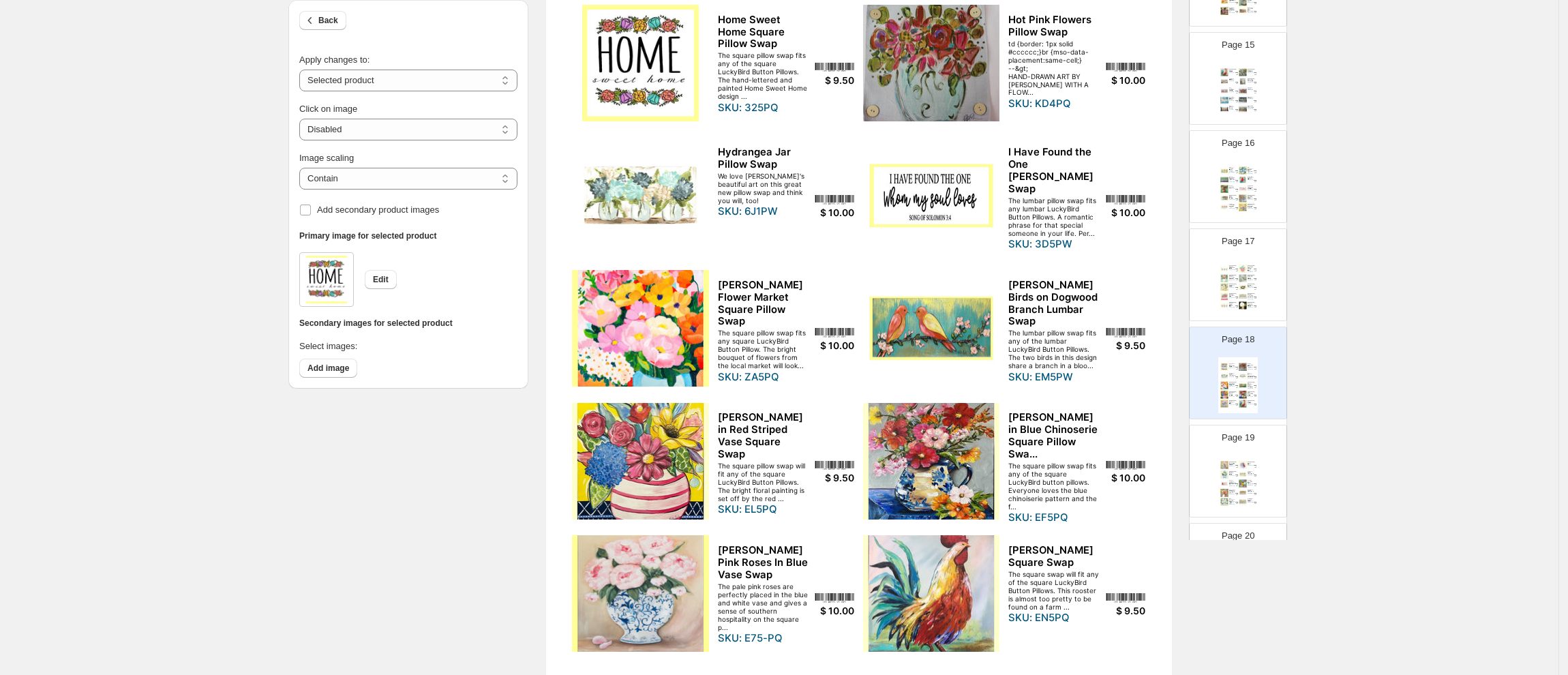 click at bounding box center [931, 63] 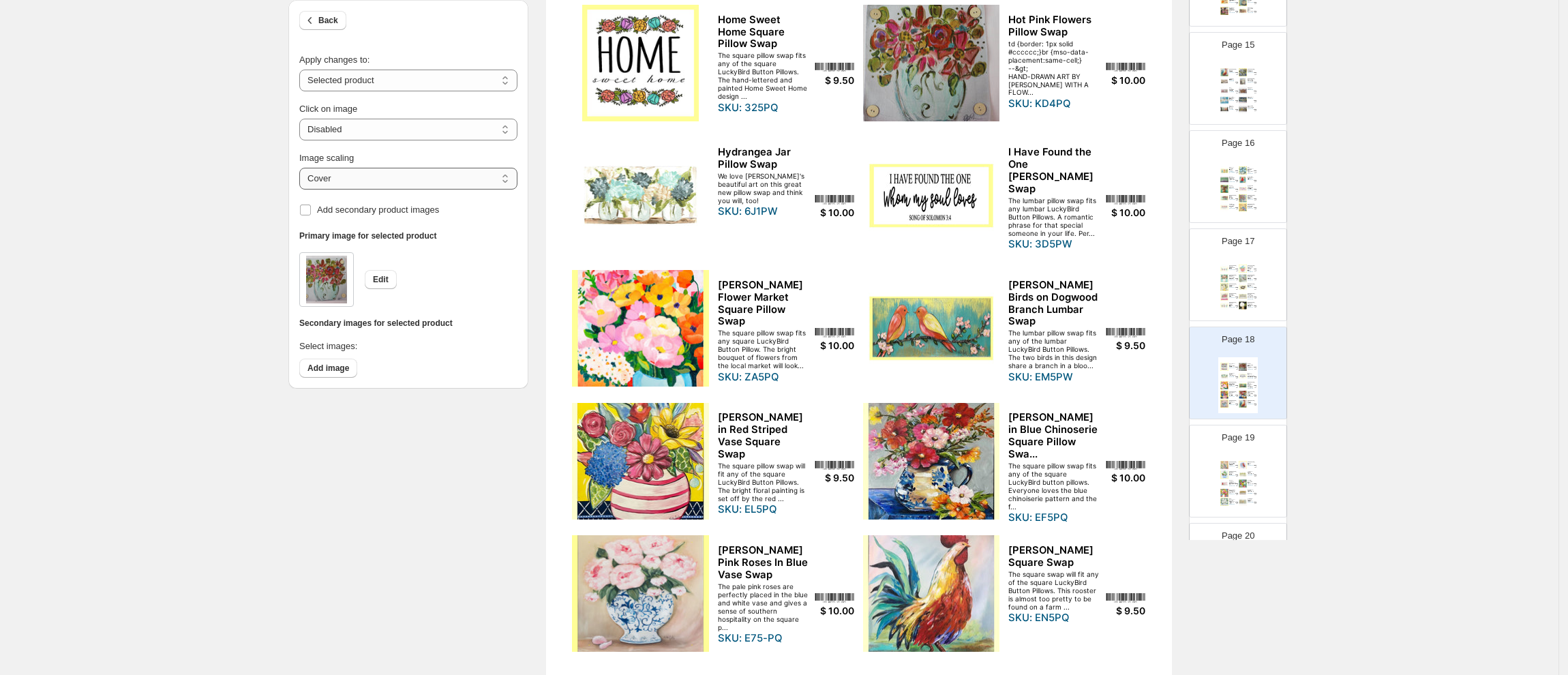 click on "***** *******" at bounding box center [408, 179] 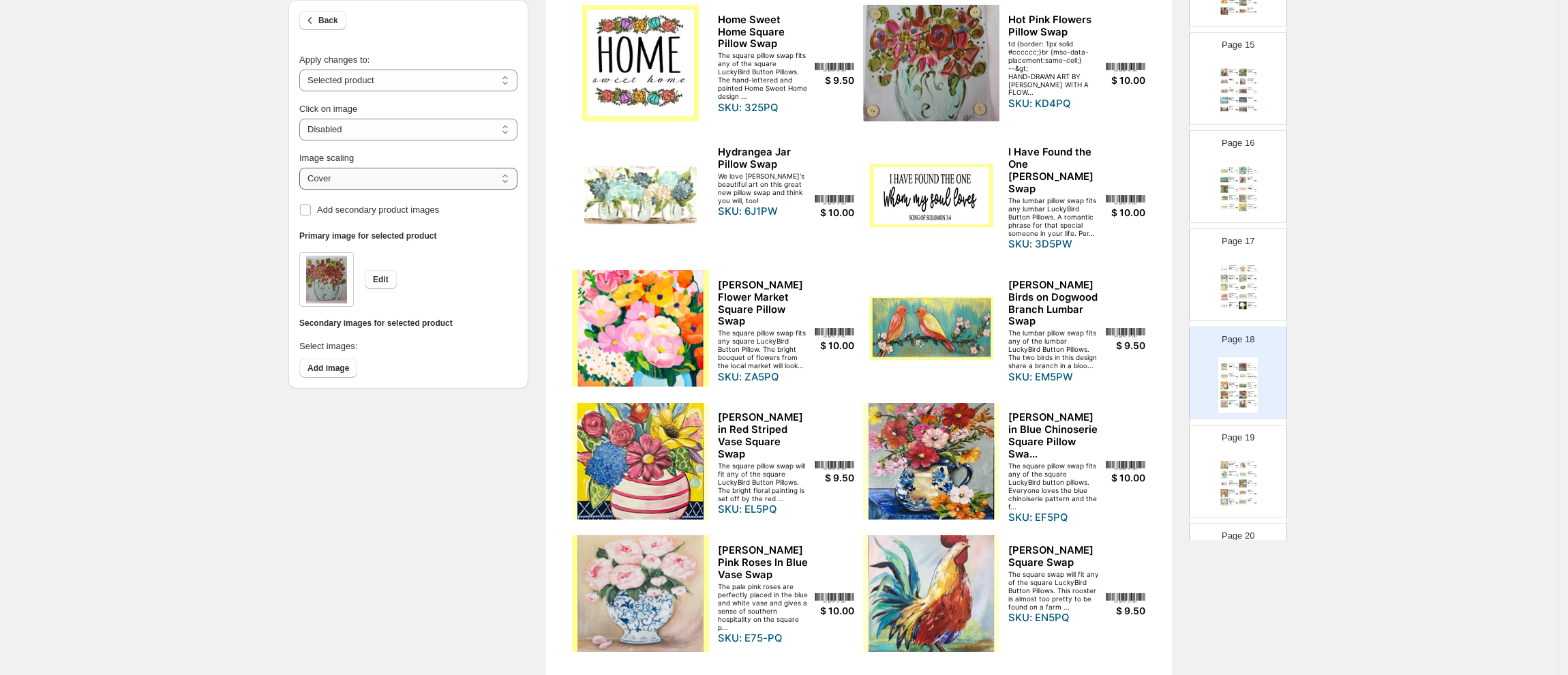 click on "***** *******" at bounding box center [408, 179] 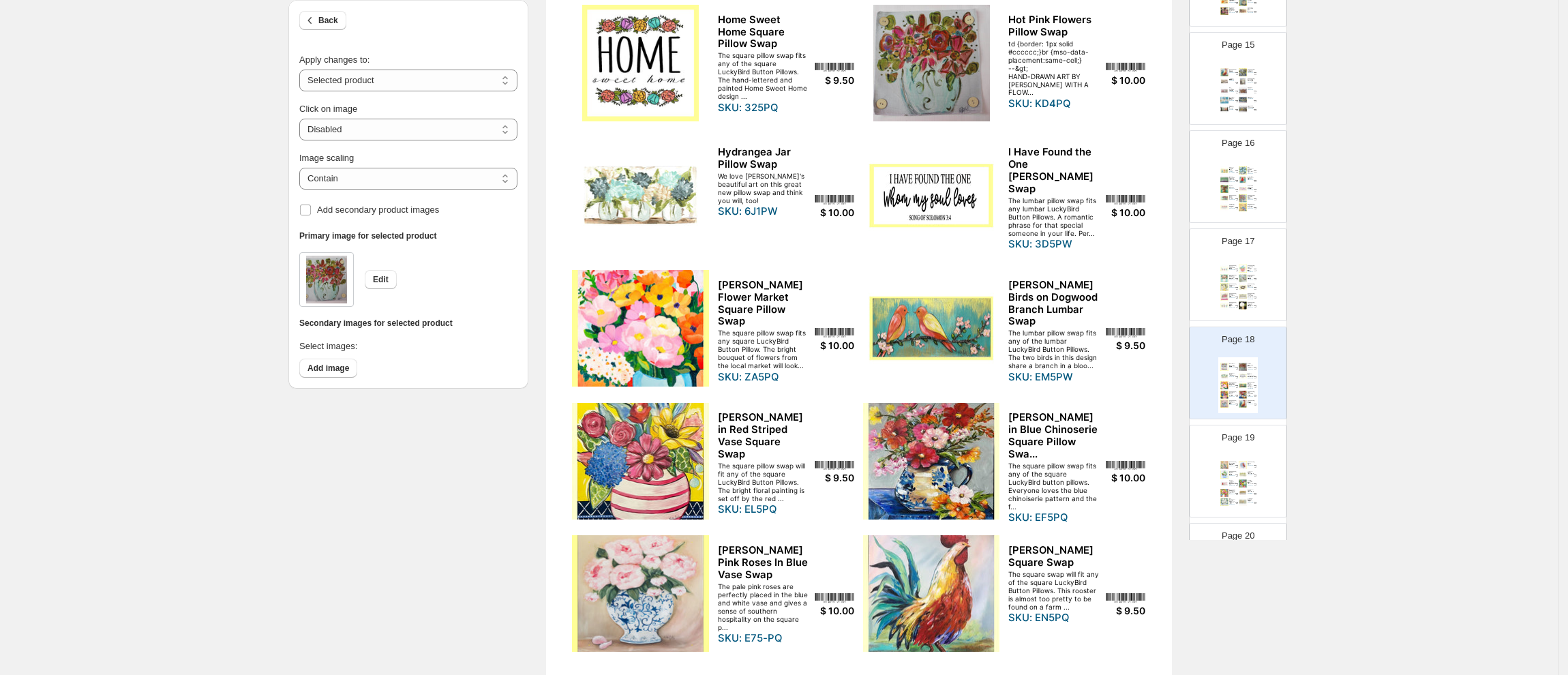 click at bounding box center [640, 328] 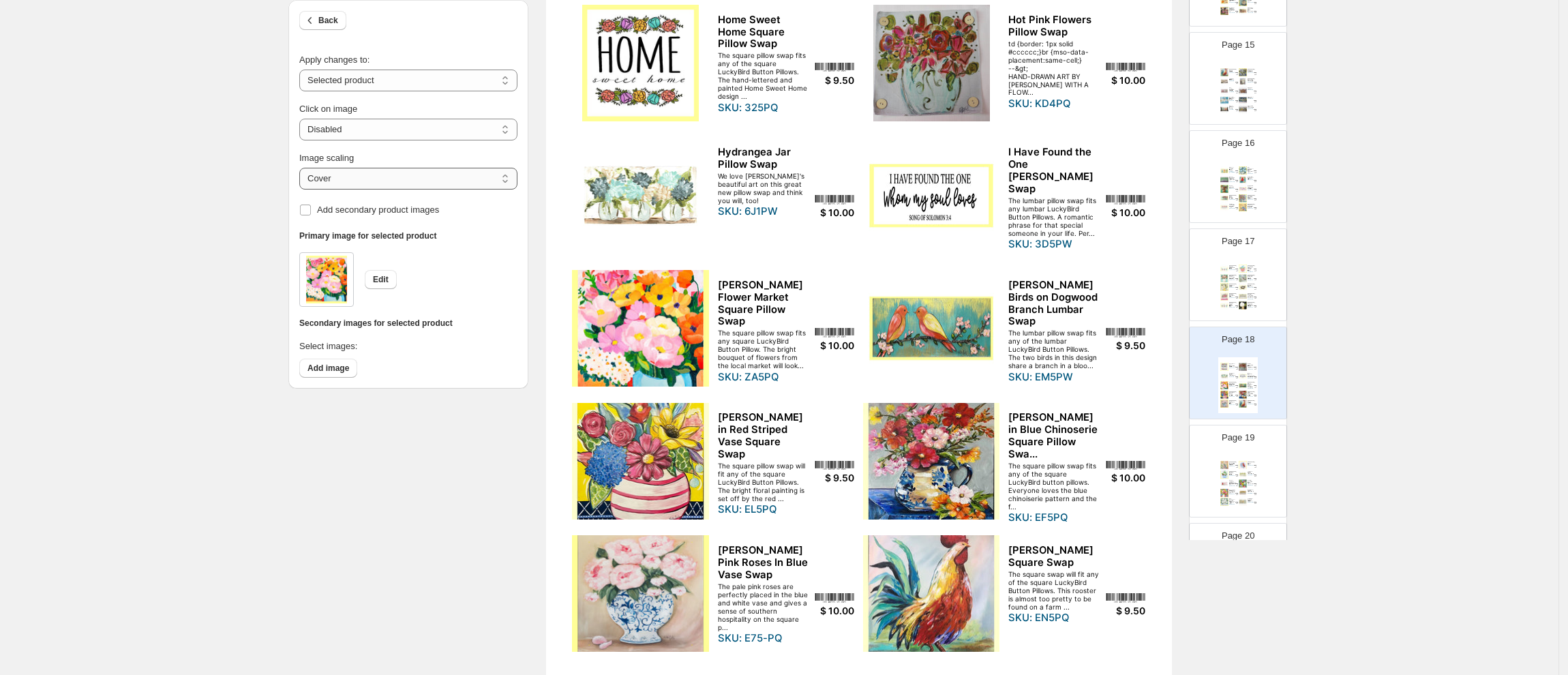 click on "***** *******" at bounding box center (408, 179) 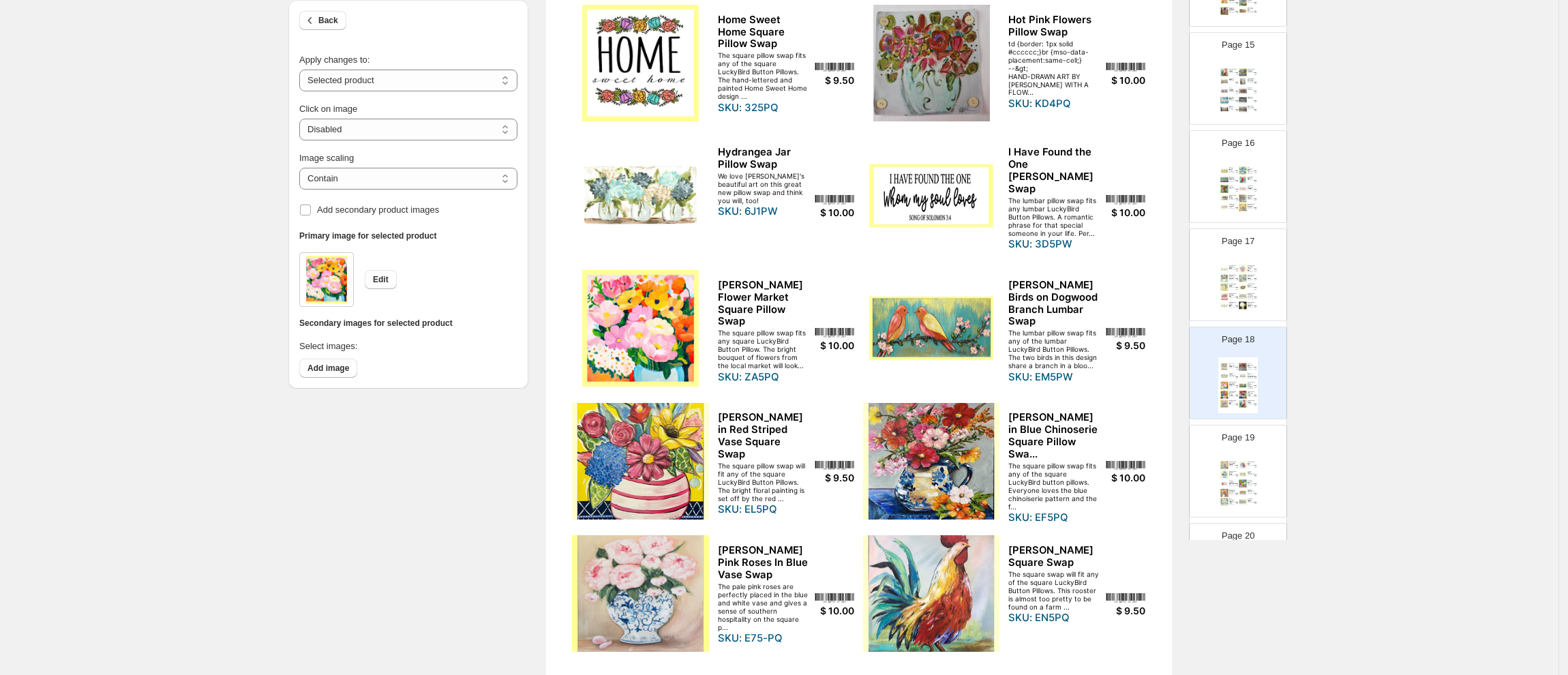 click at bounding box center (931, 461) 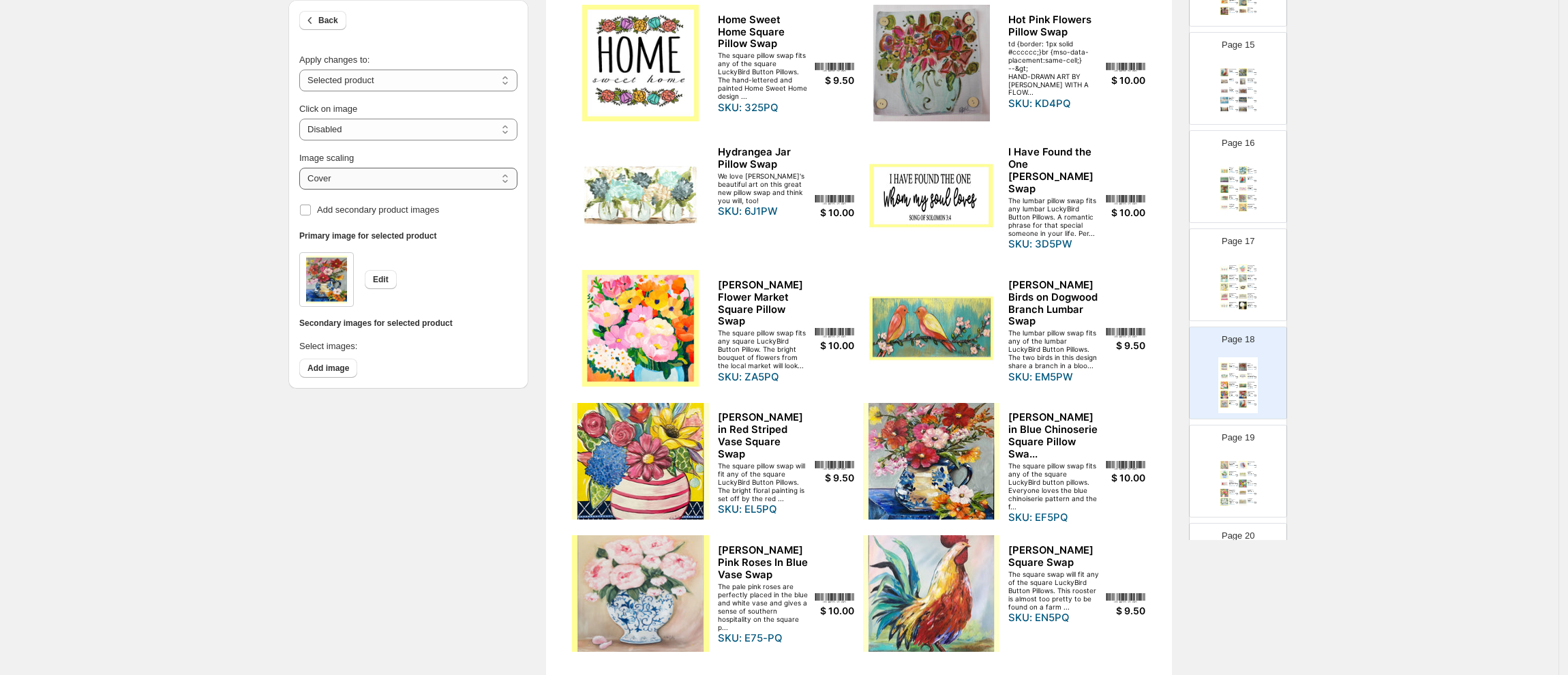 click on "***** *******" at bounding box center (408, 179) 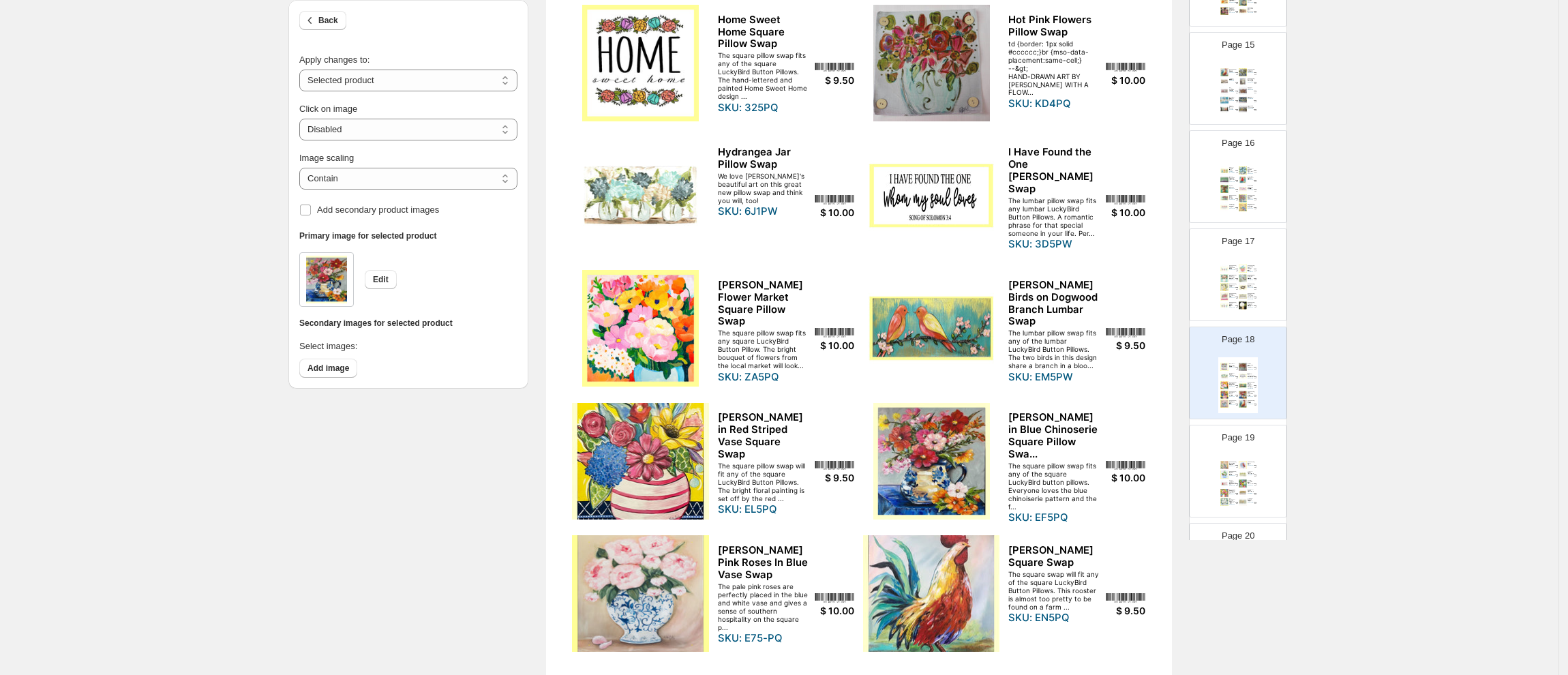 click at bounding box center [640, 461] 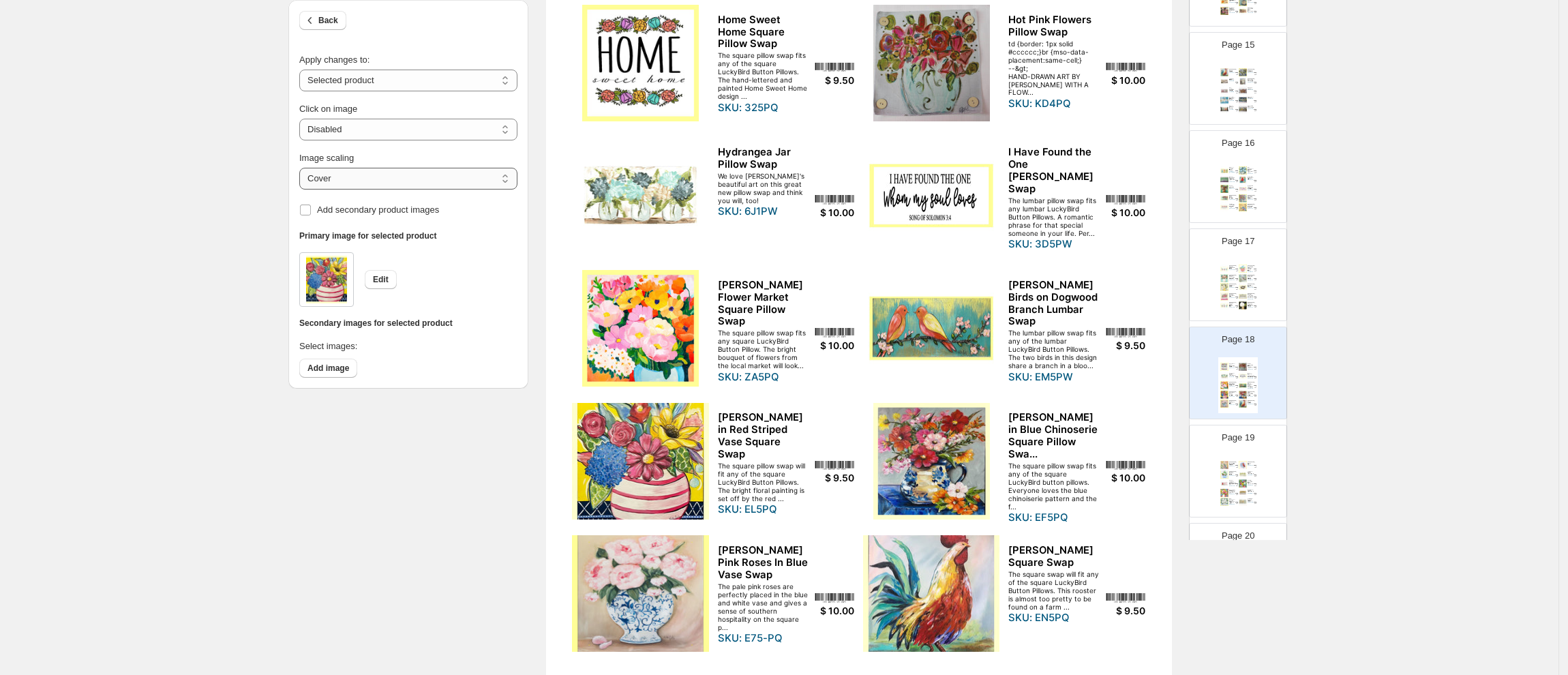 click on "***** *******" at bounding box center [408, 179] 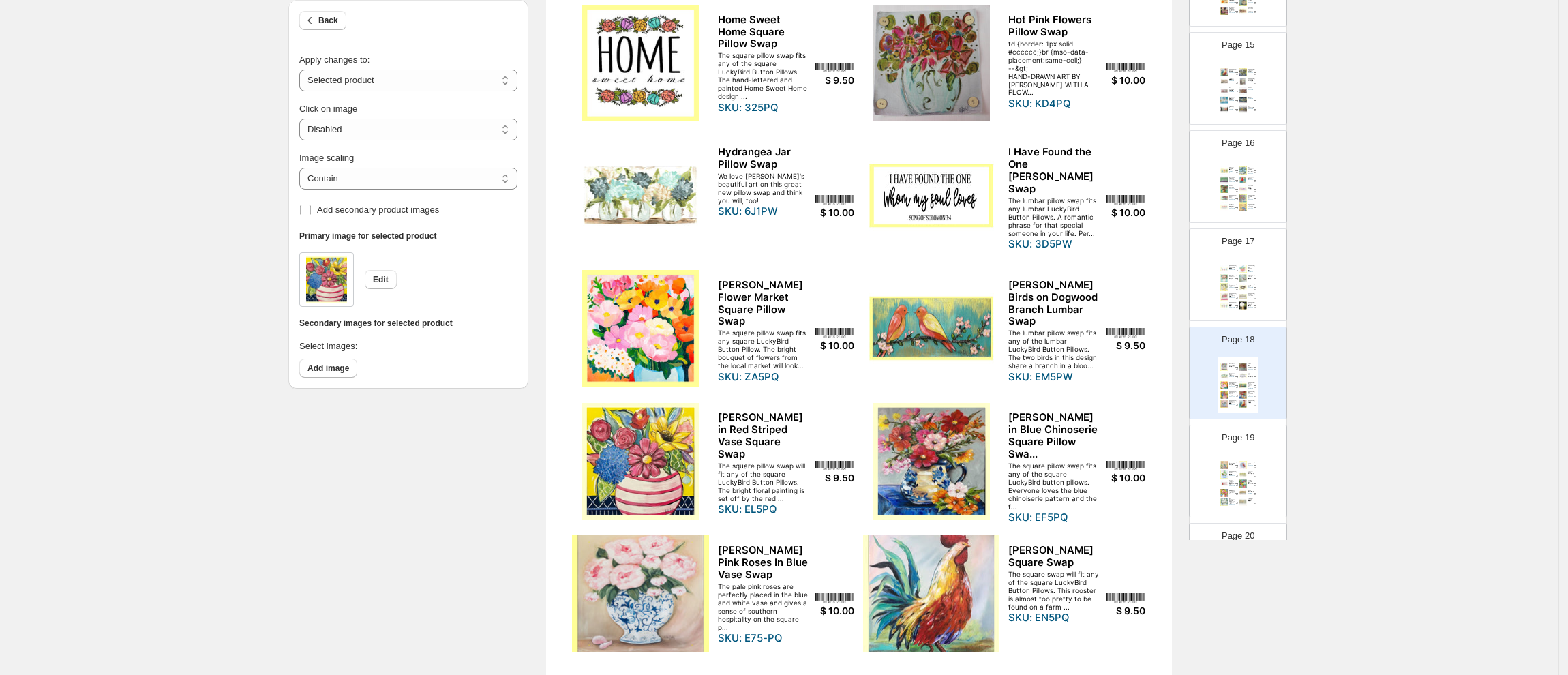 click at bounding box center (931, 593) 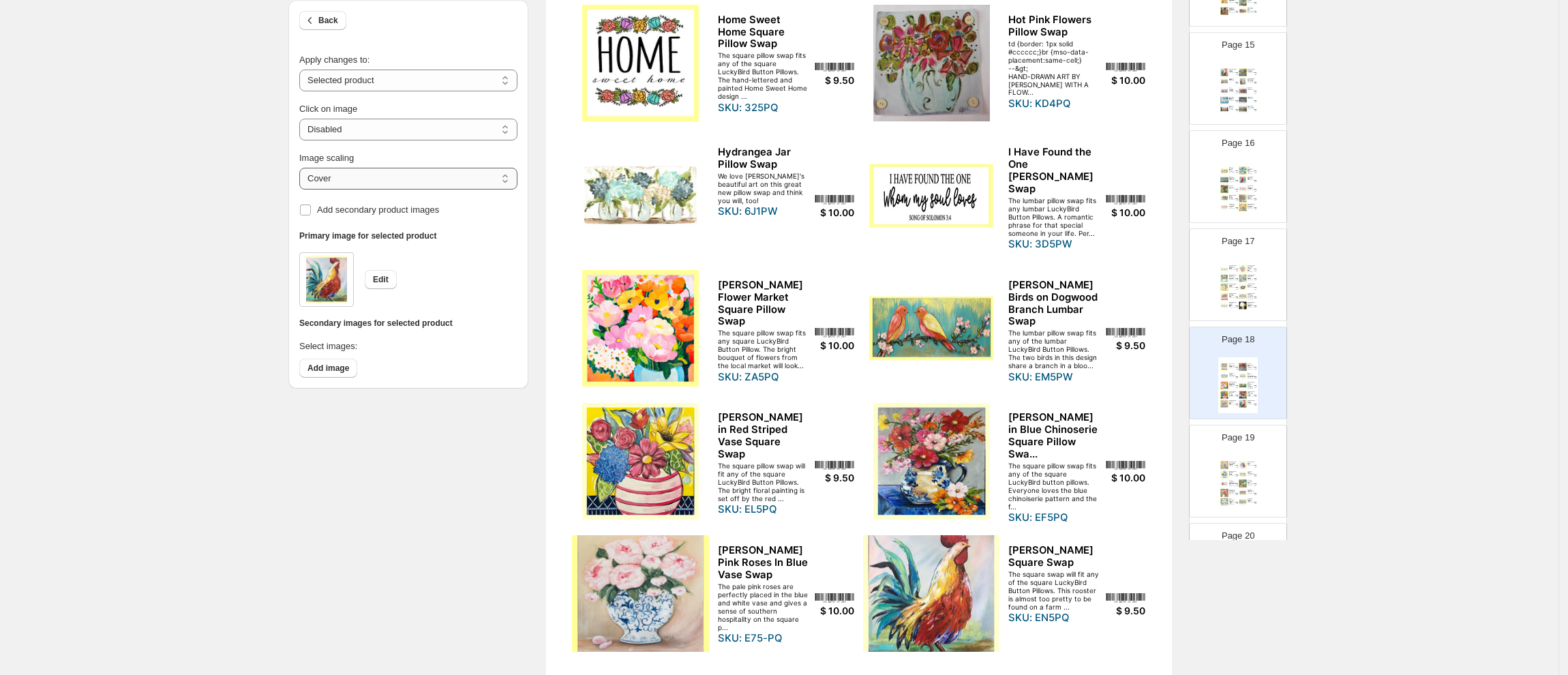 click on "***** *******" at bounding box center [408, 179] 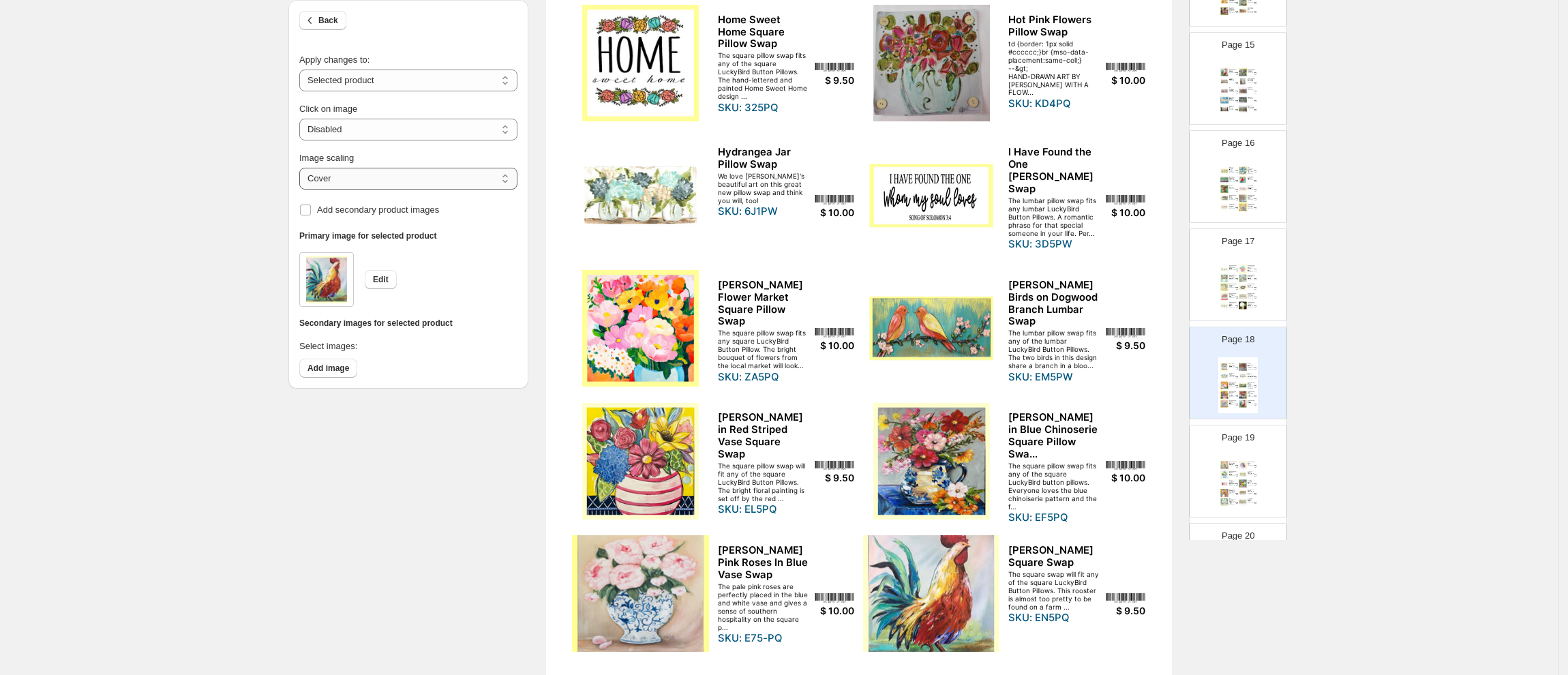 click on "***** *******" at bounding box center (408, 179) 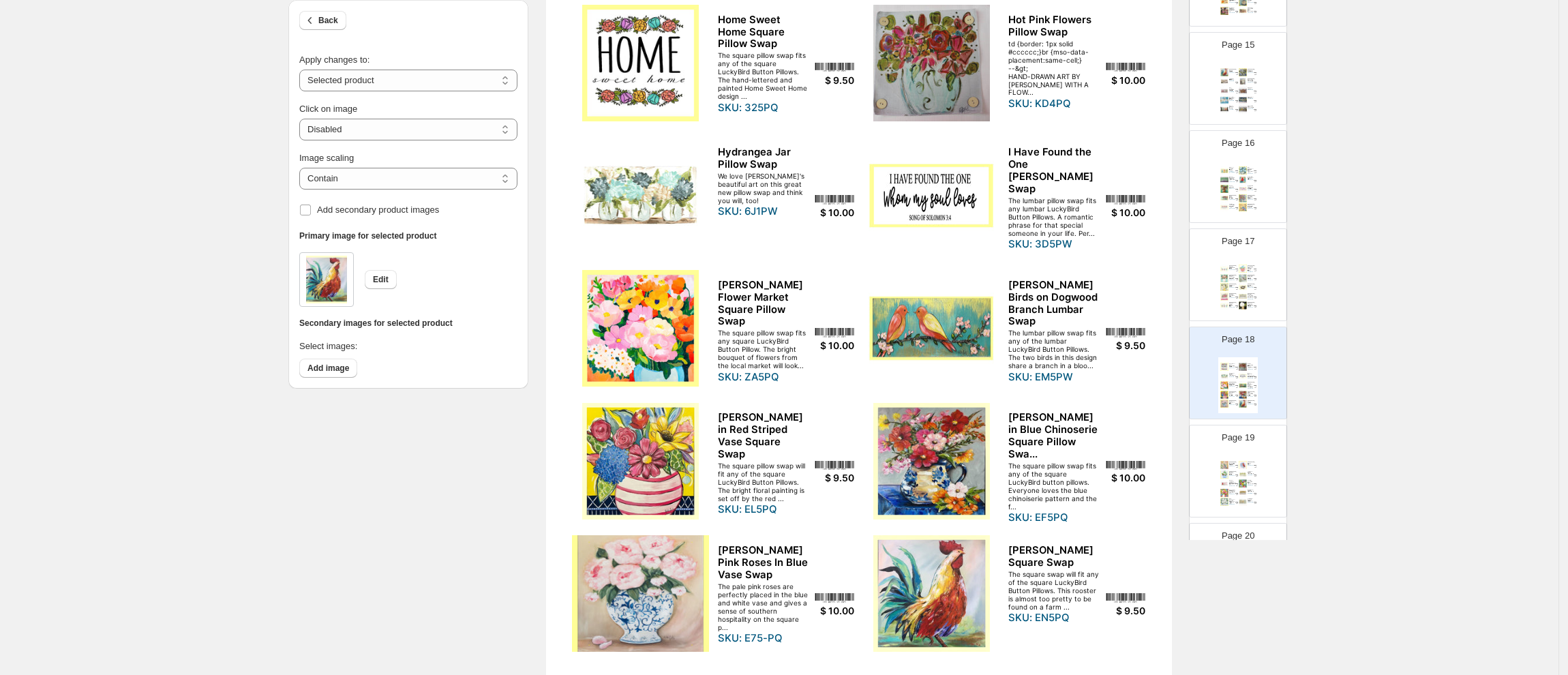 click at bounding box center [640, 593] 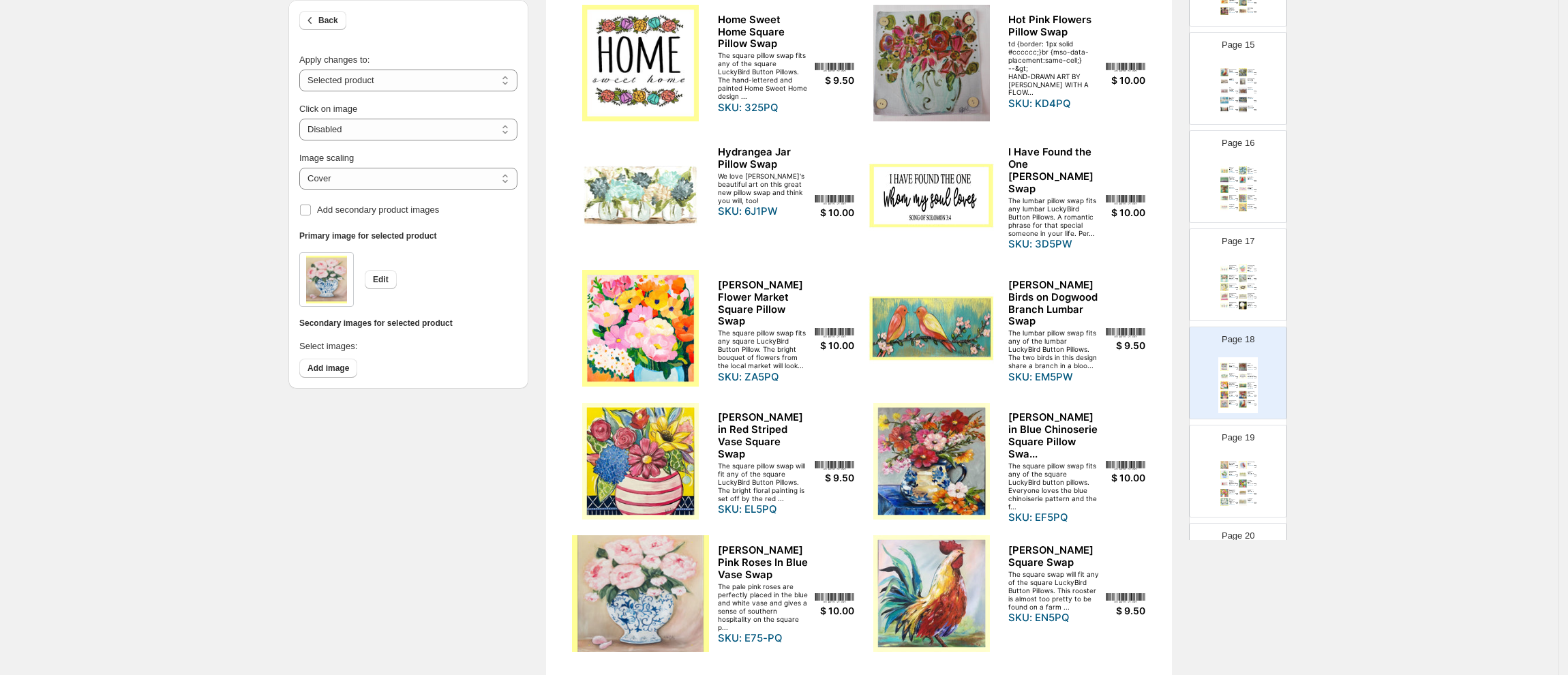 click on "Image scaling ***** ******* Cover Add secondary product images" at bounding box center [408, 180] 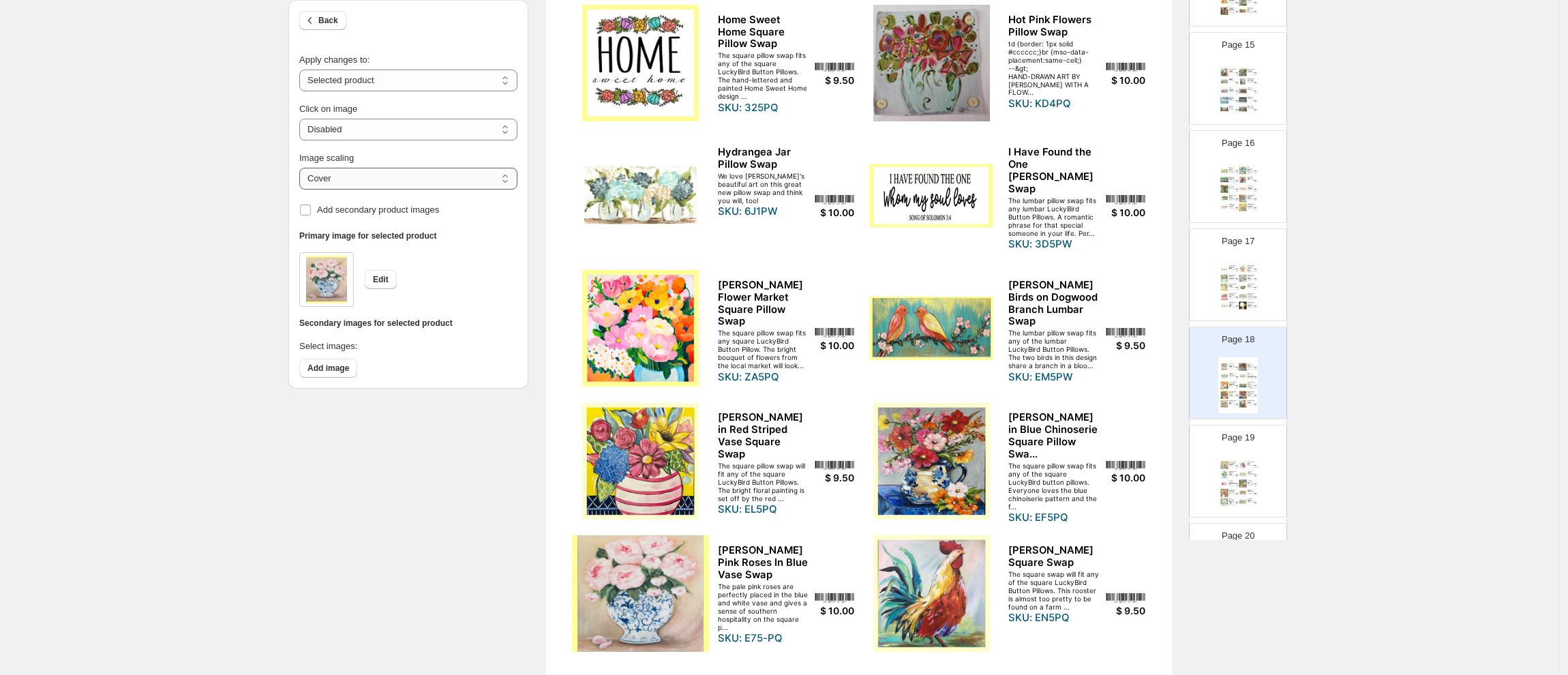 click on "***** *******" at bounding box center (408, 179) 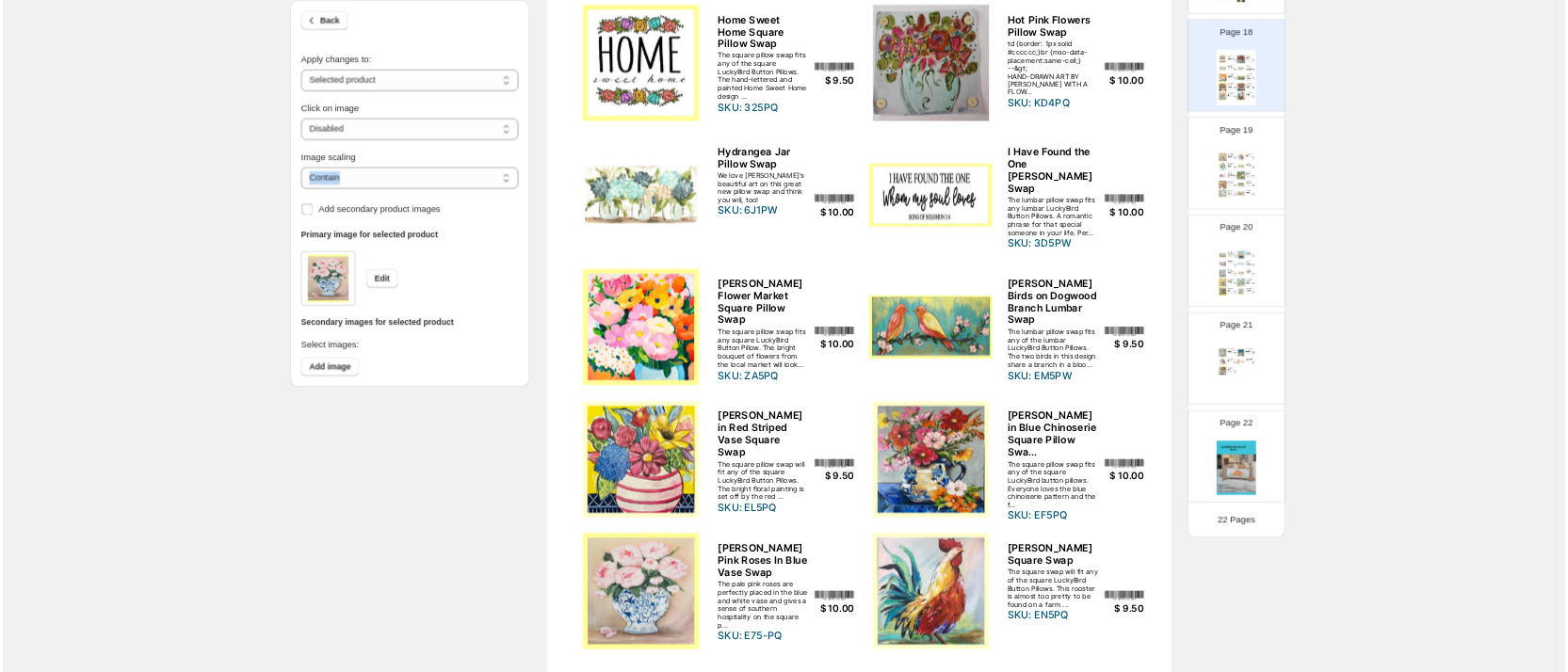 scroll, scrollTop: 2374, scrollLeft: 0, axis: vertical 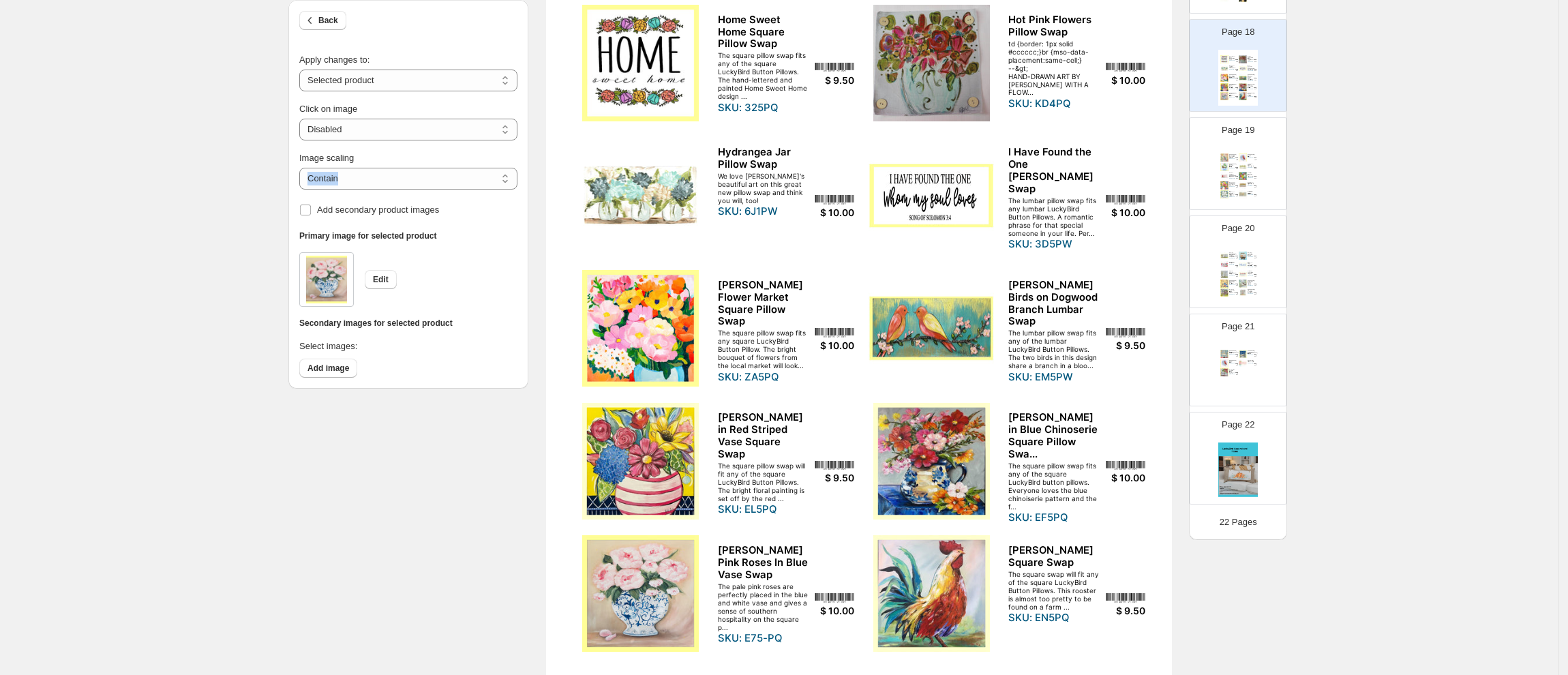 click on "[PERSON_NAME] Christmas Magnolia Swap" at bounding box center [1232, 165] 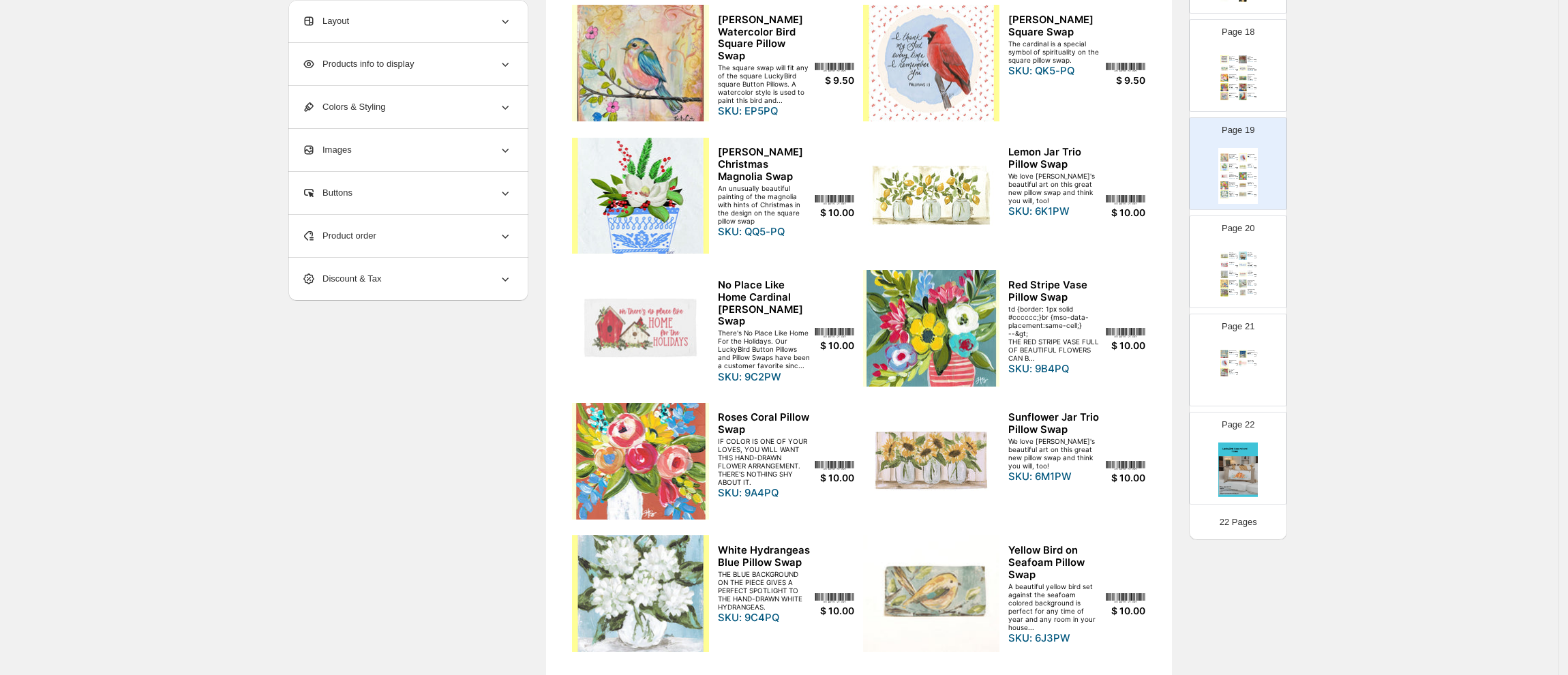 click at bounding box center (640, 63) 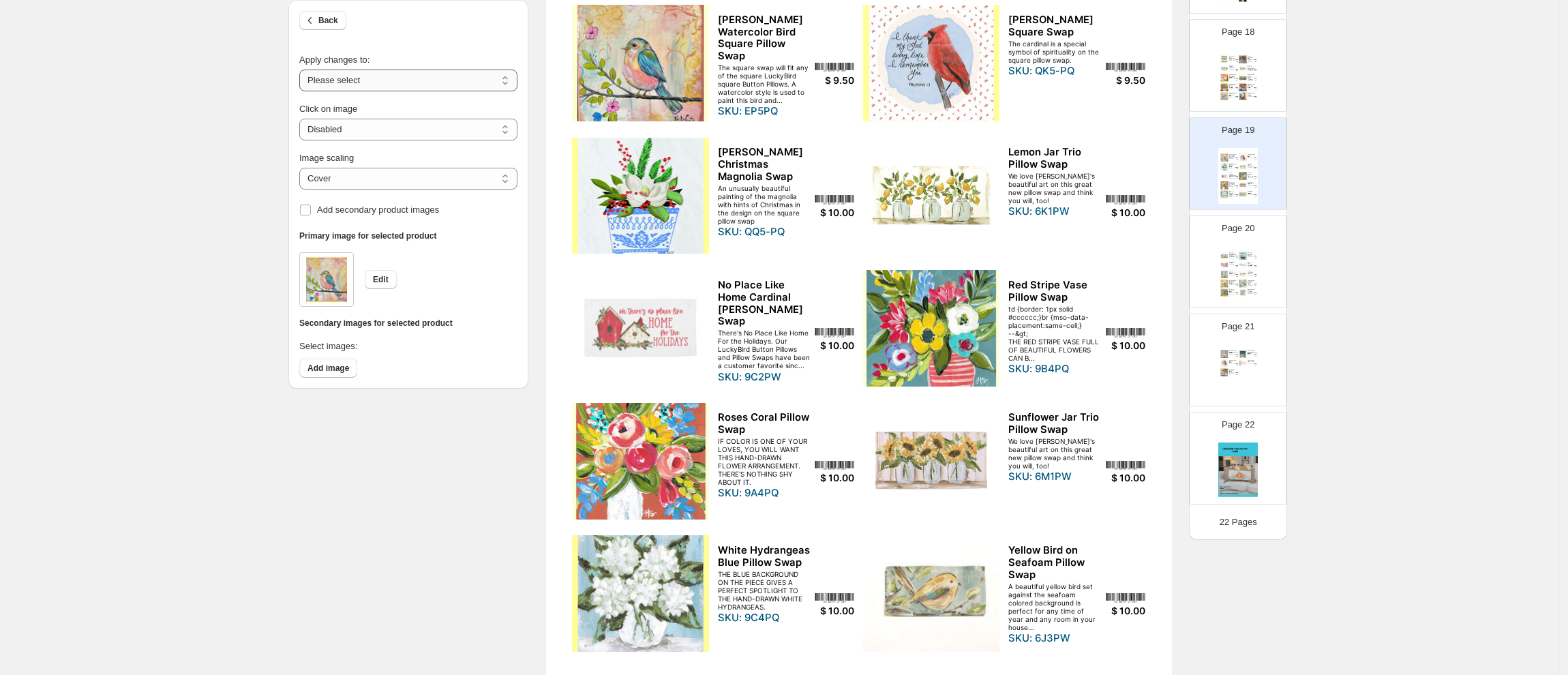 click on "**********" at bounding box center [408, 80] 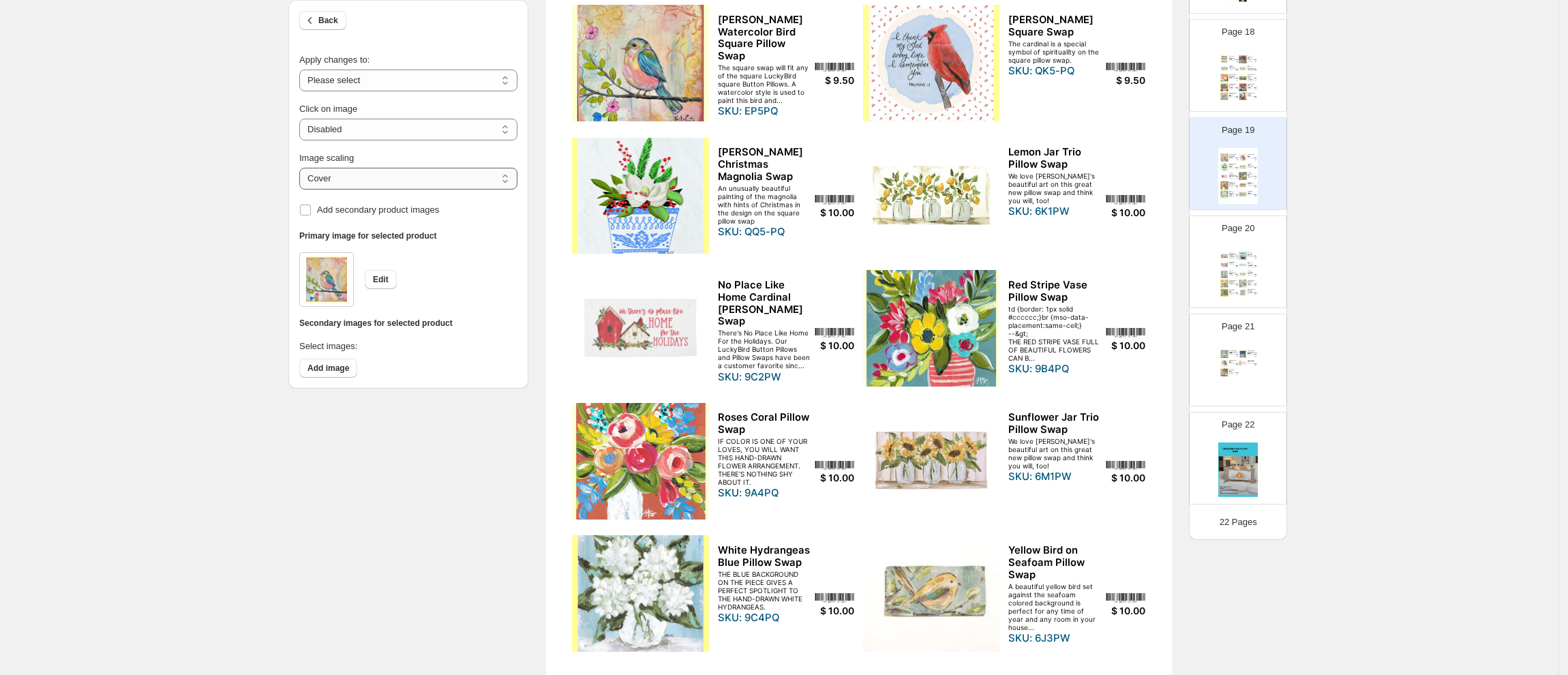click on "***** *******" at bounding box center (408, 179) 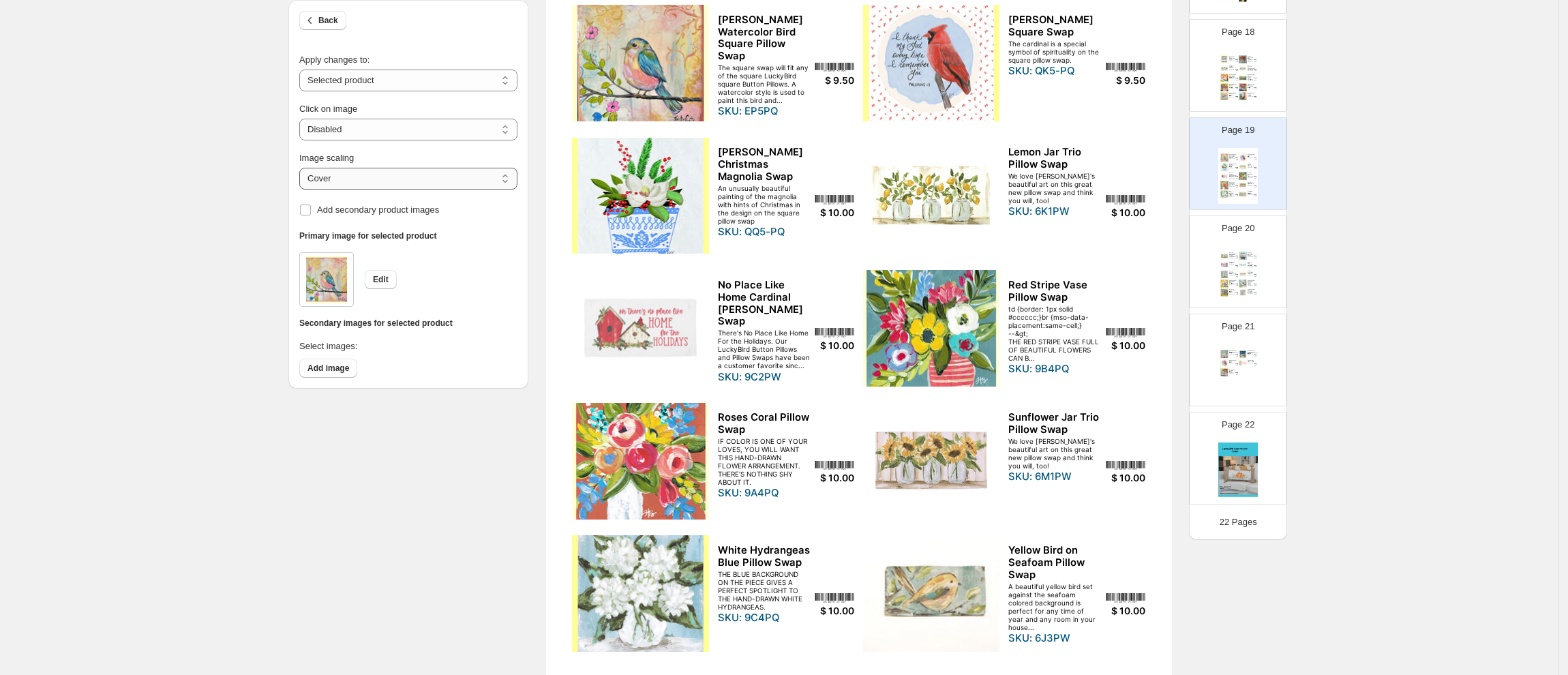 click on "***** *******" at bounding box center [408, 179] 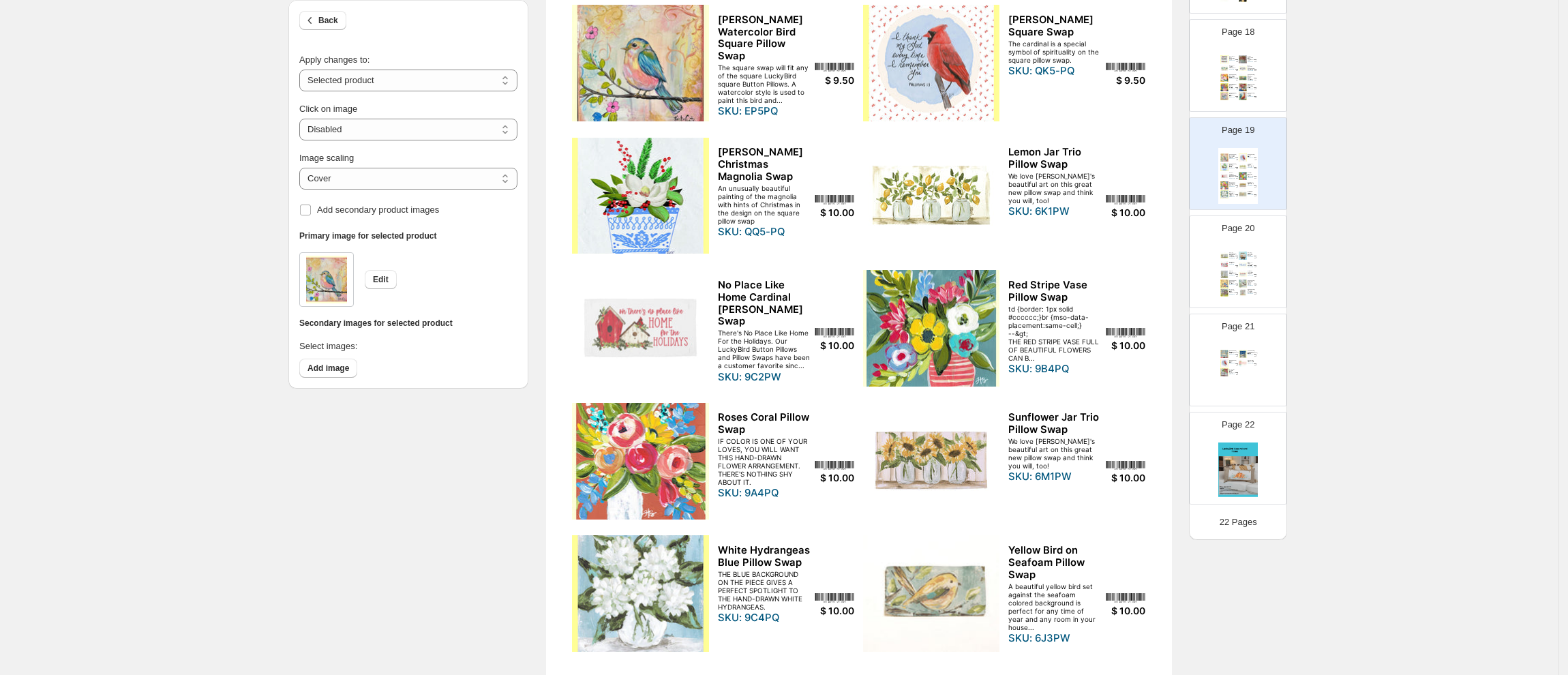 click on "Primary image for selected product" at bounding box center [408, 236] 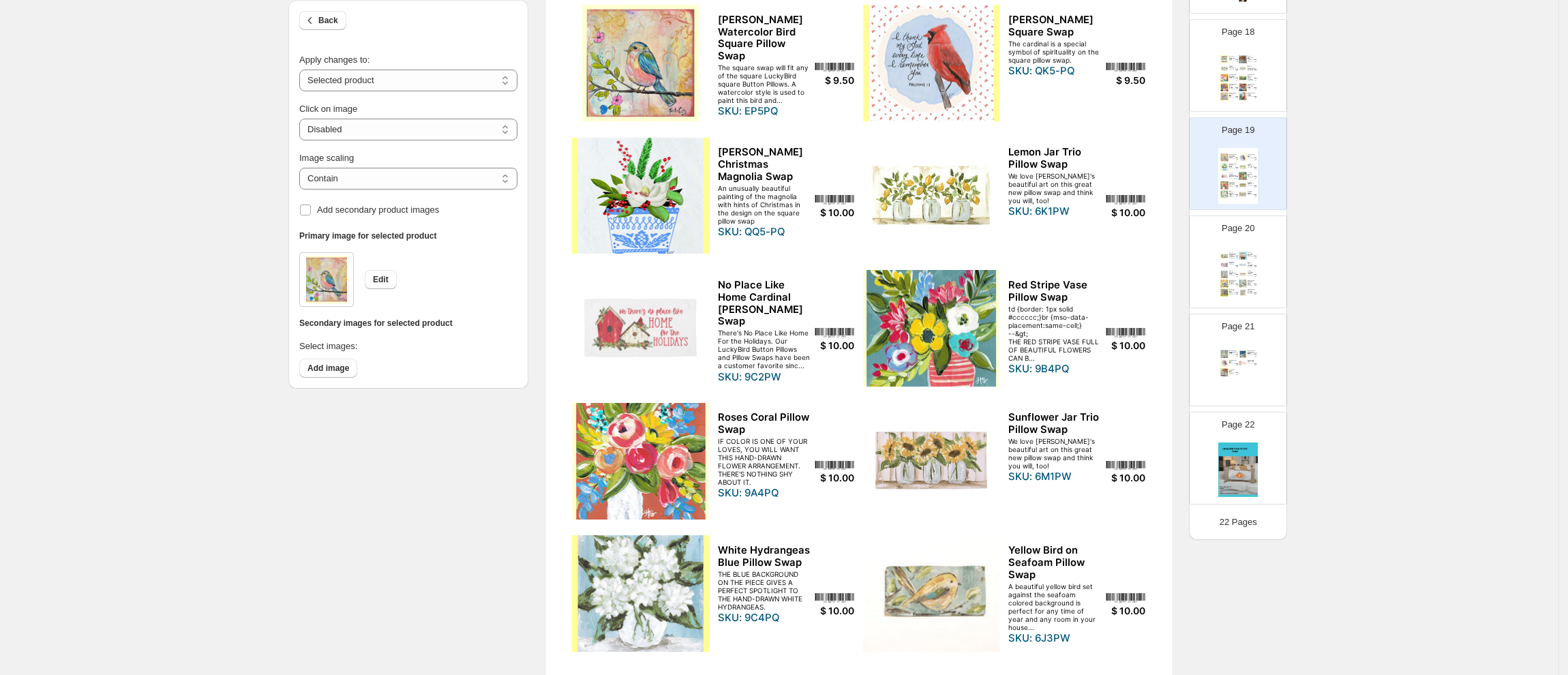 click at bounding box center [931, 63] 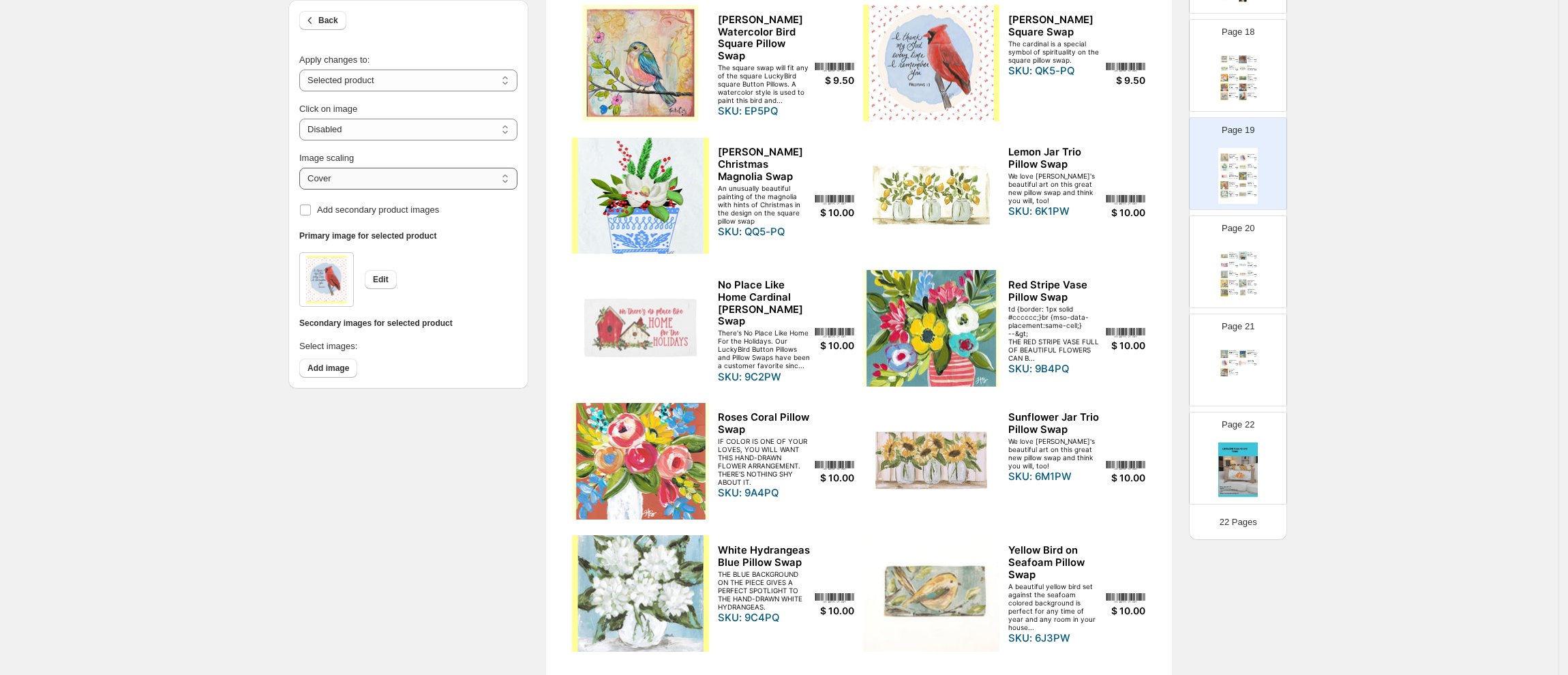 click on "***** *******" at bounding box center (408, 179) 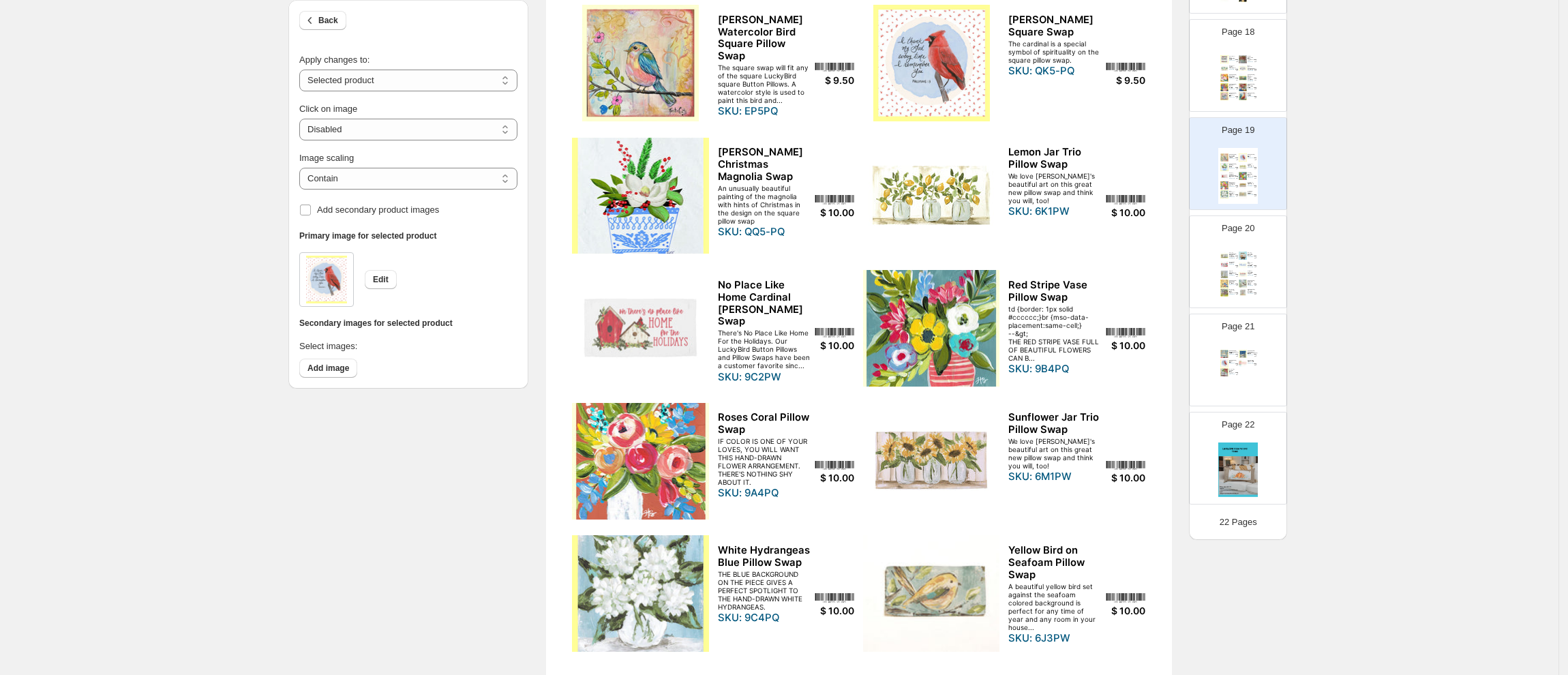 click at bounding box center (640, 196) 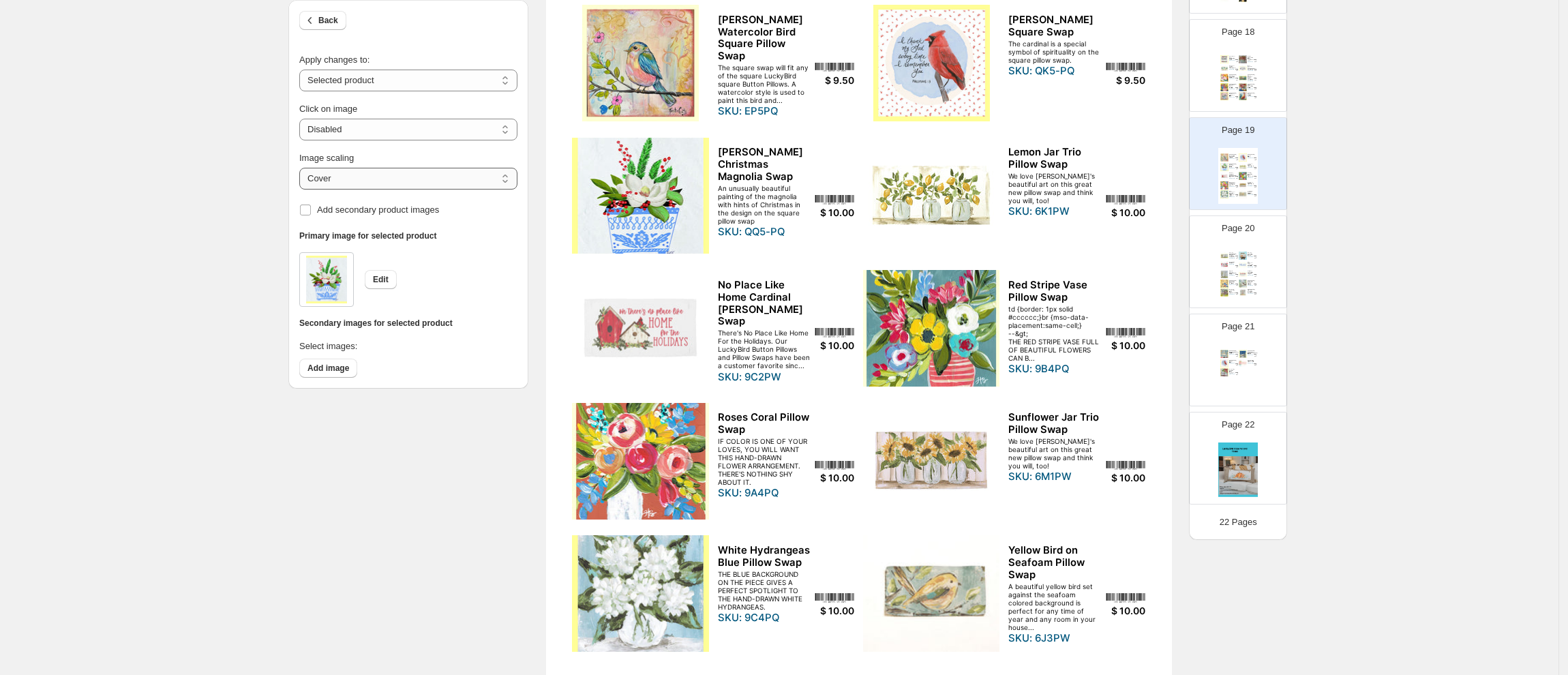 click on "***** *******" at bounding box center (408, 179) 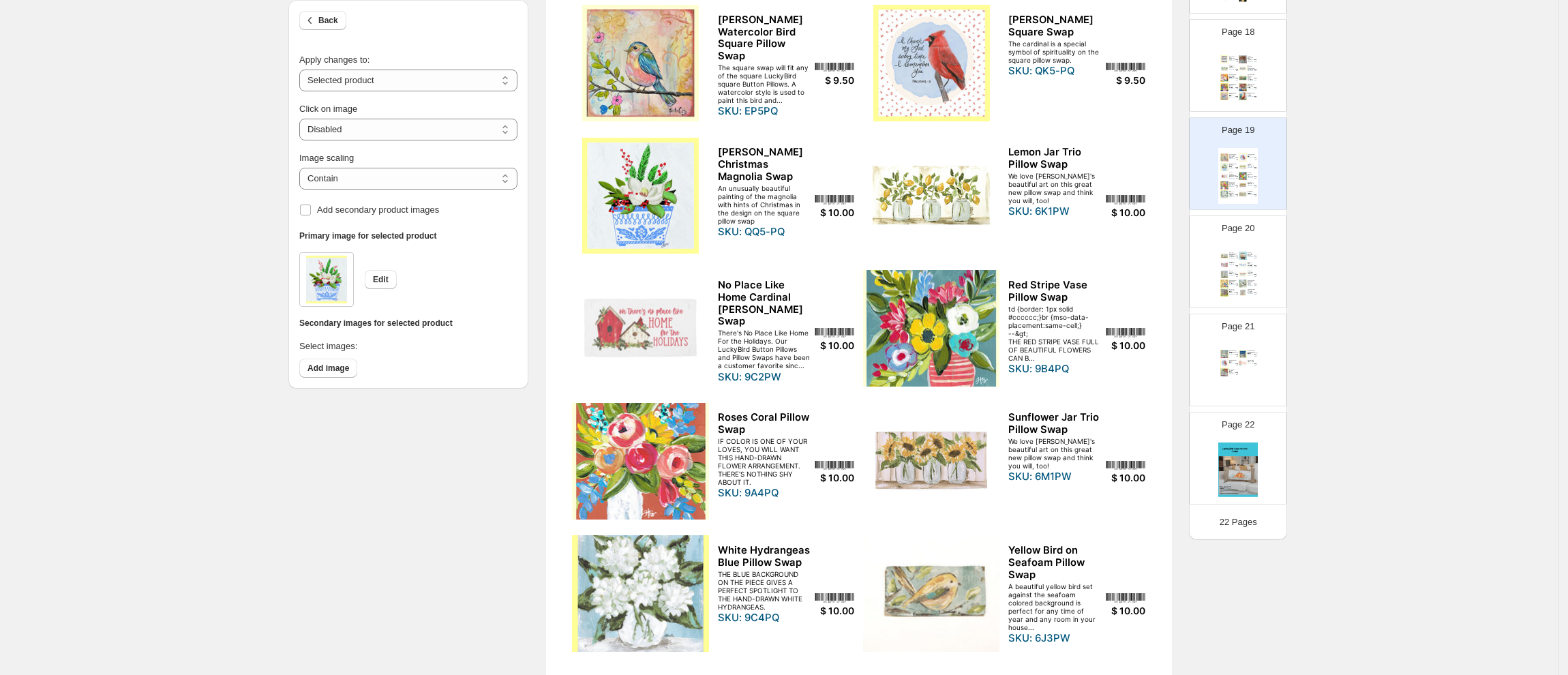 click at bounding box center [931, 328] 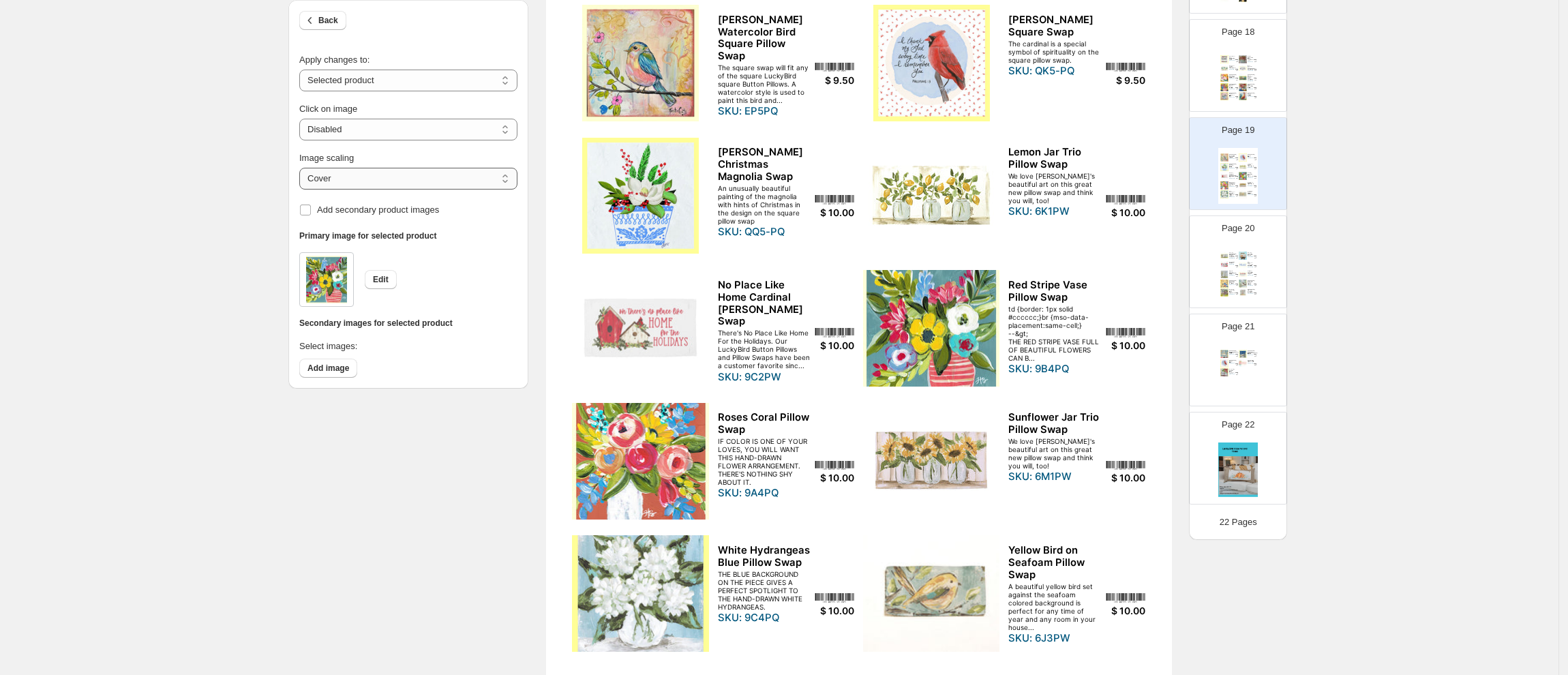 click on "***** *******" at bounding box center [408, 179] 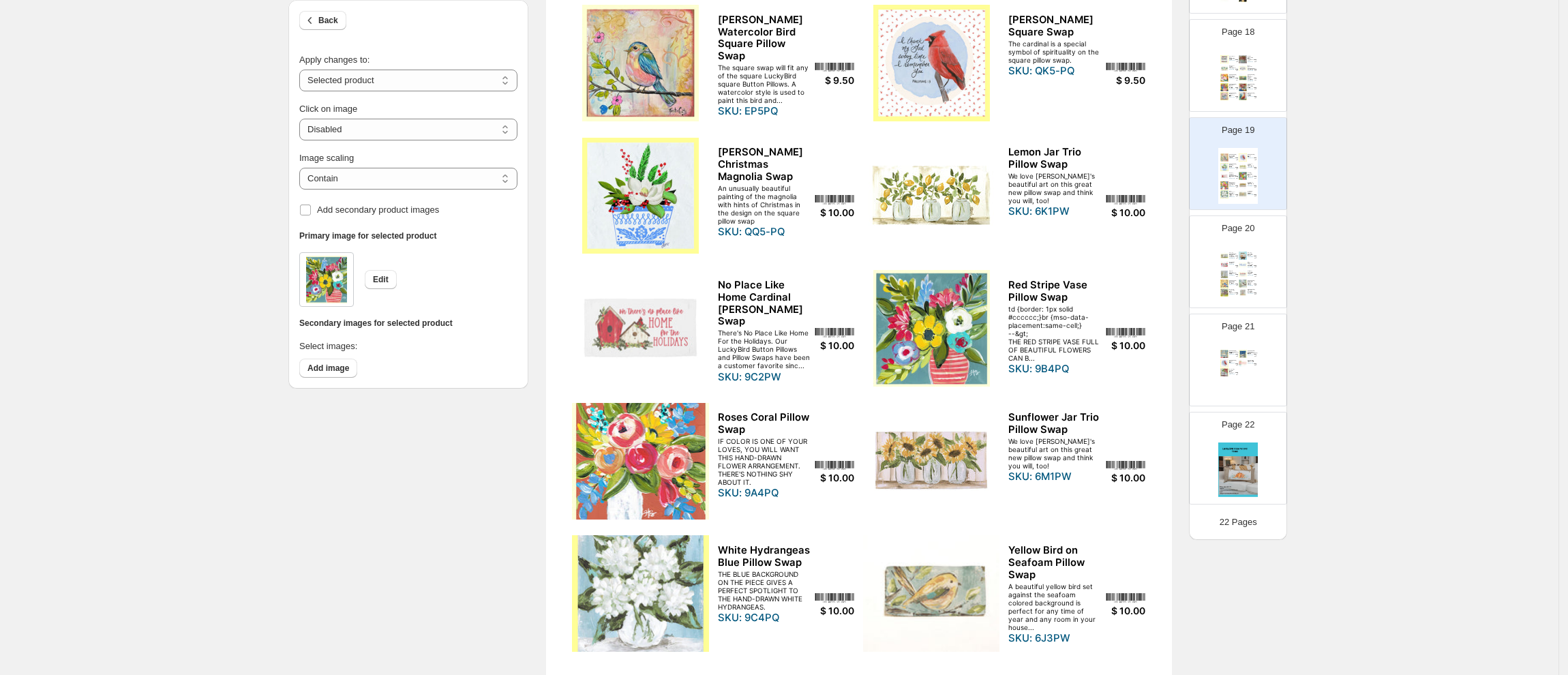 click at bounding box center [640, 461] 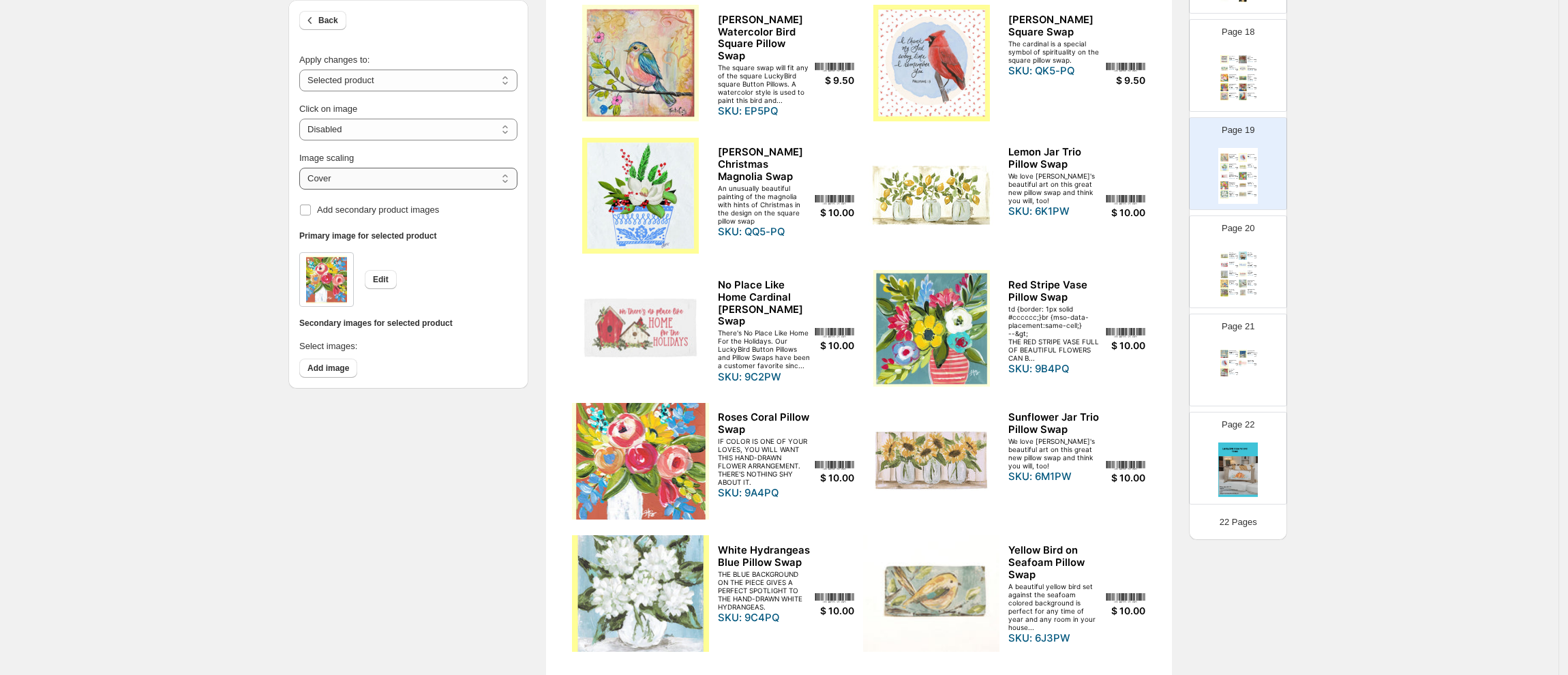 click on "***** *******" at bounding box center [408, 179] 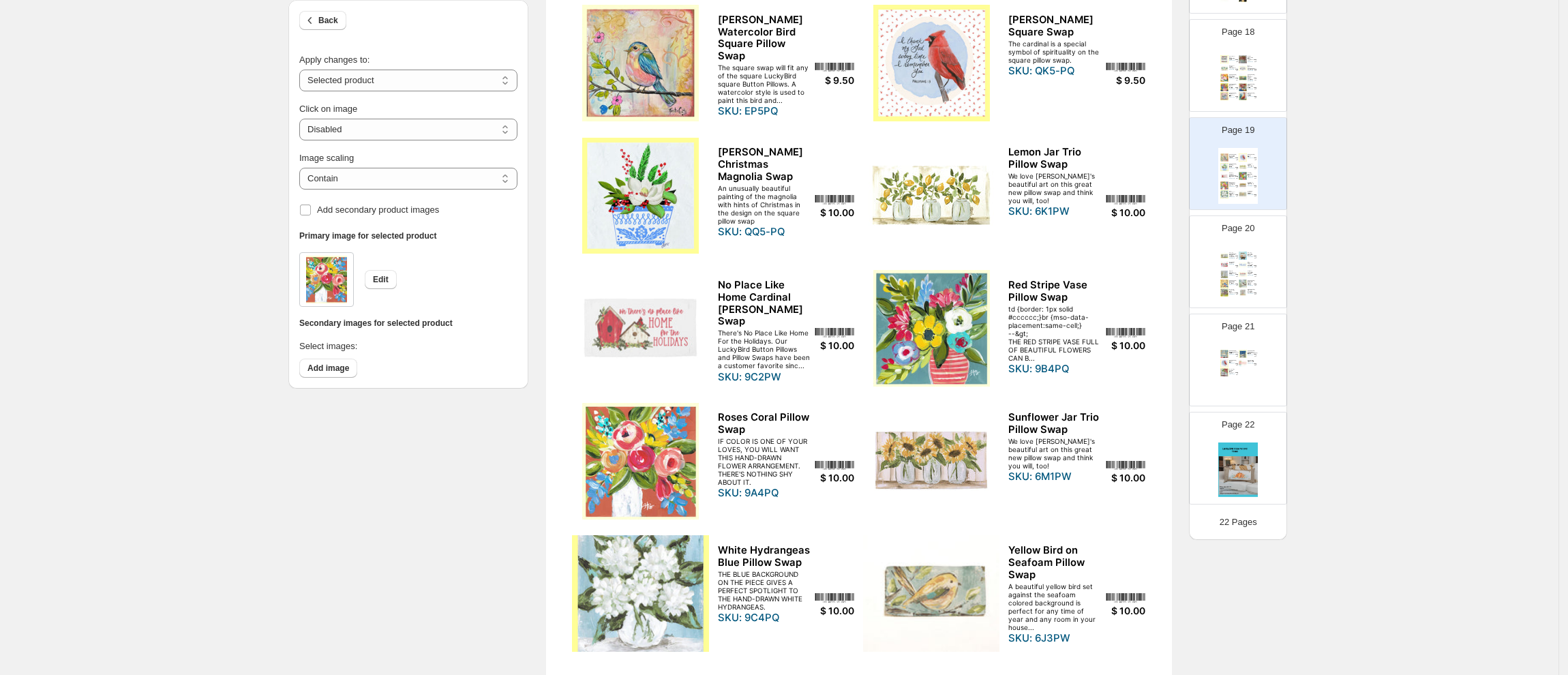 click at bounding box center [640, 593] 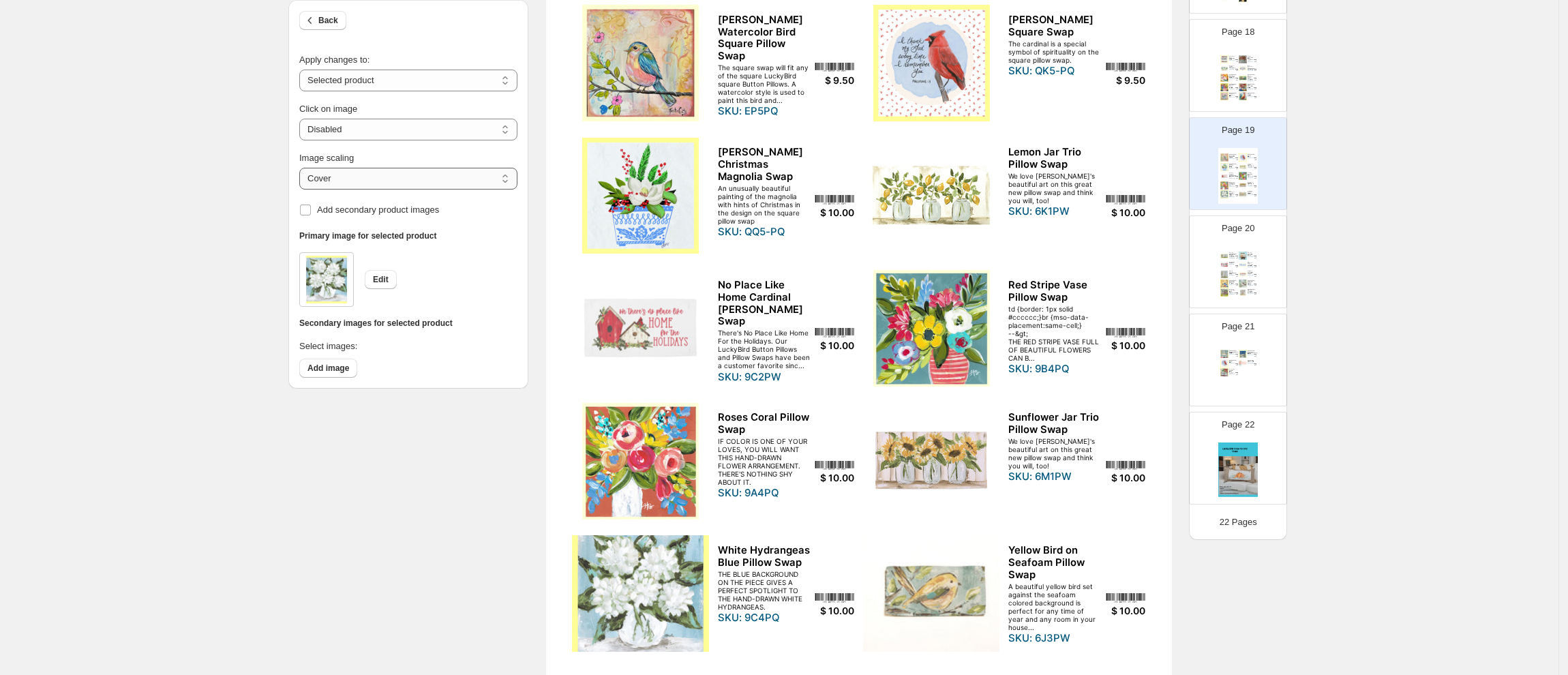 click on "***** *******" at bounding box center [408, 179] 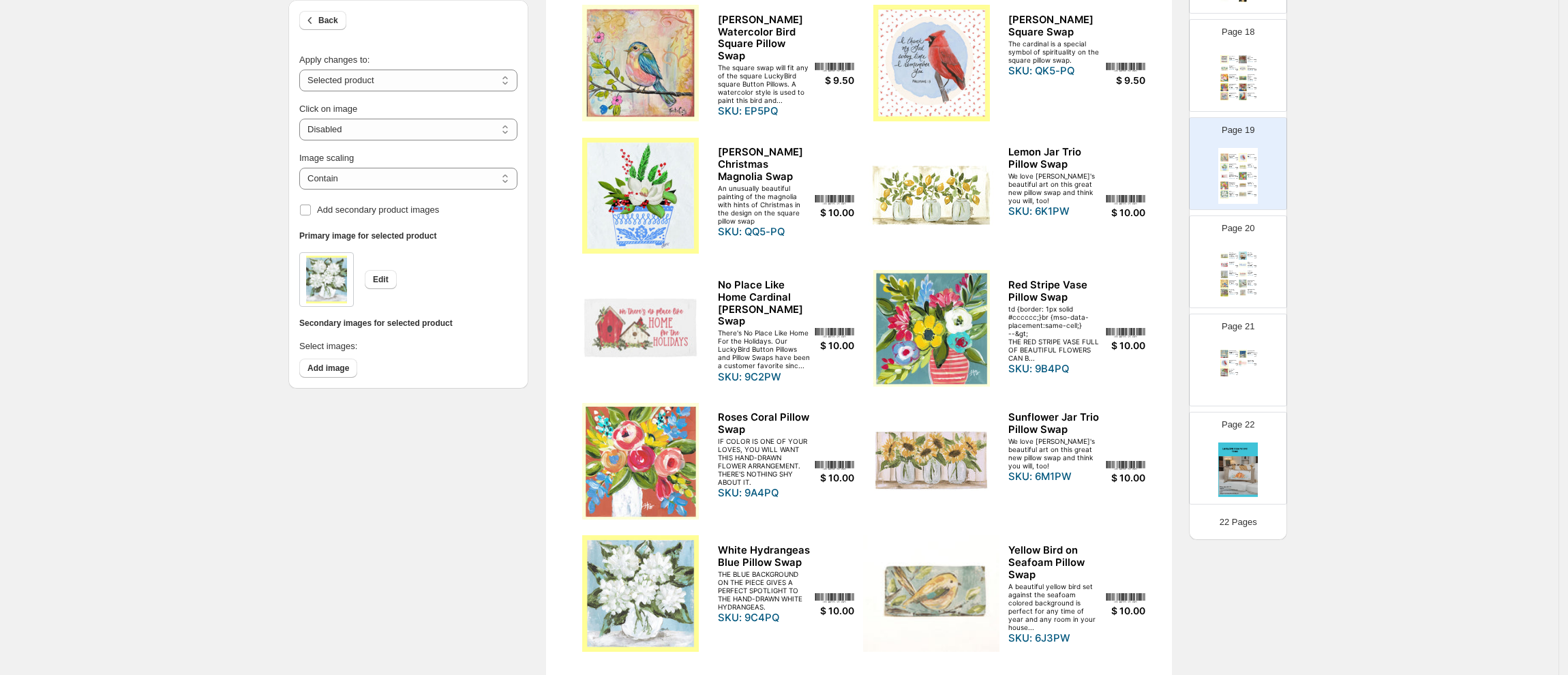 click on "This sweet, sentimental message is sure to be one that warms your heart year round!" at bounding box center [1232, 263] 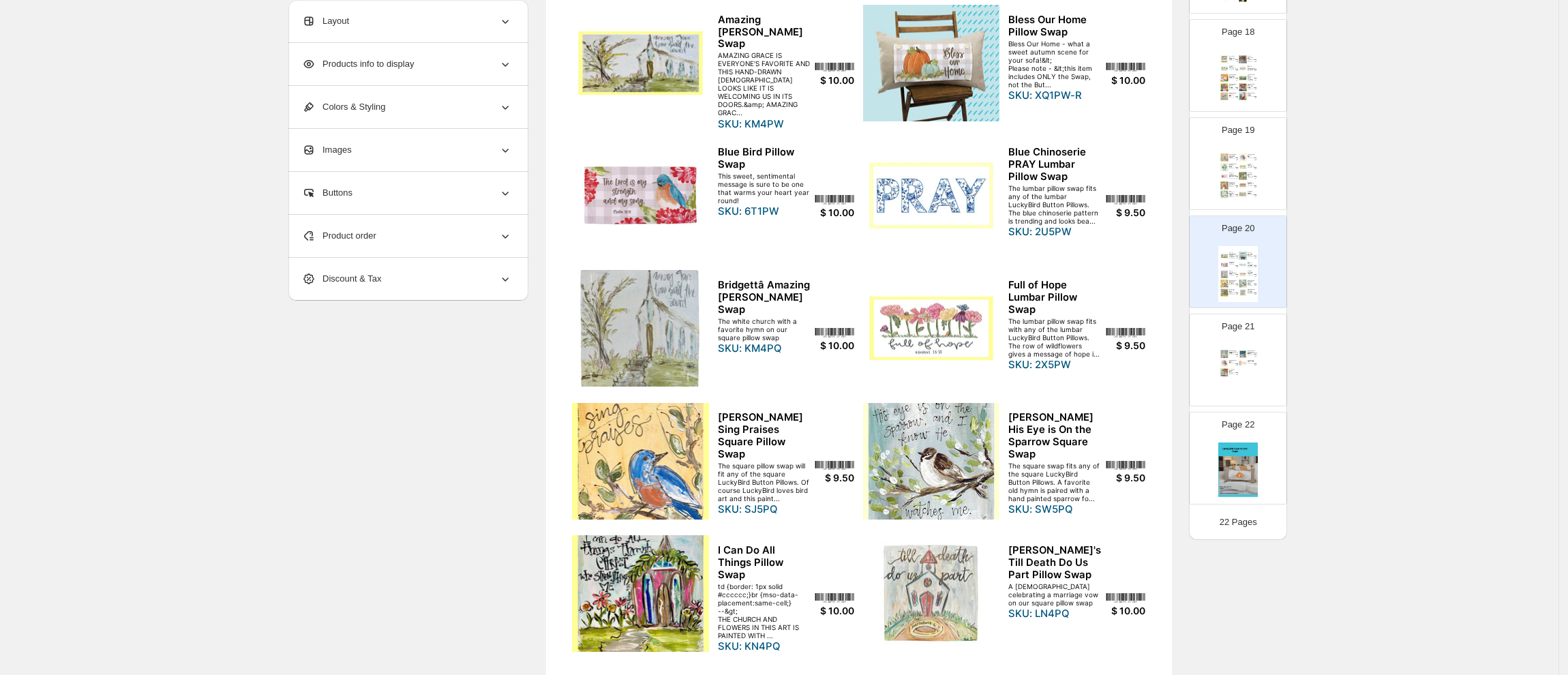 click at bounding box center [640, 328] 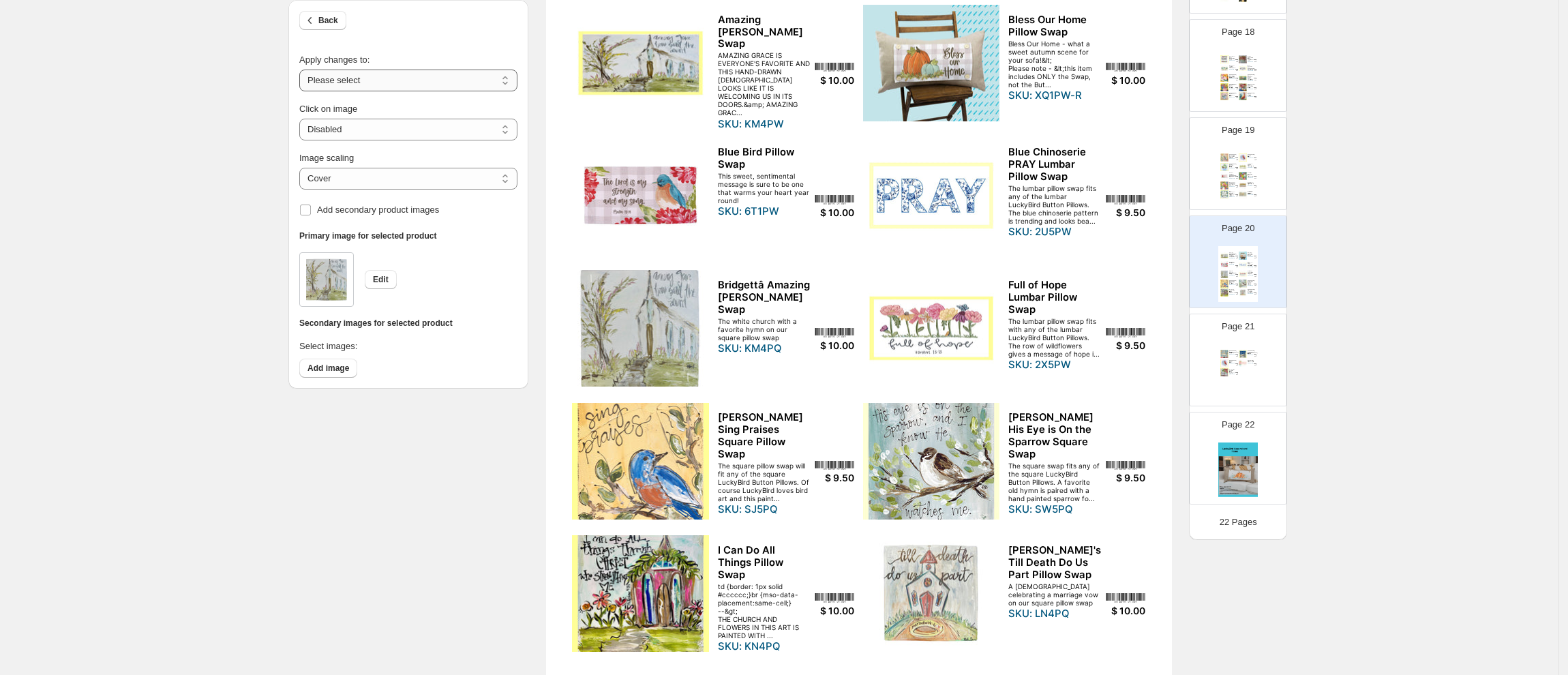 click on "**********" at bounding box center [408, 80] 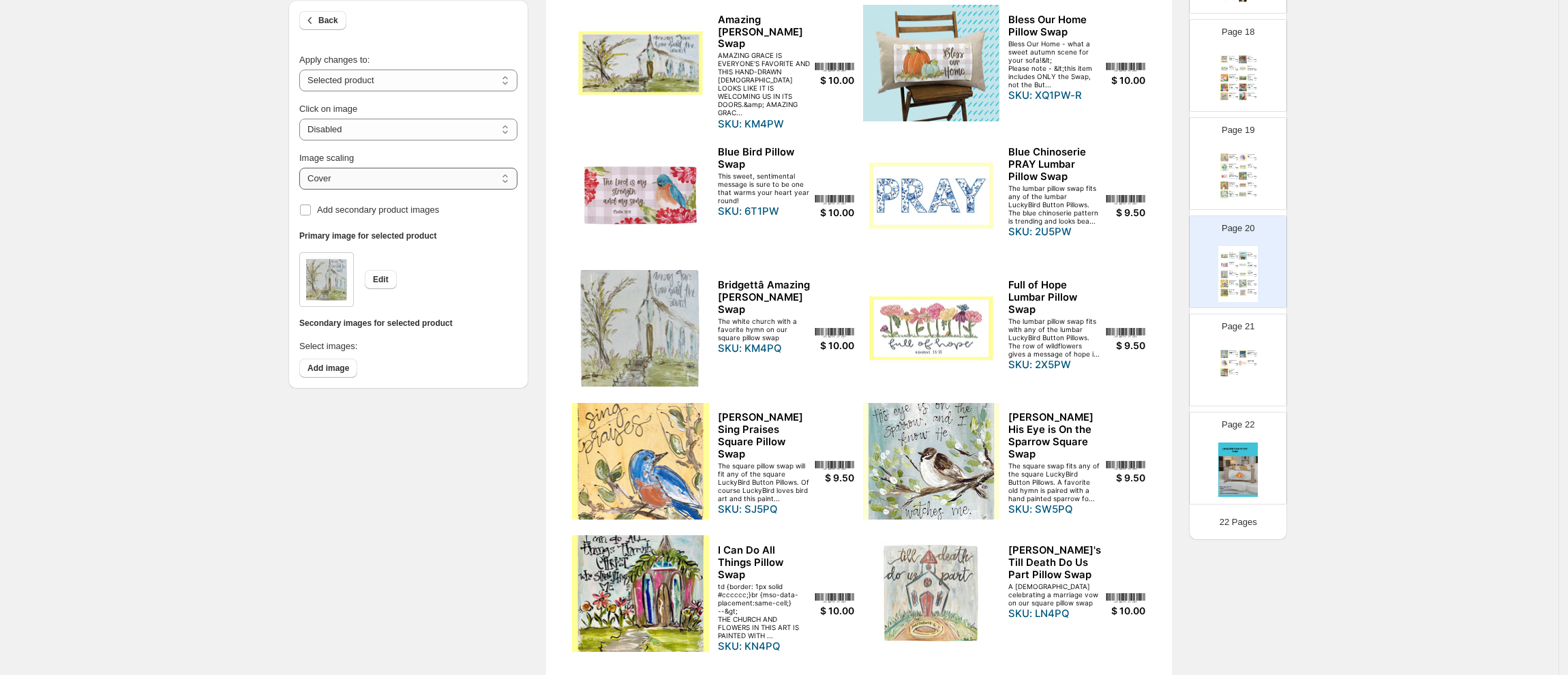 click on "***** *******" at bounding box center (408, 179) 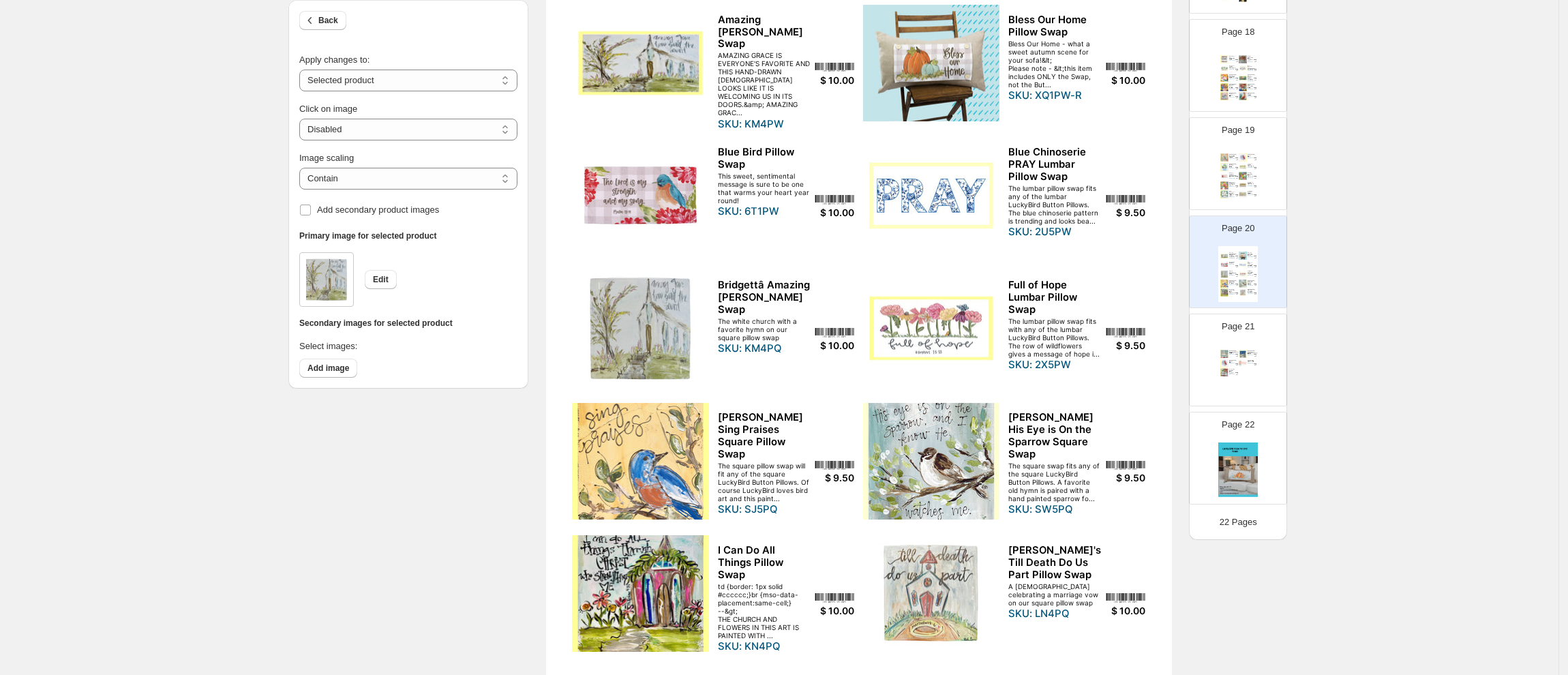 click at bounding box center [931, 461] 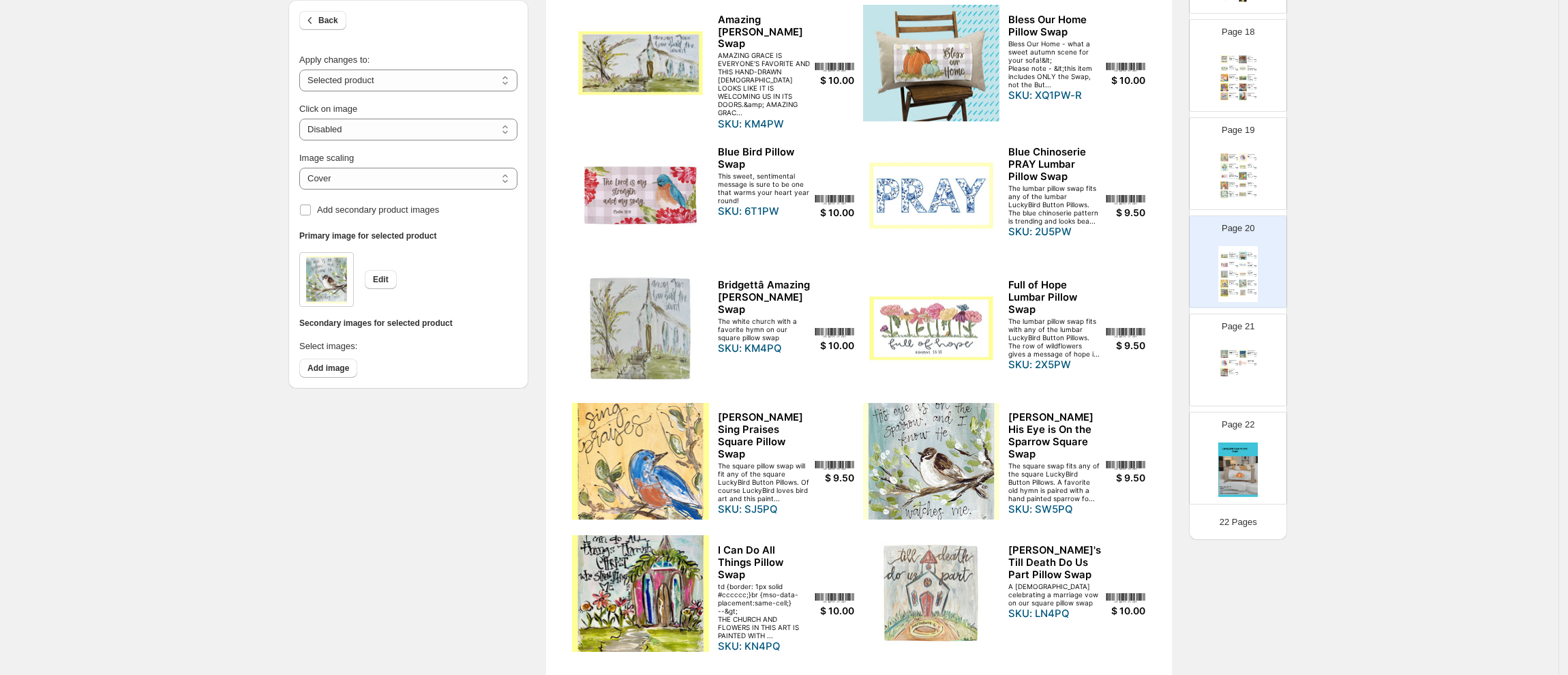 click on "Image scaling ***** ******* Cover Add secondary product images" at bounding box center [408, 180] 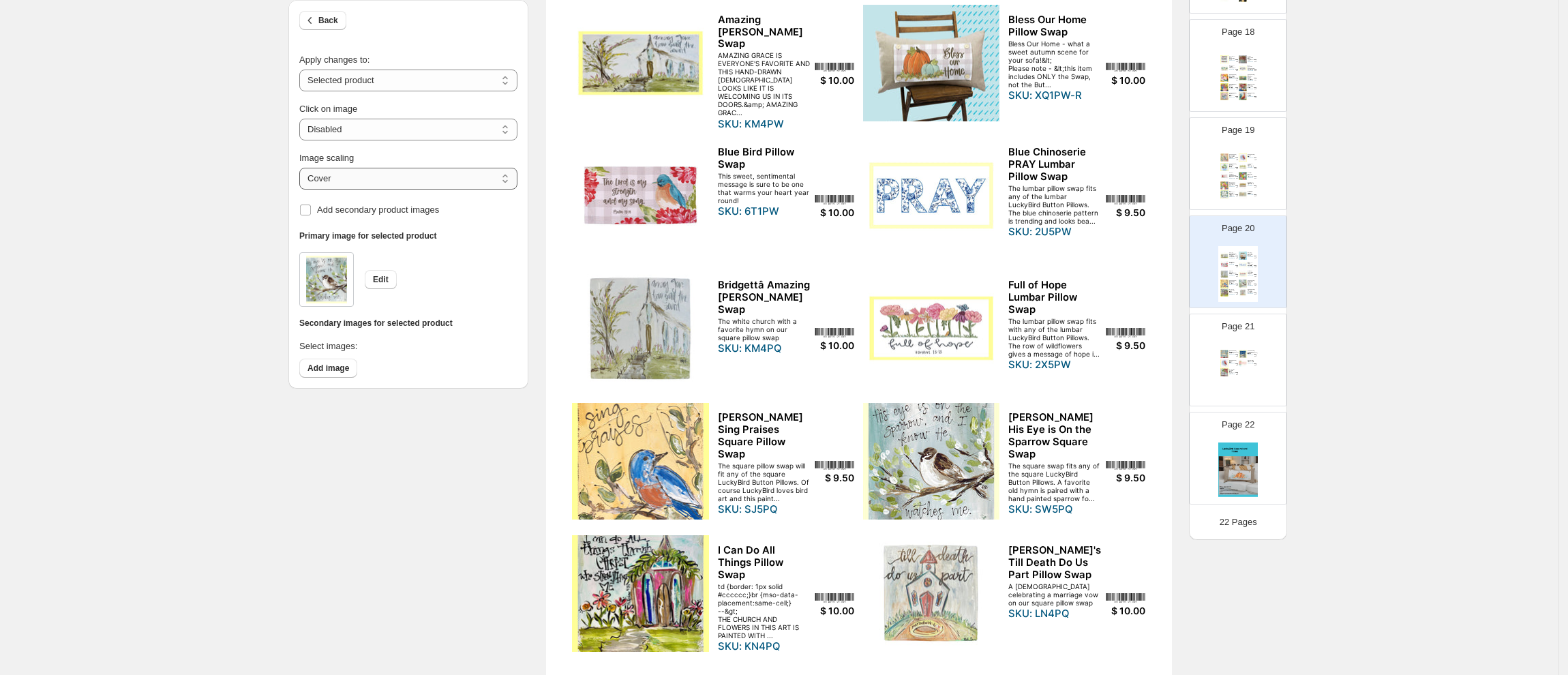click on "***** *******" at bounding box center (408, 179) 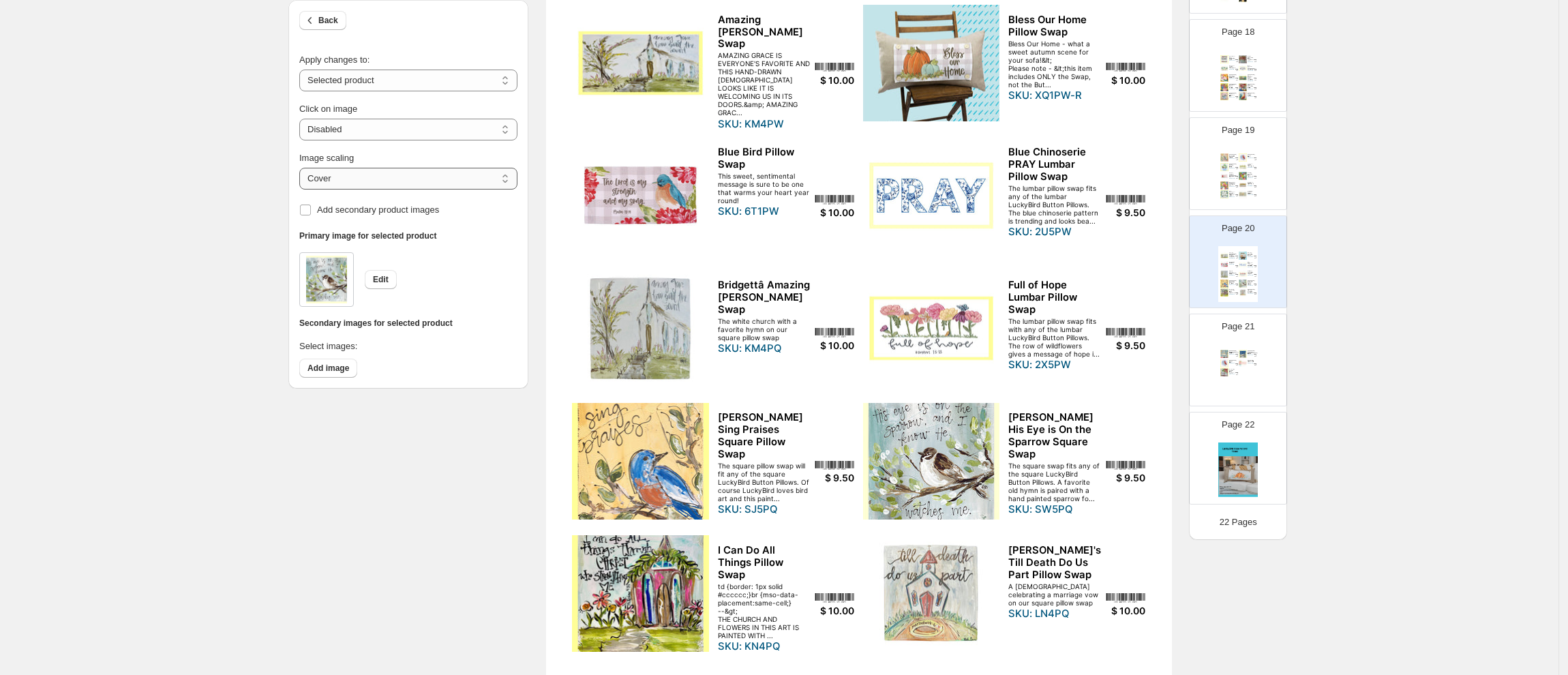 click on "***** *******" at bounding box center (408, 179) 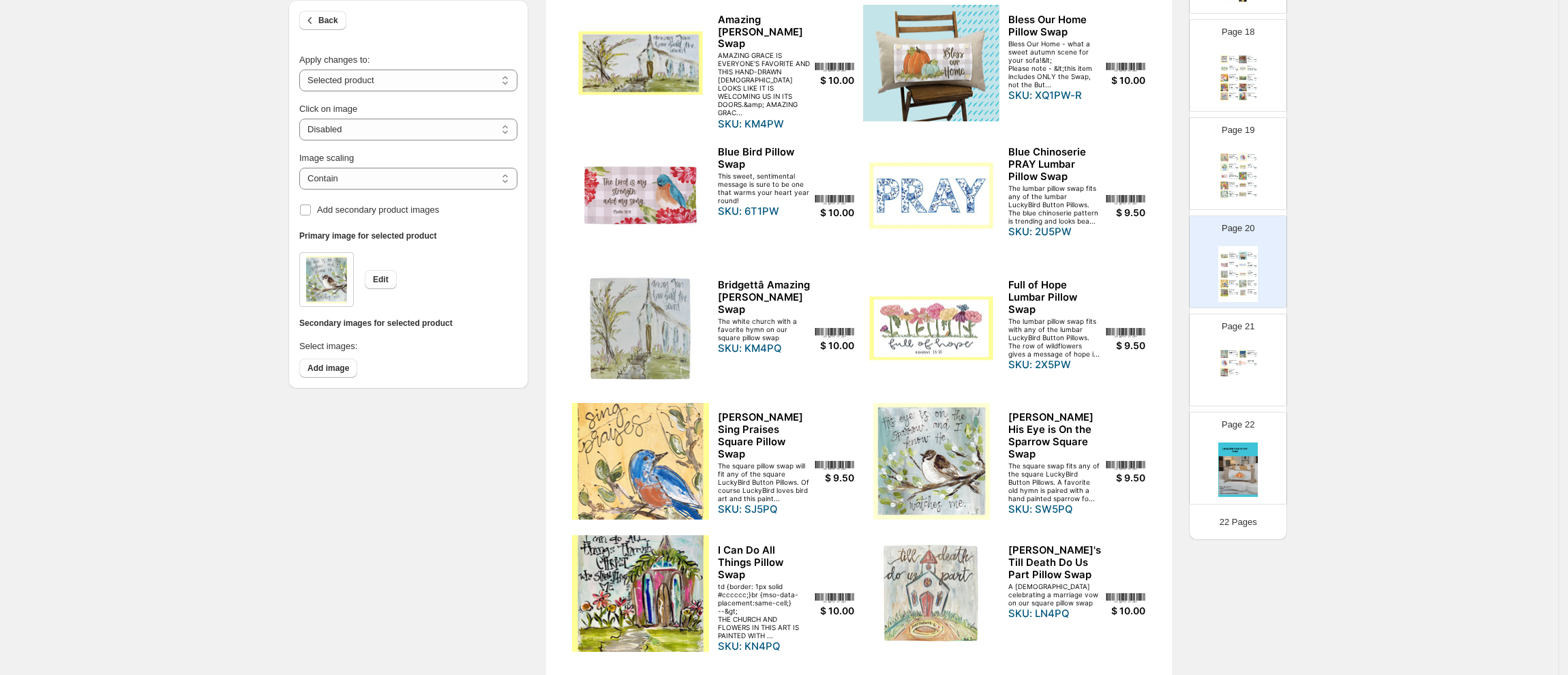 click at bounding box center [640, 461] 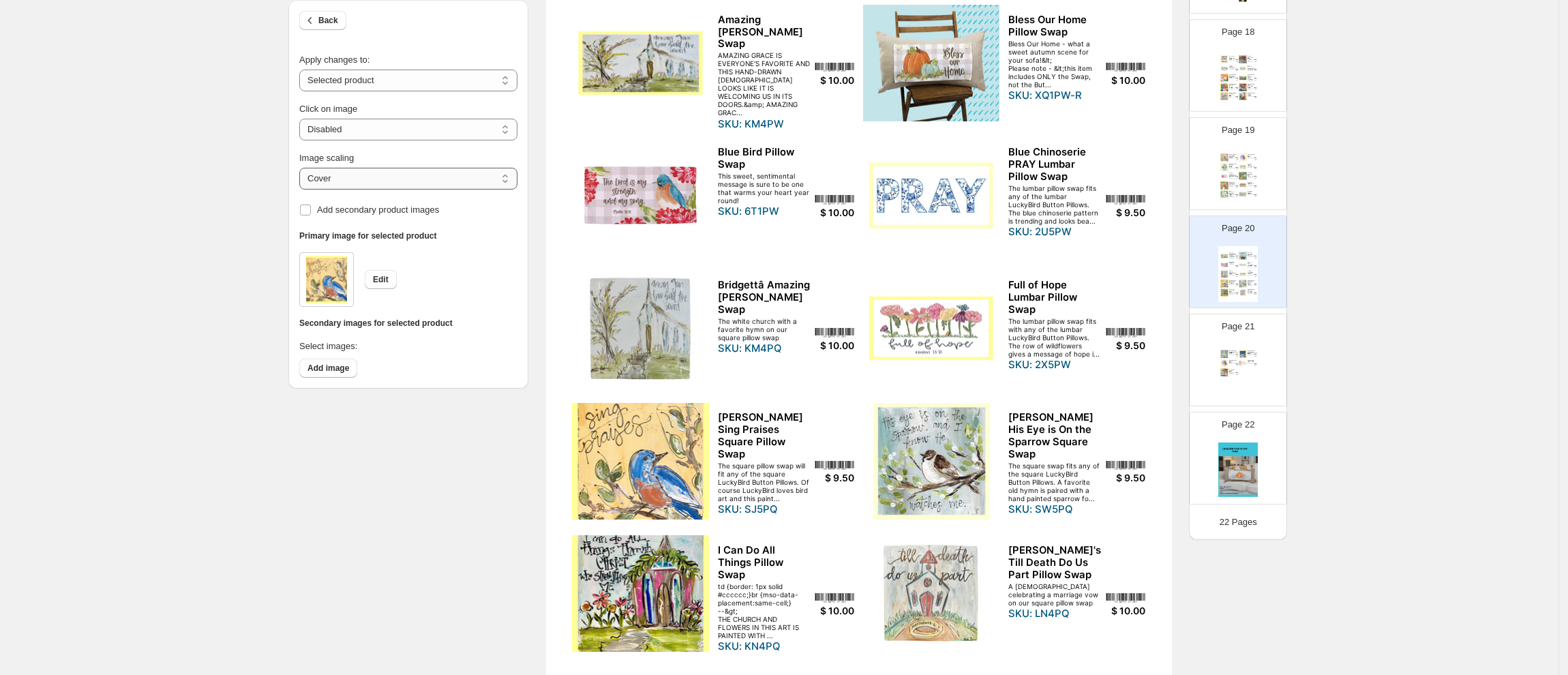click on "***** *******" at bounding box center [408, 179] 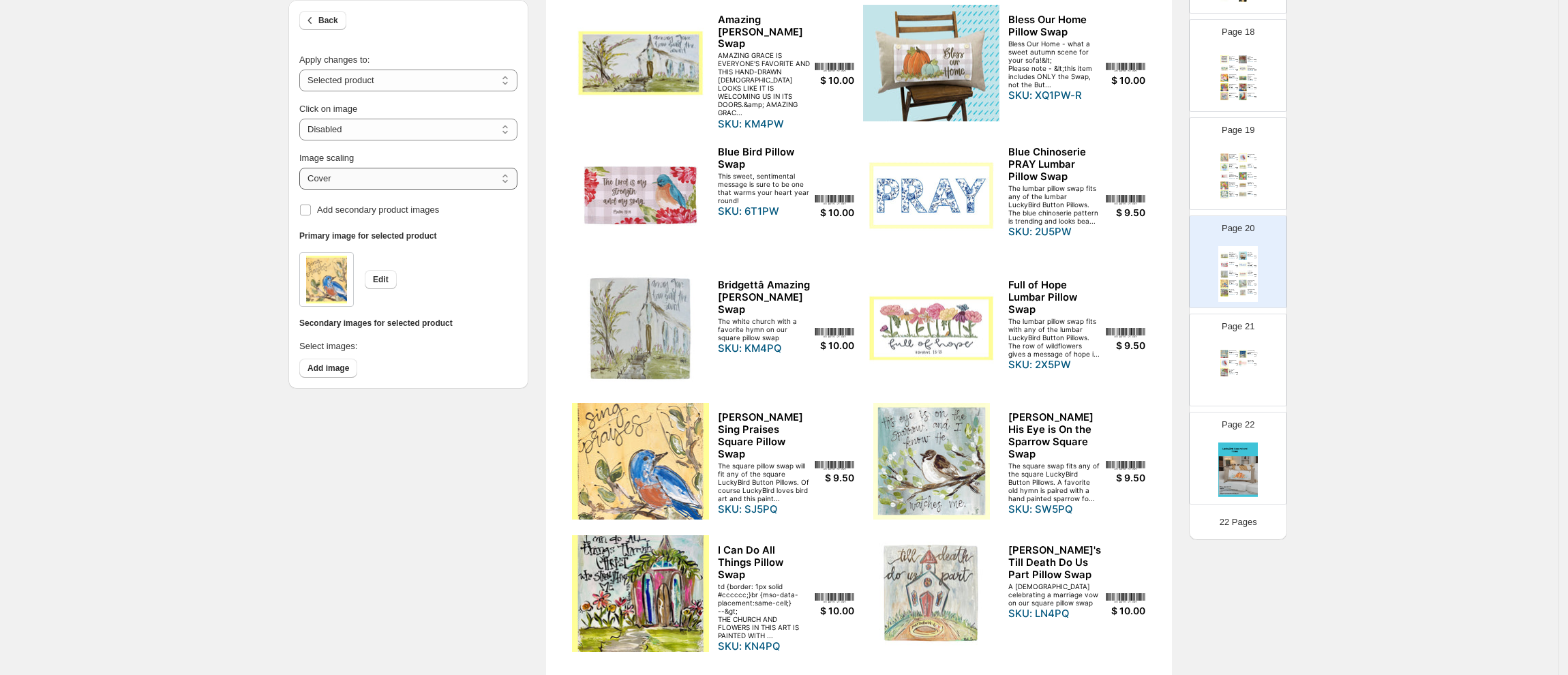 click on "***** *******" at bounding box center [408, 179] 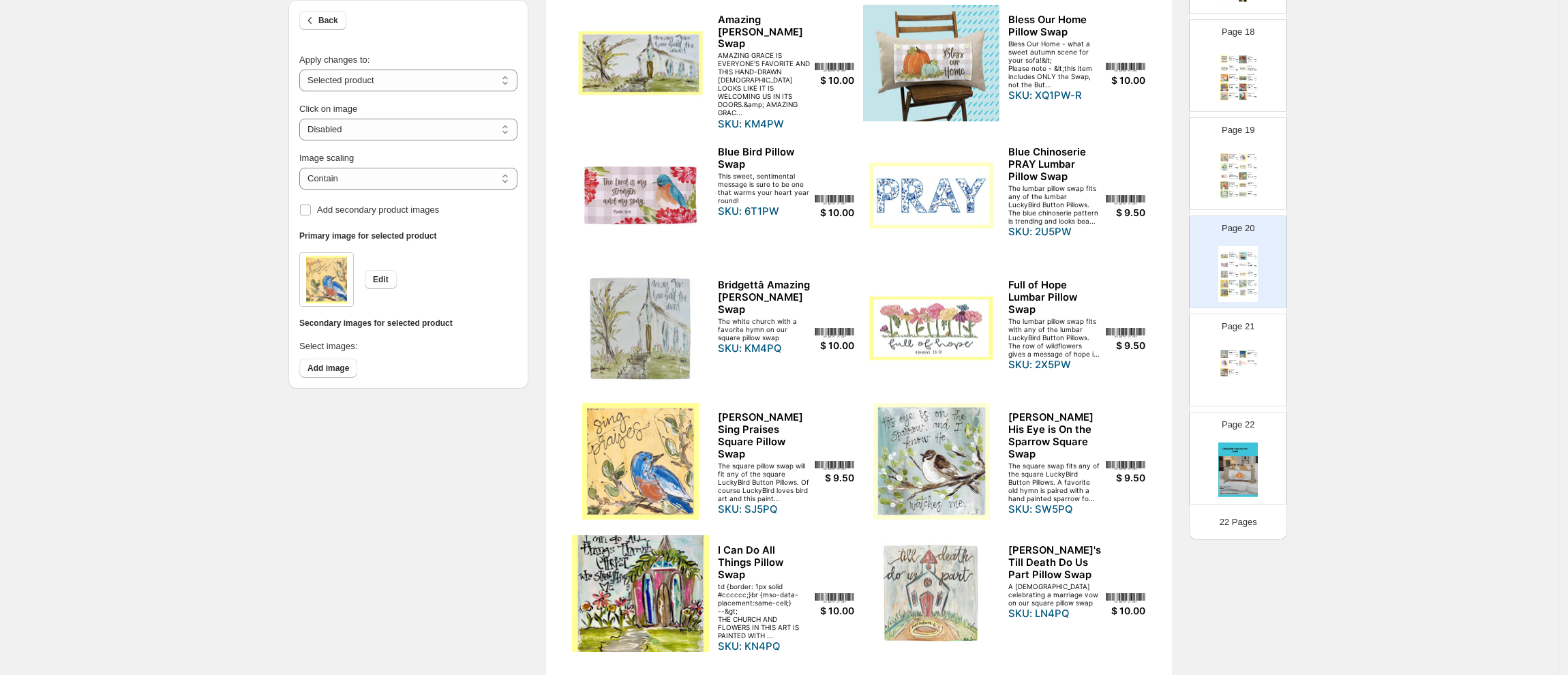 click at bounding box center [640, 593] 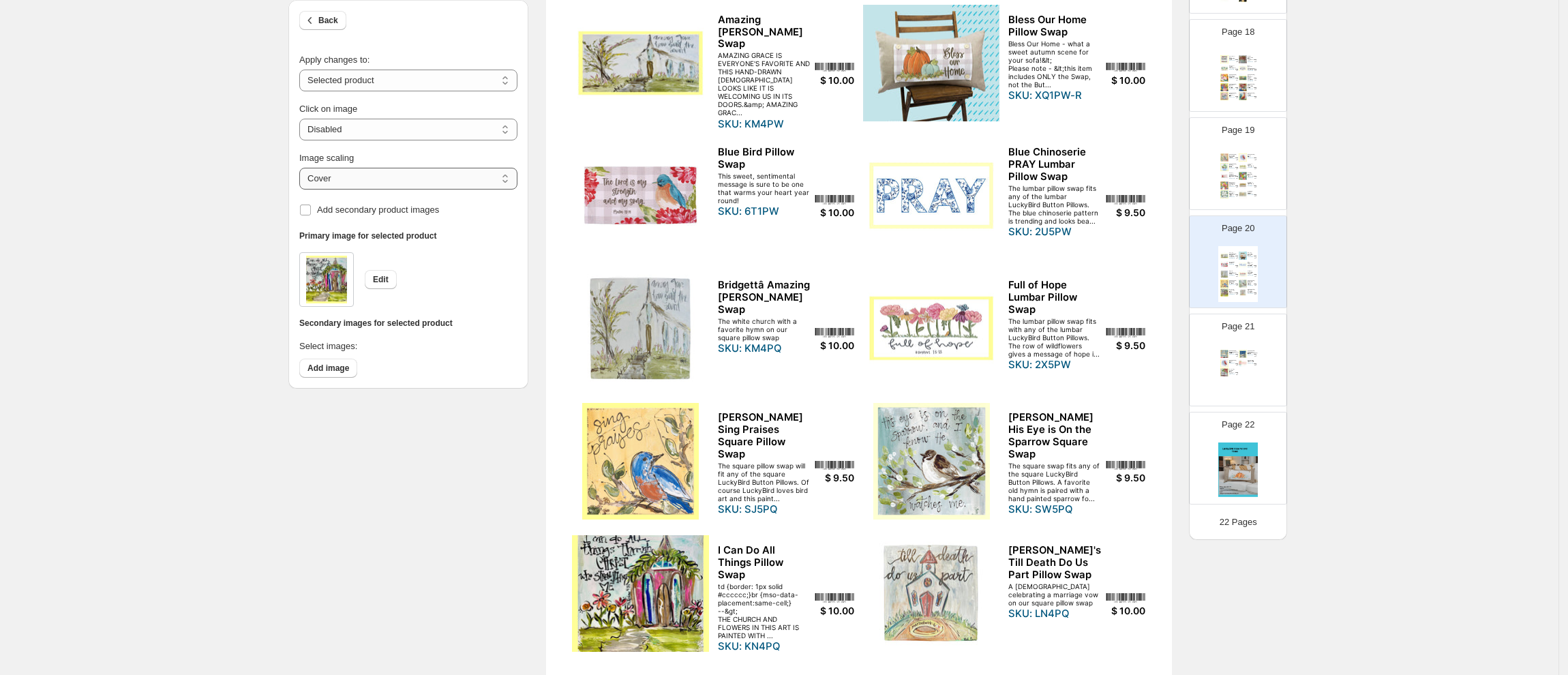 click on "***** *******" at bounding box center [408, 179] 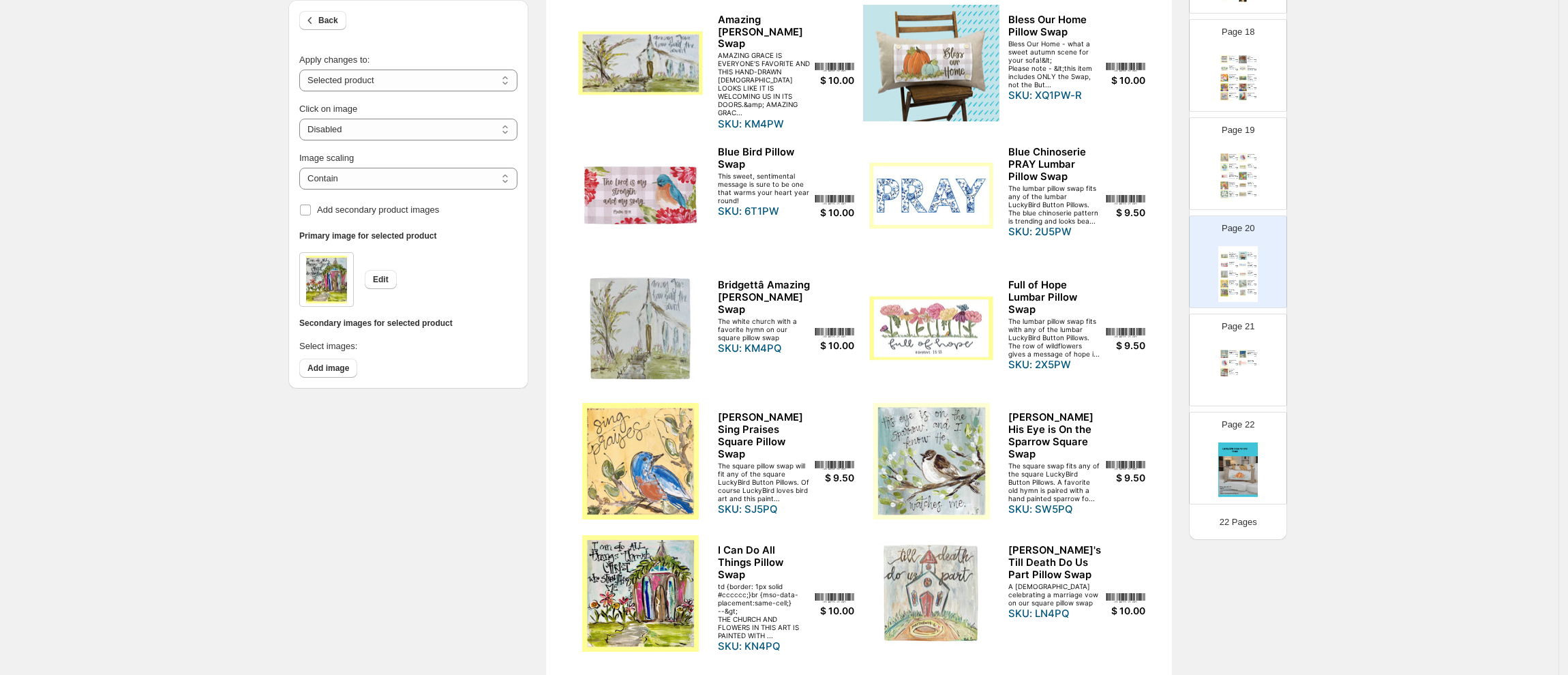 click on "Kristie Church Square Pillow Swap The square pillow swap fits any of the square LuckyBird Button Pillows. A beautiful church is the center of the painting with... SKU:  EC5PQ $ 9.50 Kristie Oh Holy Night Church Swap The artist gives us a beautiful fall hand-painted piece with the orange and white pumpkins and the sunflowers set against the... SKU:  ec5-PQ $ 10.00 Laura Cardinal Square Swap The cardinal is a special symbol of spirituality on the square pillow swap. SKU:  QK5-PQ $ 9.50 Proverbs 3:5 Pillow Swap Sometimes a simple Bible verse delivers the message you'd like to give, and this one has just the right flower bouquet to mak... SKU:  SU2PW $ 10.00 Restores My Soul Pillow Swap
td {border: 1px solid #cccccc;}br {mso-data-placement:same-cell;}
--&gt;
A VASE OF BRIGHT RED FLOWERS COULD WORK TO HELP RES... SKU:  LL4PQ $ 10.00" at bounding box center (1238, 372) 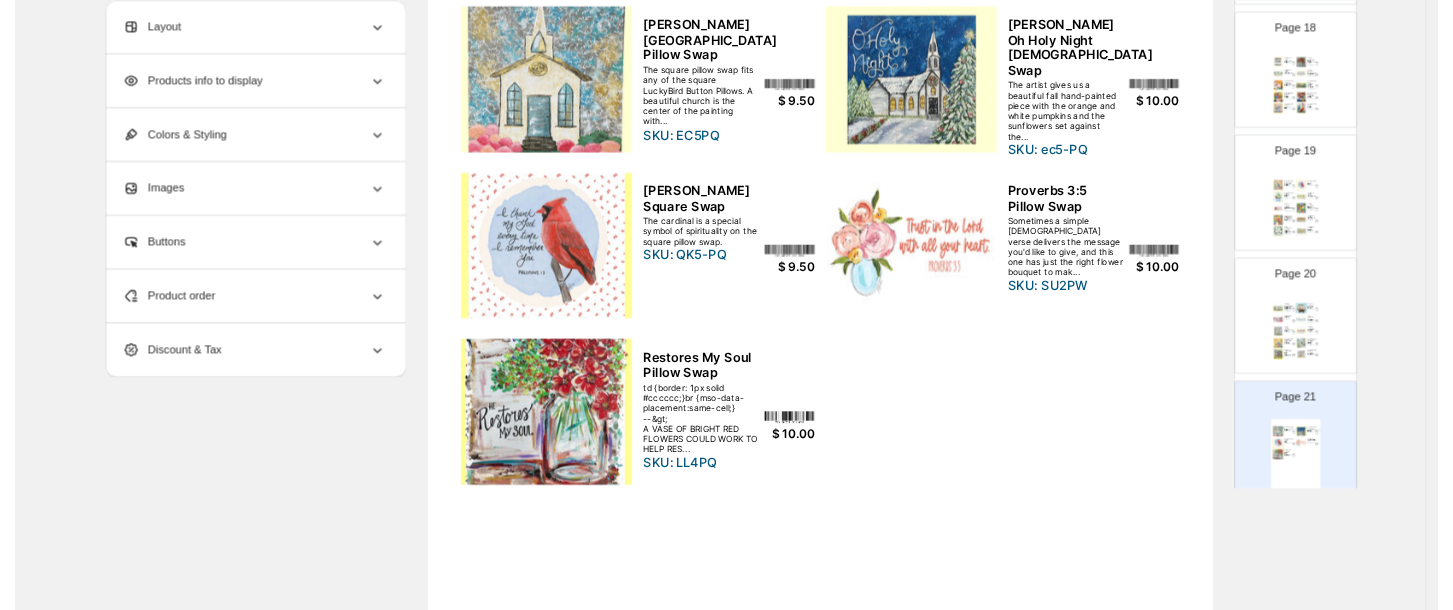 scroll, scrollTop: 2522, scrollLeft: 0, axis: vertical 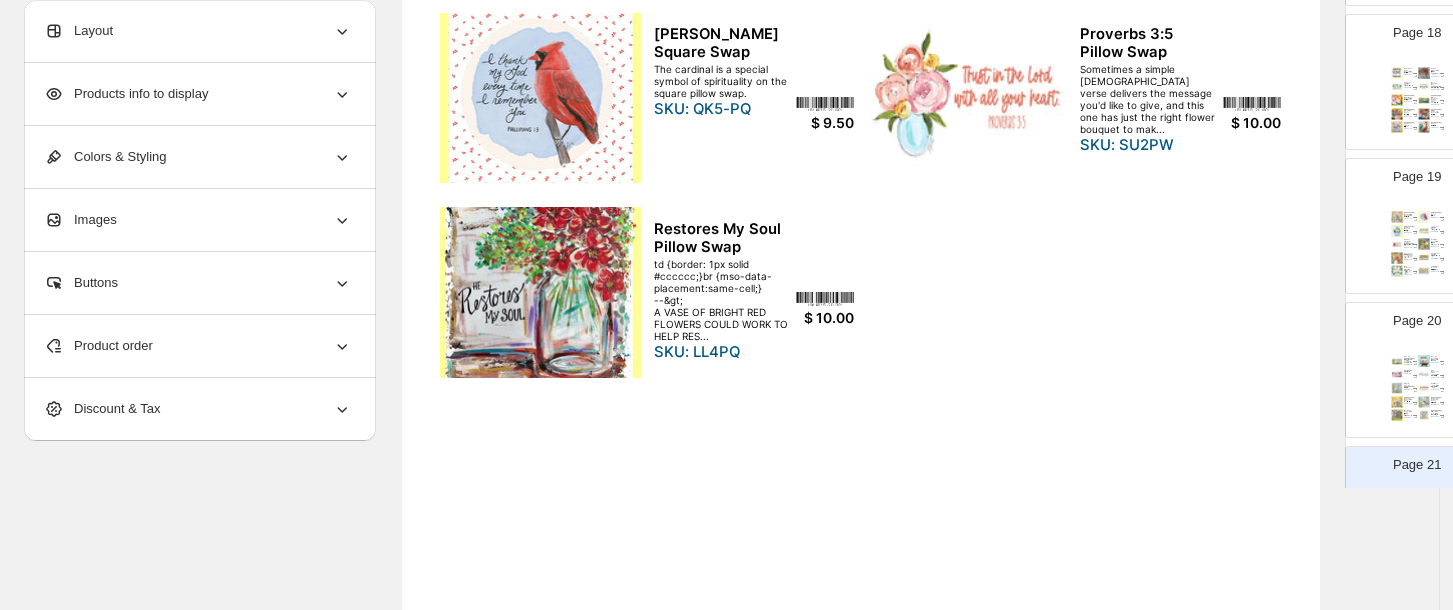 click on "td {border: 1px solid #cccccc;}br {mso-data-placement:same-cell;}
--&gt;
A VASE OF BRIGHT RED FLOWERS COULD WORK TO HELP RES..." at bounding box center (722, 300) 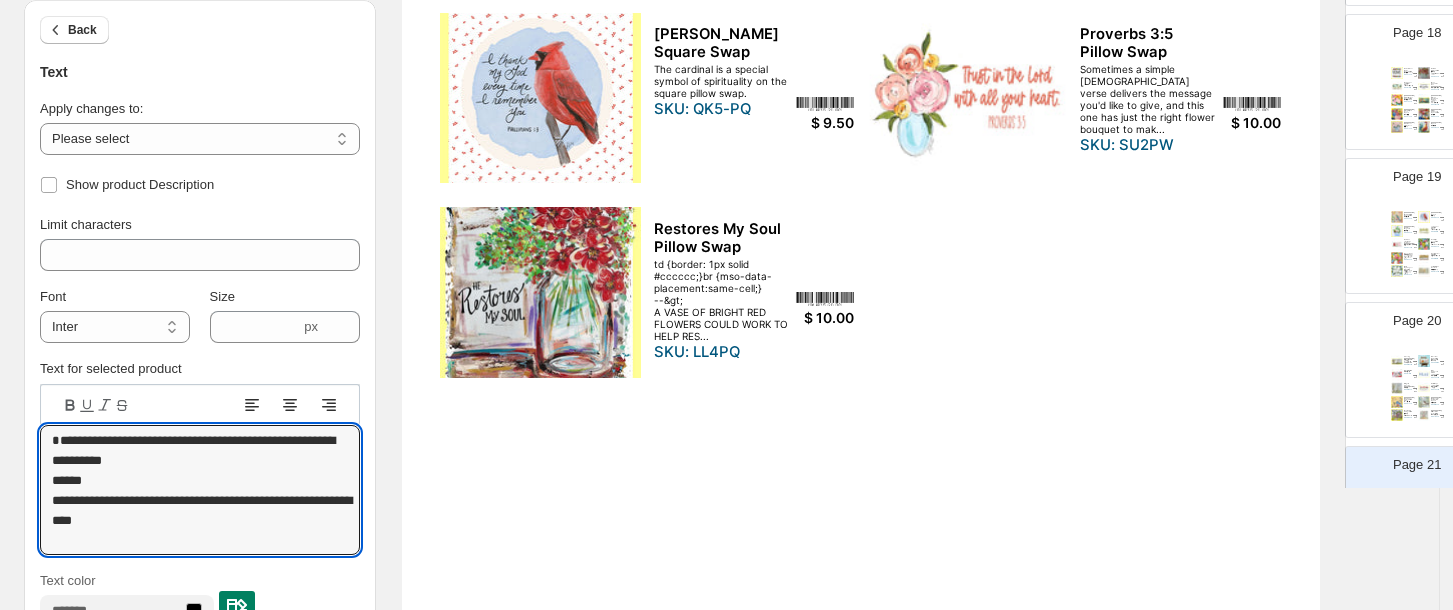 click on "**********" at bounding box center [200, 99] 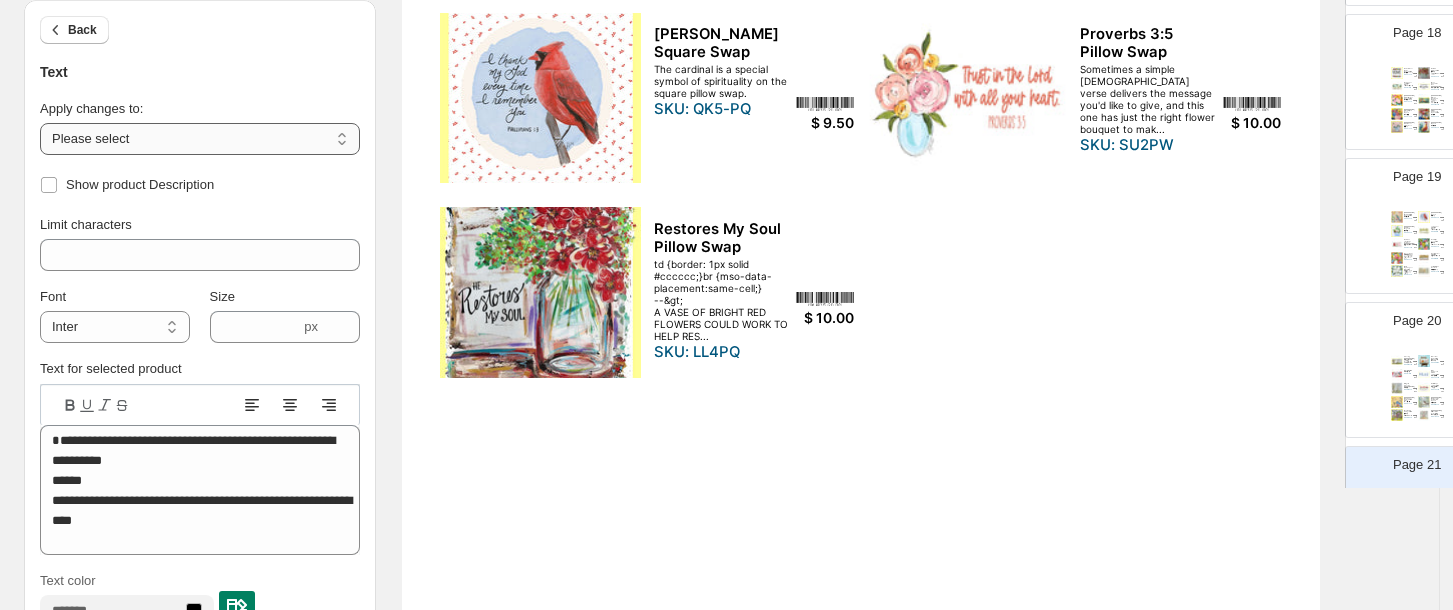 click on "**********" at bounding box center (200, 139) 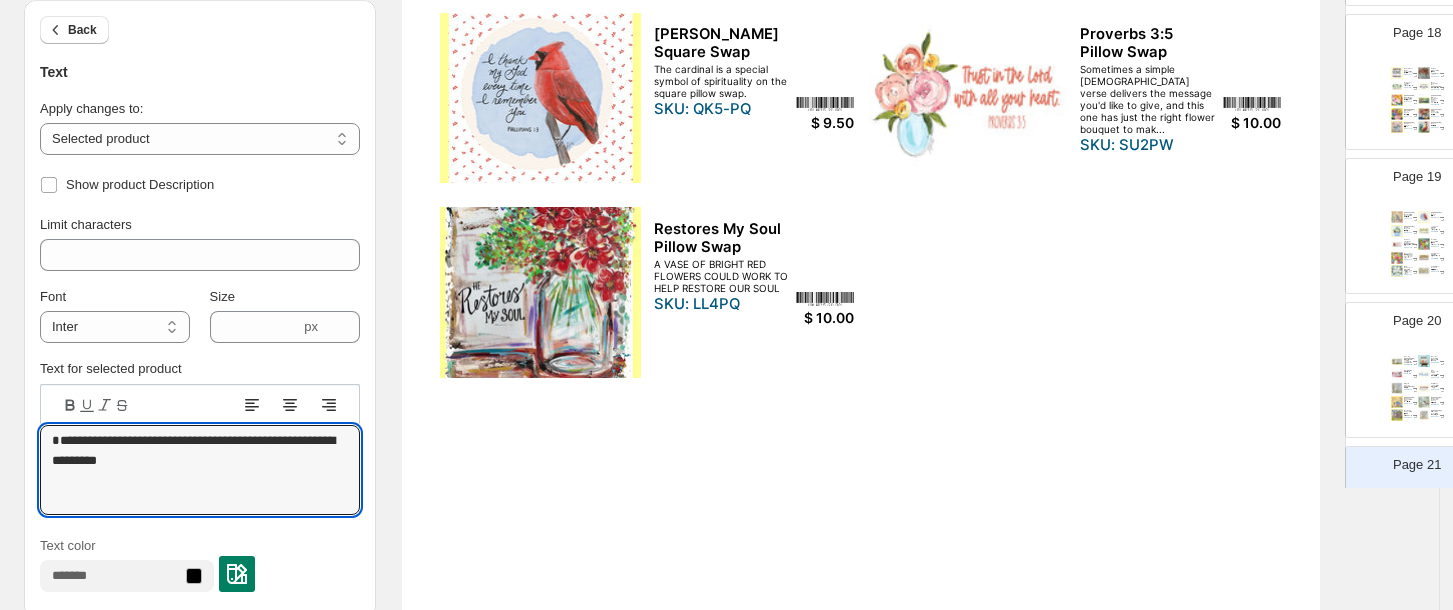 type on "**********" 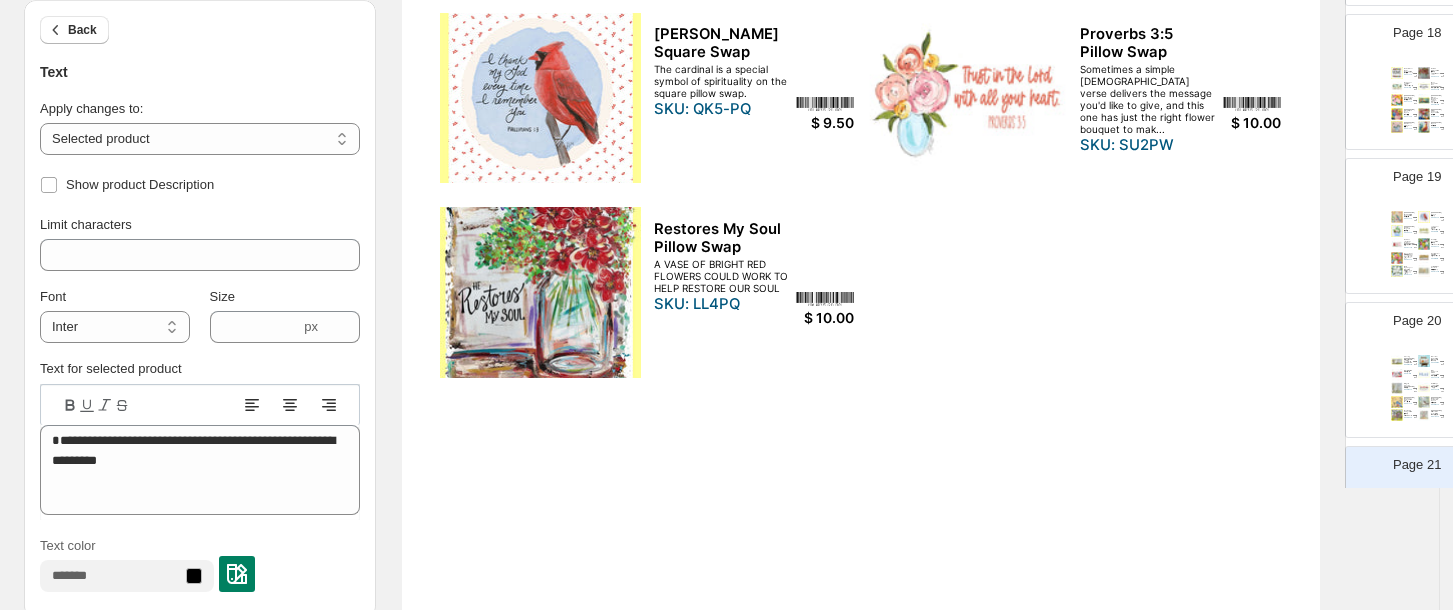 drag, startPoint x: 616, startPoint y: 500, endPoint x: 1115, endPoint y: 515, distance: 499.2254 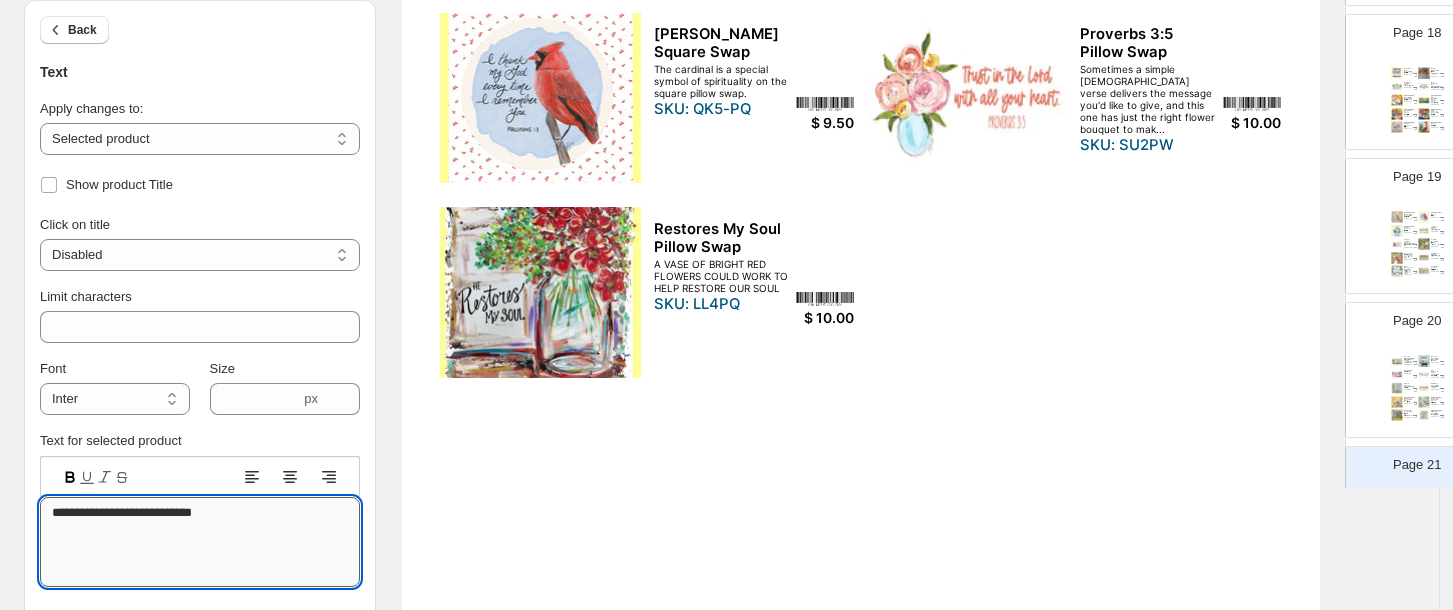 drag, startPoint x: 232, startPoint y: 516, endPoint x: 42, endPoint y: 511, distance: 190.06578 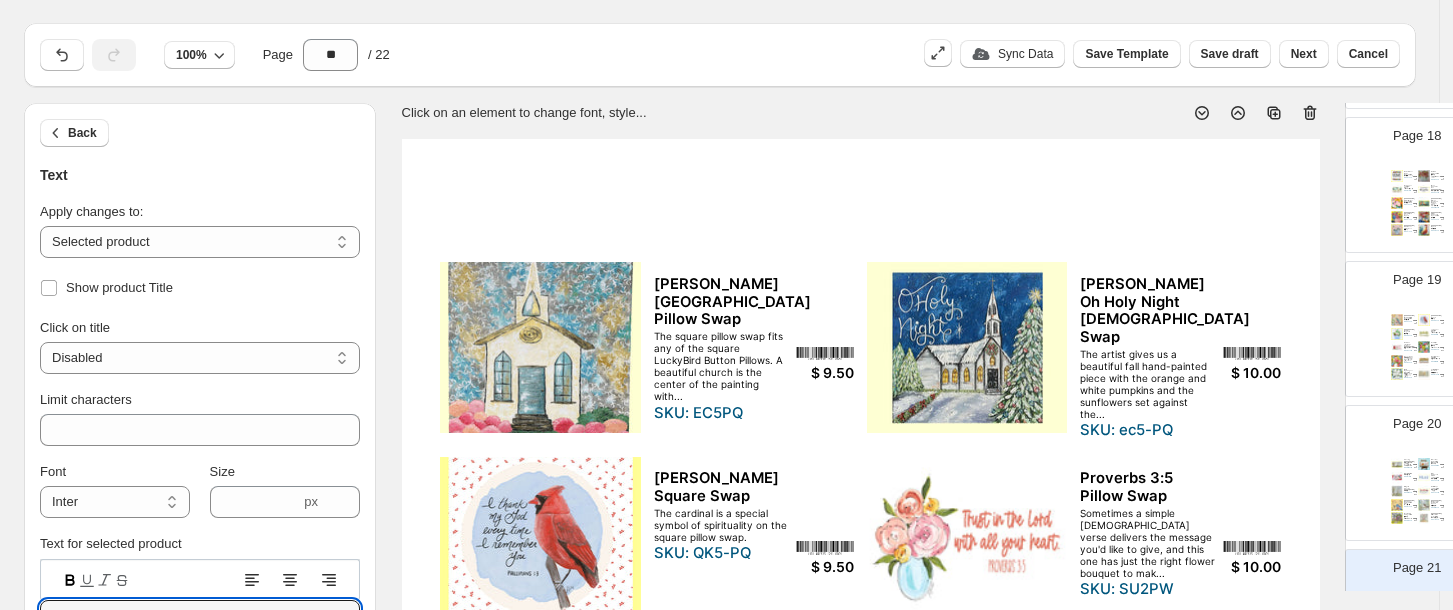 scroll, scrollTop: 43, scrollLeft: 0, axis: vertical 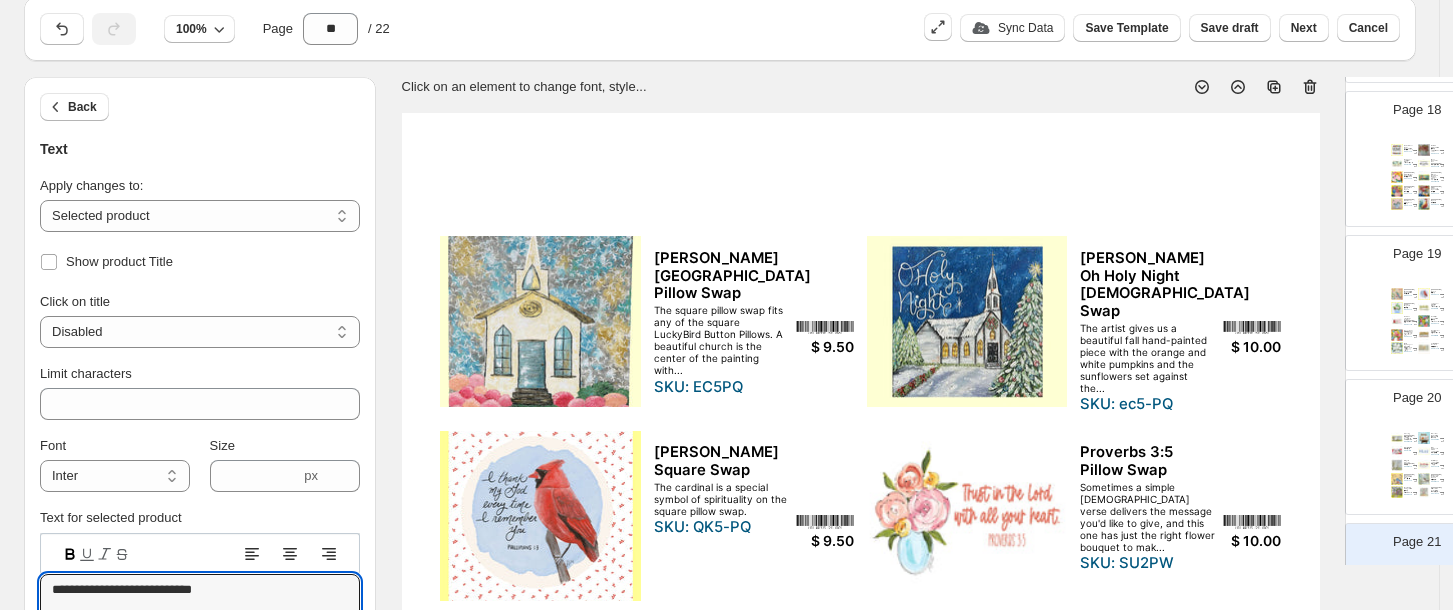 click on "Julia Flower Market Square Pillow Swap The square pillow swap fits any square LuckyBird Button Pillow. The bright bouquet of flowers from the local market will look... SKU:  ZA5PQ" at bounding box center [1410, 175] 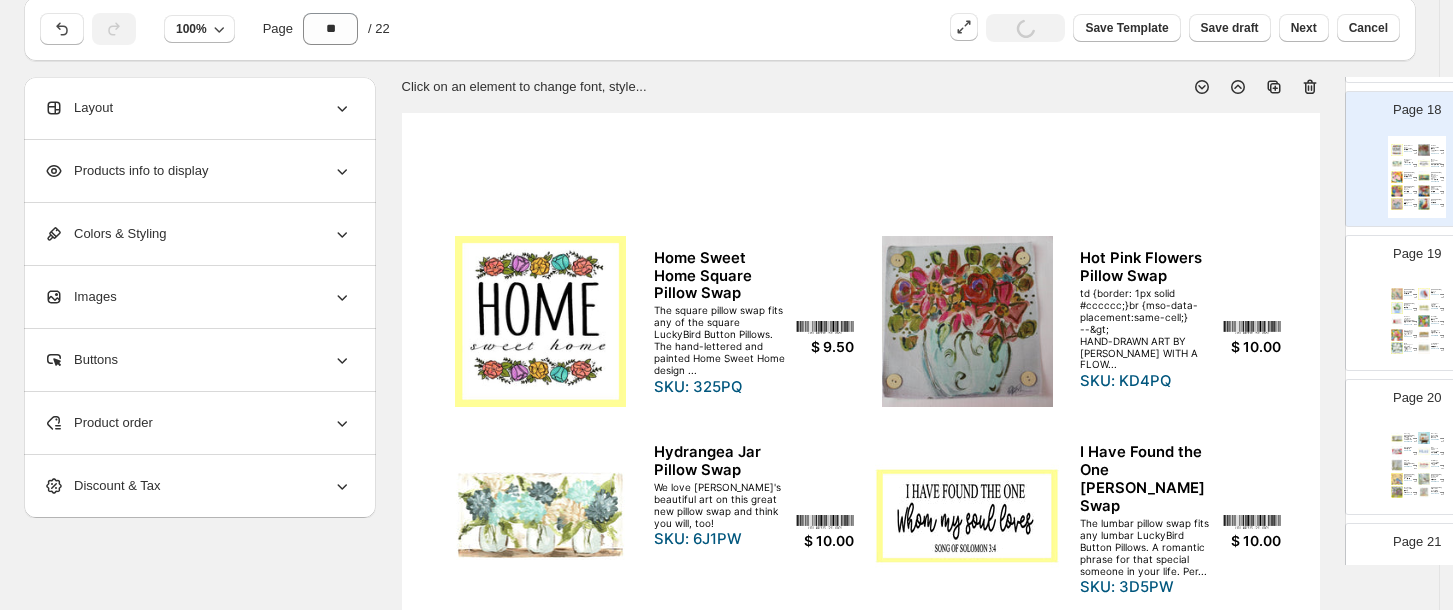 scroll, scrollTop: 43, scrollLeft: 35, axis: both 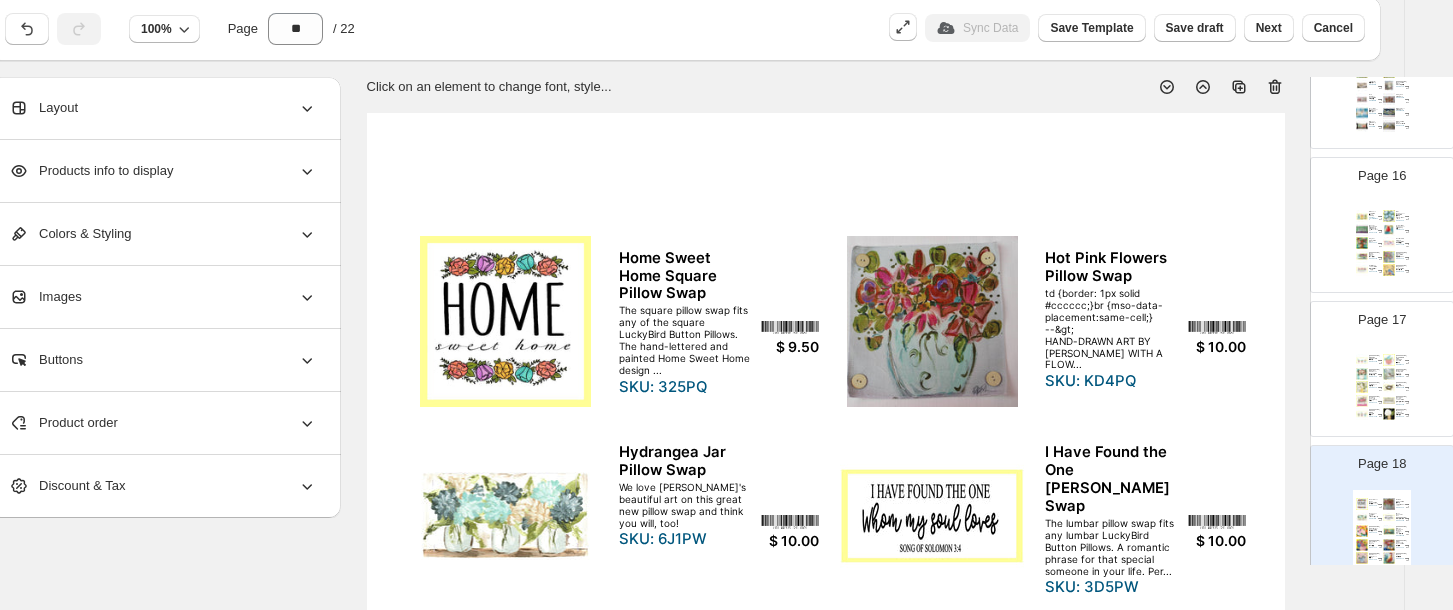 click at bounding box center (1389, 387) 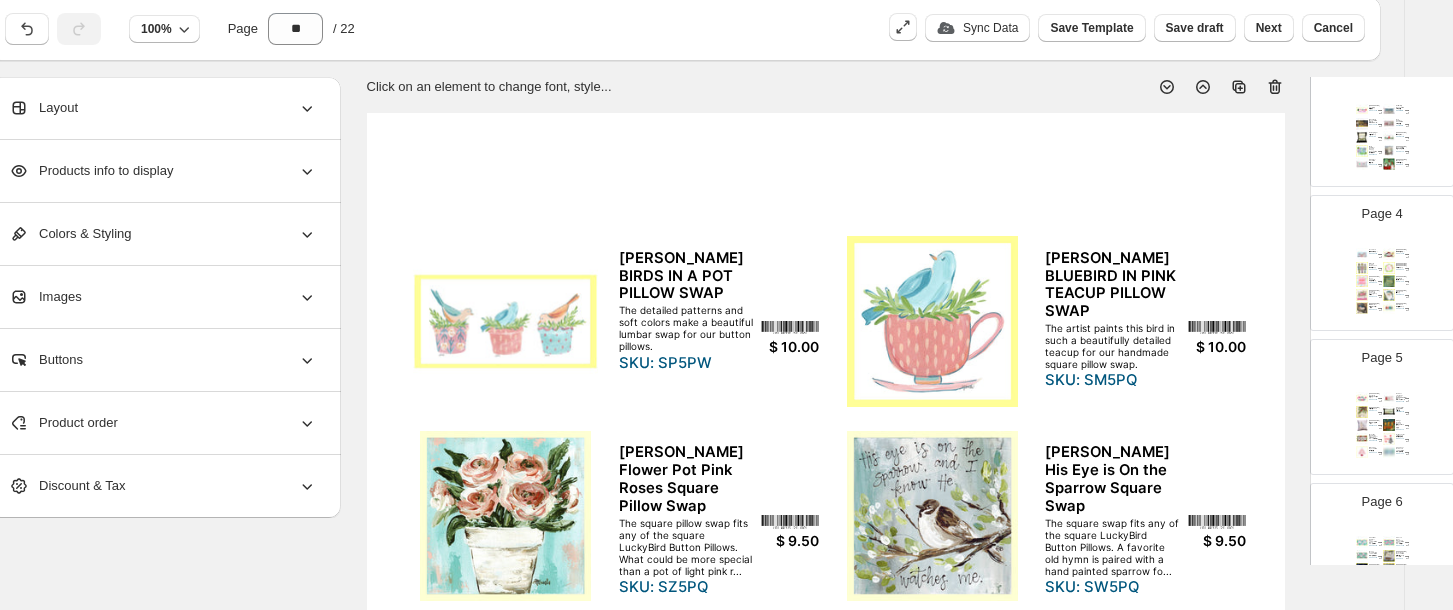 scroll, scrollTop: 408, scrollLeft: 0, axis: vertical 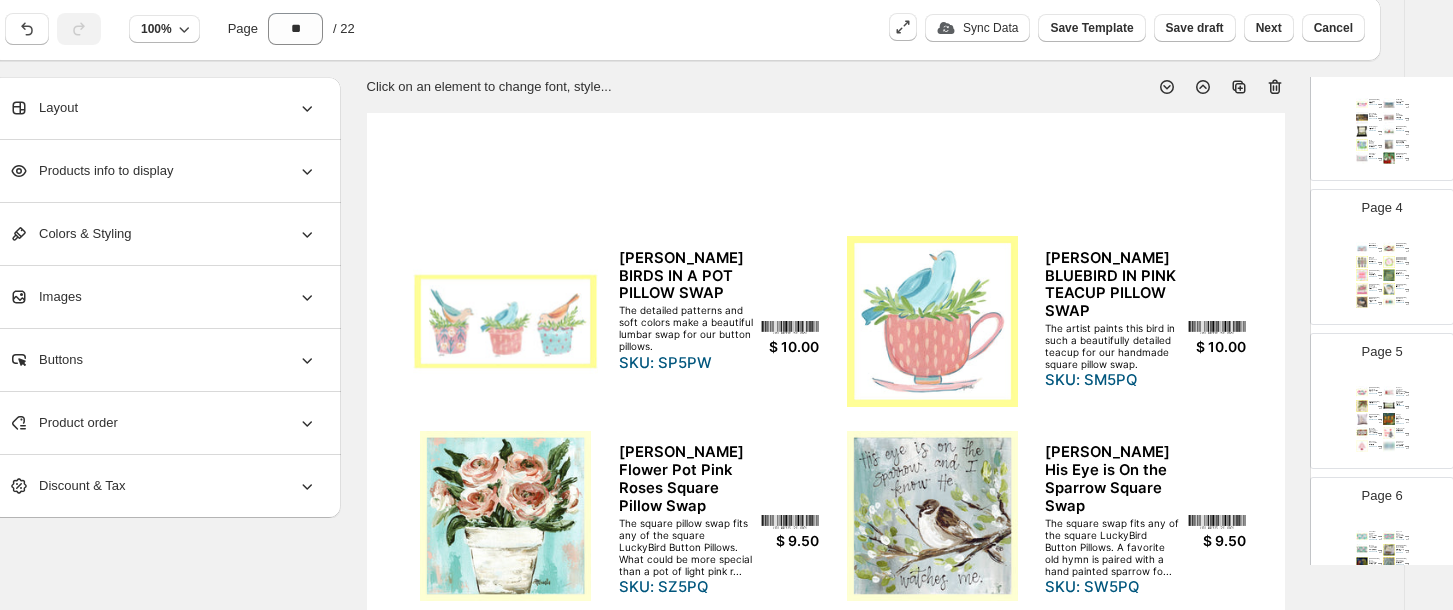 click at bounding box center (1362, 262) 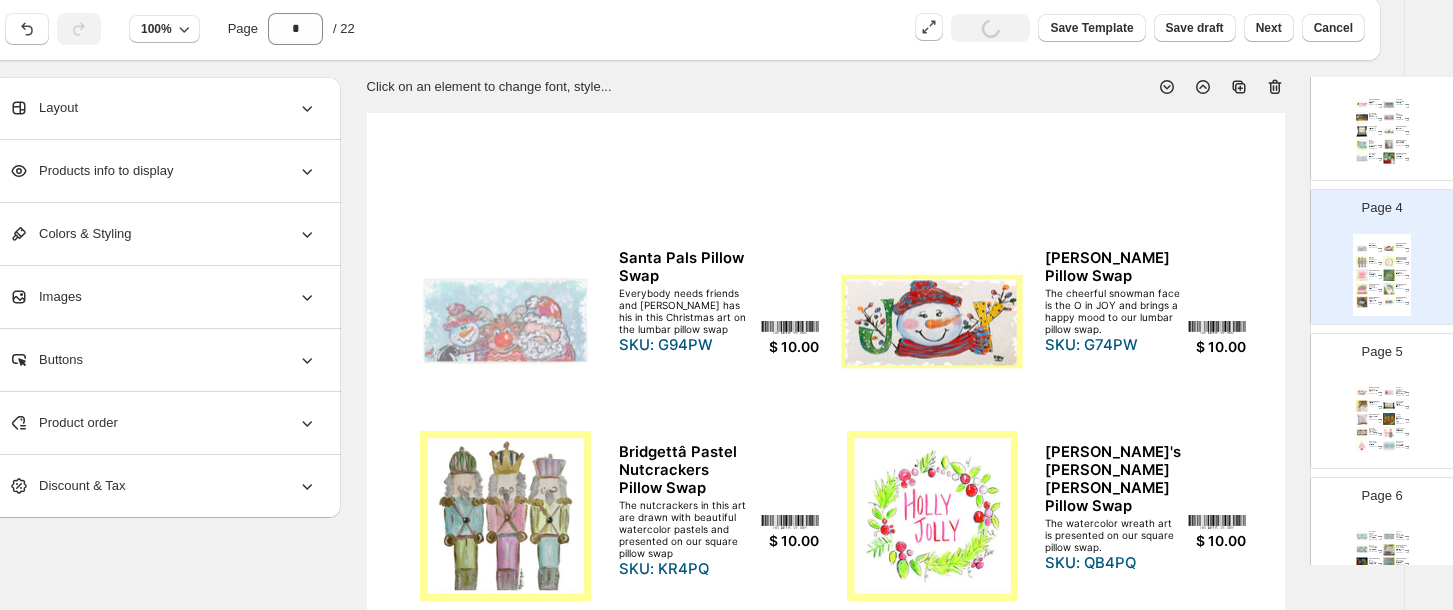 click on "Emmalee Just A Girl Swap This art points out some of the special things that girls love about Christmas in a special design on our lumbar pillow swap. SKU:  U25-PW $ 10.00 Full Nativity Scene Pillow Swap We love this beautiful message of this sweet Christmas art and hope it brings you joy this holiday season! SKU:  SW1PW $ 10.00 Black Gold Manger Pillow Swap A REGAL PALLET FOR THE FULL MANGER SCENE IN A LUMBAR SHAPE SKU:  LY4PW $ 10.00 Red Christmas Tractor Pillow Swap We love this beautiful message of this sweet Christmas art and hope it brings you joy this holiday season! SKU:  WB1PW $ 10.00 Oh Holy Night Pillow Swap The music of the holiday season is unlike any other at lifting spirits and brightening a mood. We hope this art helps, too! P... SKU:  S21PQ $ 10.00 Redbird Holly Pillow Swap The redbird sits proud on the branch of holly and berries on the lumbar pillow swap. SKU:  8H2PW $ 10.00 Merry Christmas Doodle Preppy Square Pillow Swap SKU:  3M5PQ $ 10.00 Merry Thelma Square Pillow Swap SKU:  9B2PQ" at bounding box center [1382, 131] 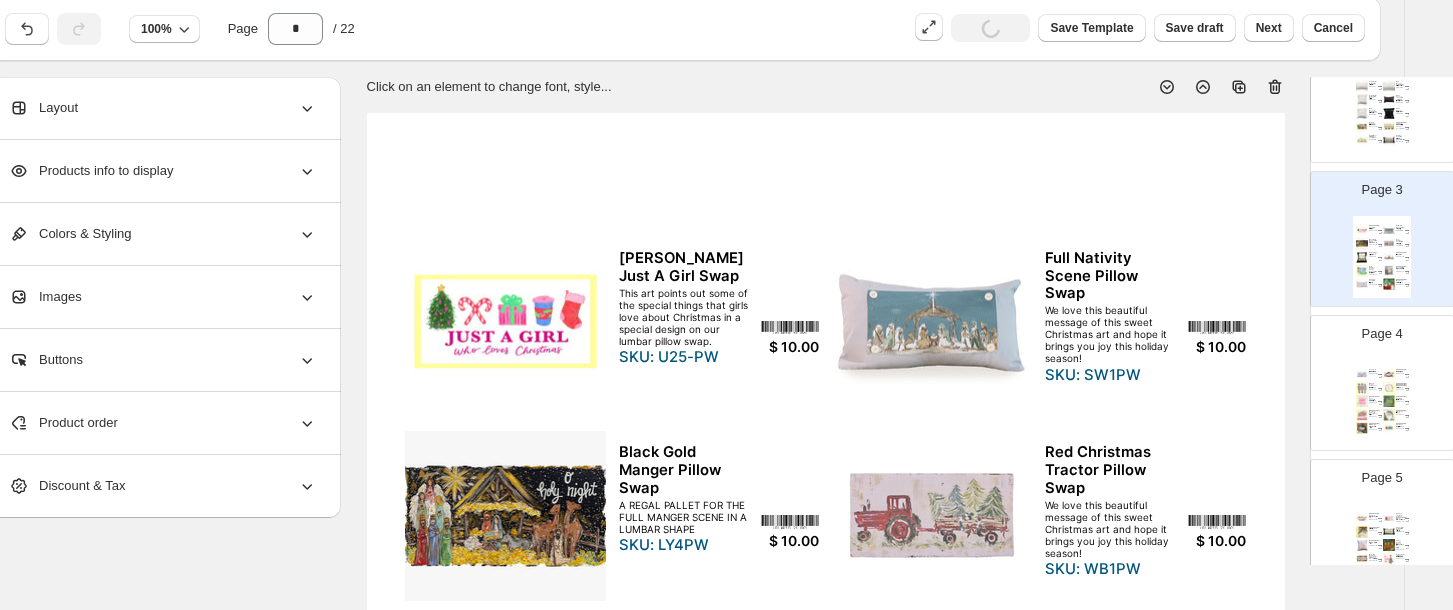 scroll, scrollTop: 236, scrollLeft: 0, axis: vertical 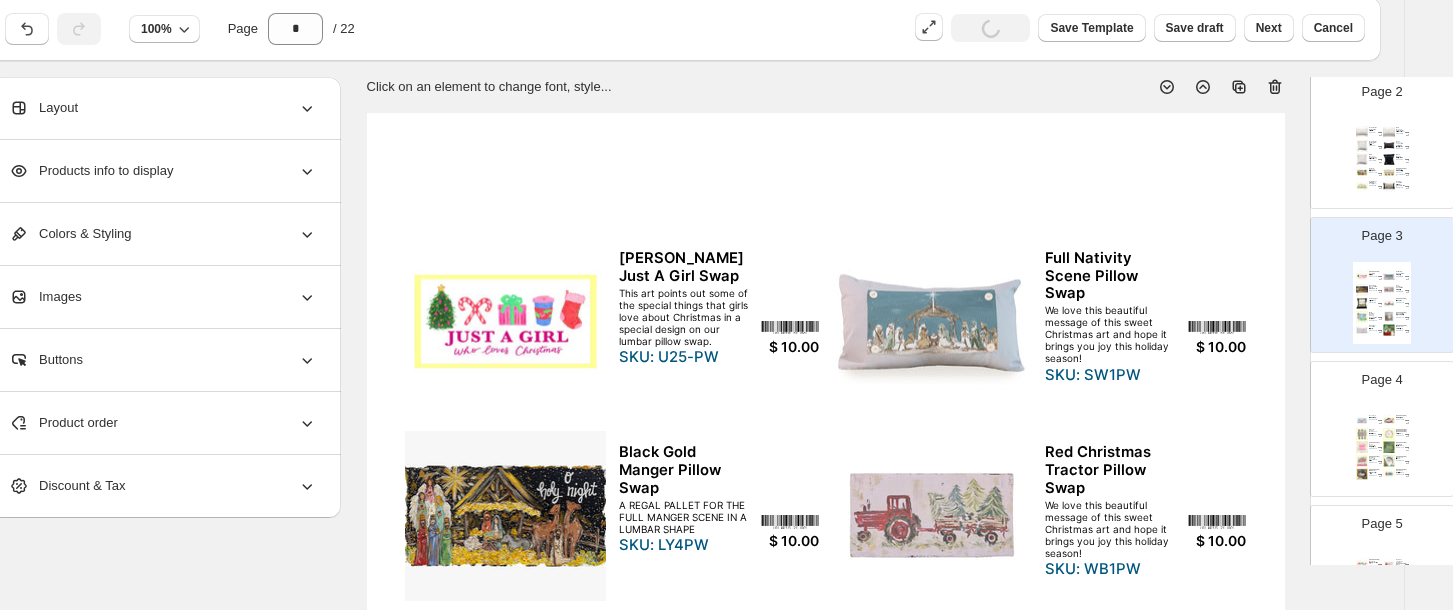 click on "The number one LuckyBird product since [DATE] - the square button pillow in a white washed cotton fabric. 18 x 18 inches" at bounding box center (1373, 159) 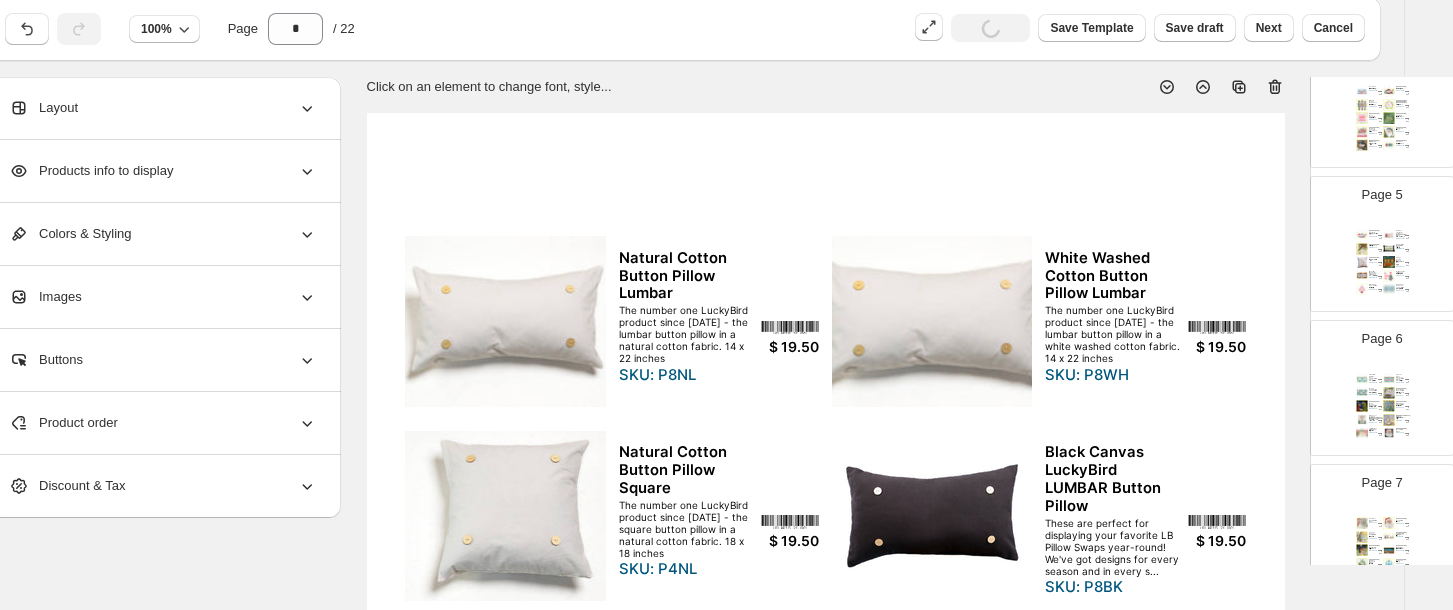 scroll, scrollTop: 597, scrollLeft: 0, axis: vertical 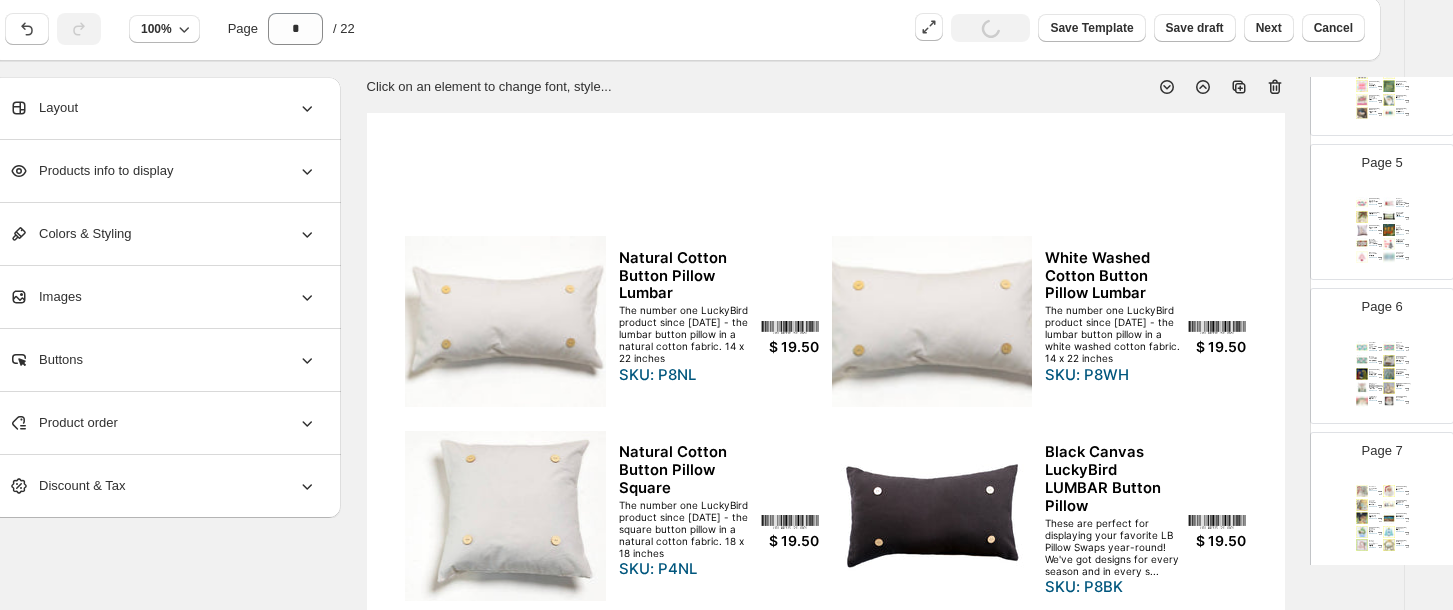 click on "Emmalee Deck The Halls Swap A Christmas carol that is so well known and gives us the spirit of Christmas either on our lumbar pillow swap. SKU:  U55-PW $ 10.00 No Place Like Home Cardinal Pillow Swap There's No Place Like Home For the Holidays. Our LuckyBird Button Pillows and Pillow Swaps have been a customer favorite sinc... SKU:  9C2PW $ 10.00 Joy Holly Pillow Swap We really can't get over the rustic vibe of this art, from the hand-written 'joy' to the textures and patterns Haley used to ... SKU:  SR2PQ $ 10.00 O Come All Ye Faithful Pillow Swap The music of the holiday season is unlike any other at lifting spirits and brightening a mood. We hope this art helps, too! P... SKU:  WM3PW $ 10.00 Joseph Mary Baby Pillow Swap HaleyÕs manger art is always a top seller and we believe this one is no different. Pillow Swaps have been a customer favorite... SKU:  WJ3PQ $ 10.00 Vintage Carolers Square Swap SKU:  4B5PQ $ 10.00 Make My Wish Come True Lumbar Pillow Swap SKU:  3H5PW $ 10.00 SKU:  3P5PQ $ 10.00 $ 10.00" at bounding box center [1382, 230] 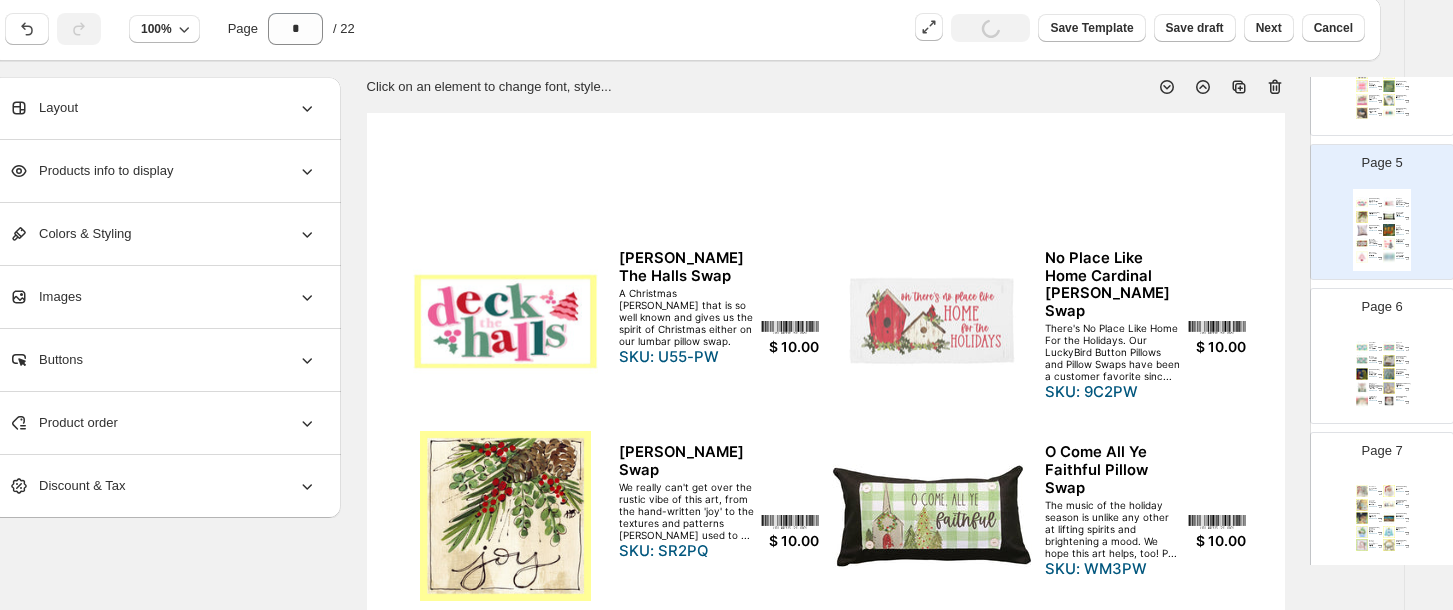 click at bounding box center [1380, 347] 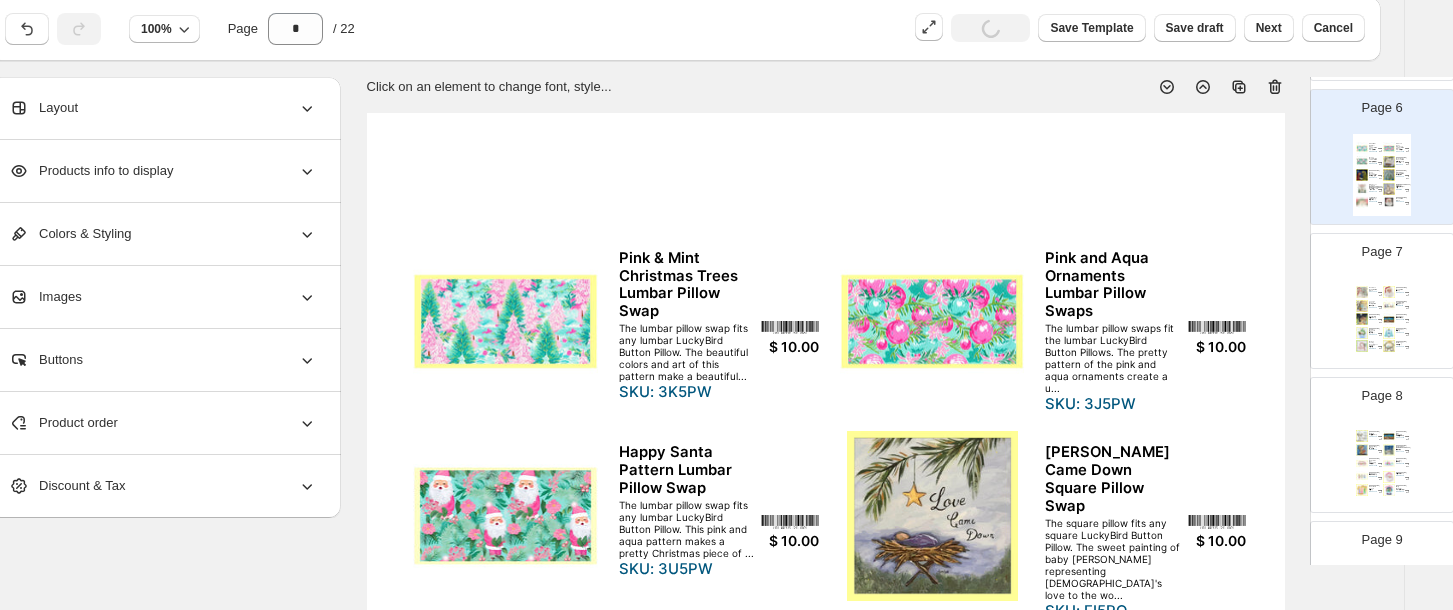 scroll, scrollTop: 854, scrollLeft: 0, axis: vertical 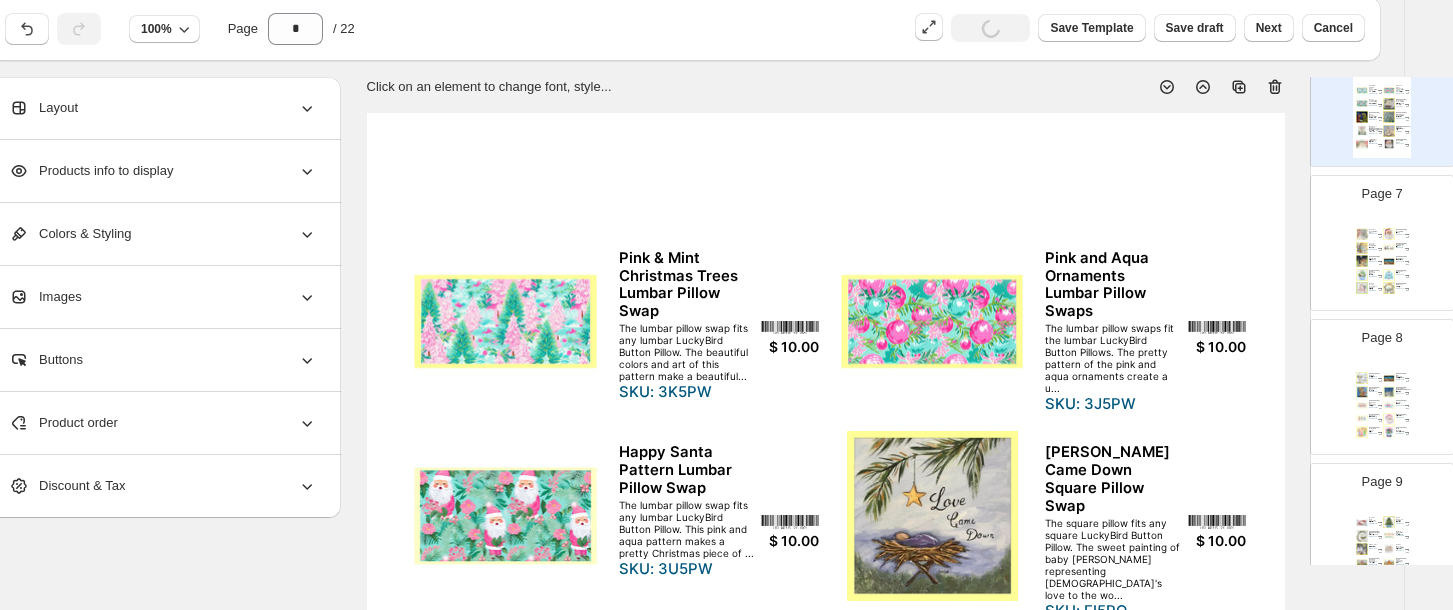 click on "Snowman Redbird Pillow Swap SKU:  704PQ $ 10.00 [PERSON_NAME]'s Santa Pillow Swap Just a beautiful hand-painted art featuring Santa on our square pillow swap SKU:  E94PQ $ 10.00 Jennieâ Square Nativity Pillow Swap This traditional nativity art by [PERSON_NAME] is featured on our square pillow swap SKU:  G84PQ $ 10.00 [PERSON_NAME]'s Acrylic Nativity Pillow Swap The Acryllic nativity design is a rendition of the full nativity scene on a lumbar pillow swap. SKU:  QI4PW $ 10.00 [PERSON_NAME]'s Night Nativity Pillow Swap The scene of the manger at night is a beautiful  design for the holidays on our square pillow swap. SKU:  QE4PQ $ 10.00 [PERSON_NAME]'s Glad Tidings Pillow Swap The Angels announced the birth of [PERSON_NAME] in this nativity art featured on our lumbar pillow swap. SKU:  E24PW $ 10.00 [PERSON_NAME] Christmas Magnolia Swap An unusually beautiful painting of the magnolia with hints of Christmas in the design on the square pillow swap SKU:  QQ5-PQ $ 10.00 [PERSON_NAME] Nutcracker Swap SKU:  QR5-PQ $ 10.00 Haleyâ Candy Cane Sweet Christmas Swap" at bounding box center [1382, 261] 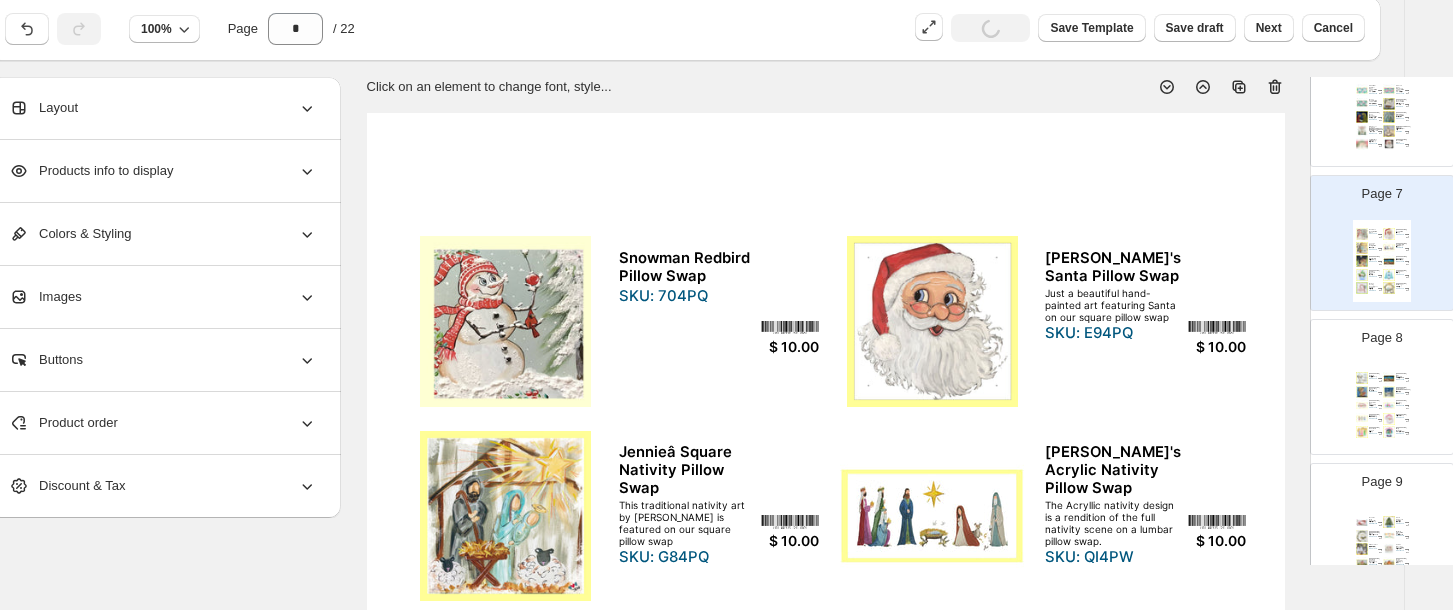 click on "What is better on a cold winter night than a cup of hot chocolate at home? This art is printed on our lumbar pillow swap." at bounding box center (1373, 406) 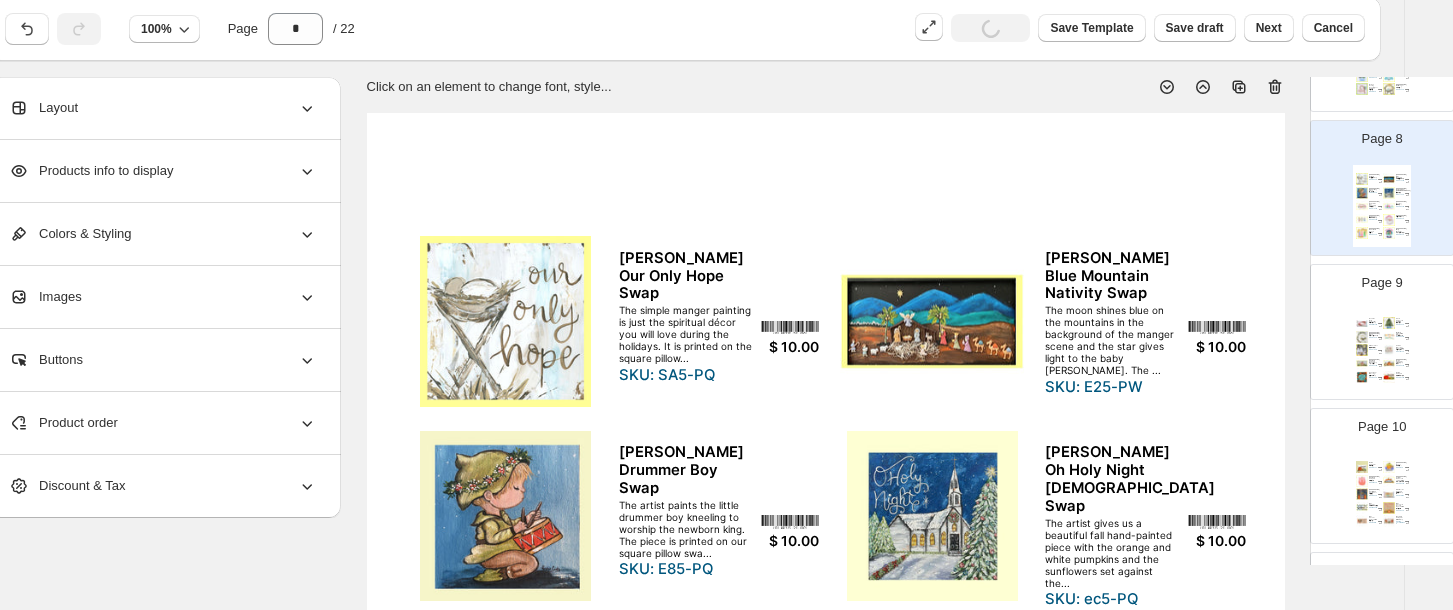 scroll, scrollTop: 1104, scrollLeft: 0, axis: vertical 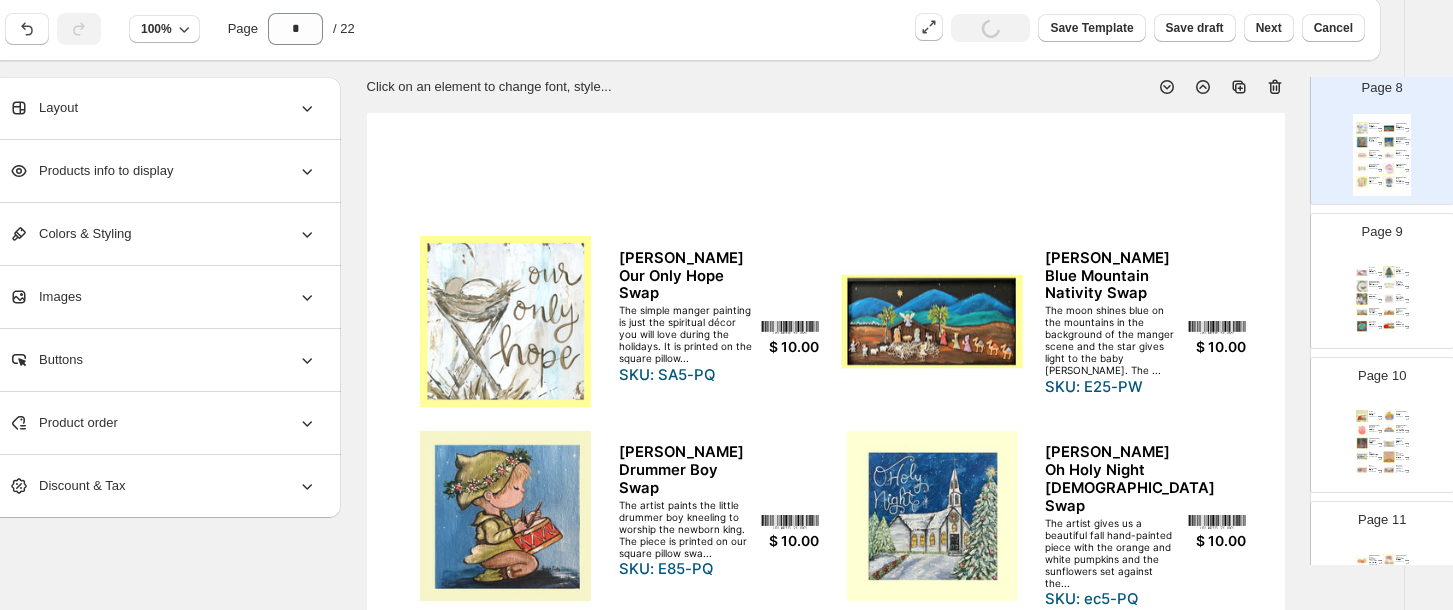 click on "Deck the Halls Poinsettias Pillow Swap Deck the halls with poinsettias, fa la la la la, la la la la! A perfect pillow swap for your favorite square button pillow! SKU:  SM2PW $ 10.00 Tree in Chinoserie Pot Pillow Swap The ever-popular chinoiserie pattern makes for a design element we love seeing in our art - this Christmas tree is a perfect ... SKU:  6G3PQ $ 10.00 Bridgett's Holly Manger Pillow Swap The Baby Jesus lays under the gold stars hung by holly on this square swap design in the Traditional Palette SKU:  K23PQ $ 10.00 My Merry Place Pillow Swap This lumbar swap deserves to be in a special place in the home for the holidays since it proclaims it to be MY MERRY PLACE. SKU:  3K3PW $ 10.00 3 Ghosts Cat Pillow Swap Fun Halloween art for ghost &amp; cat lovers everywhere!! Attach to our awesome square button pillow and TA-DA - you have dec... SKU:  GL4PQ $ 10.00 Autumn Blessings Square Pillow Swap SKU:  2W2PQ $ 10.00 Bridgett Pink Bow Pumpkin Group Swap SKU:  KE5-PW $ 10.00 SKU:  KX4PW $ 10.00 SKU:  6U3PQ" at bounding box center (1382, 299) 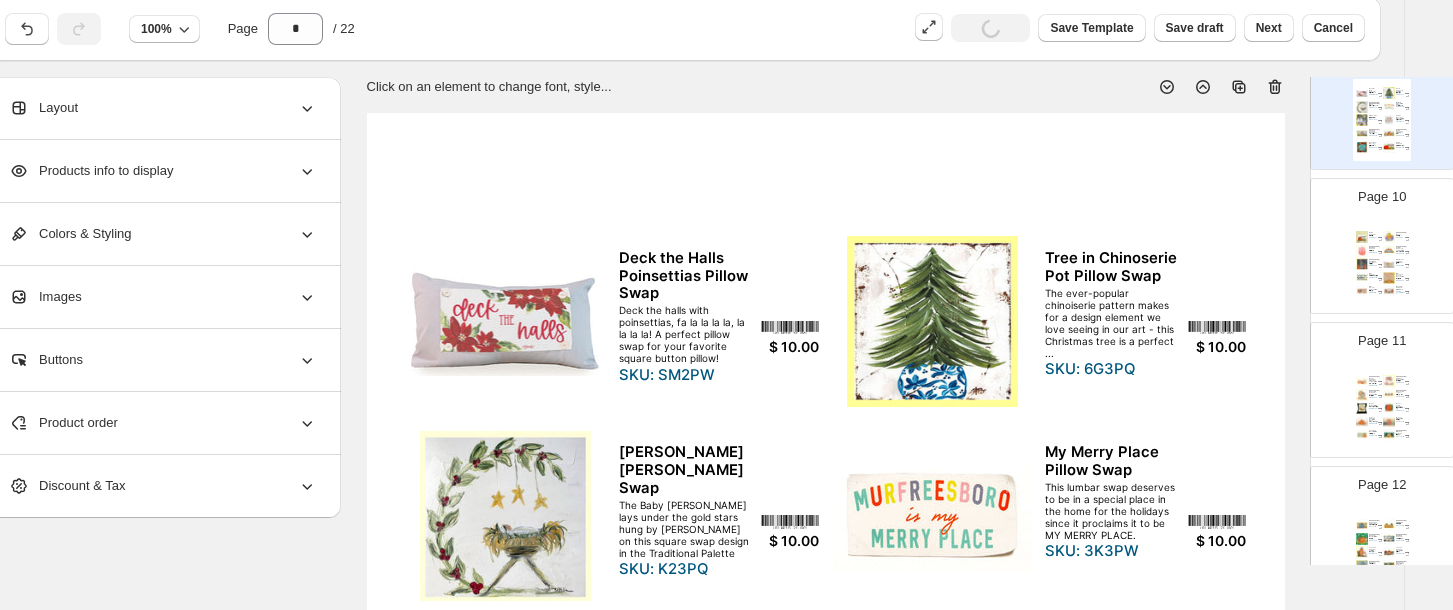 scroll, scrollTop: 1336, scrollLeft: 0, axis: vertical 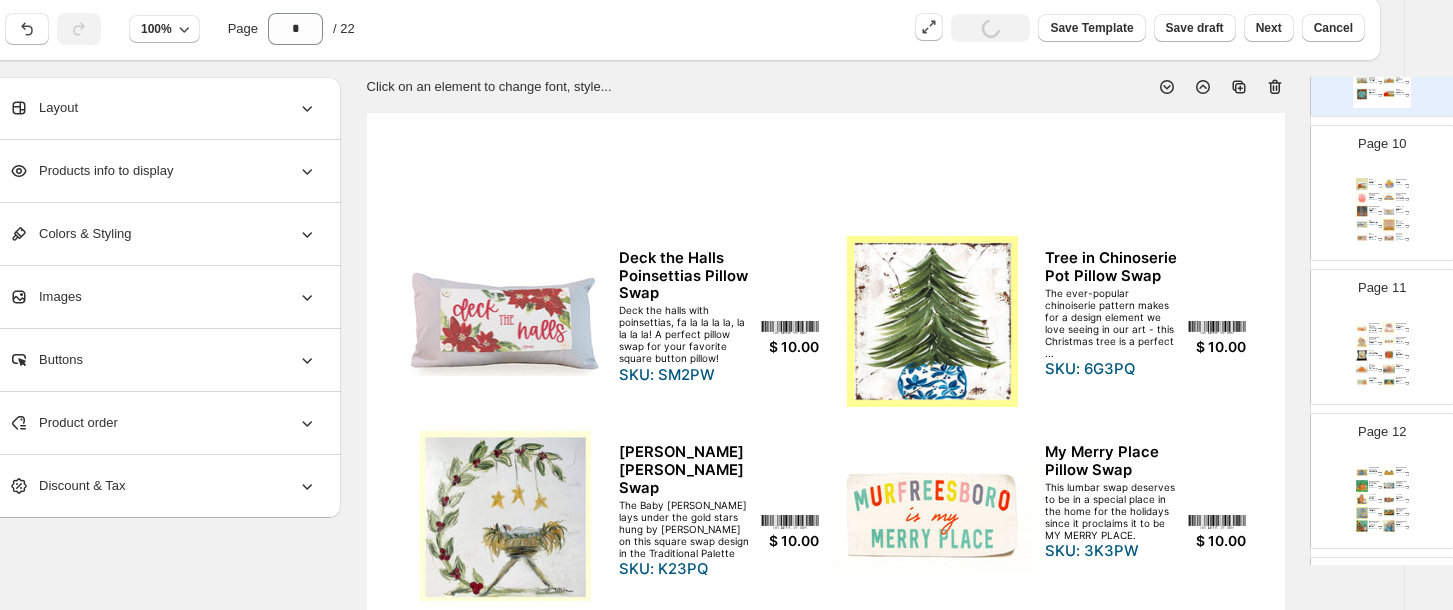 click at bounding box center (1389, 211) 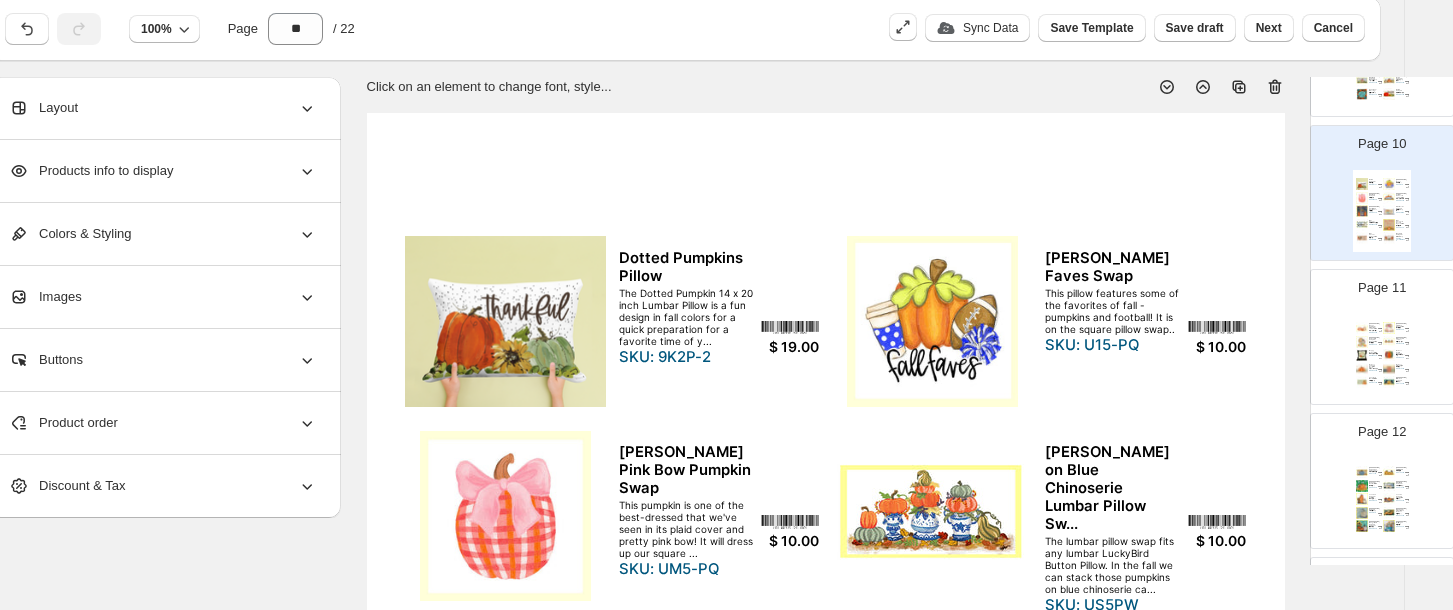 click on "Dotted Pumpkins Pillow" at bounding box center (687, 268) 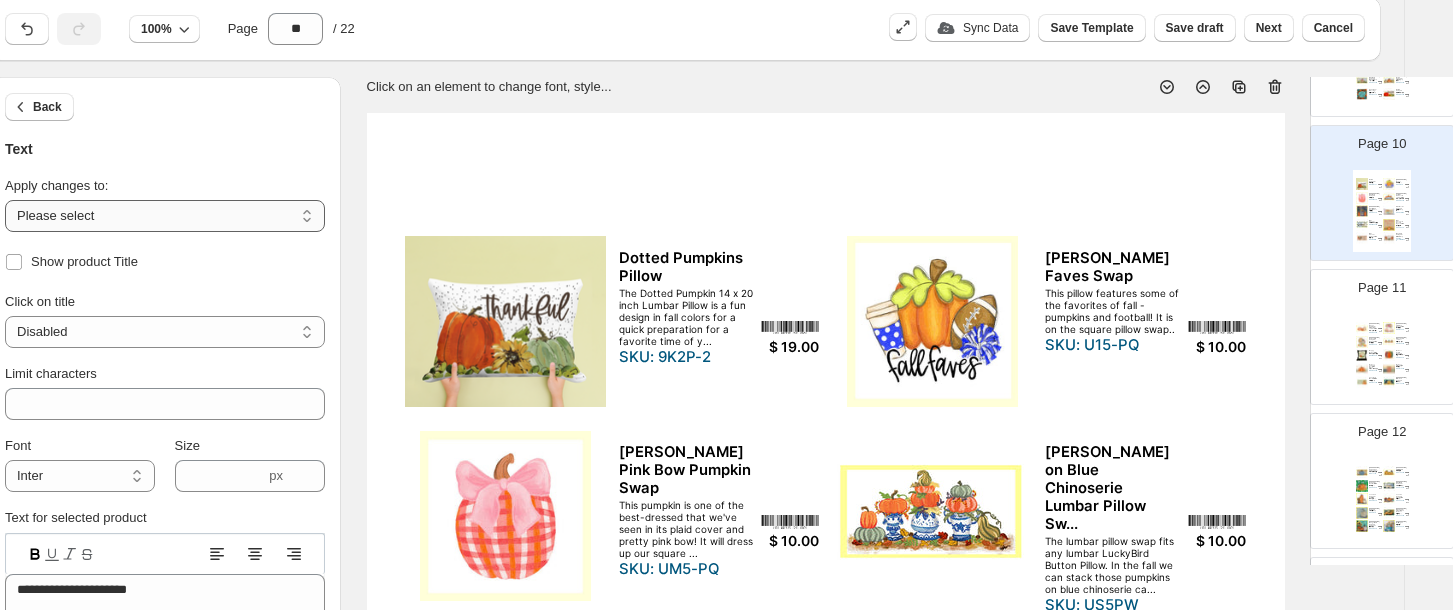 click on "**********" at bounding box center (165, 216) 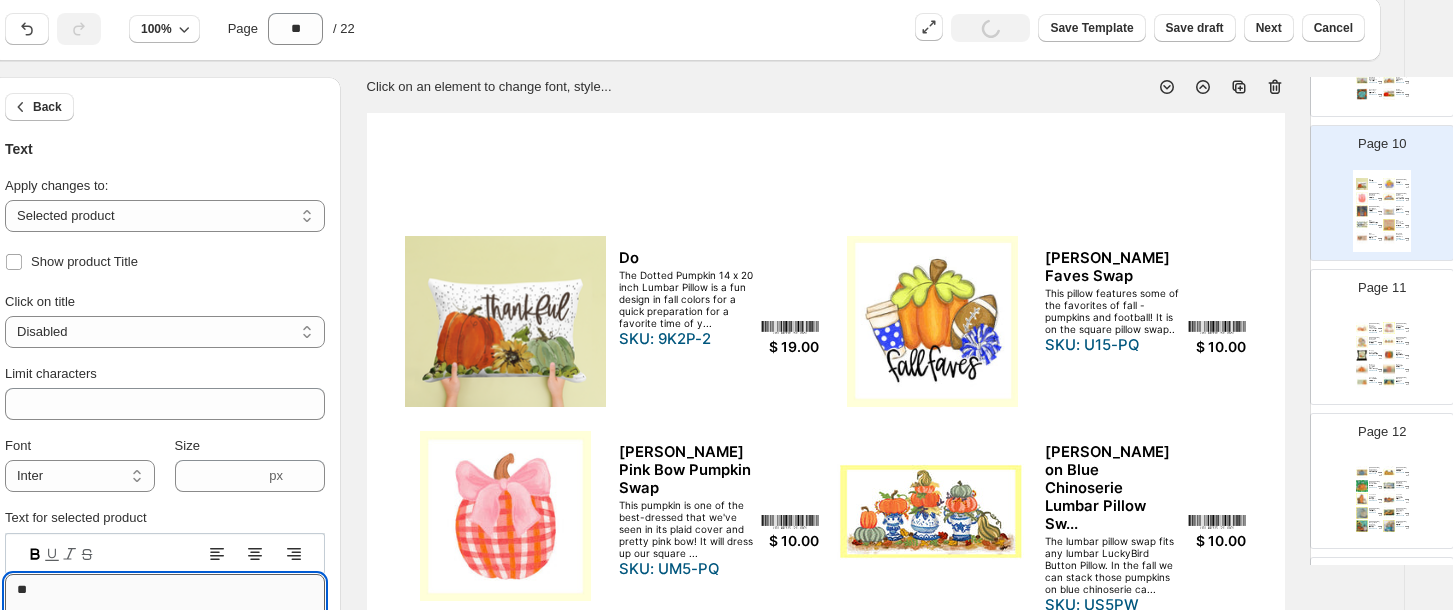 type on "*" 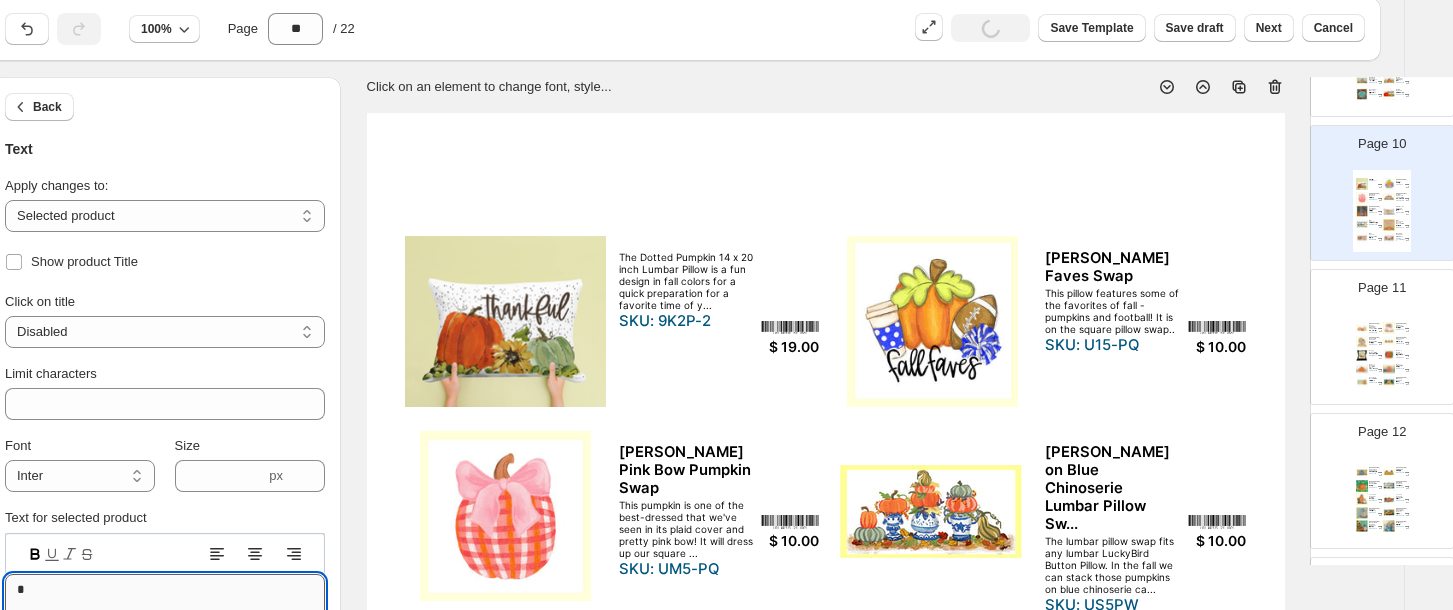 paste on "**********" 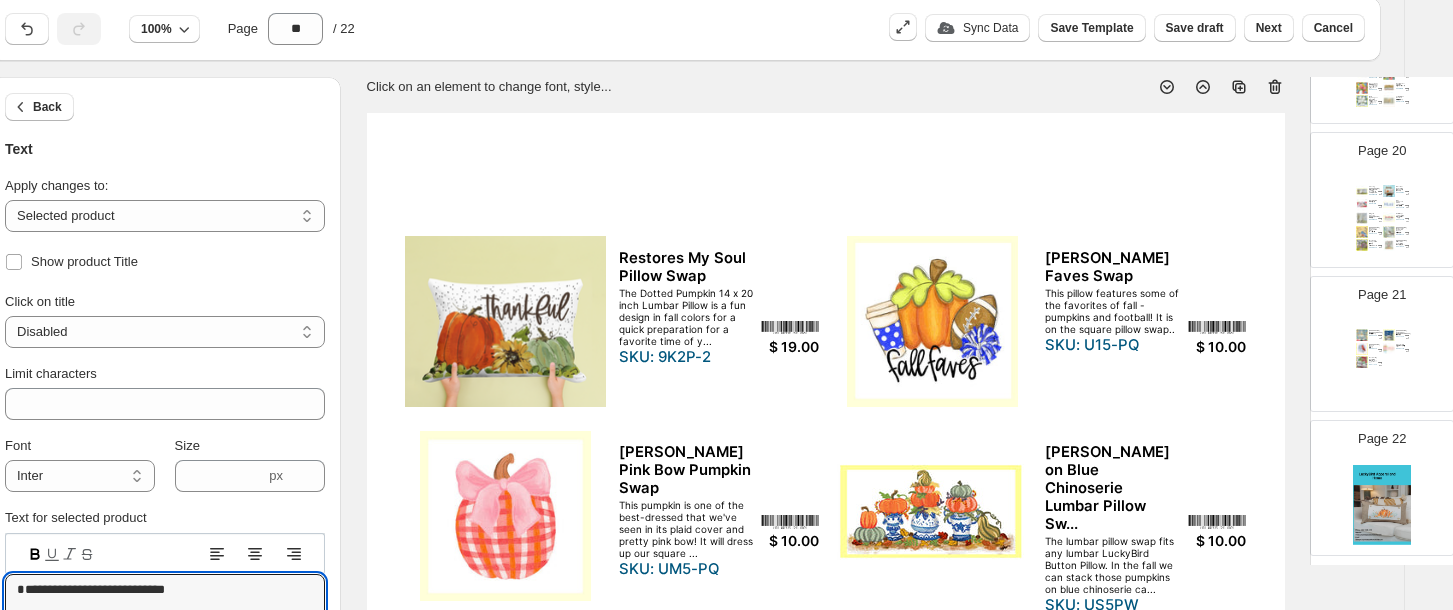 scroll, scrollTop: 2796, scrollLeft: 0, axis: vertical 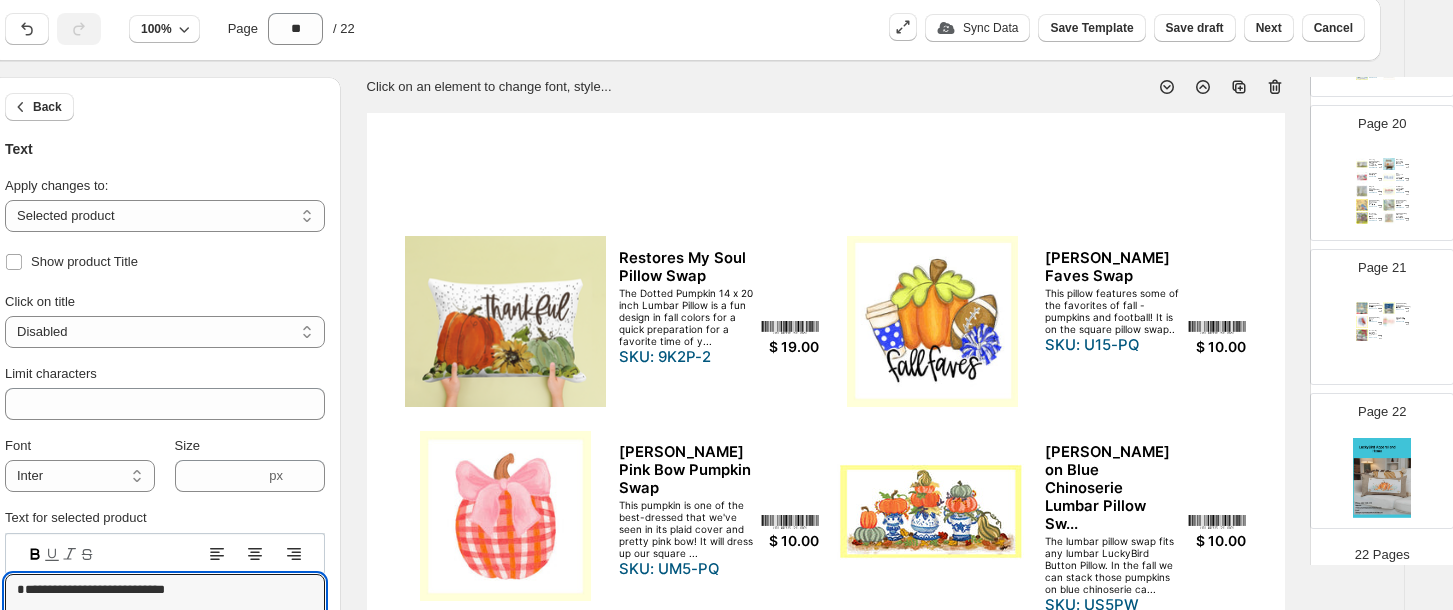 click on "Kristie Church Square Pillow Swap The square pillow swap fits any of the square LuckyBird Button Pillows. A beautiful church is the center of the painting with... SKU:  EC5PQ $ 9.50 Kristie Oh Holy Night Church Swap The artist gives us a beautiful fall hand-painted piece with the orange and white pumpkins and the sunflowers set against the... SKU:  ec5-PQ $ 10.00 Laura Cardinal Square Swap The cardinal is a special symbol of spirituality on the square pillow swap. SKU:  QK5-PQ $ 9.50 Proverbs 3:5 Pillow Swap Sometimes a simple Bible verse delivers the message you'd like to give, and this one has just the right flower bouquet to mak... SKU:  SU2PW $ 10.00 Restores My Soul Pillow Swap
A VASE OF BRIGHT RED FLOWERS COULD WORK TO HELP RESTORE OUR SOUL SKU:  LL4PQ $ 10.00" at bounding box center [1382, 335] 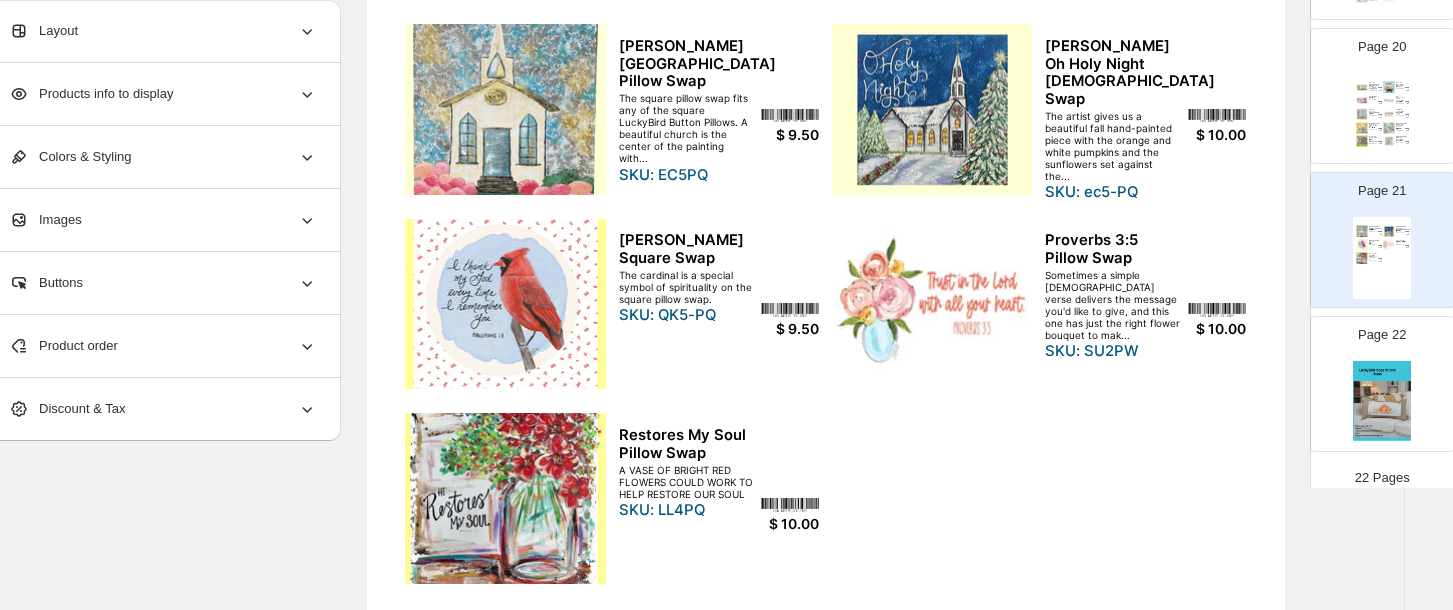 scroll, scrollTop: 259, scrollLeft: 35, axis: both 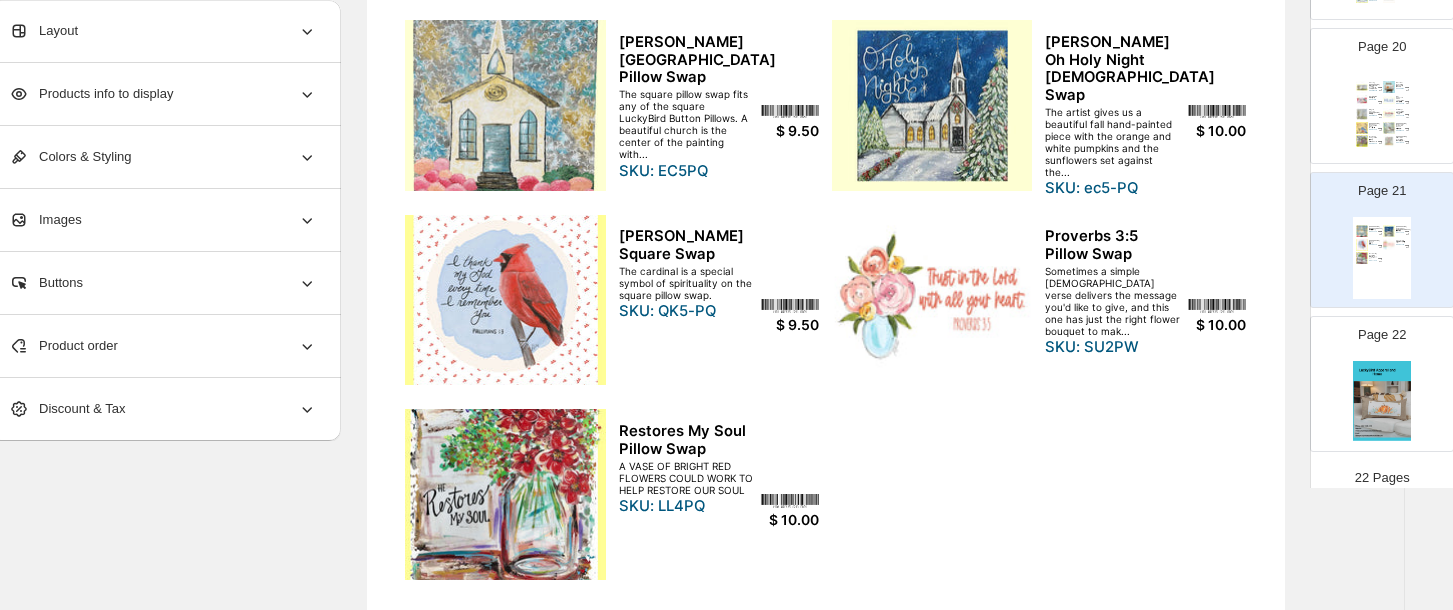 click on "A VASE OF BRIGHT RED FLOWERS COULD WORK TO HELP RESTORE OUR SOUL" at bounding box center (687, 478) 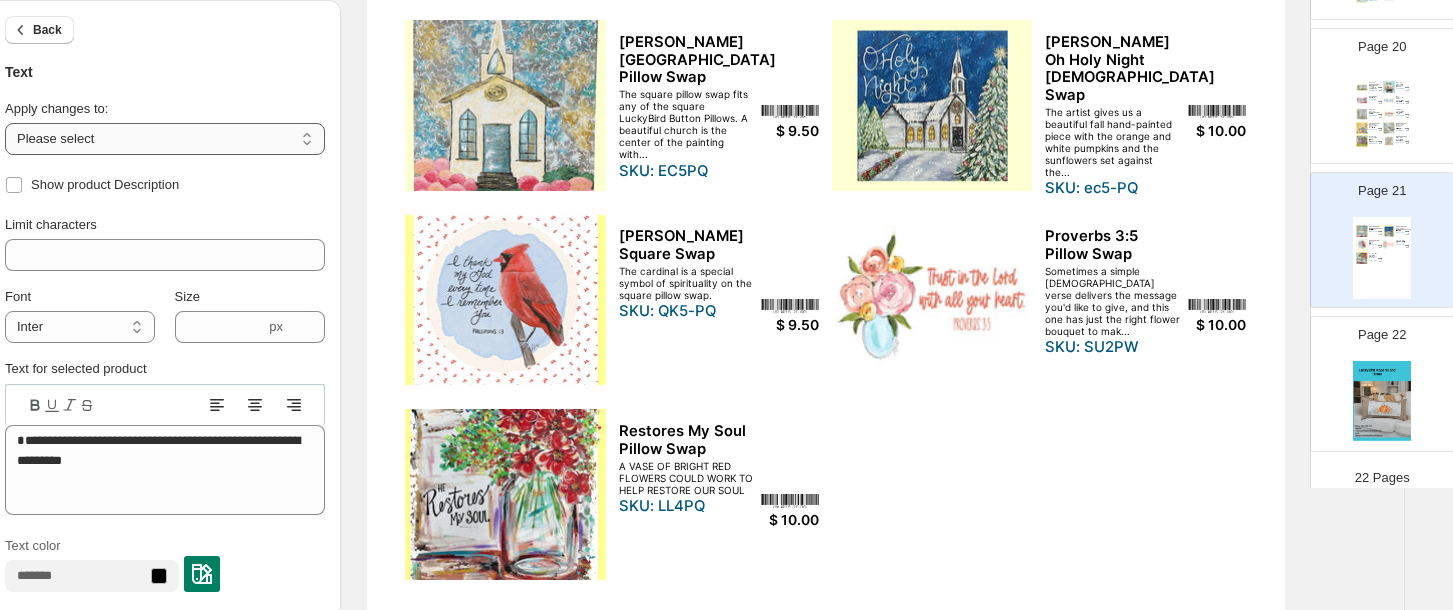 click on "**********" at bounding box center [165, 139] 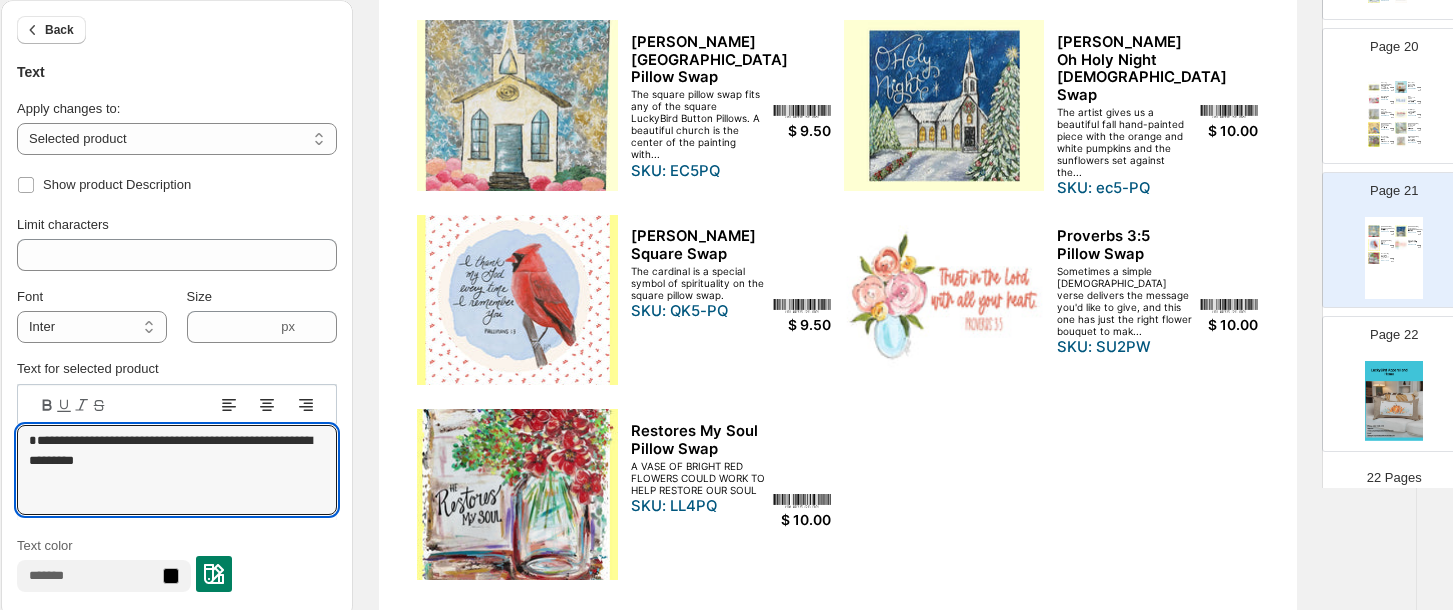 scroll, scrollTop: 259, scrollLeft: 0, axis: vertical 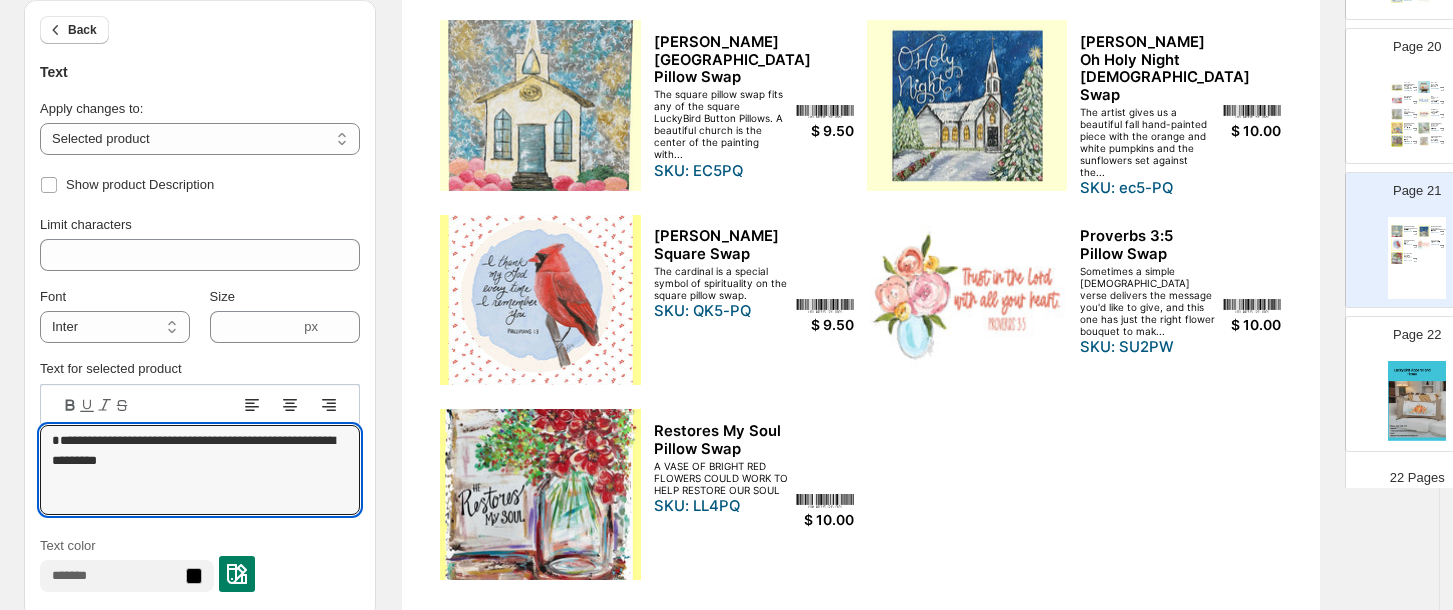 drag, startPoint x: 198, startPoint y: 477, endPoint x: 32, endPoint y: 460, distance: 166.86821 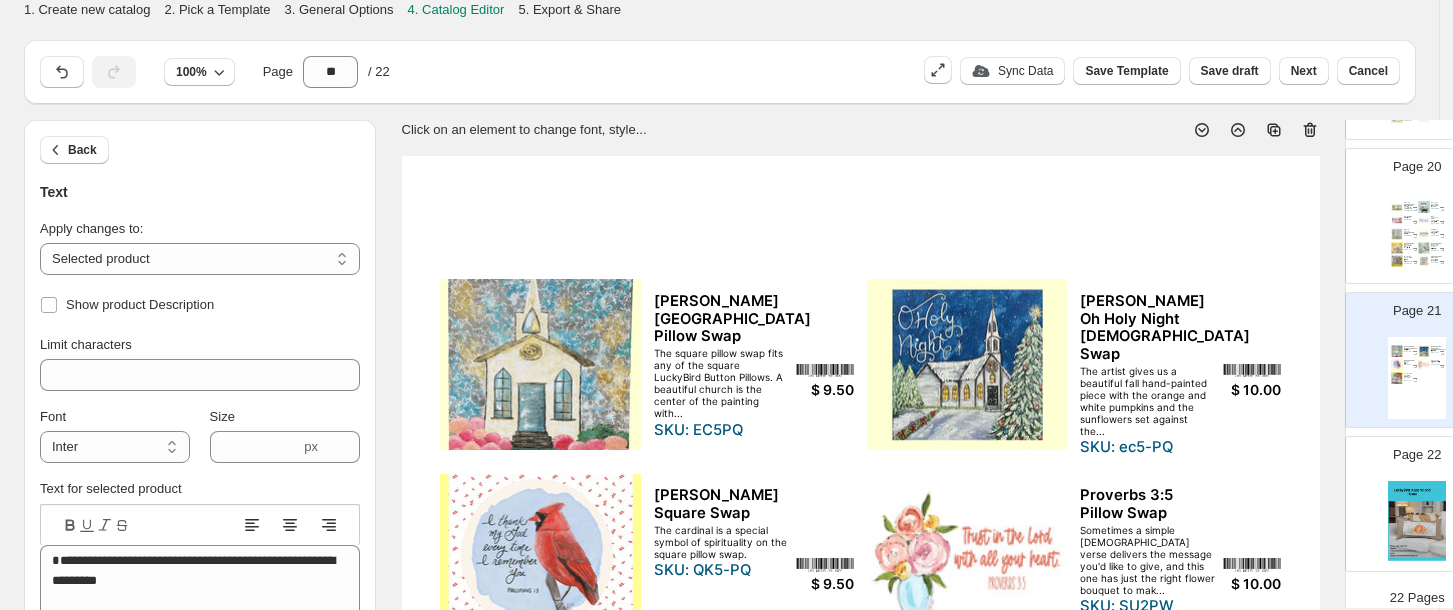 scroll, scrollTop: 0, scrollLeft: 35, axis: horizontal 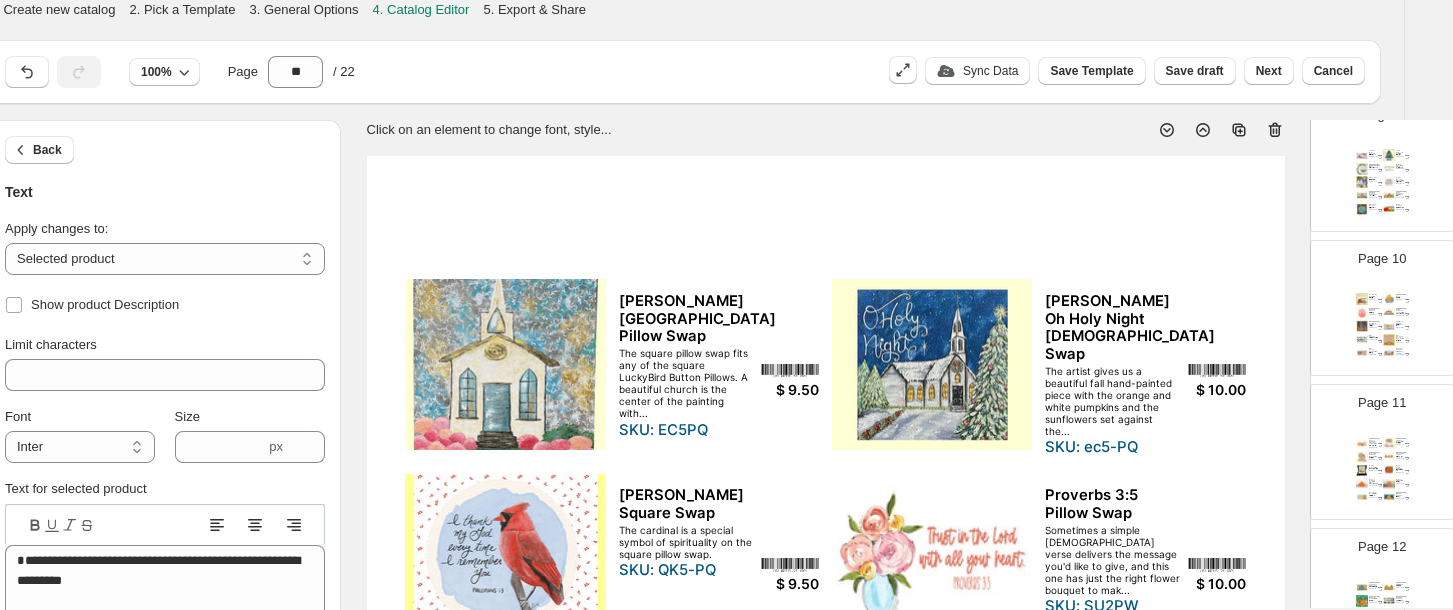 click on "Estelle The Witch & The Ghost Swap So many special parts of this Halloween design - the witch in purple, the child-size ghost and the beauty of an autumn night.... SKU:  8G5-PQ" at bounding box center (1375, 324) 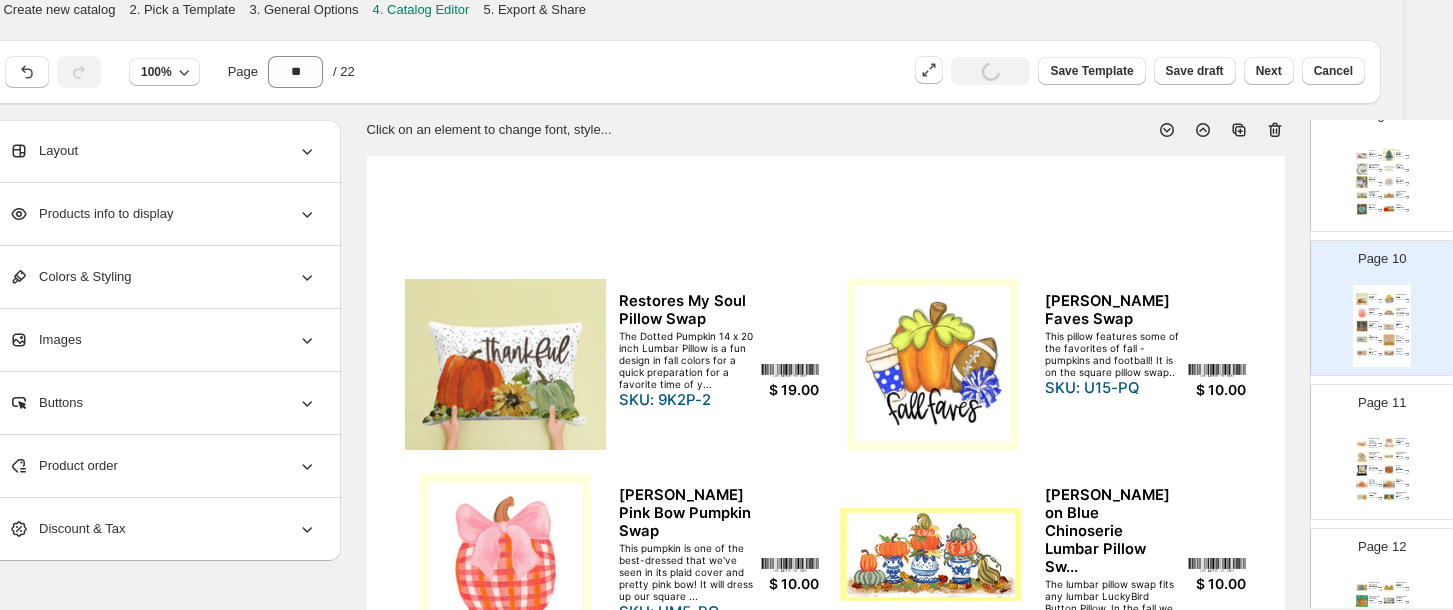 click on "The Dotted Pumpkin 14 x 20 inch Lumbar Pillow is a fun design in fall colors for a quick preparation for a favorite time of y..." at bounding box center [687, 360] 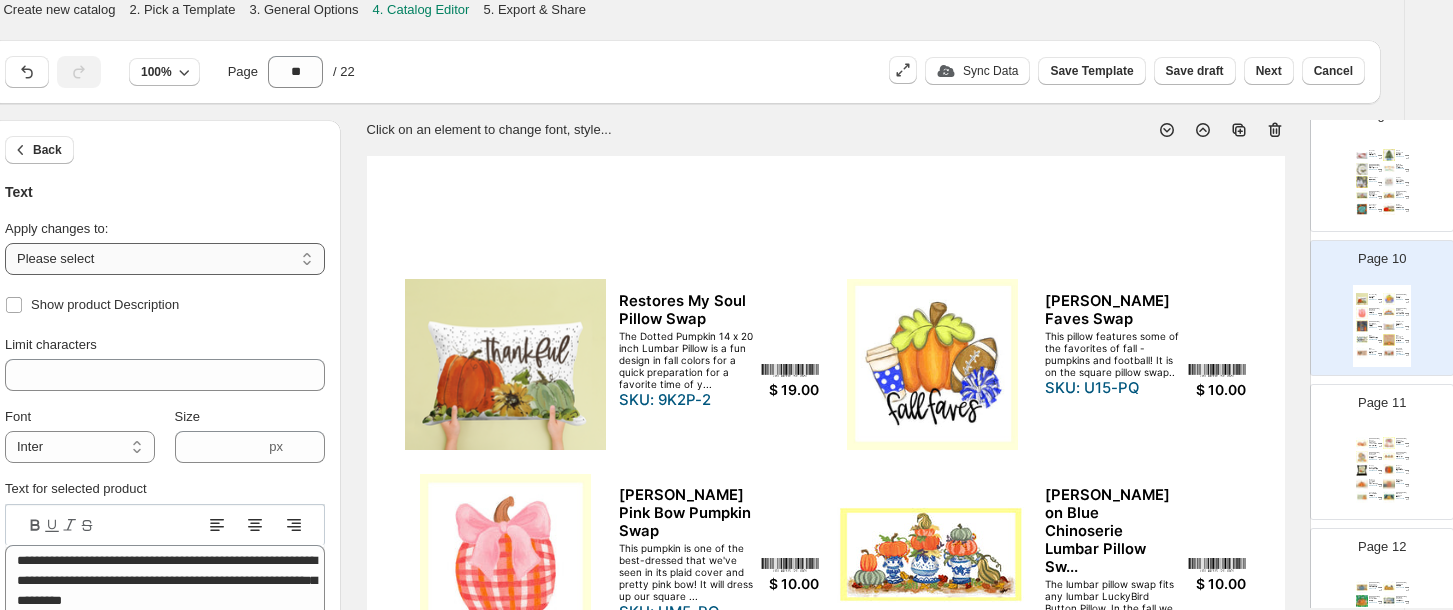 click on "**********" at bounding box center (165, 259) 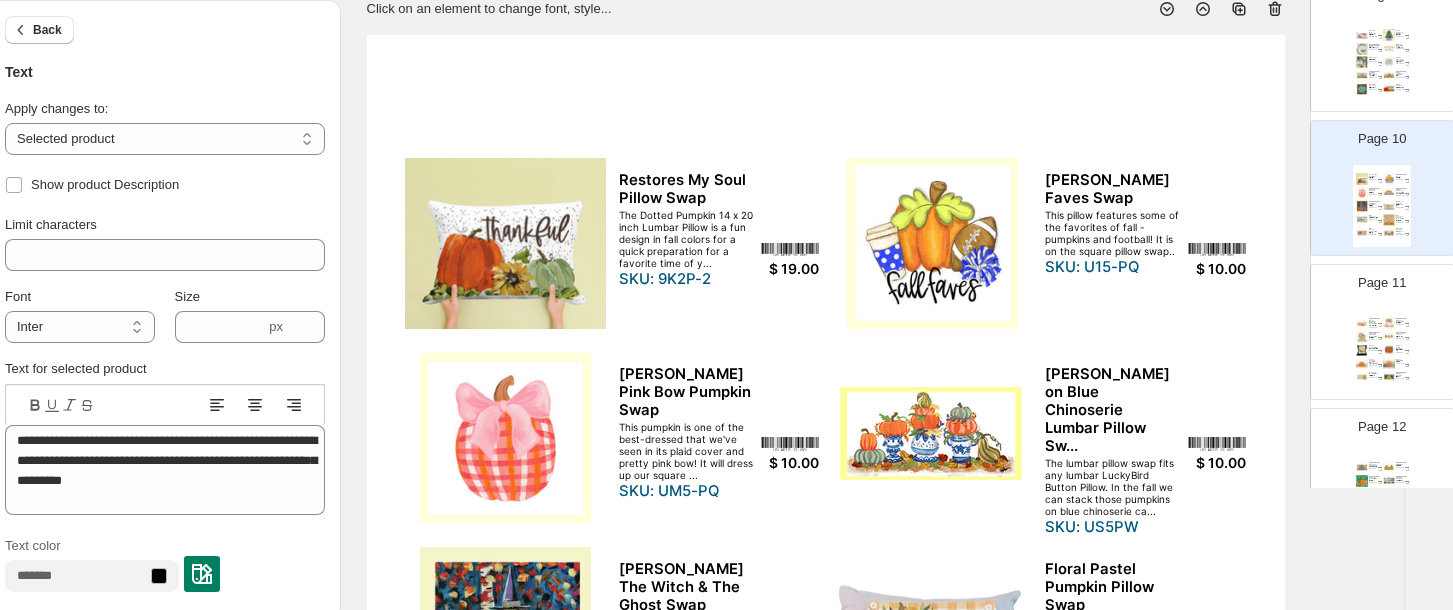 scroll, scrollTop: 119, scrollLeft: 35, axis: both 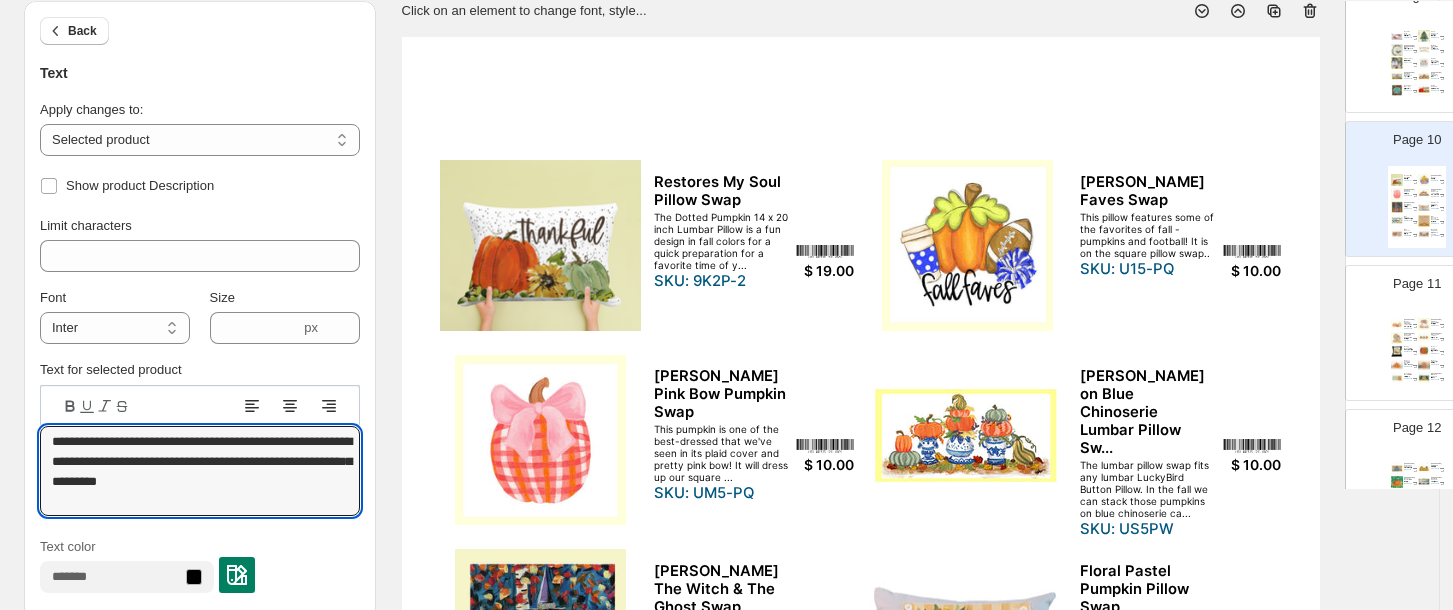 drag, startPoint x: 180, startPoint y: 492, endPoint x: 39, endPoint y: 446, distance: 148.31386 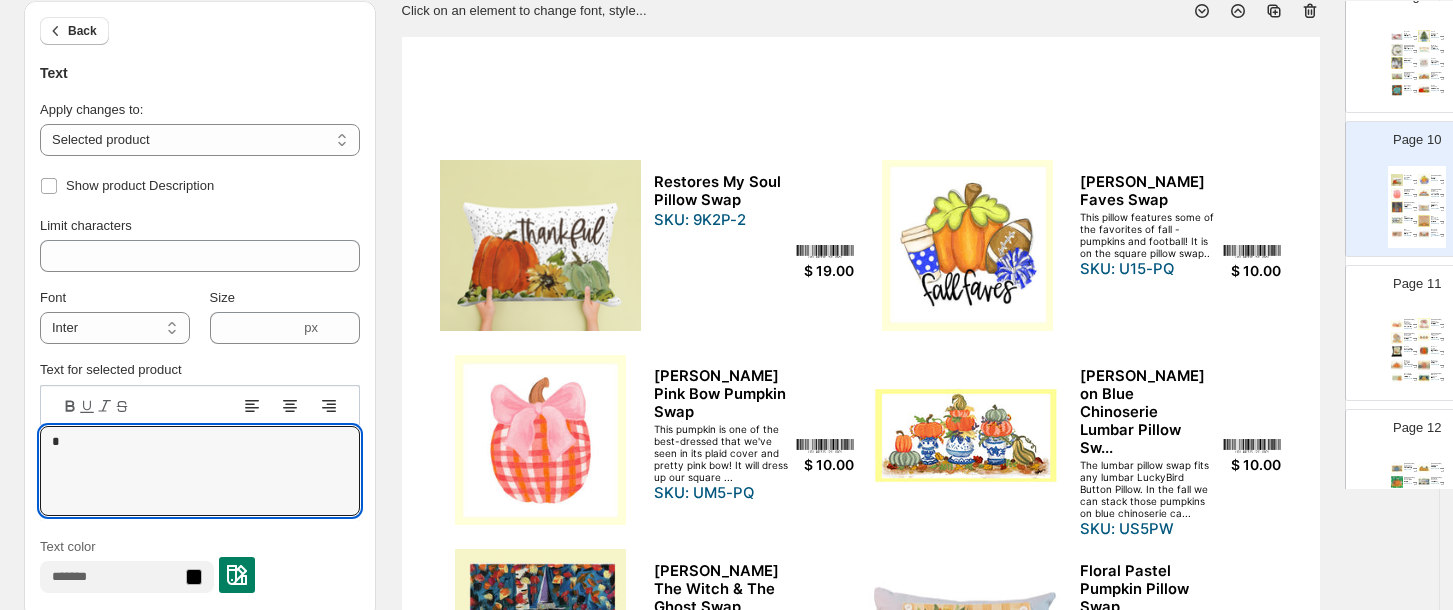 paste on "**********" 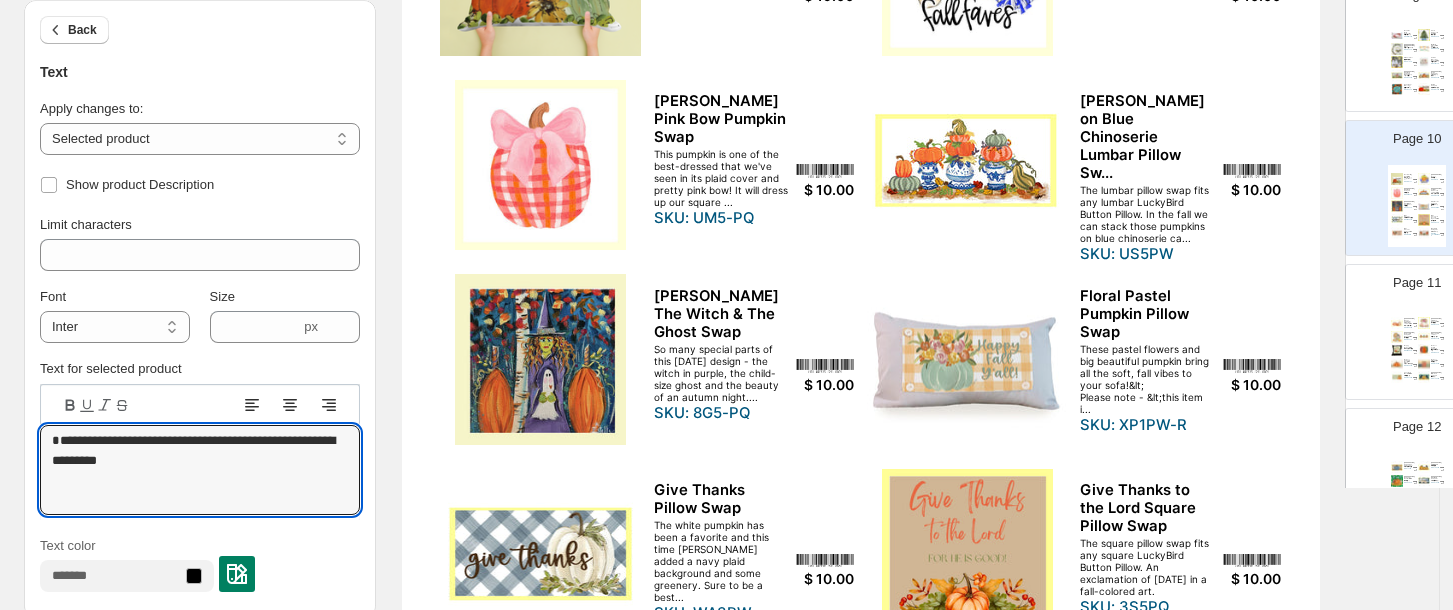 scroll, scrollTop: 392, scrollLeft: 0, axis: vertical 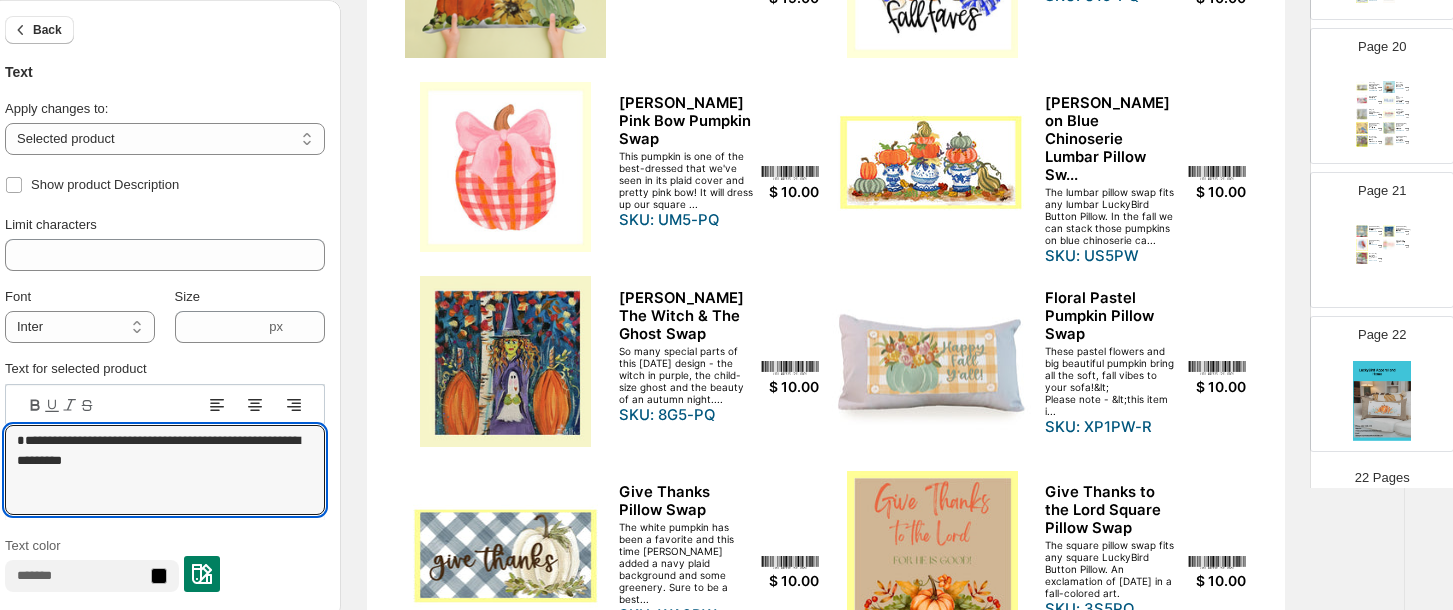 click on "Kristie Church Square Pillow Swap The square pillow swap fits any of the square LuckyBird Button Pillows. A beautiful church is the center of the painting with... SKU:  EC5PQ $ 9.50 Kristie Oh Holy Night Church Swap The artist gives us a beautiful fall hand-painted piece with the orange and white pumpkins and the sunflowers set against the... SKU:  ec5-PQ $ 10.00 Laura Cardinal Square Swap The cardinal is a special symbol of spirituality on the square pillow swap. SKU:  QK5-PQ $ 9.50 Proverbs 3:5 Pillow Swap Sometimes a simple Bible verse delivers the message you'd like to give, and this one has just the right flower bouquet to mak... SKU:  SU2PW $ 10.00 Restores My Soul Pillow Swap
A VASE OF BRIGHT RED FLOWERS COULD WORK TO HELP RESTORE OUR SOUL SKU:  LL4PQ $ 10.00" at bounding box center (1382, 258) 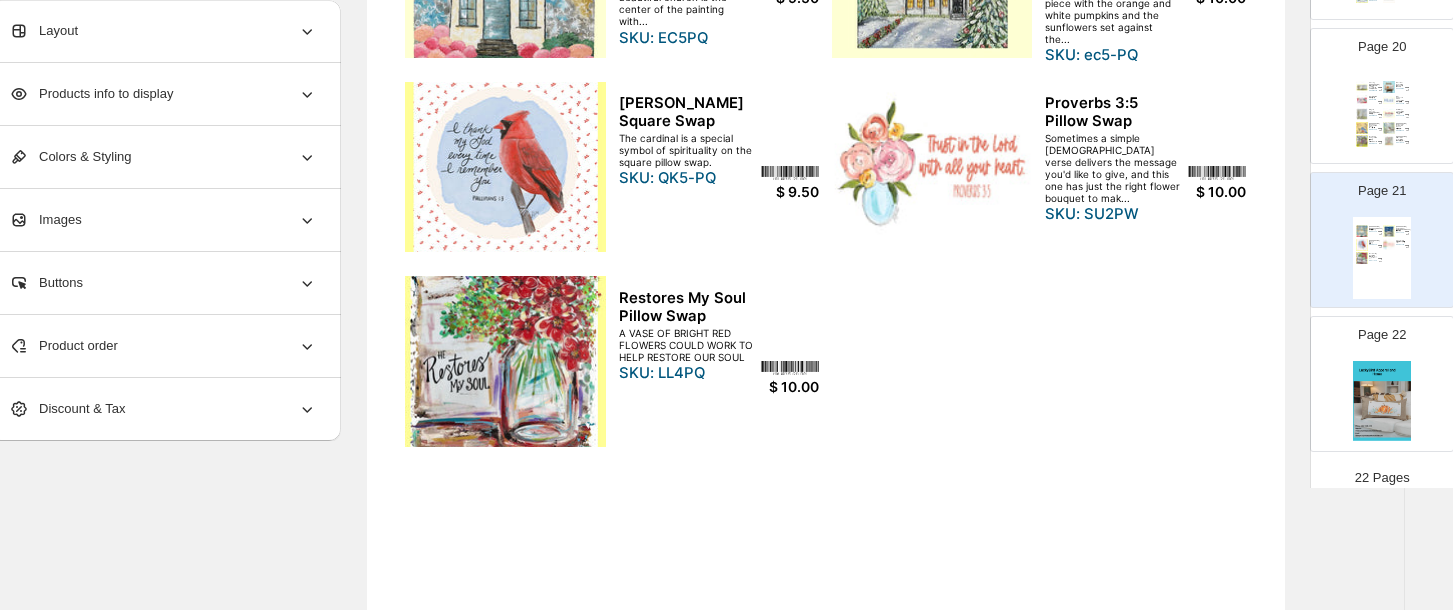 click on "SKU:  LL4PQ" at bounding box center [687, 373] 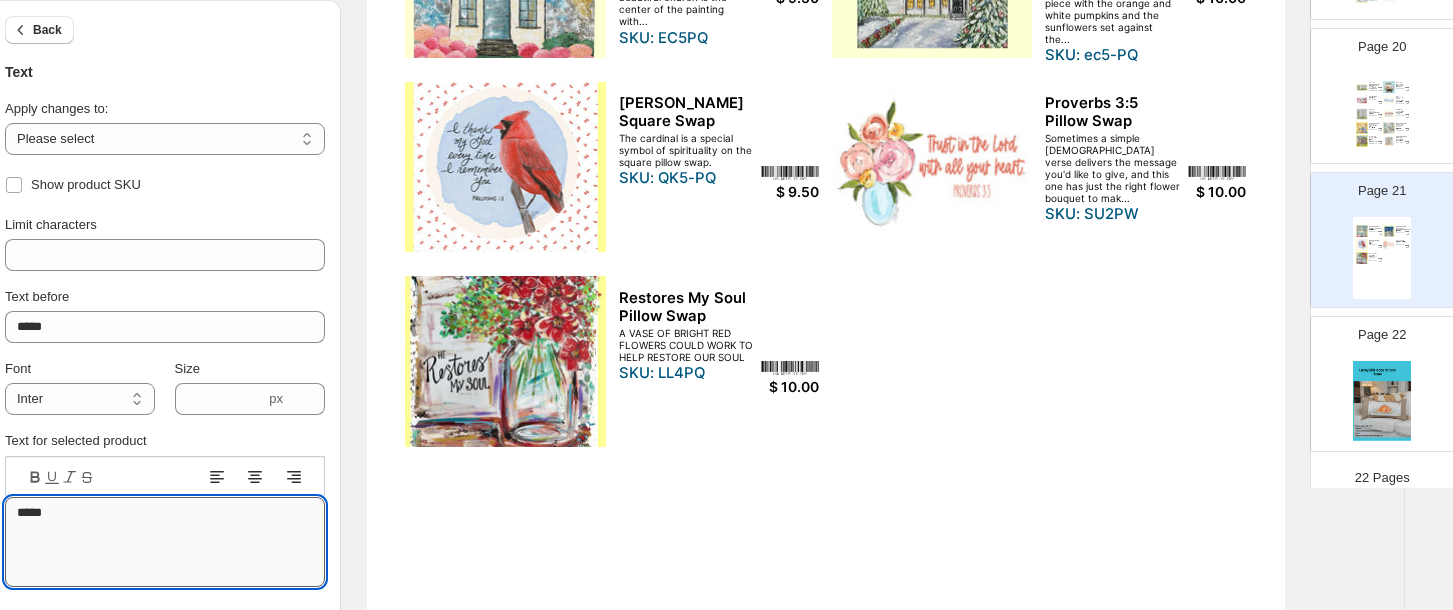 drag, startPoint x: 11, startPoint y: 509, endPoint x: 58, endPoint y: 516, distance: 47.518417 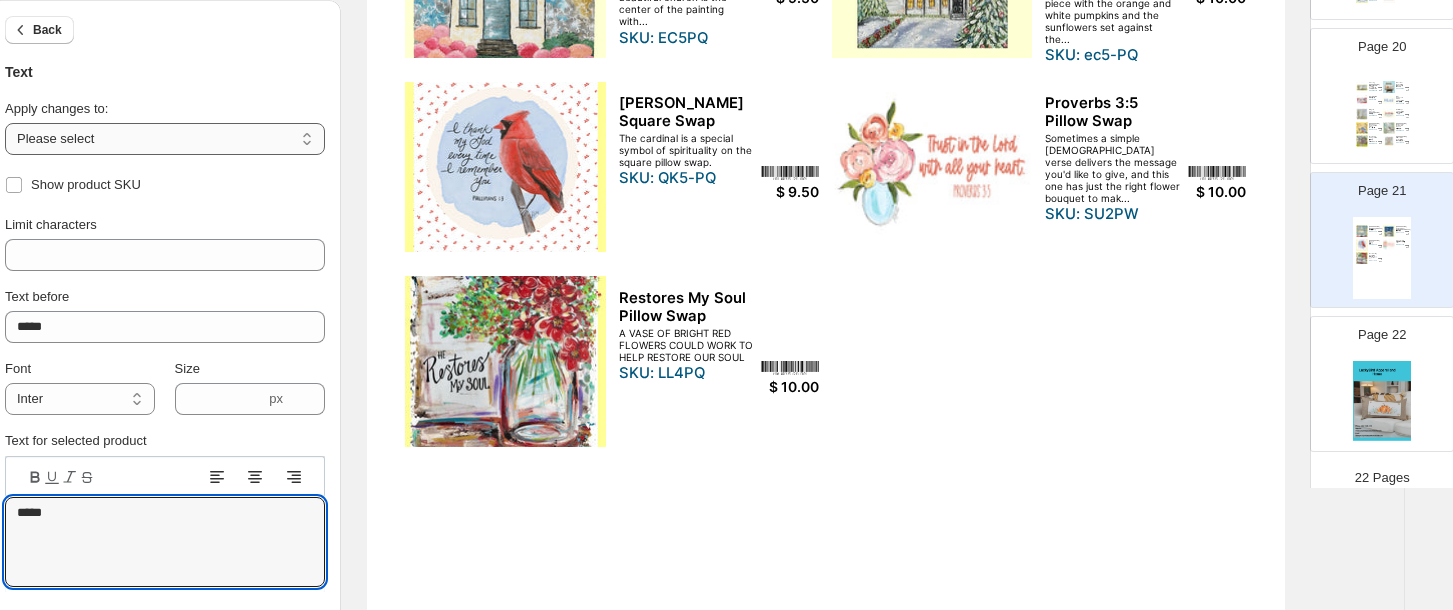 click on "**********" at bounding box center [165, 139] 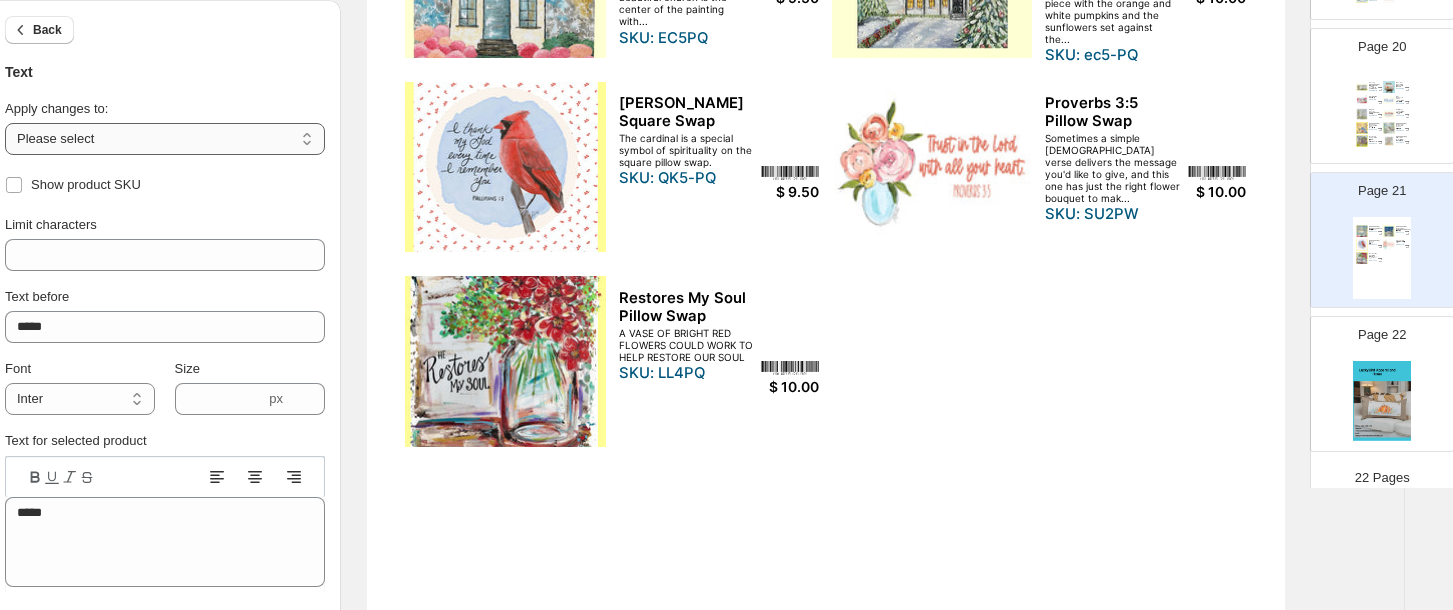select on "**********" 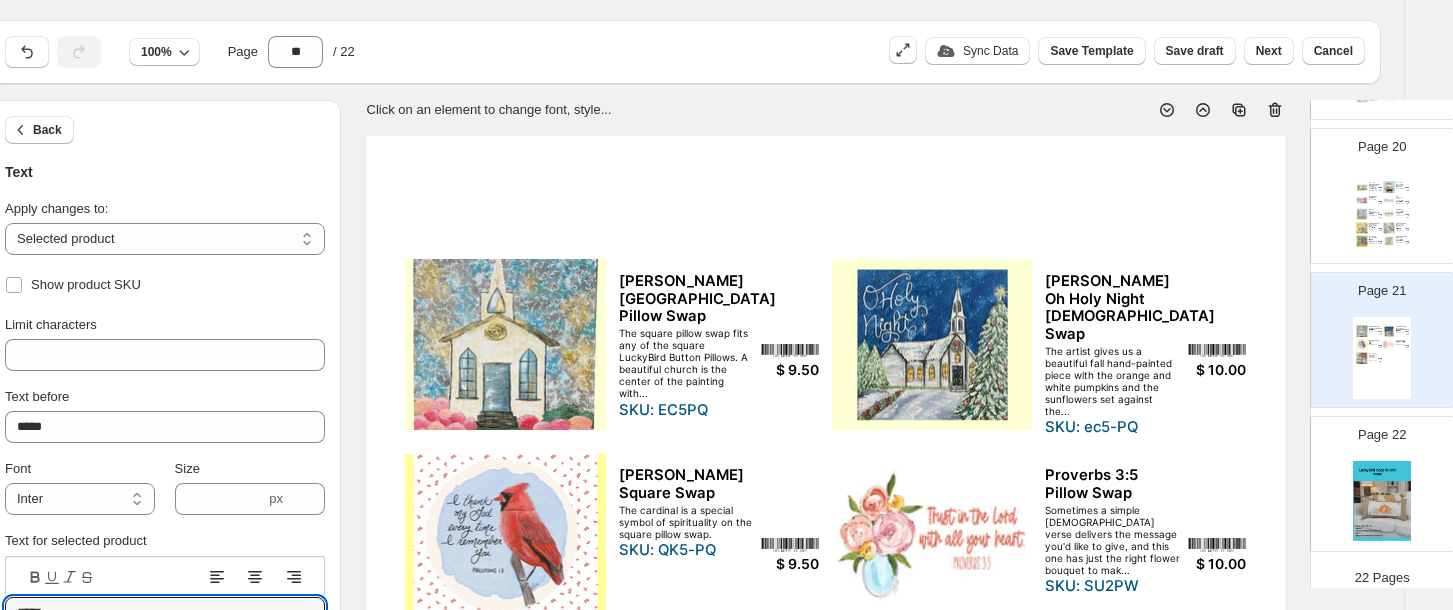scroll, scrollTop: 0, scrollLeft: 35, axis: horizontal 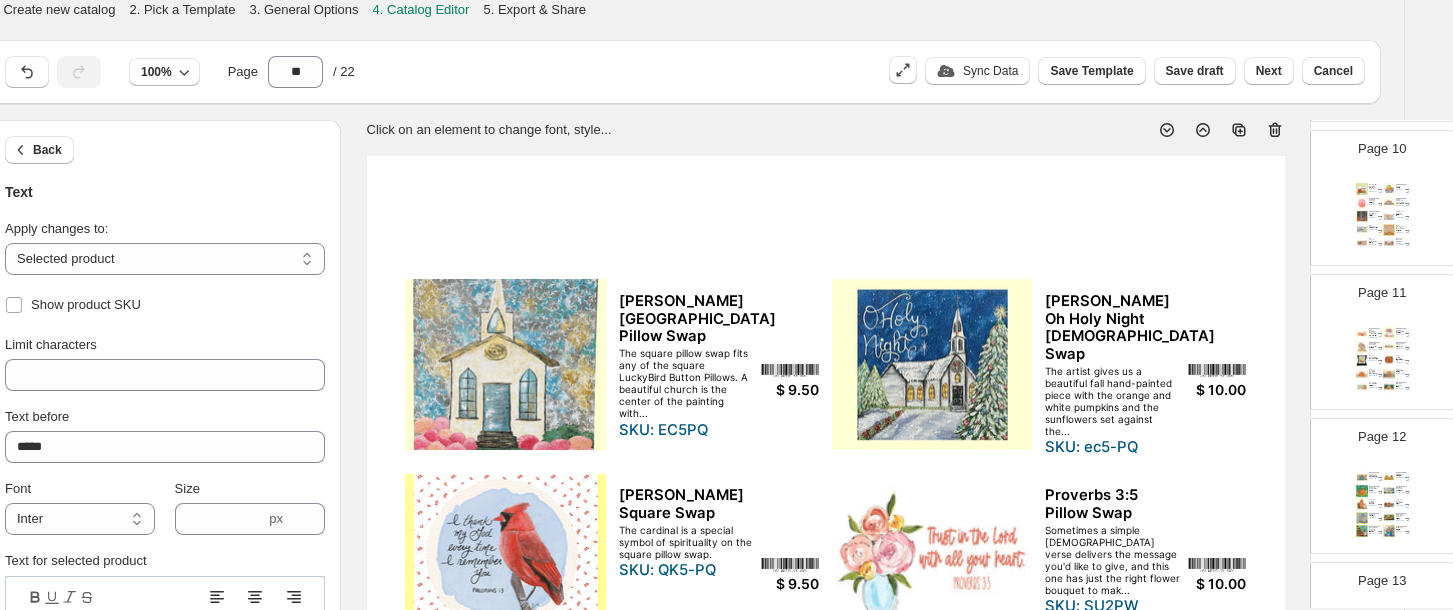 click at bounding box center [1389, 203] 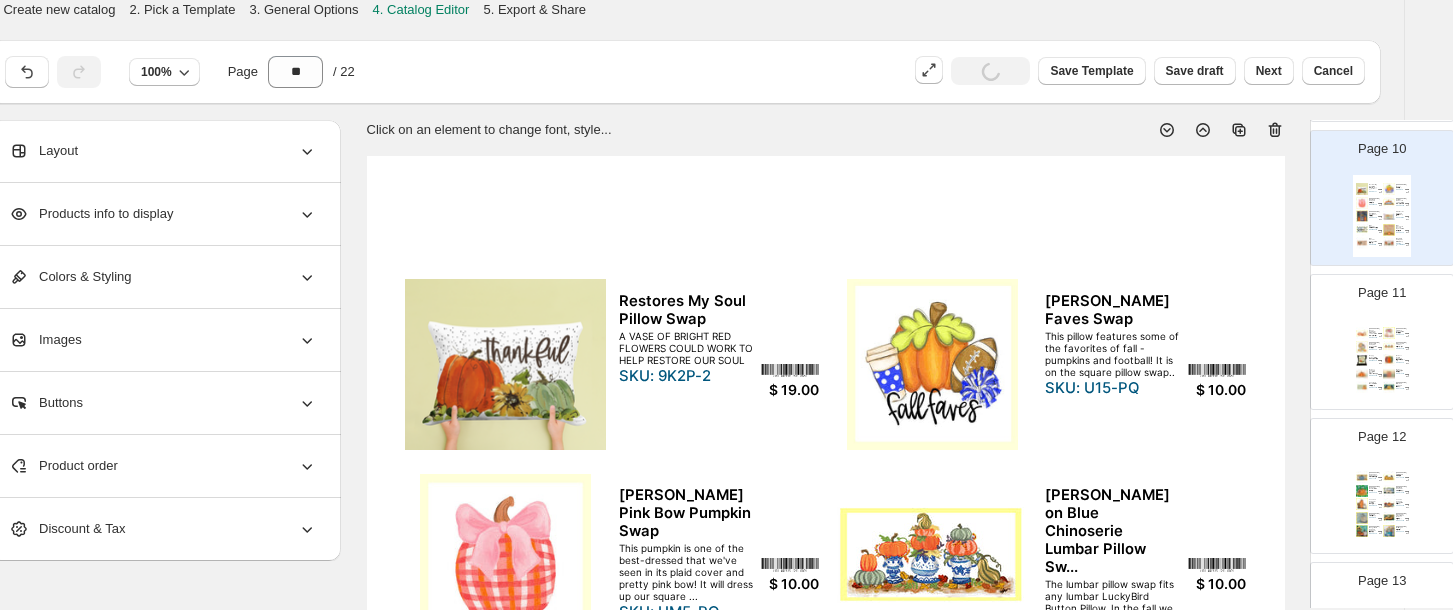 click on "SKU:  9K2P-2" at bounding box center (687, 376) 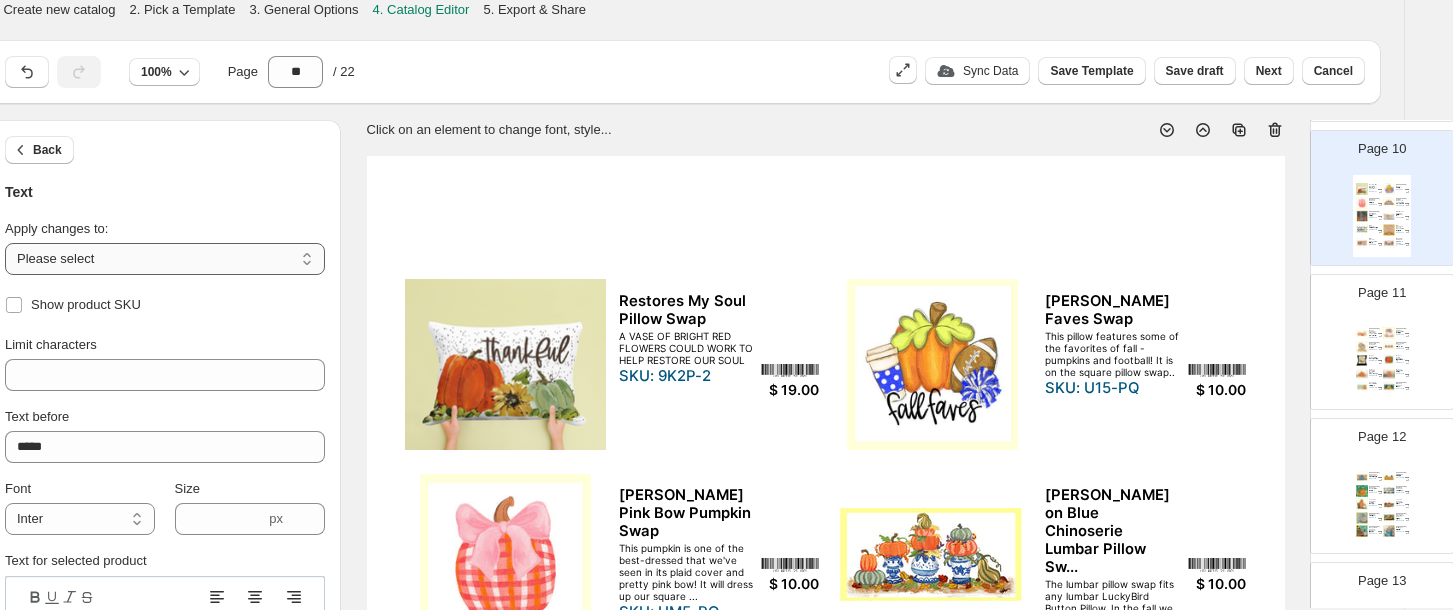 click on "**********" at bounding box center (165, 259) 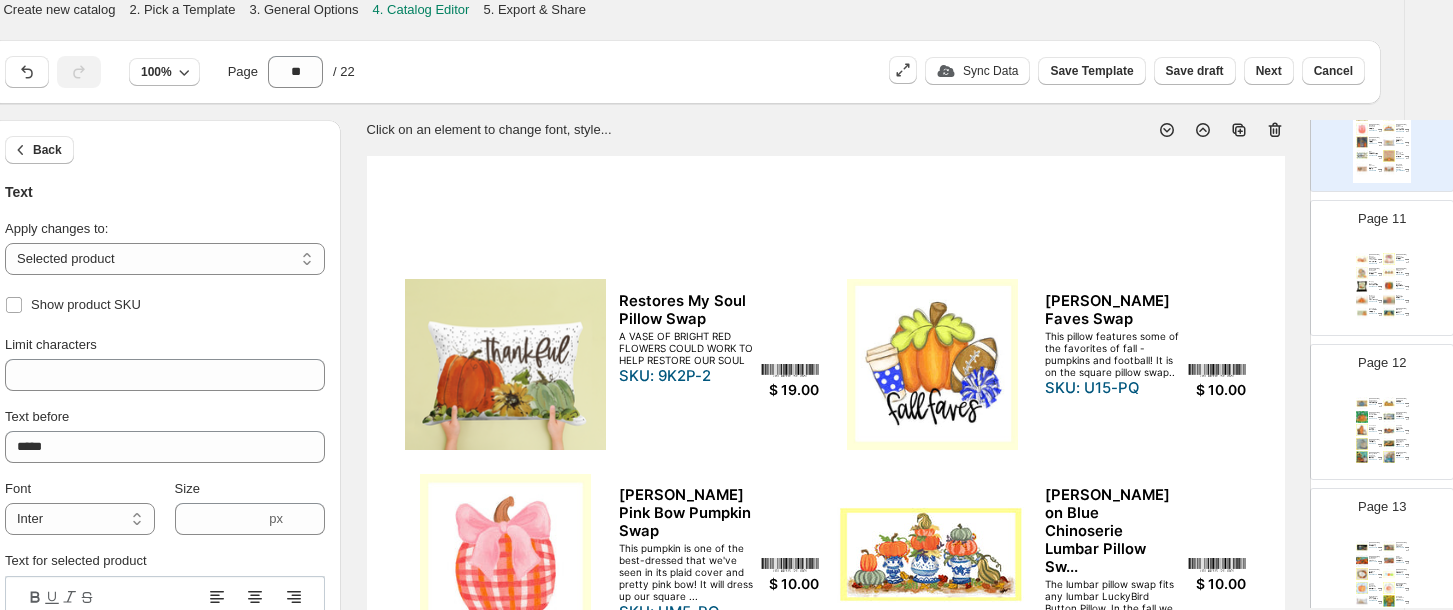 scroll, scrollTop: 1501, scrollLeft: 0, axis: vertical 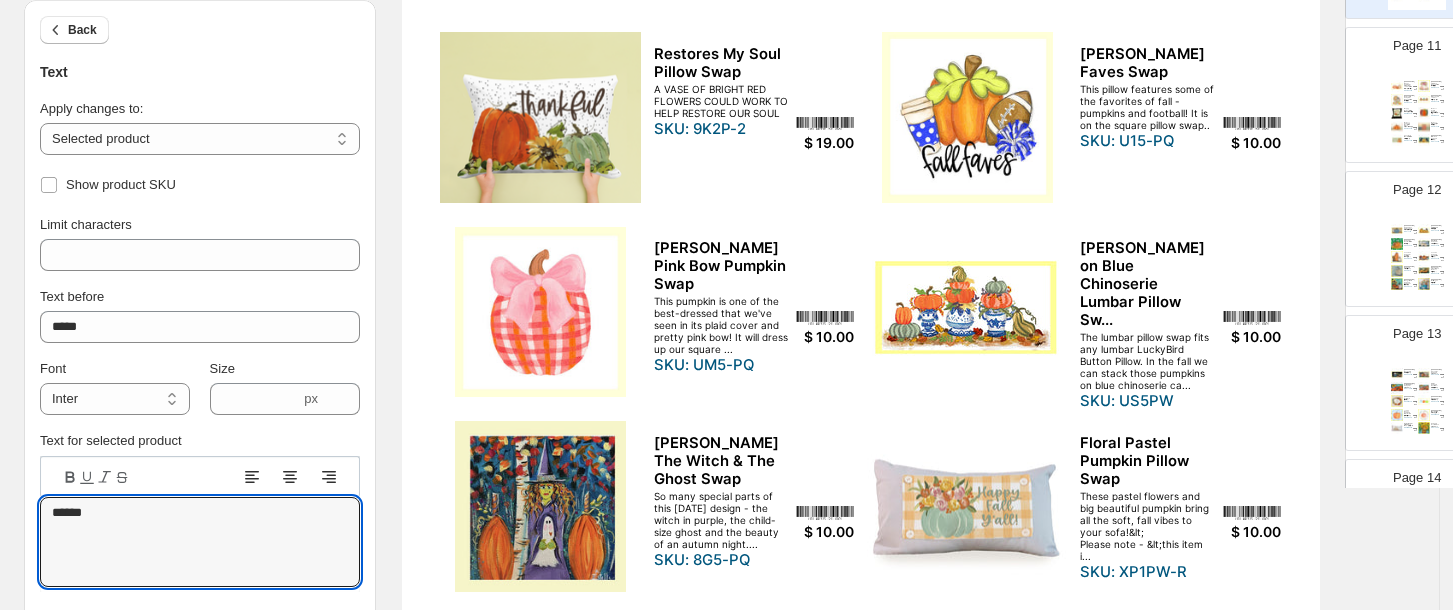drag, startPoint x: 77, startPoint y: 510, endPoint x: -10, endPoint y: 527, distance: 88.64536 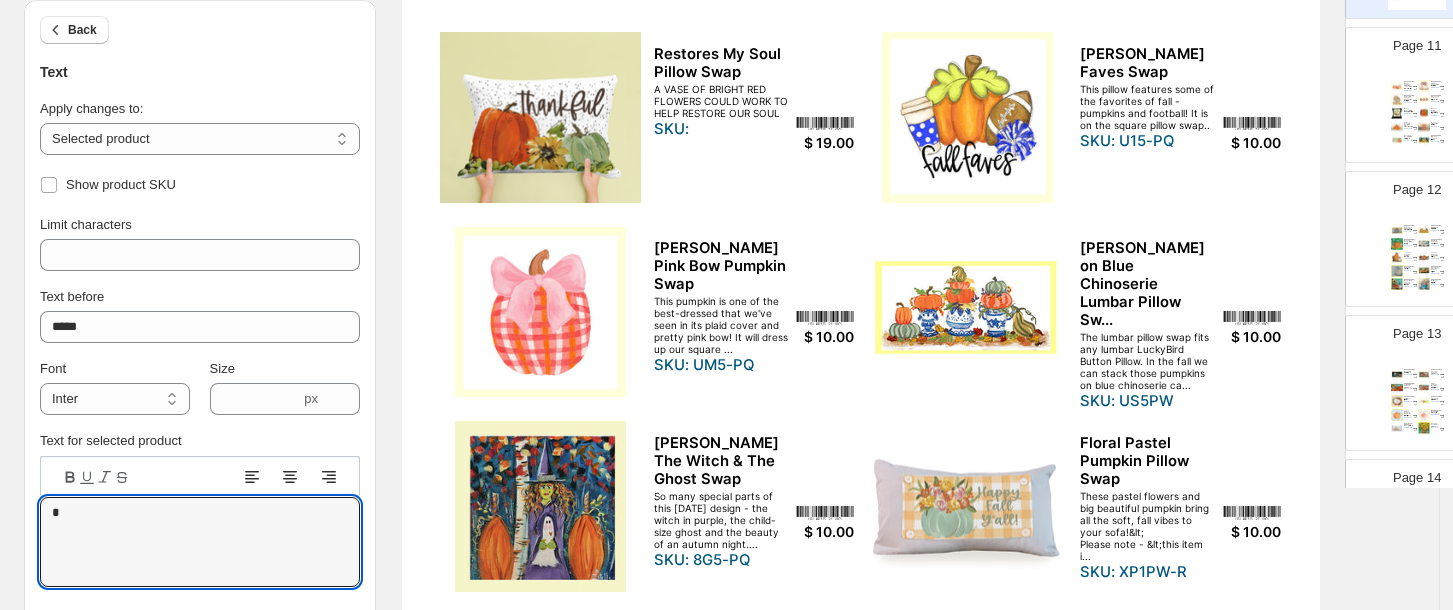 paste on "*****" 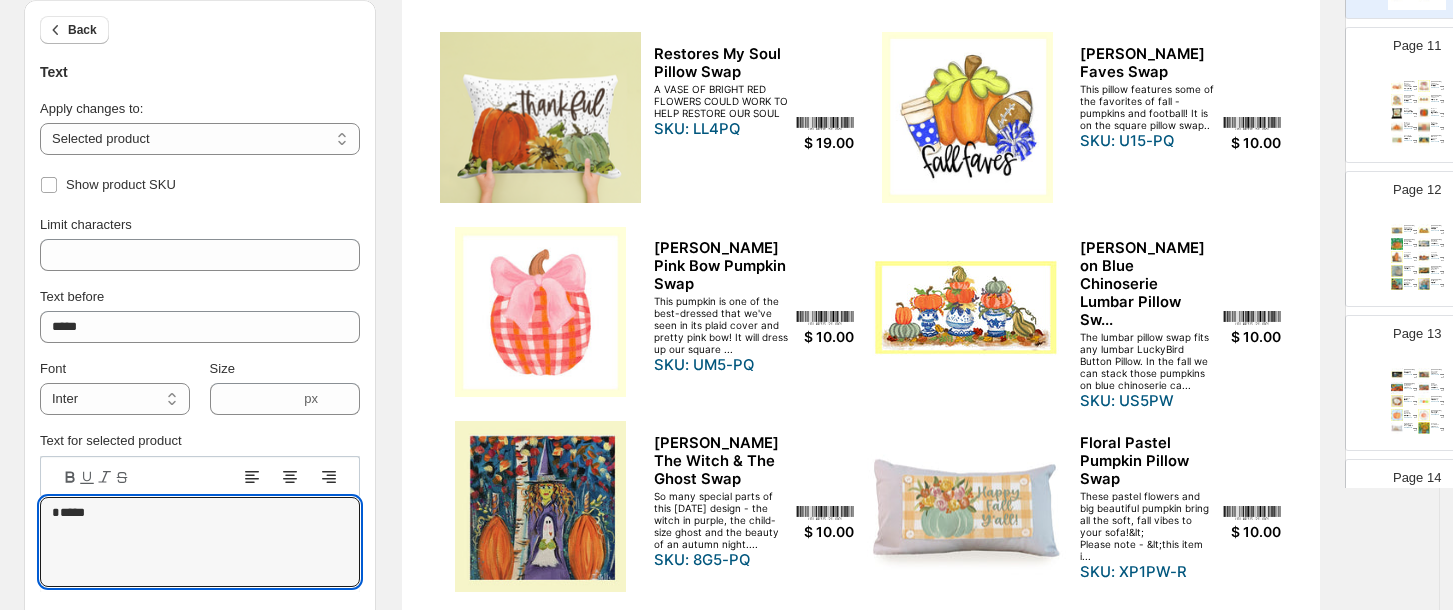 type on "*****" 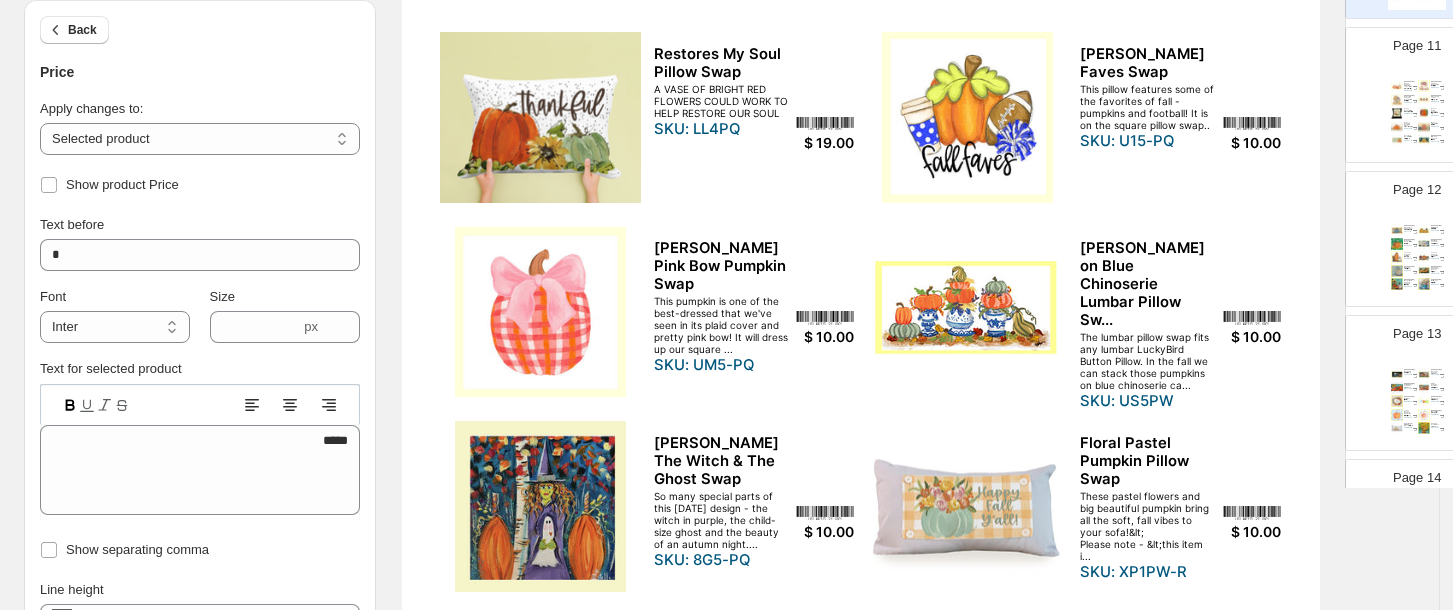 click on "$ 19.00" at bounding box center (825, 143) 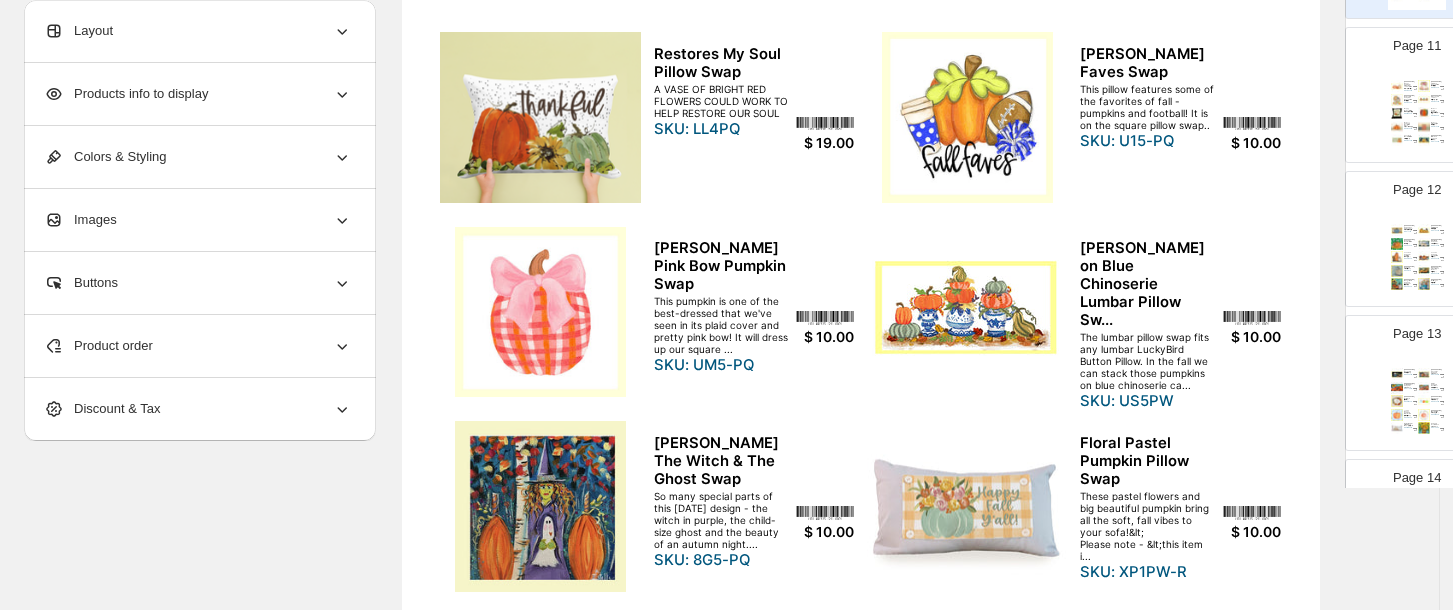 click on "$ 19.00" at bounding box center (825, 143) 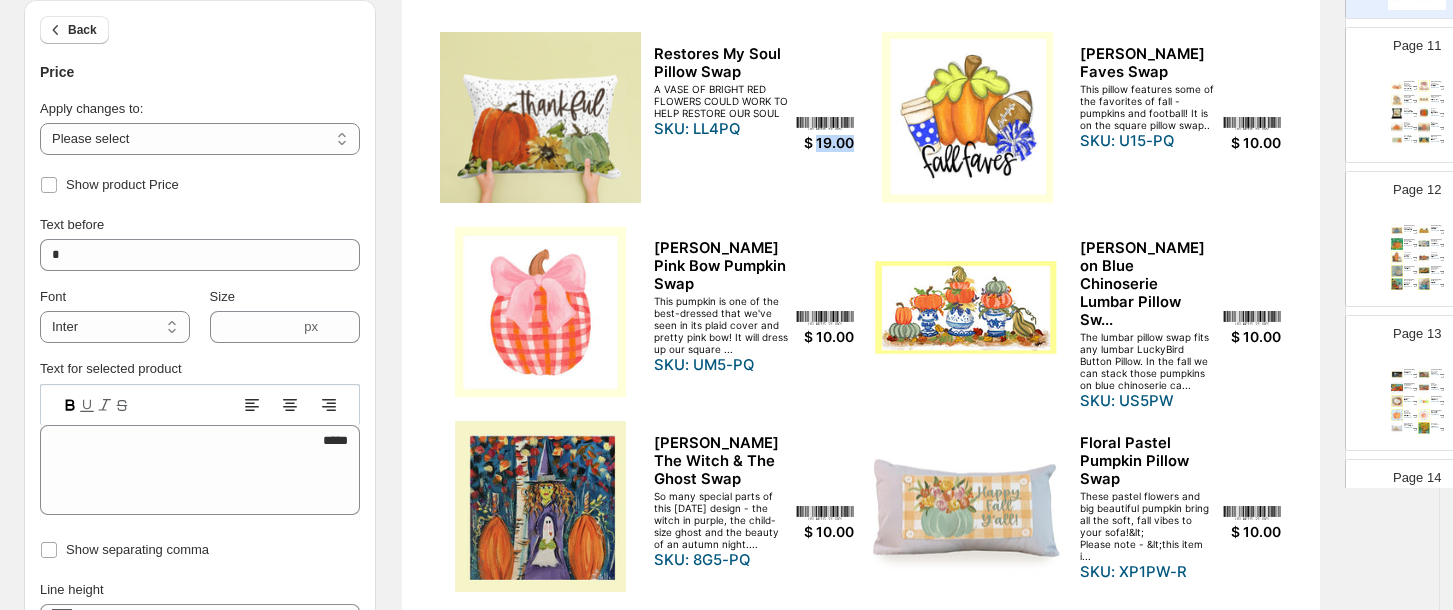 click on "$ 19.00" at bounding box center (825, 143) 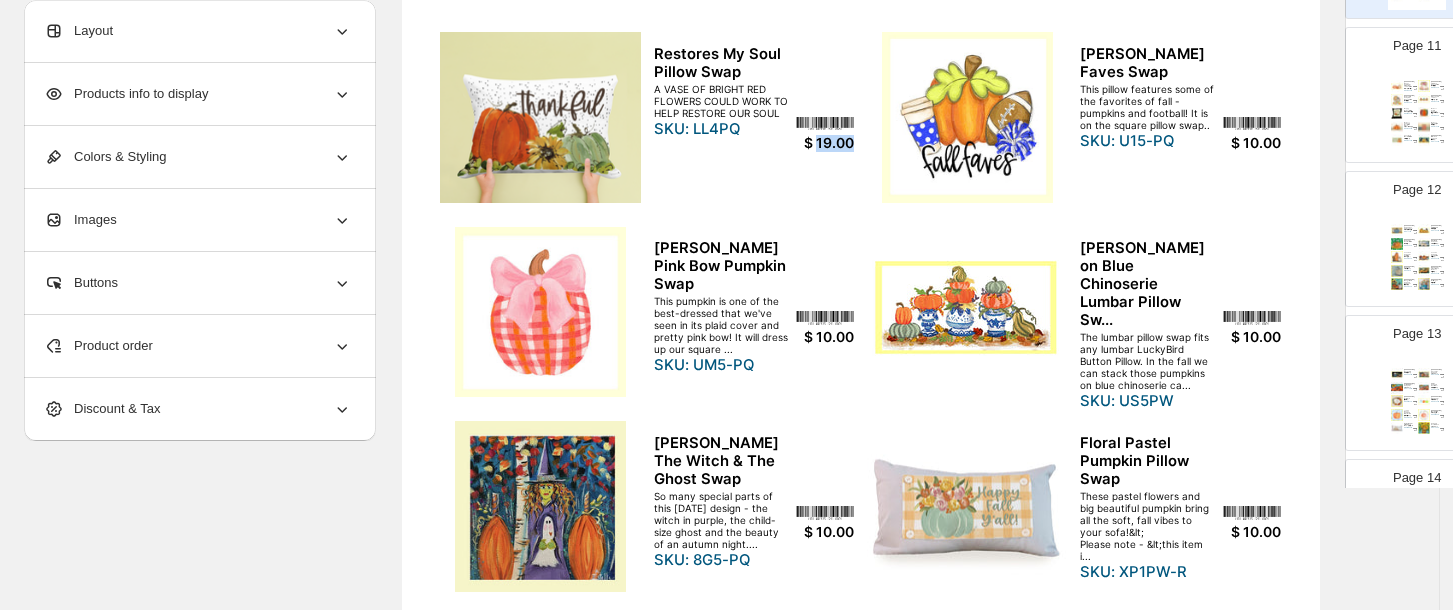 click on "$ 19.00" at bounding box center [825, 143] 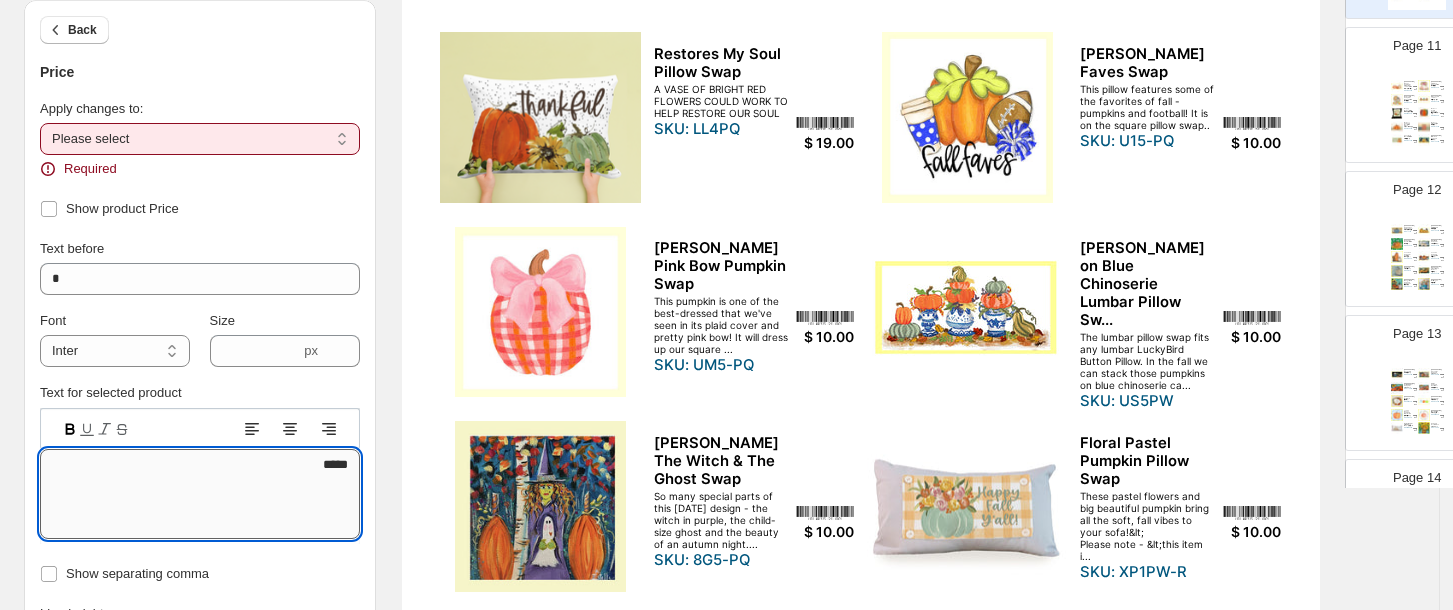 type on "*****" 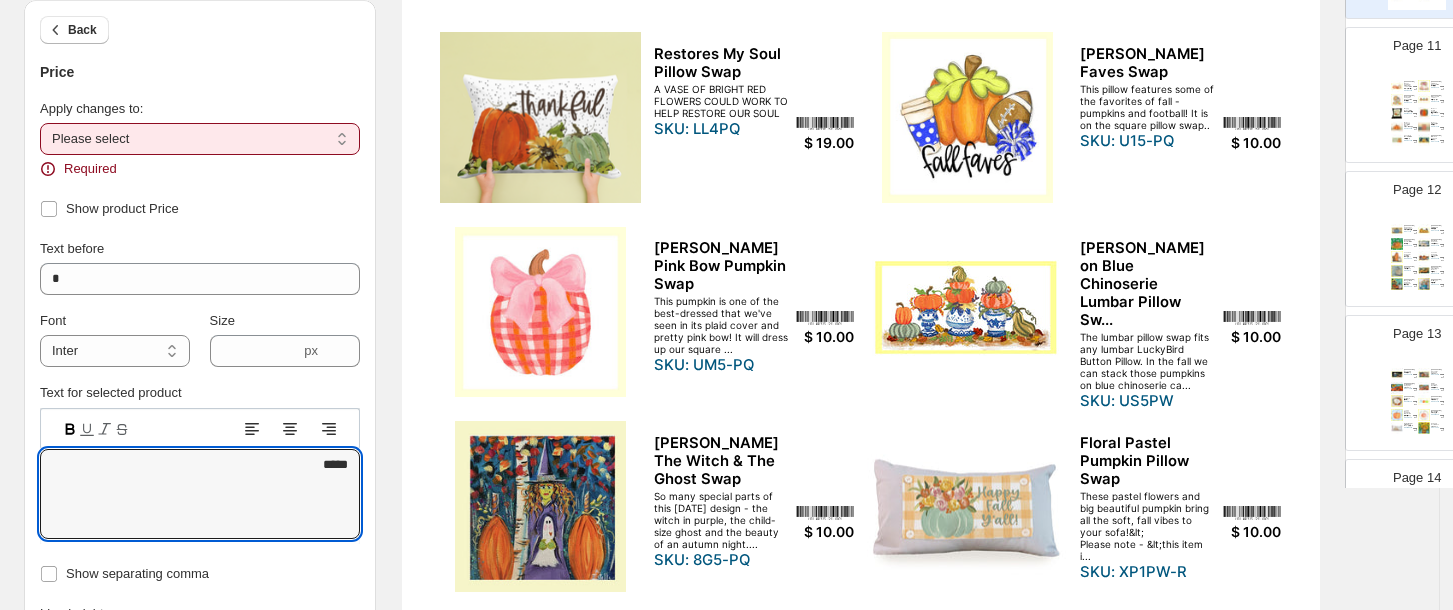 click on "**********" at bounding box center (200, 139) 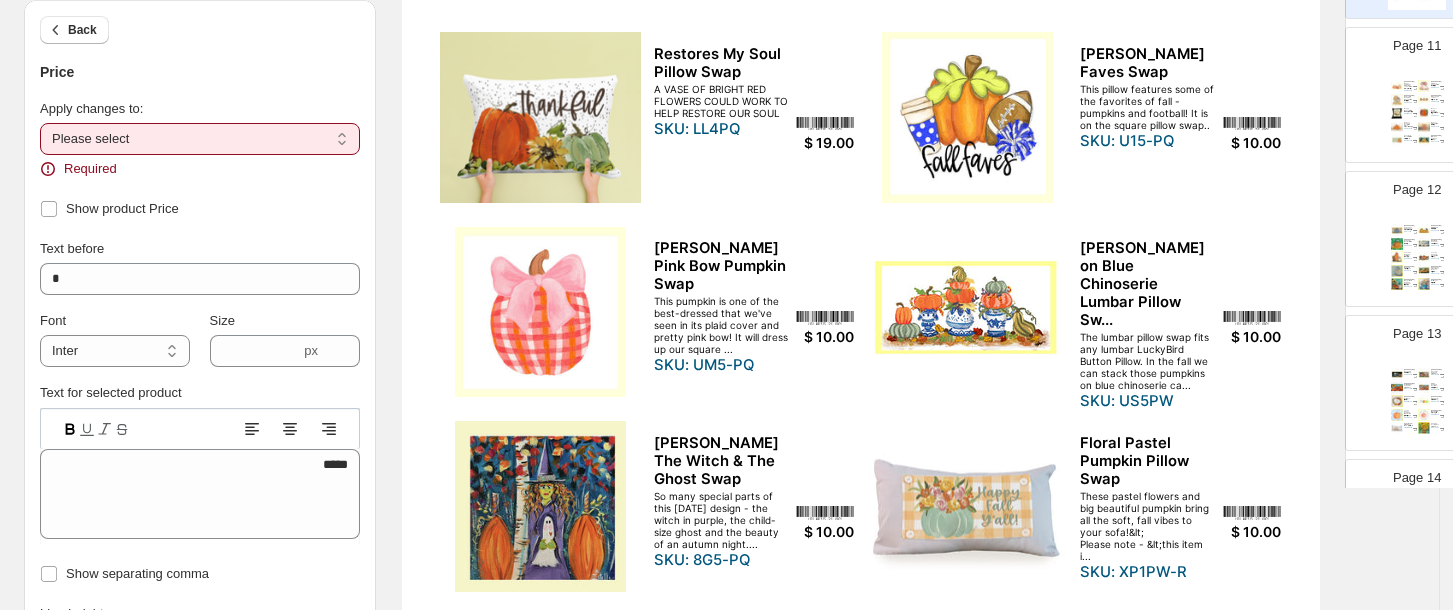 select on "**********" 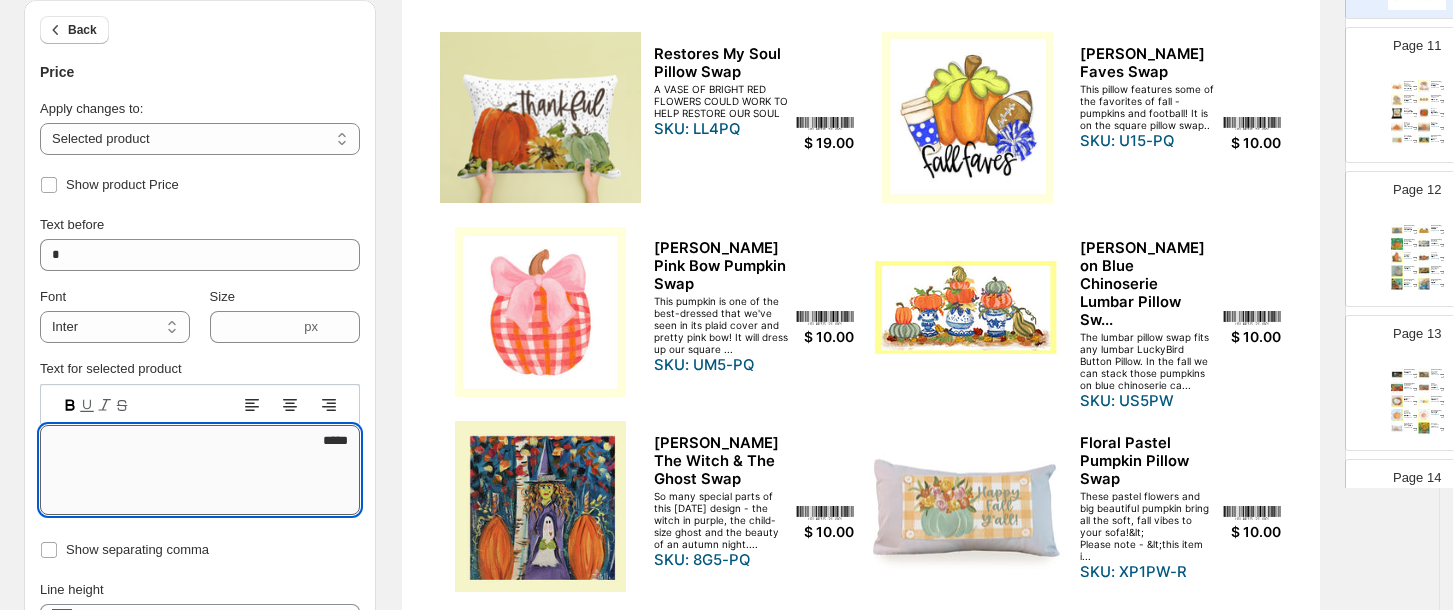 click on "*****" at bounding box center [200, 470] 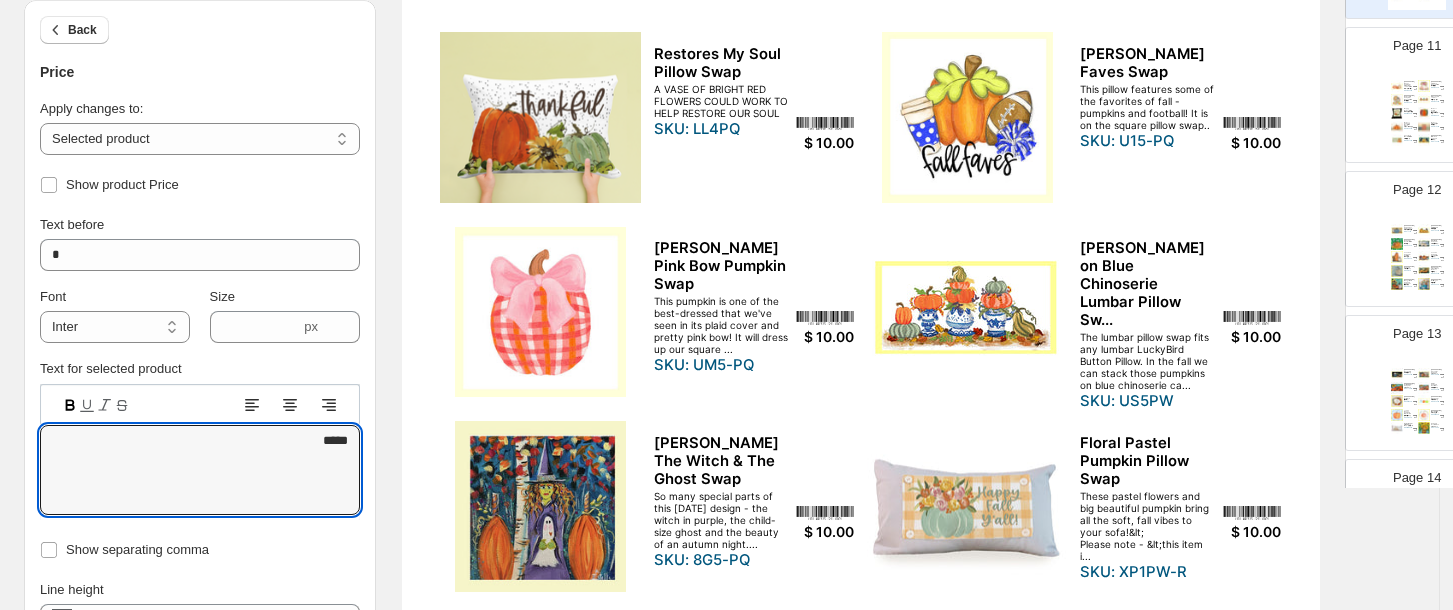 type on "*****" 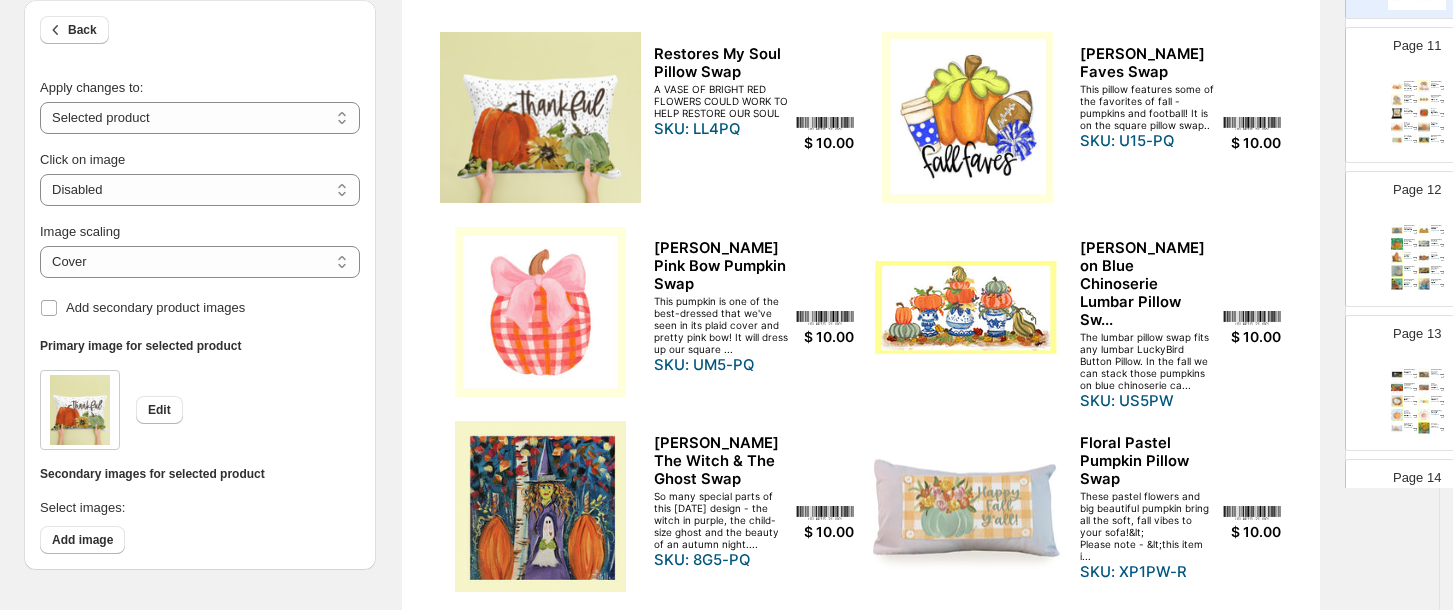 click at bounding box center (825, 124) 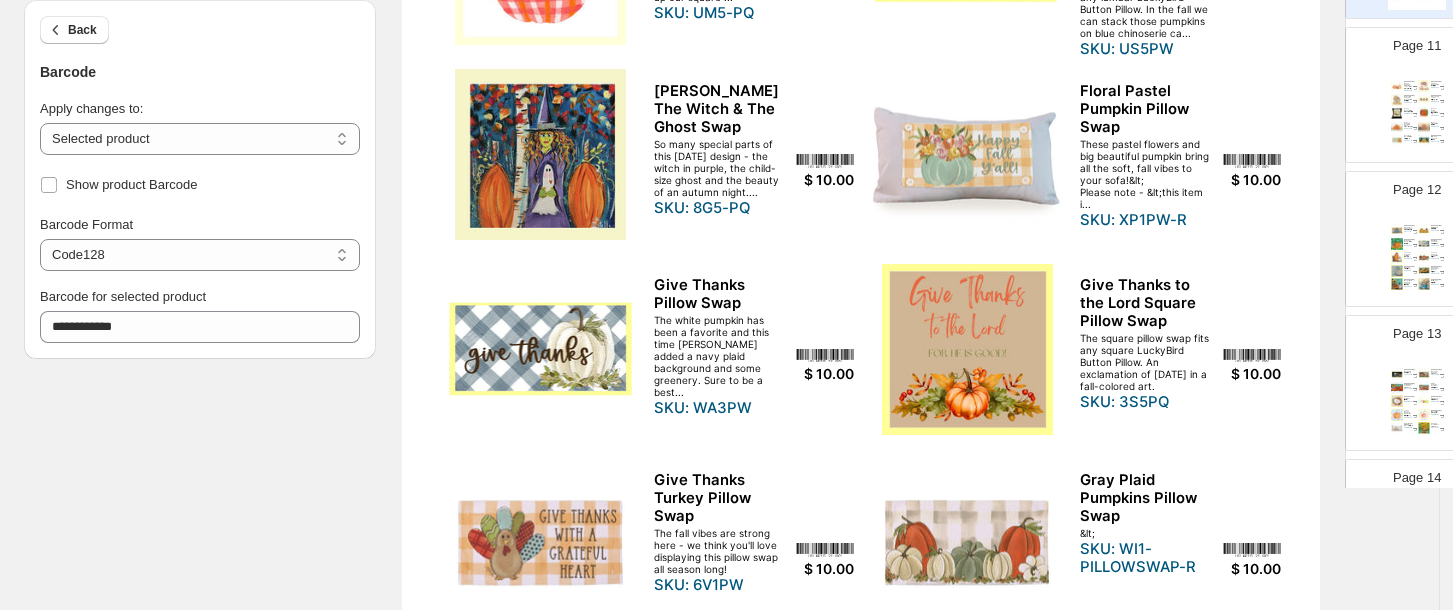scroll, scrollTop: 599, scrollLeft: 35, axis: both 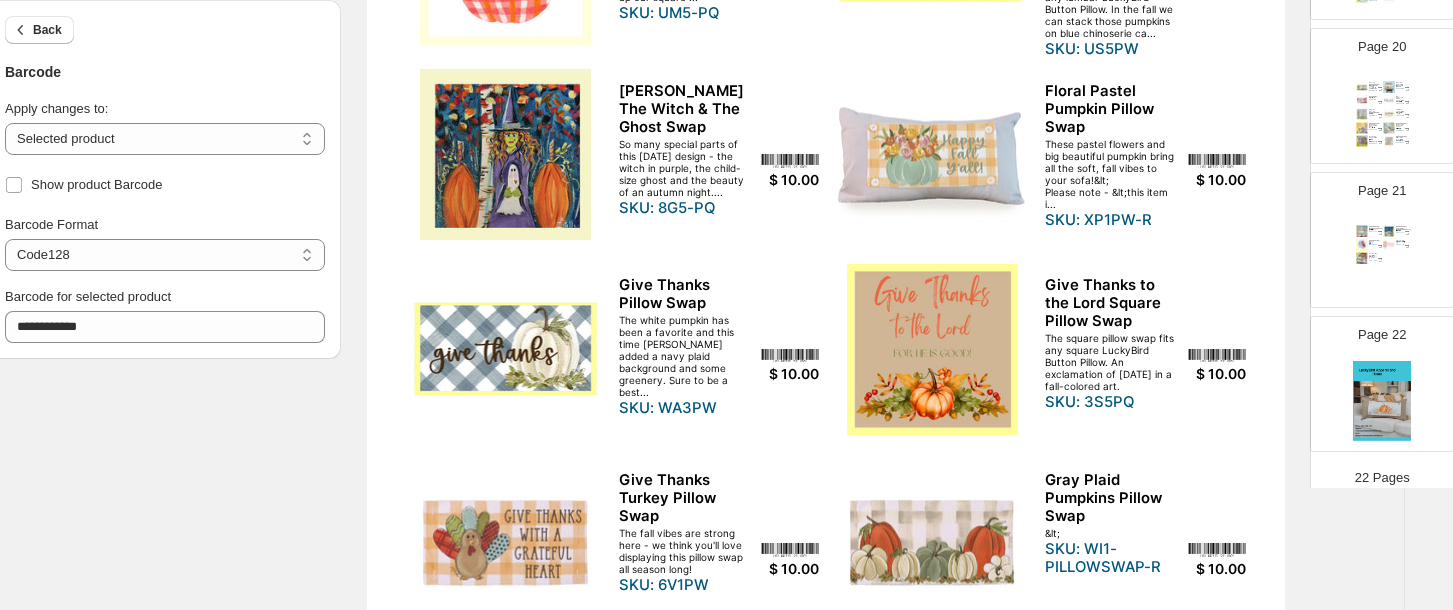 click on "Kristie Church Square Pillow Swap The square pillow swap fits any of the square LuckyBird Button Pillows. A beautiful church is the center of the painting with... SKU:  EC5PQ $ 9.50 Kristie Oh Holy Night Church Swap The artist gives us a beautiful fall hand-painted piece with the orange and white pumpkins and the sunflowers set against the... SKU:  ec5-PQ $ 10.00 Laura Cardinal Square Swap The cardinal is a special symbol of spirituality on the square pillow swap. SKU:  QK5-PQ $ 9.50 Proverbs 3:5 Pillow Swap Sometimes a simple Bible verse delivers the message you'd like to give, and this one has just the right flower bouquet to mak... SKU:  SU2PW $ 10.00 Restores My Soul Pillow Swap
A VASE OF BRIGHT RED FLOWERS COULD WORK TO HELP RESTORE OUR SOUL SKU:  LL4PQ $ 10.00" at bounding box center [1382, 258] 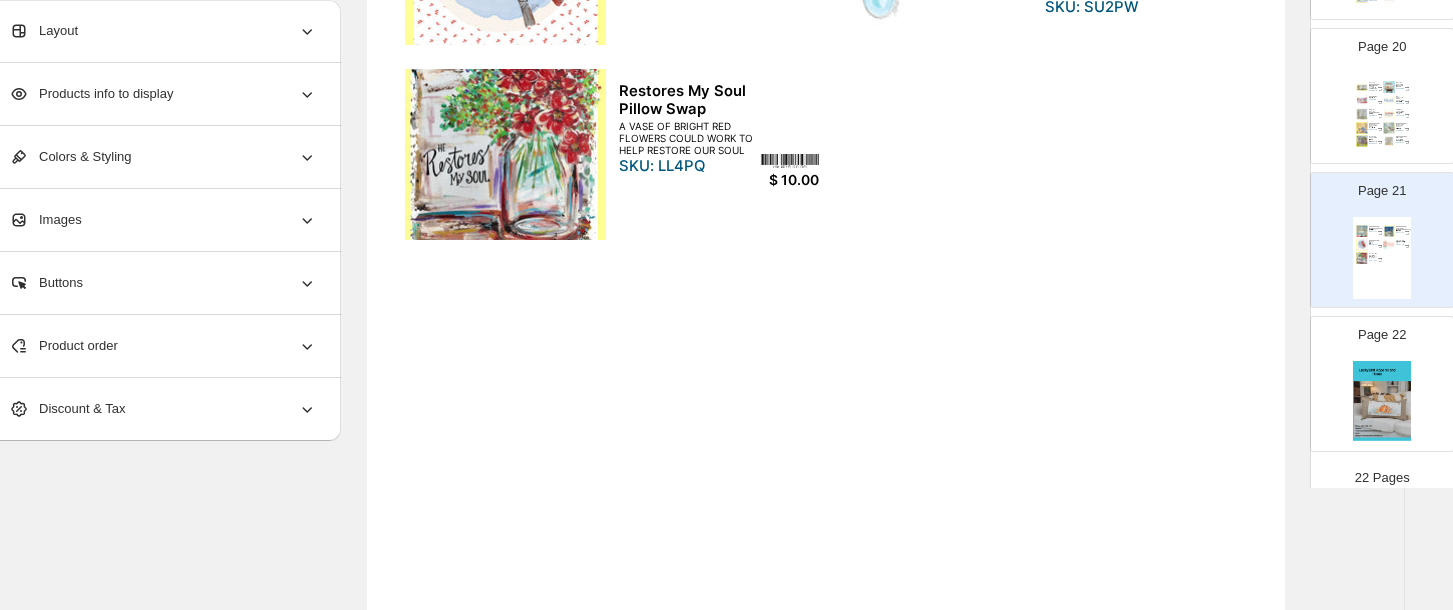 click at bounding box center [790, 161] 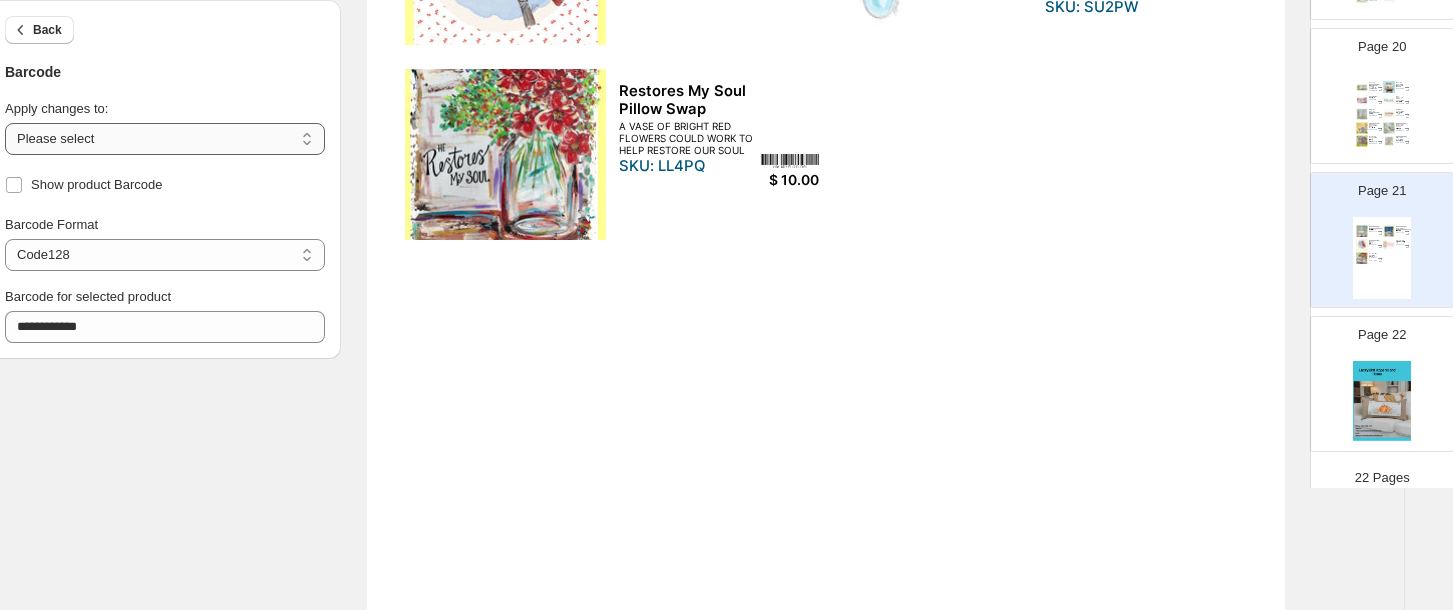 click on "**********" at bounding box center (165, 139) 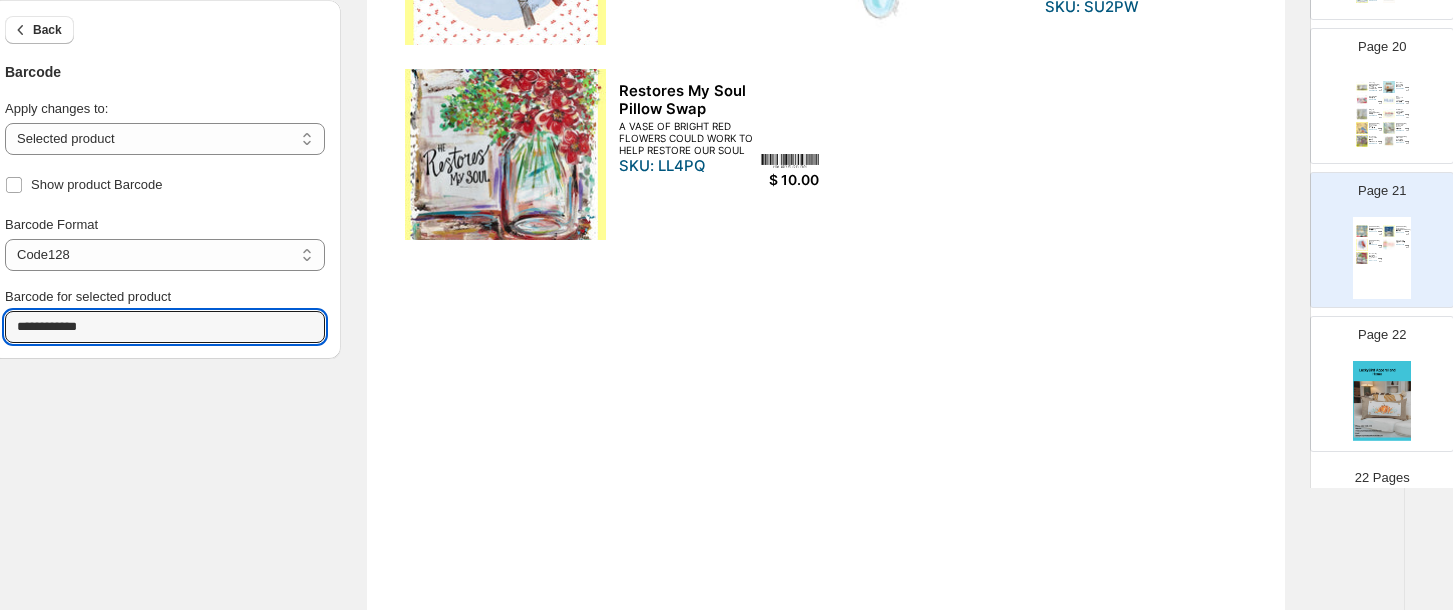 scroll, scrollTop: 599, scrollLeft: 0, axis: vertical 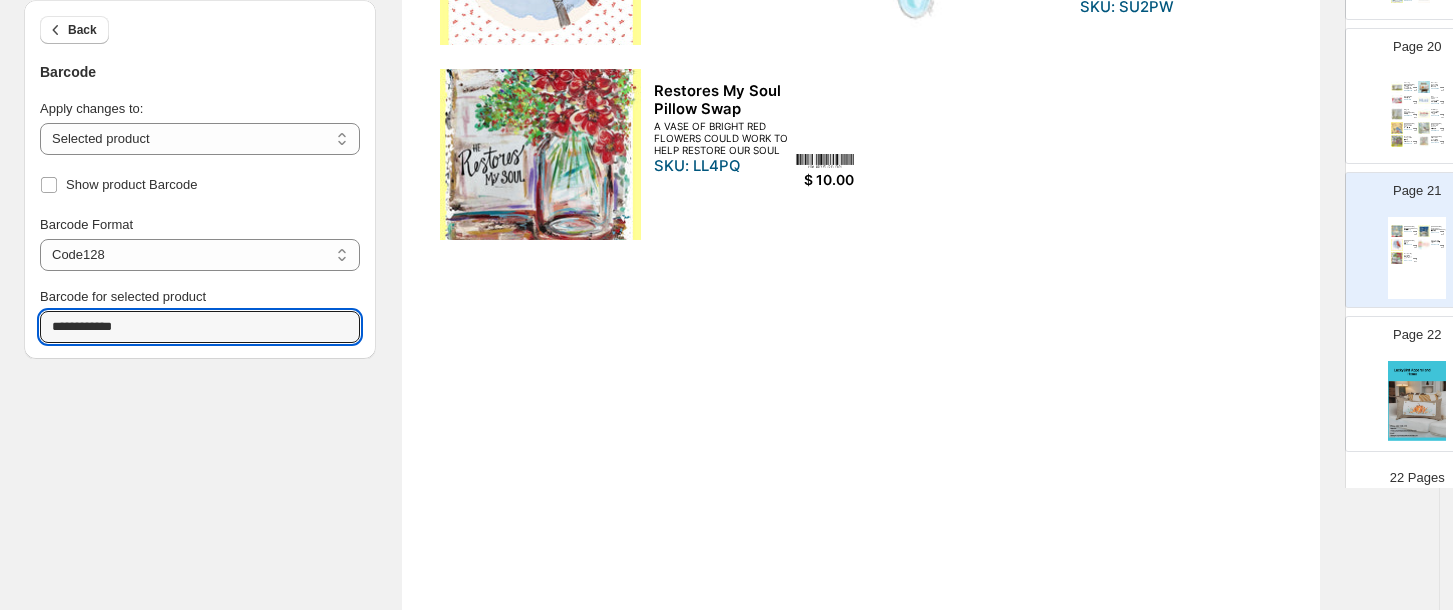 drag, startPoint x: 120, startPoint y: 324, endPoint x: -3, endPoint y: 335, distance: 123.49089 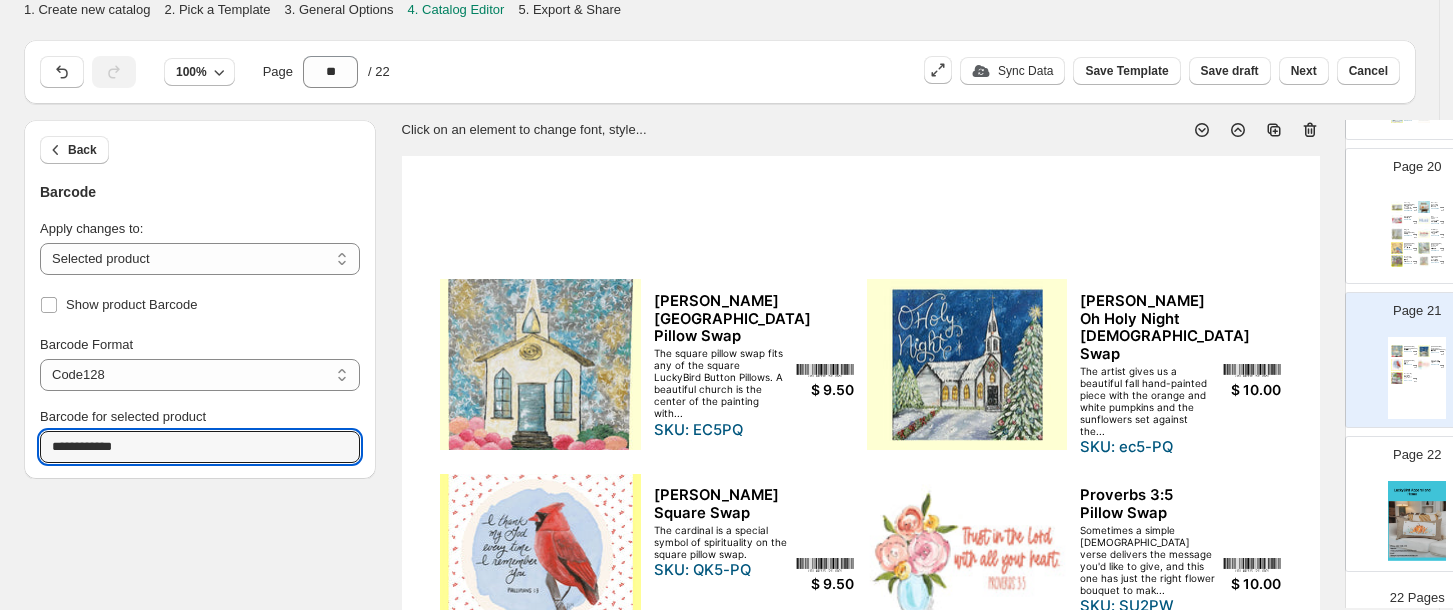 scroll, scrollTop: 0, scrollLeft: 35, axis: horizontal 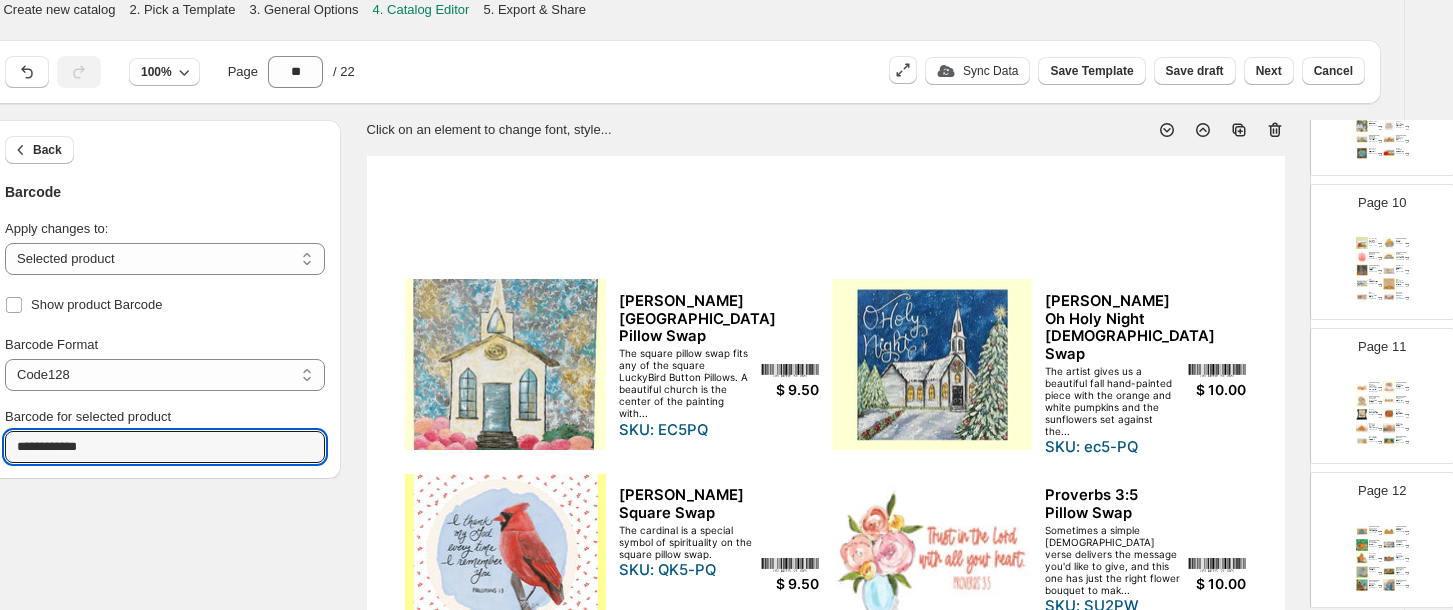 click on "$ 10.00" at bounding box center [1380, 259] 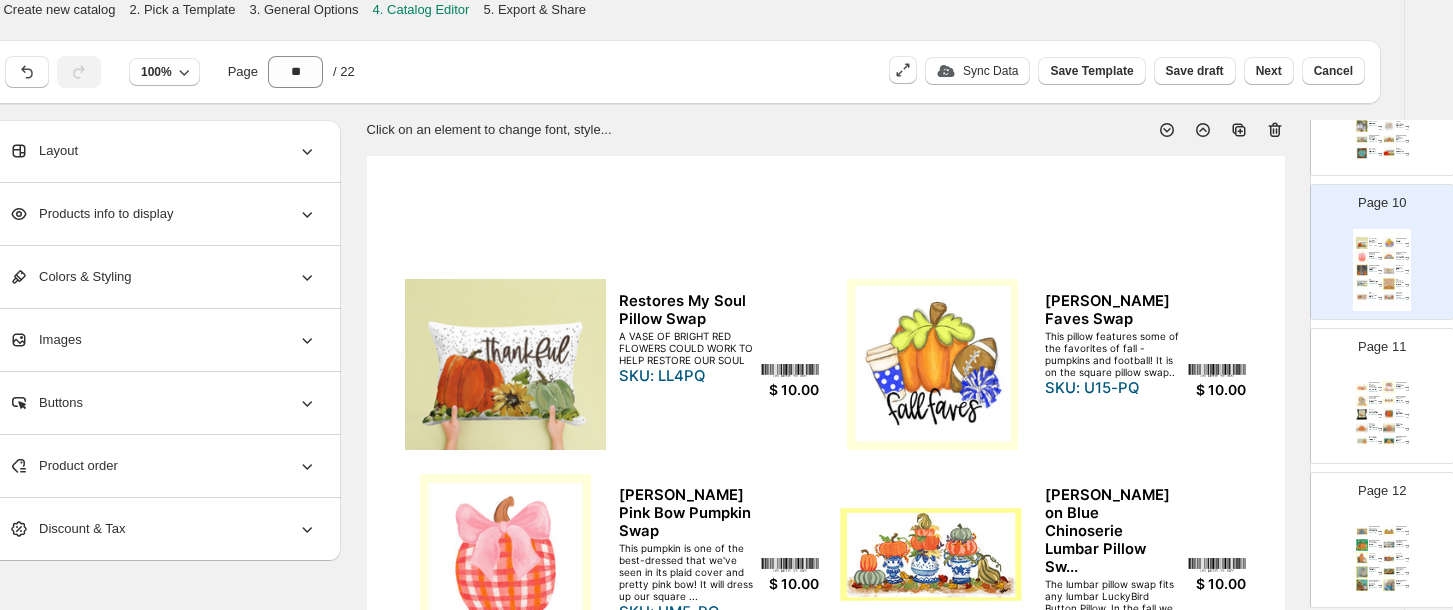 click on "Restores My Soul Pillow Swap  A VASE OF BRIGHT RED FLOWERS COULD WORK TO HELP RESTORE OUR SOUL SKU:   LL4PQ" at bounding box center [719, 339] 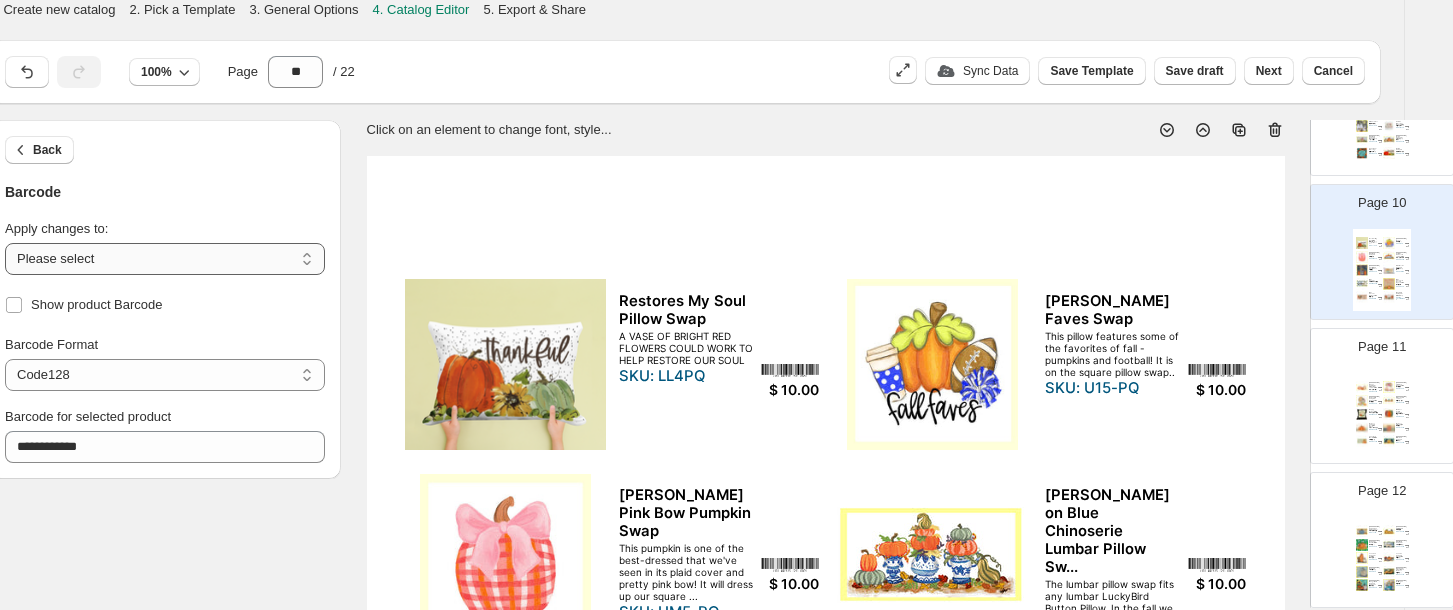 click on "**********" at bounding box center [165, 259] 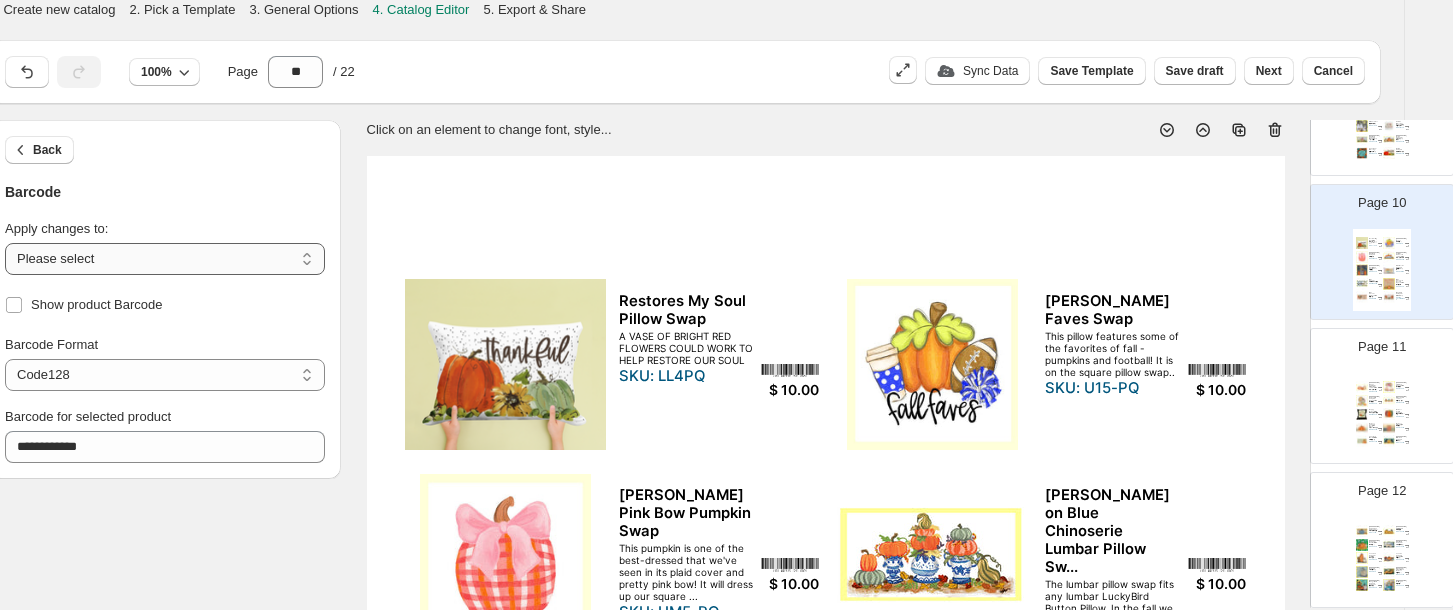 select on "**********" 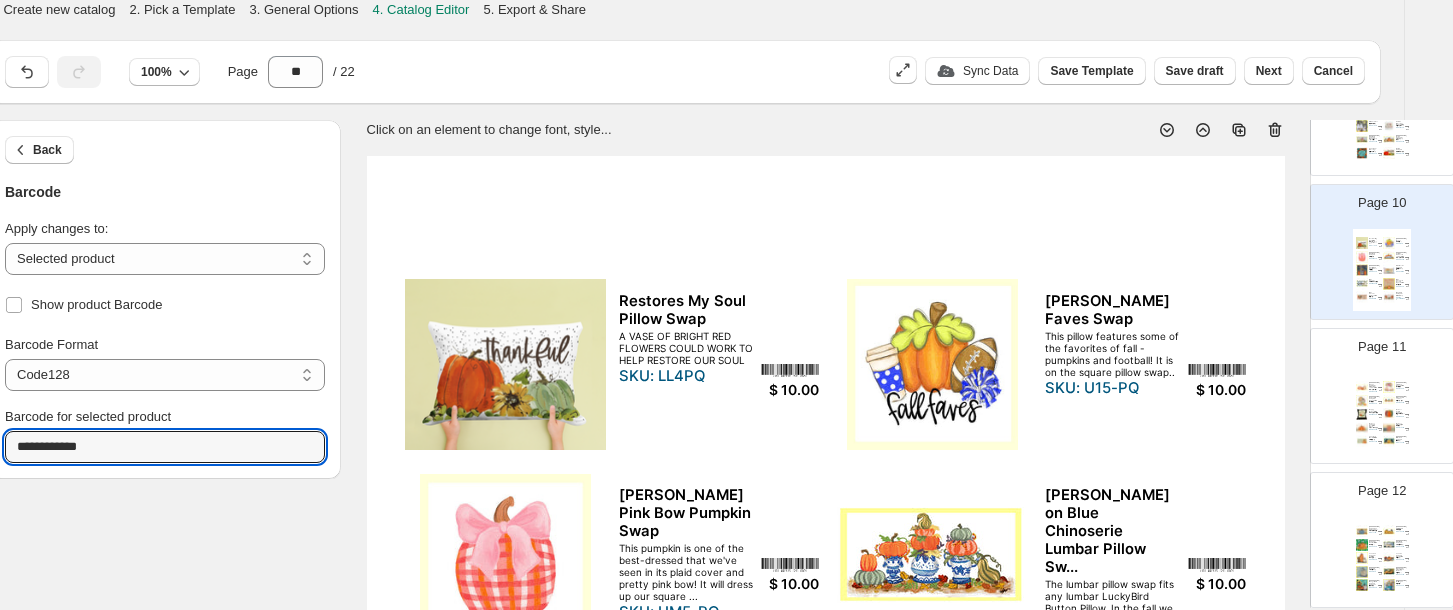 scroll, scrollTop: 0, scrollLeft: 0, axis: both 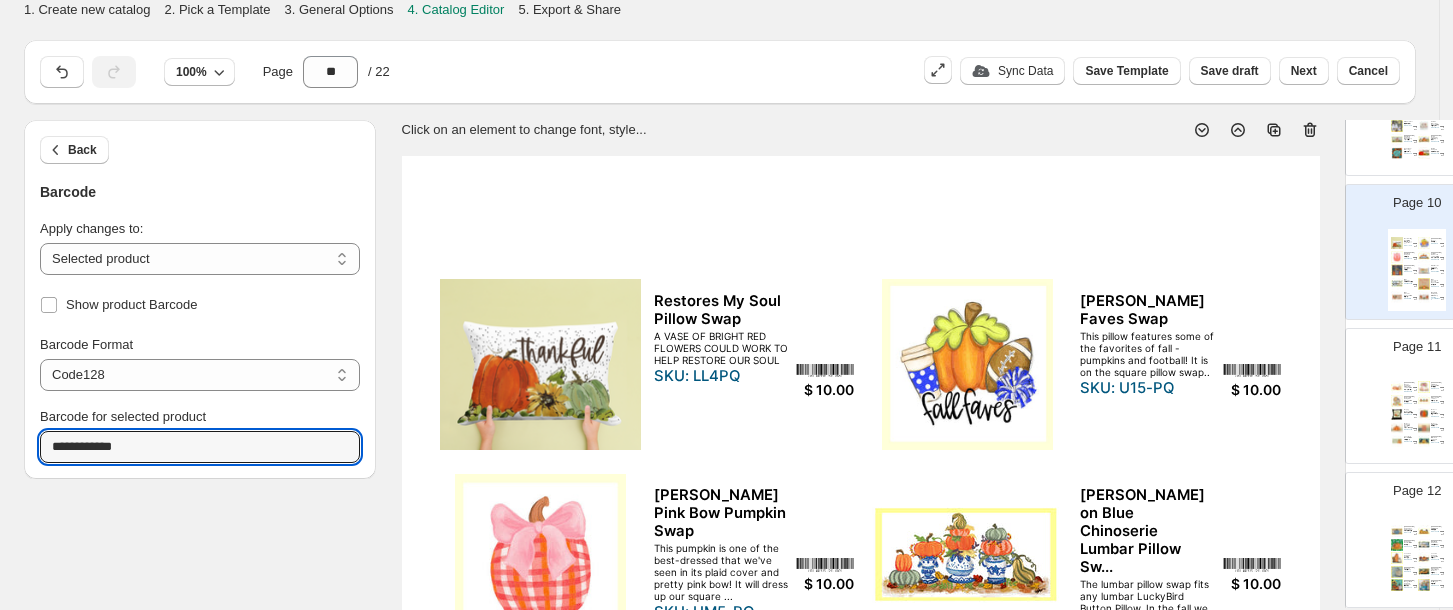 drag, startPoint x: 114, startPoint y: 452, endPoint x: -9, endPoint y: 444, distance: 123.25989 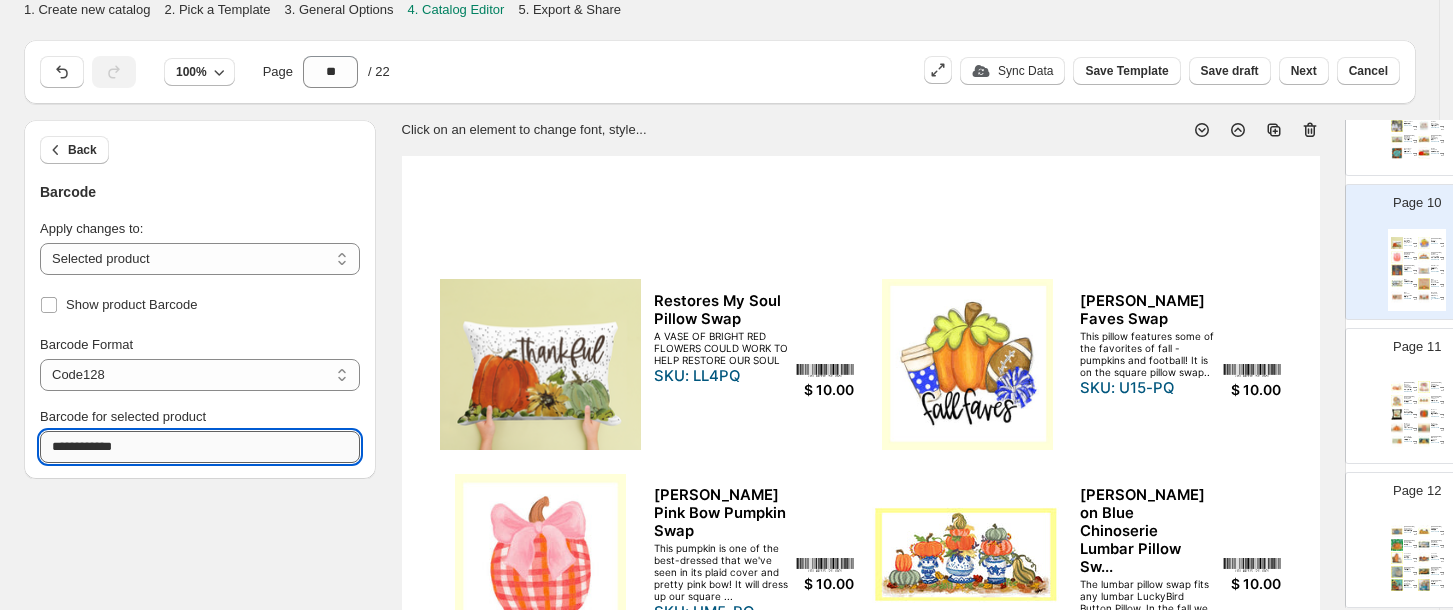 click on "**********" at bounding box center [200, 447] 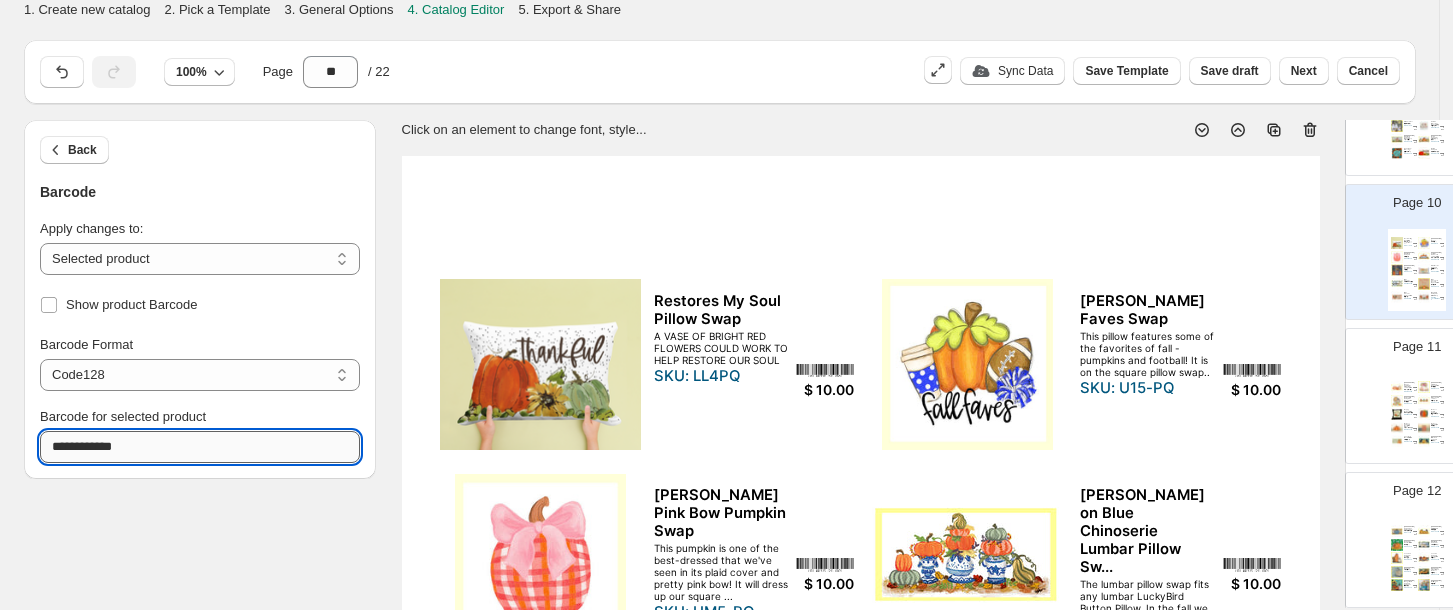 drag, startPoint x: 145, startPoint y: 439, endPoint x: 59, endPoint y: 452, distance: 86.977005 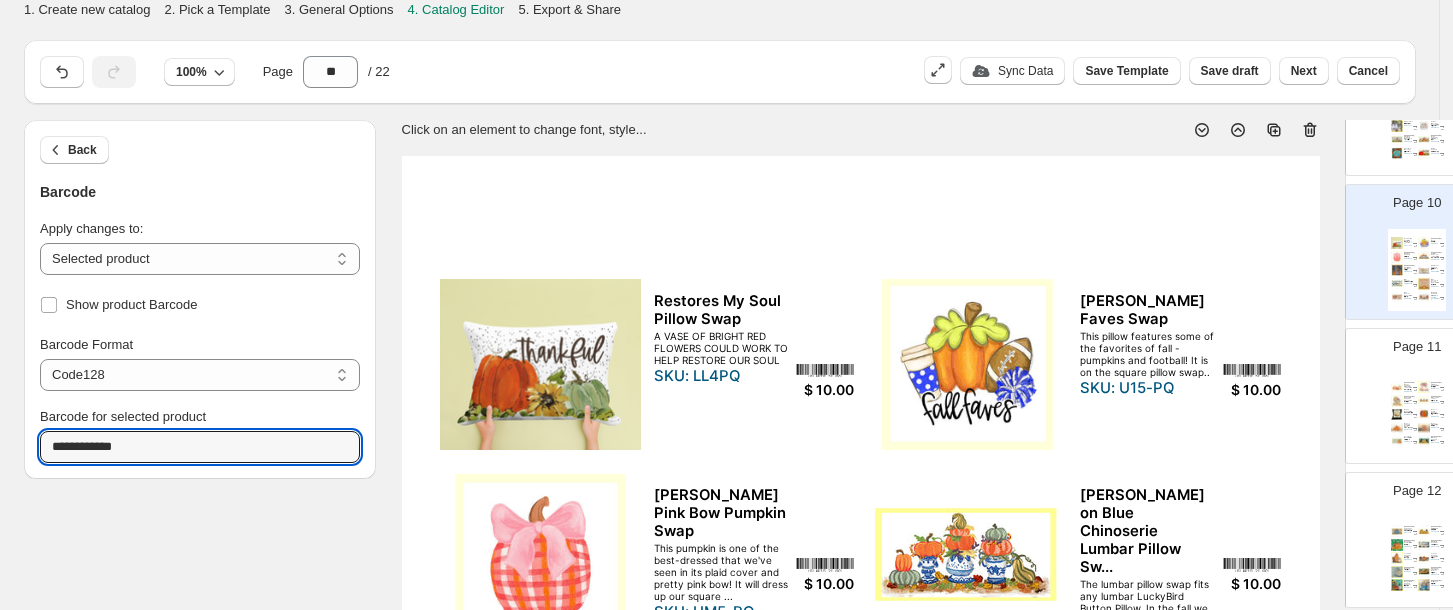 drag, startPoint x: 136, startPoint y: 444, endPoint x: 36, endPoint y: 442, distance: 100.02 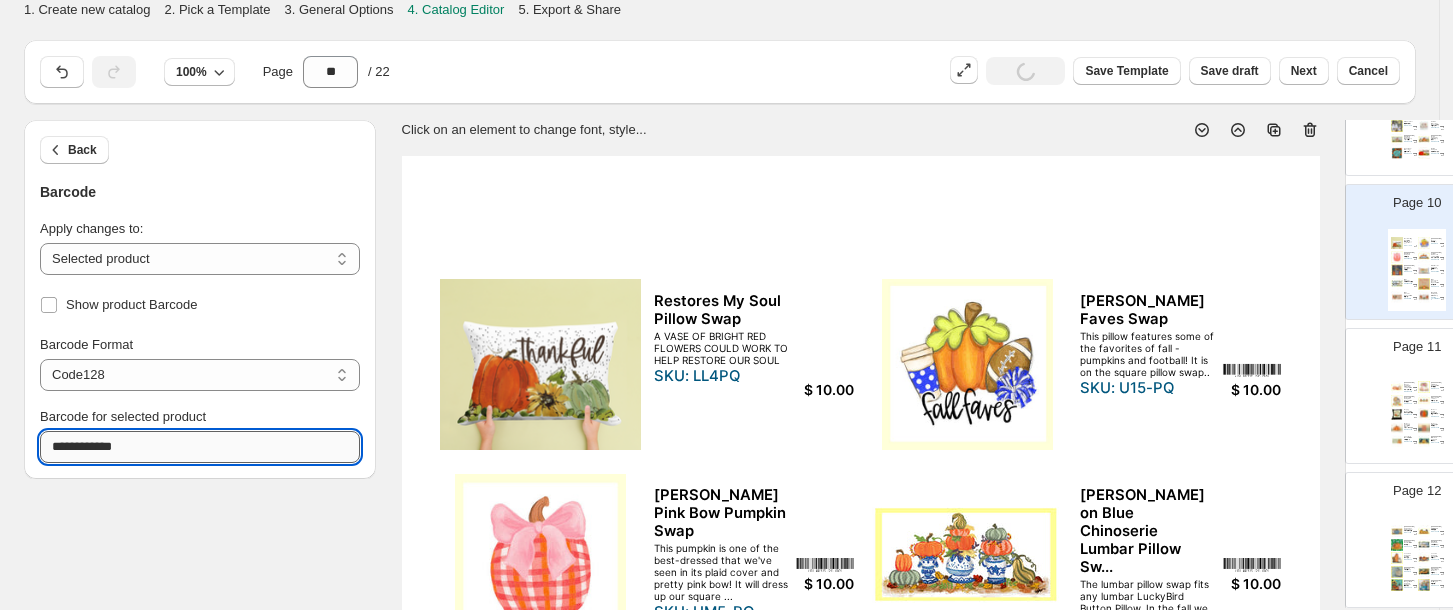 click on "**********" at bounding box center [200, 447] 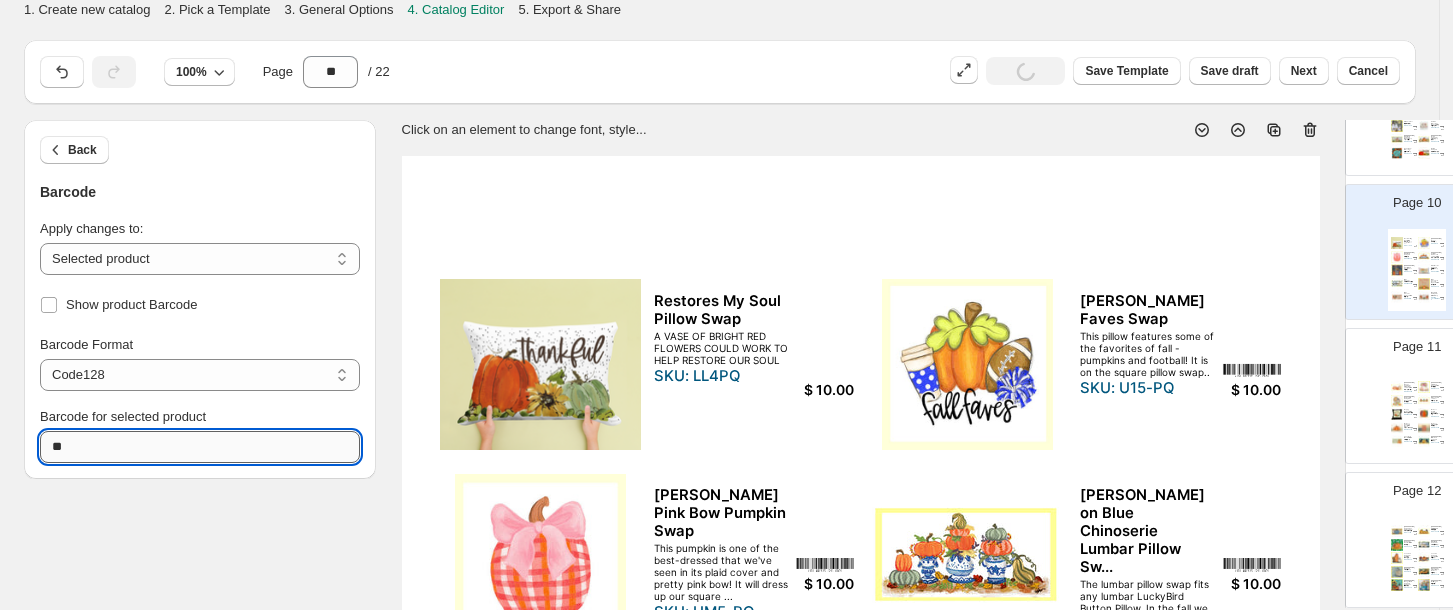 type on "*" 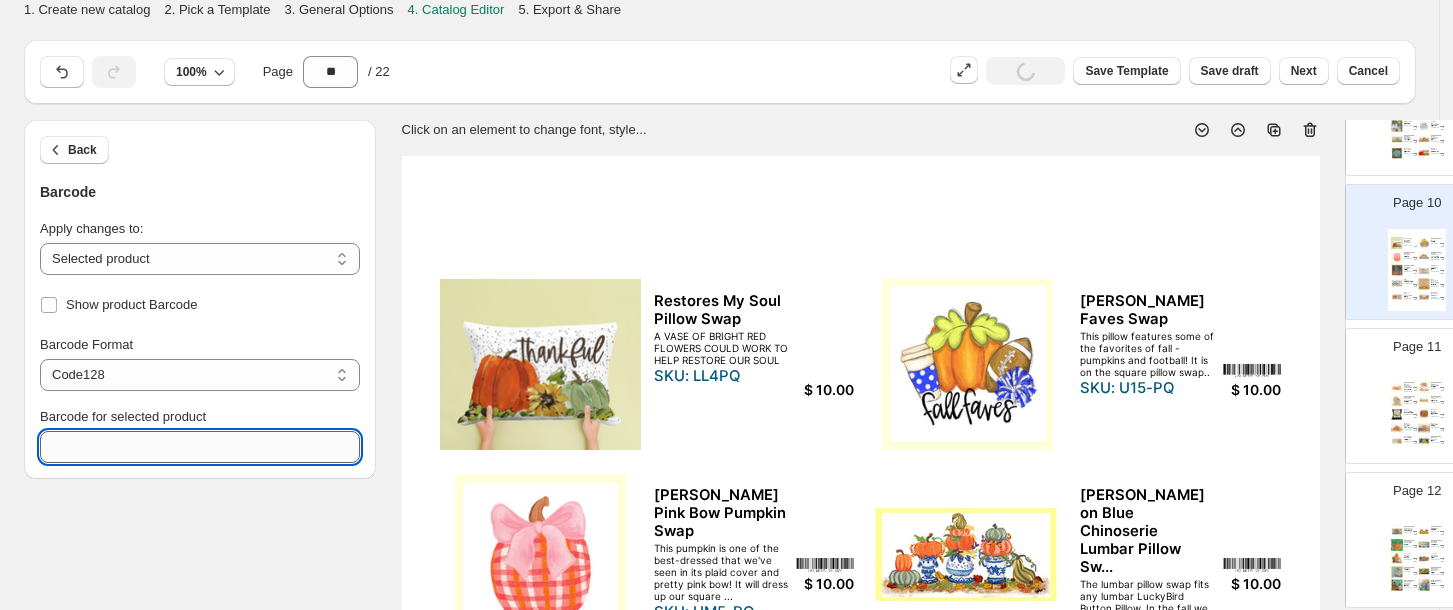 paste on "**********" 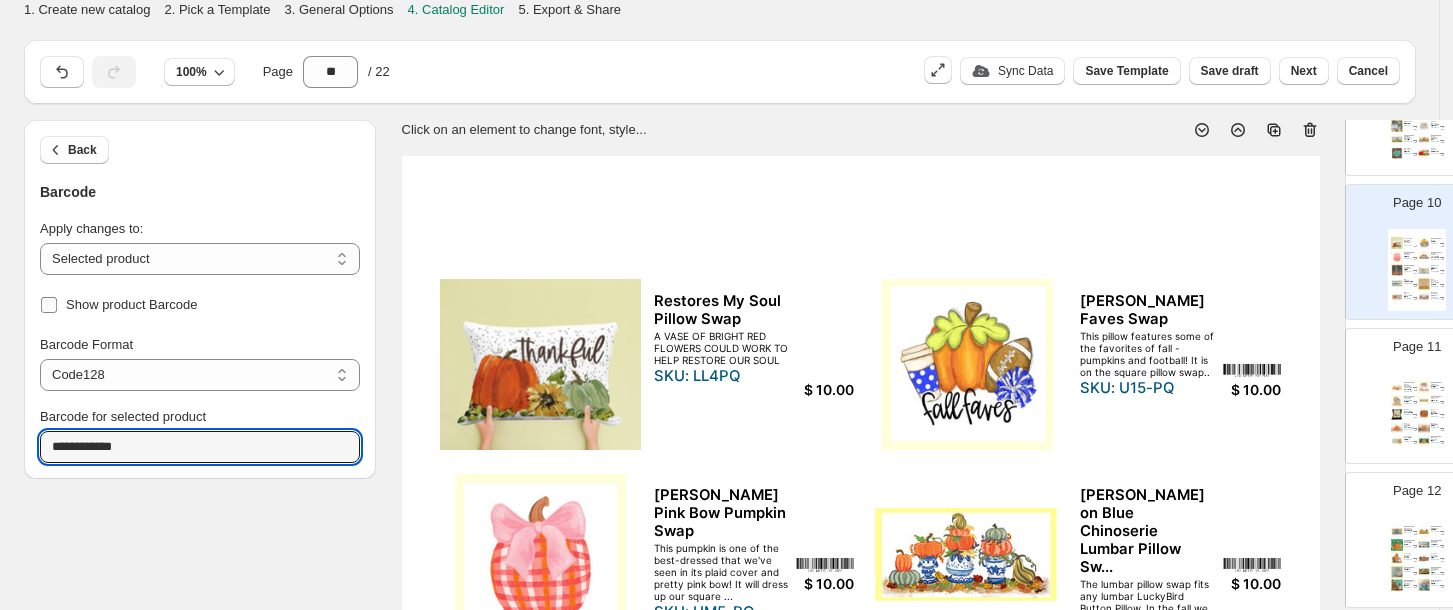 type on "**********" 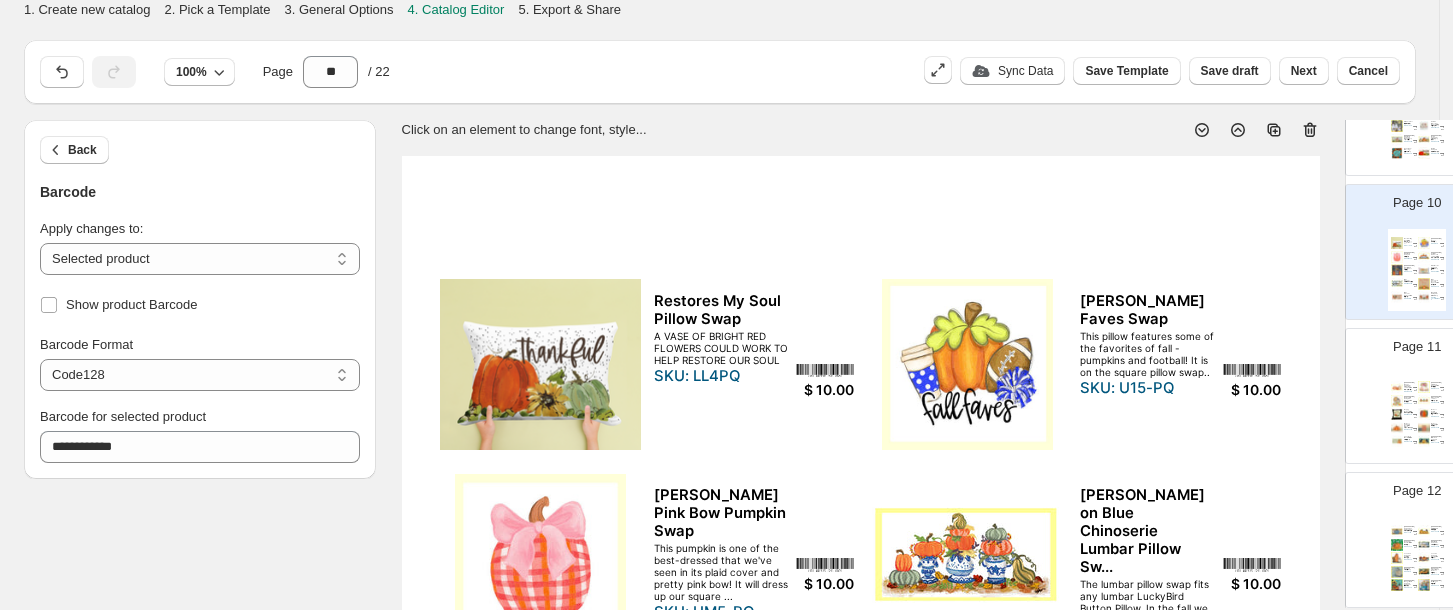 click at bounding box center [540, 364] 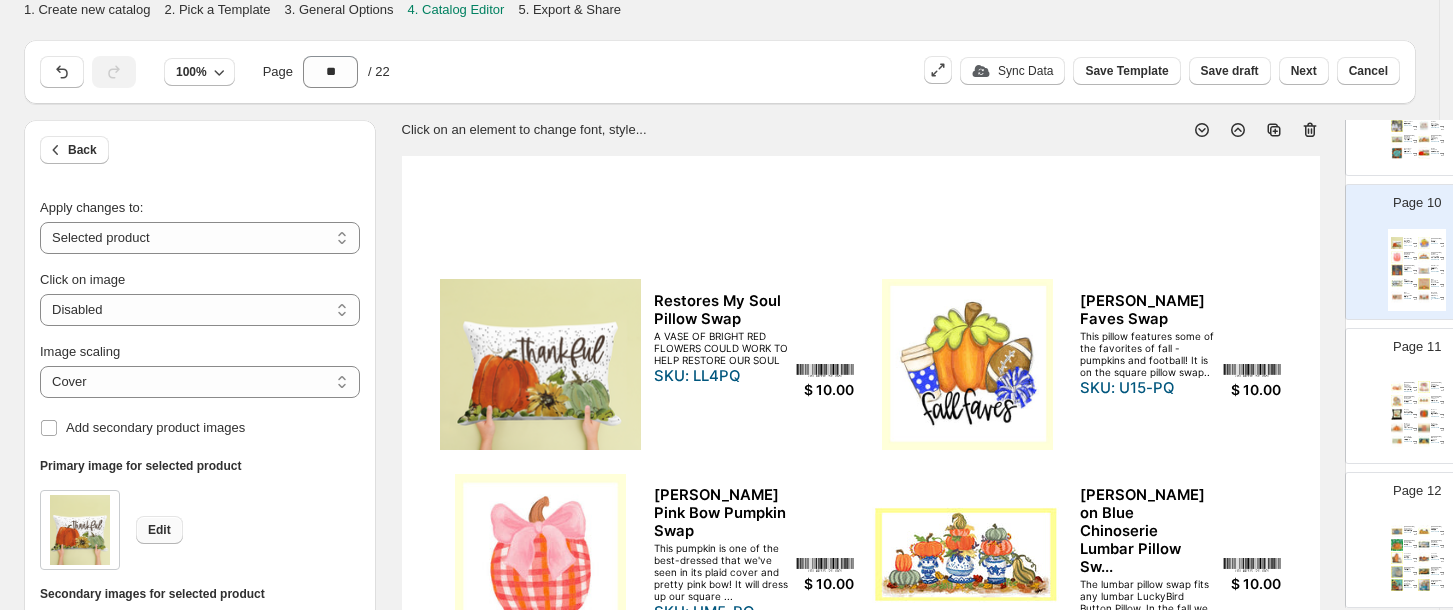 click on "Edit" at bounding box center (159, 530) 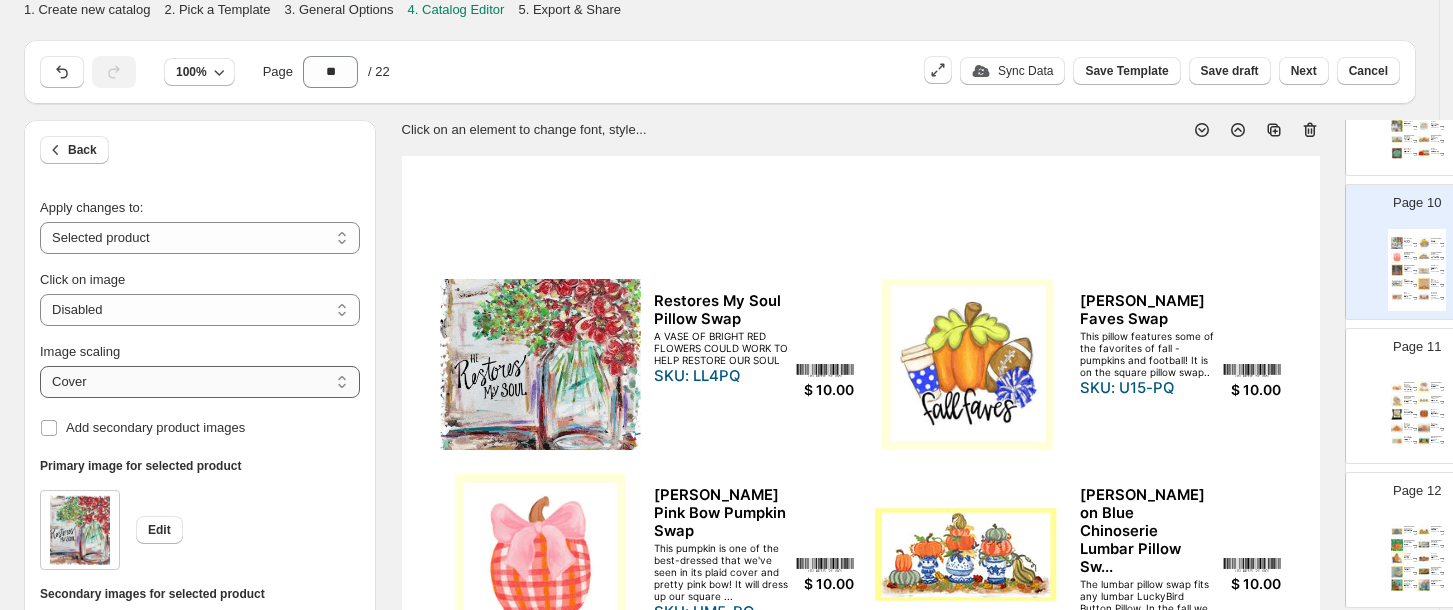 click on "***** *******" at bounding box center [200, 382] 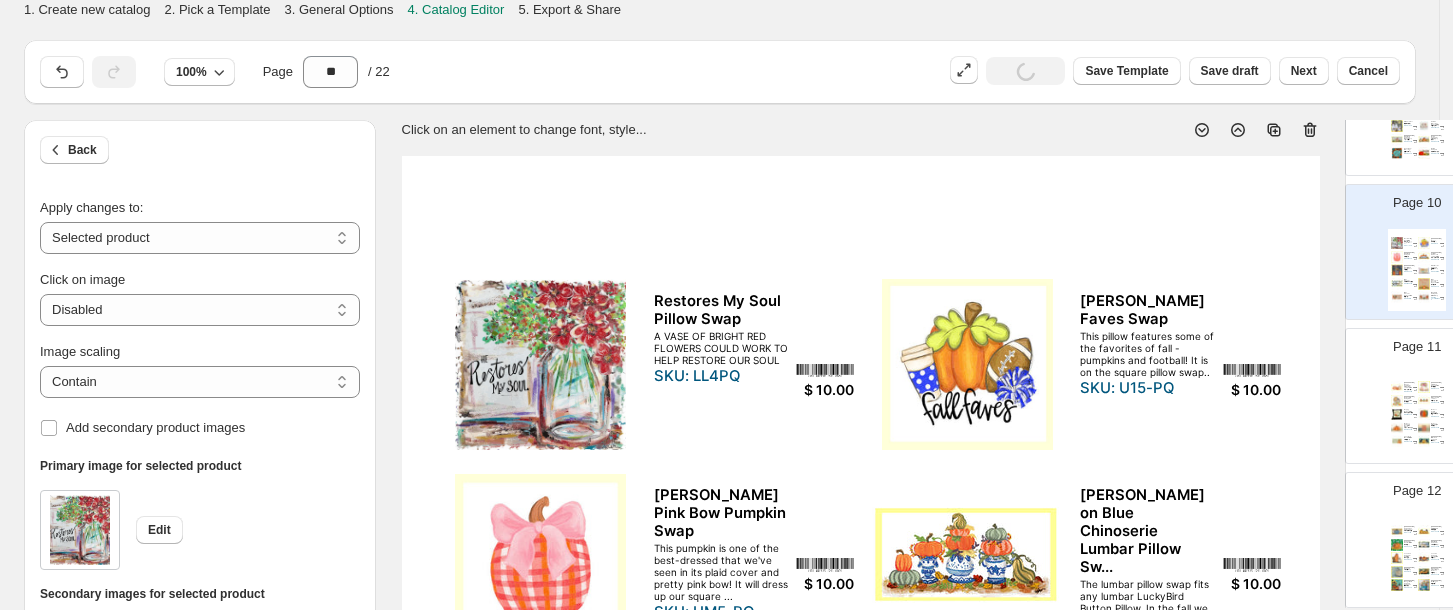 click on "Restores My Soul Pillow Swap  A VASE OF BRIGHT RED FLOWERS COULD WORK TO HELP RESTORE OUR SOUL SKU:   LL4PQ $ 10.00 Emmalee Fall Faves Swap This pillow features some of the favorites of fall - pumpkins and football!  It is on the square pillow swap.. SKU:  U15-PQ $ 10.00 Emmalee Pink Bow Pumpkin Swap This pumpkin is one of the best-dressed that we've seen in its plaid cover and pretty pink bow!  It will dress up our square ... SKU:  UM5-PQ $ 10.00 Emmalee Pumpkins on Blue Chinoserie Lumbar Pillow Sw... The lumbar pillow swap fits any lumbar LuckyBird Button Pillow. In the fall we can stack those pumpkins on blue chinoserie ca... SKU:  US5PW $ 10.00 Estelle The Witch & The Ghost Swap So many special parts of this Halloween design - the witch in purple, the child-size ghost and the beauty of an autumn night.... SKU:  8G5-PQ $ 10.00 Floral Pastel Pumpkin Pillow Swap These pastel flowers and big beautiful pumpkin bring all the soft, fall vibes to your sofa!&lt;
Please note - &lt;this item i... SKU:  XP1PW-R &lt;" at bounding box center (861, 750) 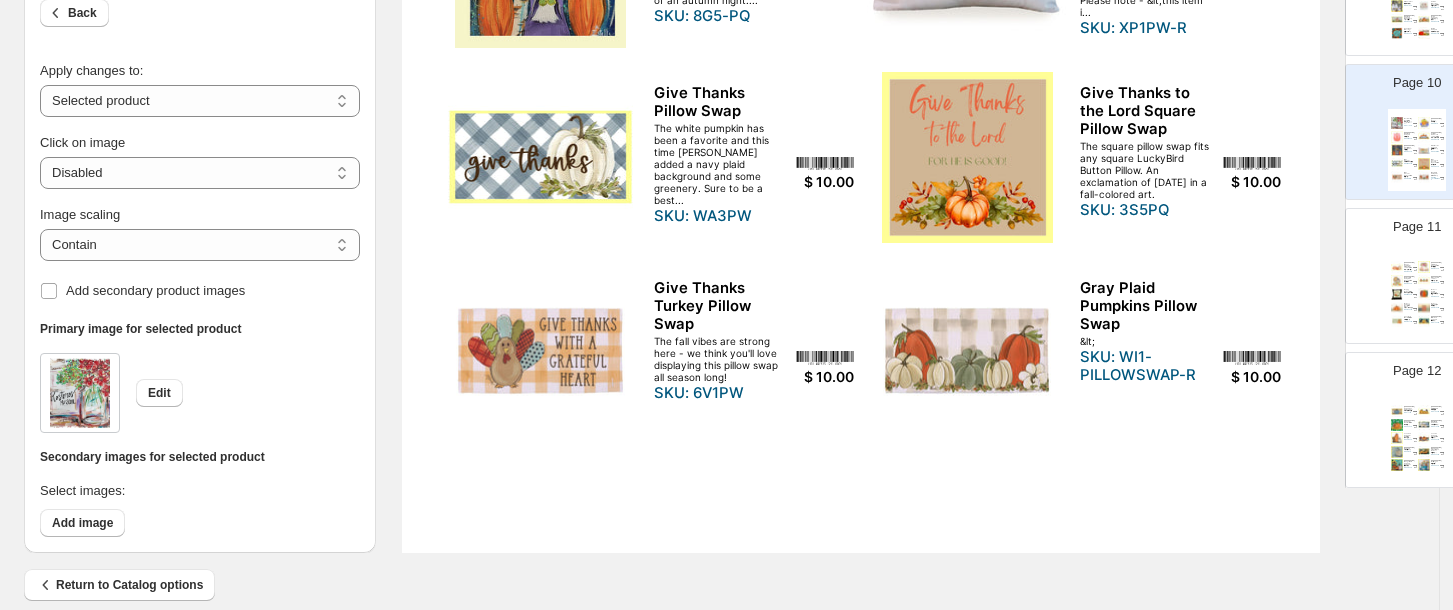 scroll, scrollTop: 816, scrollLeft: 0, axis: vertical 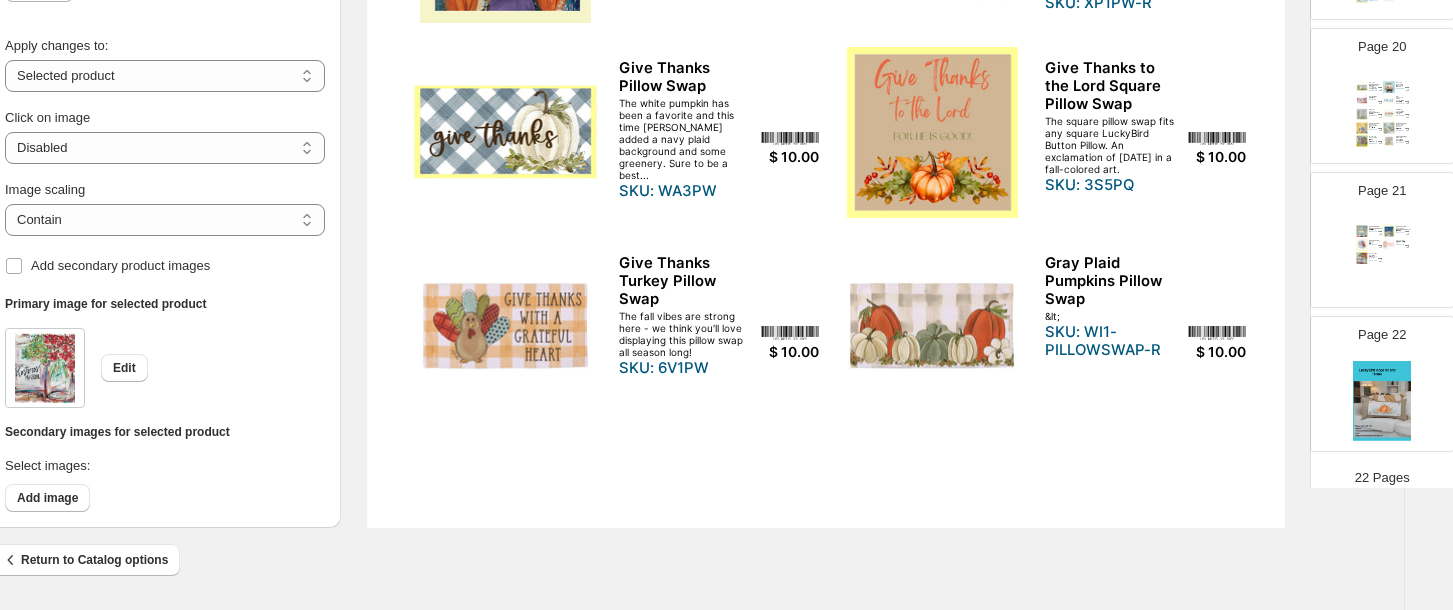 click at bounding box center (1382, 402) 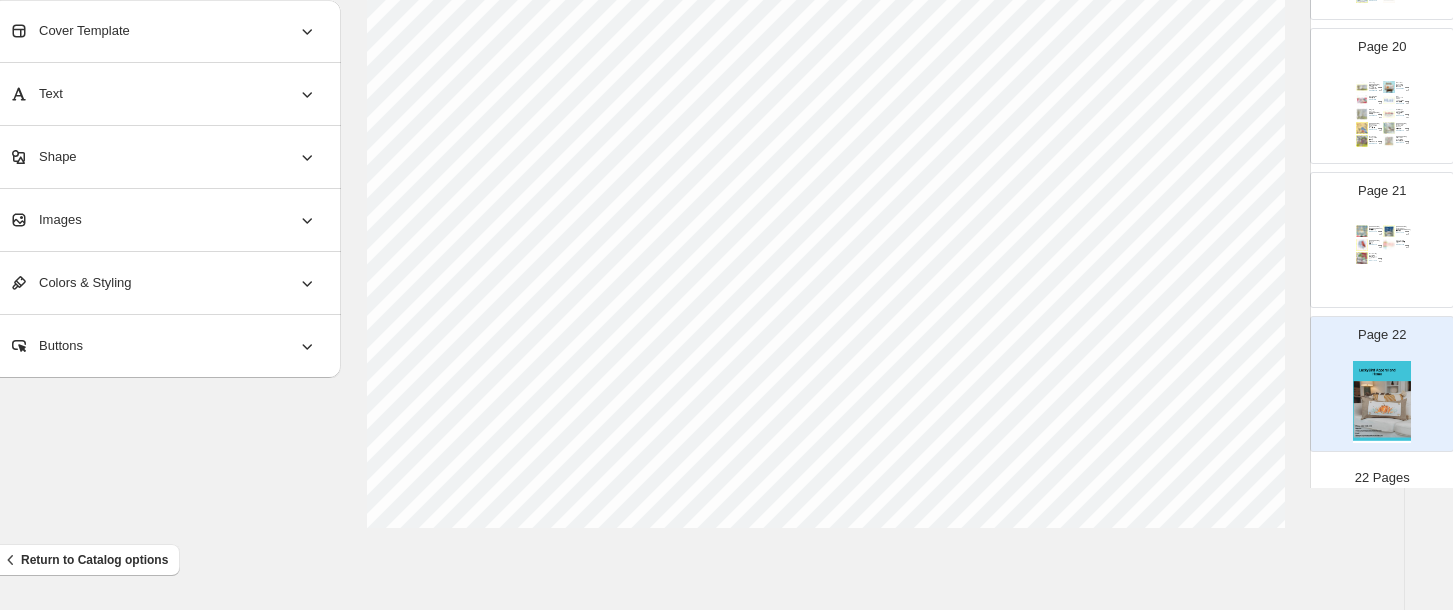 type on "**" 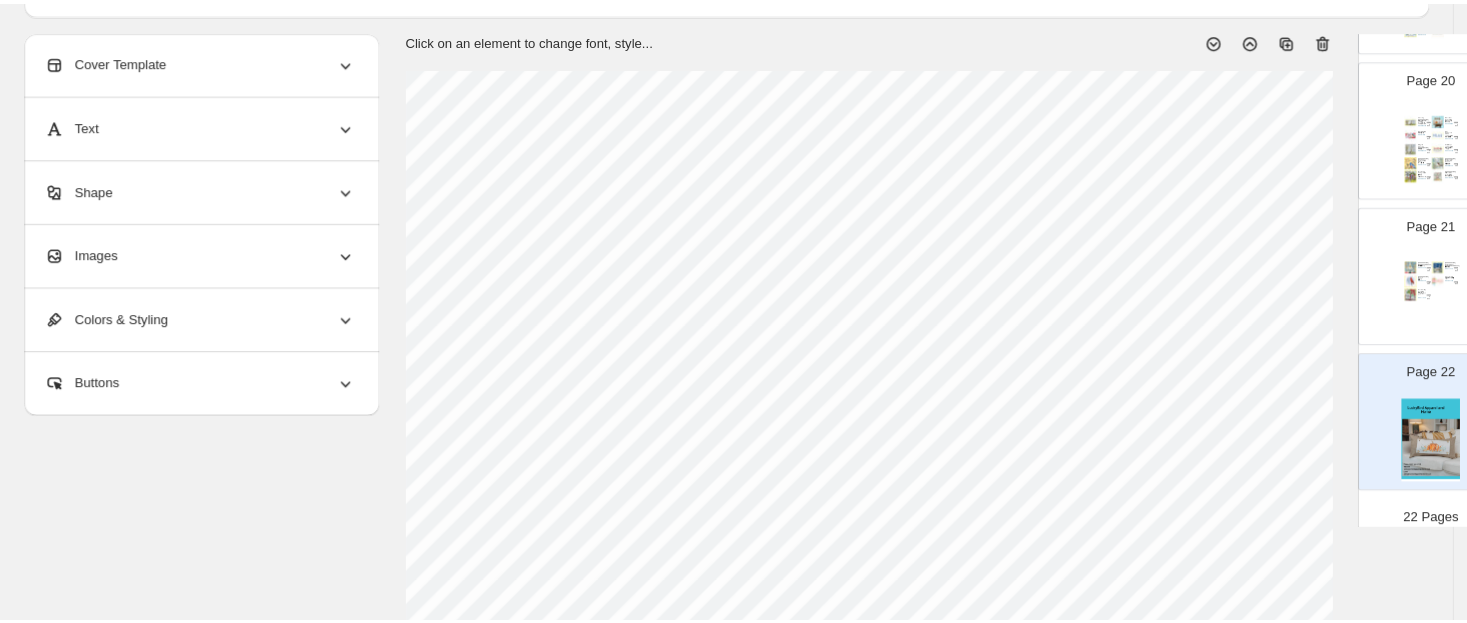 scroll, scrollTop: 0, scrollLeft: 0, axis: both 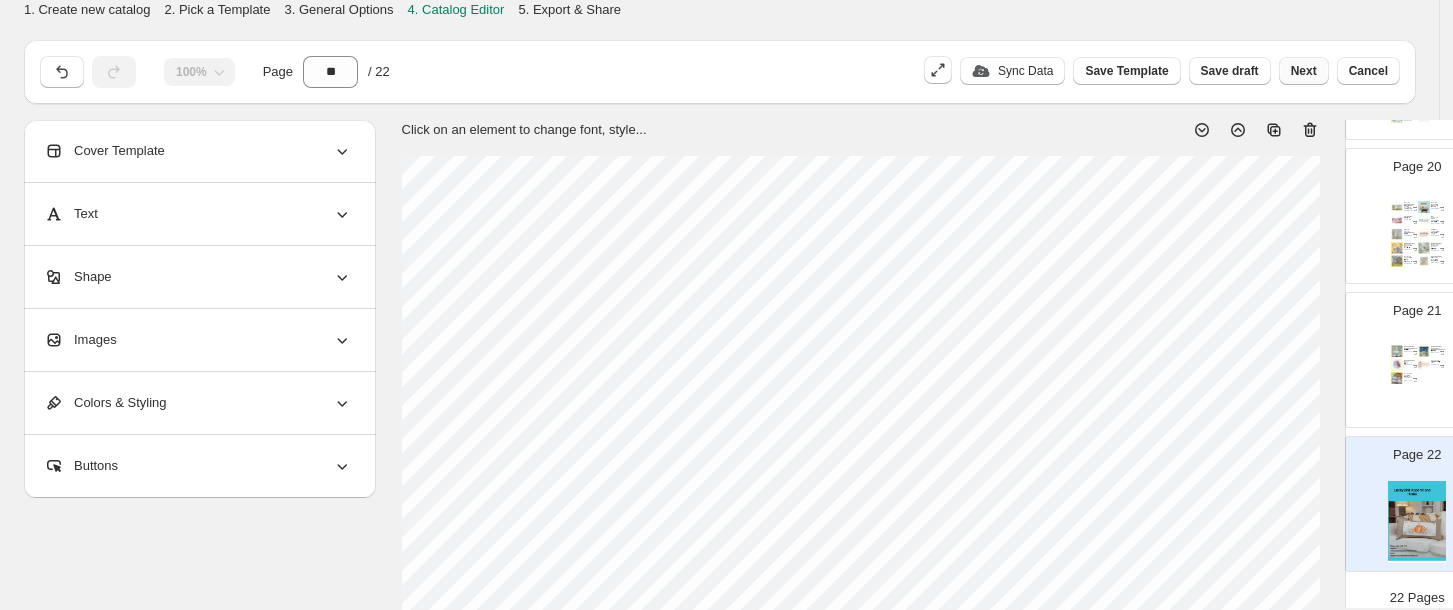 click on "Next" at bounding box center (1304, 71) 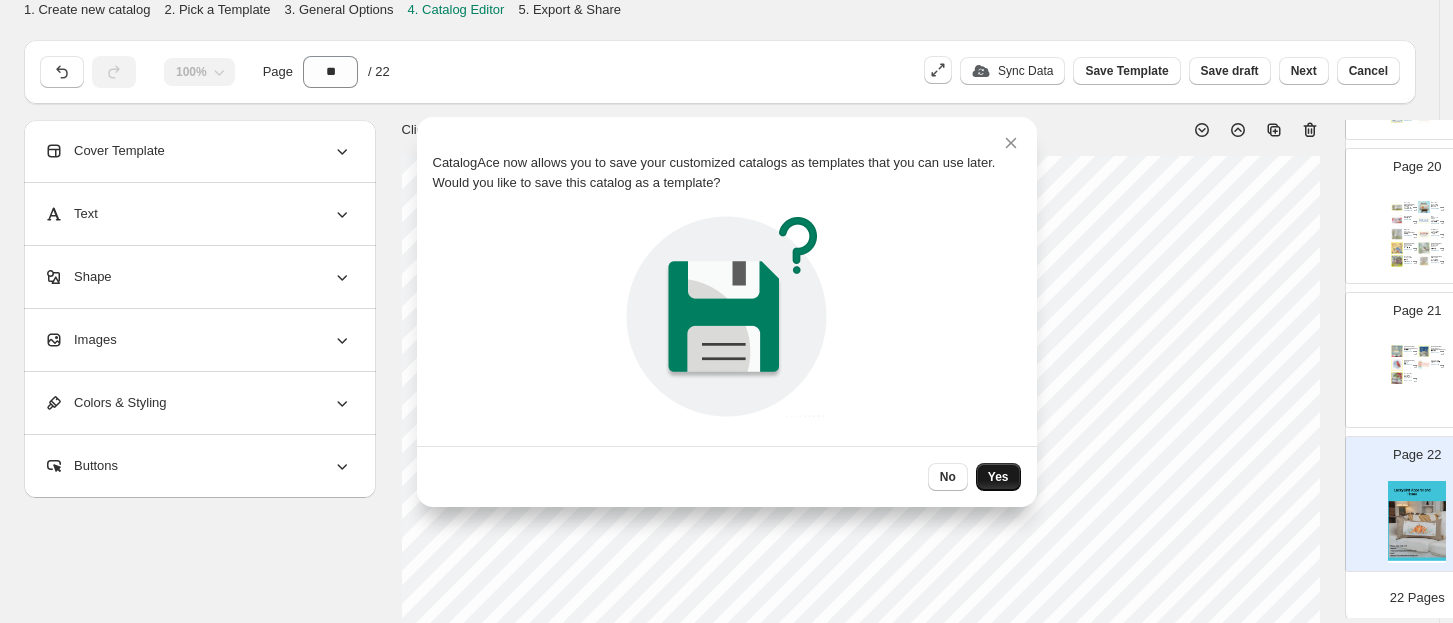 click on "Yes" at bounding box center (998, 477) 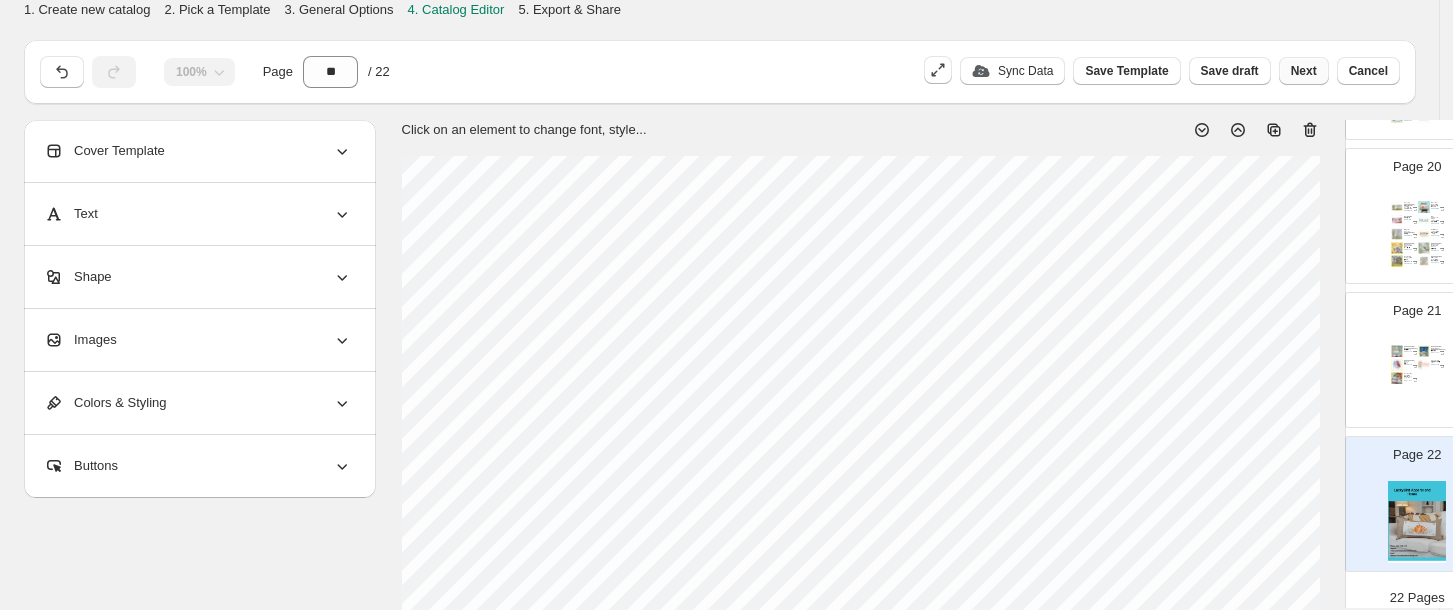 click on "Next" at bounding box center (1304, 71) 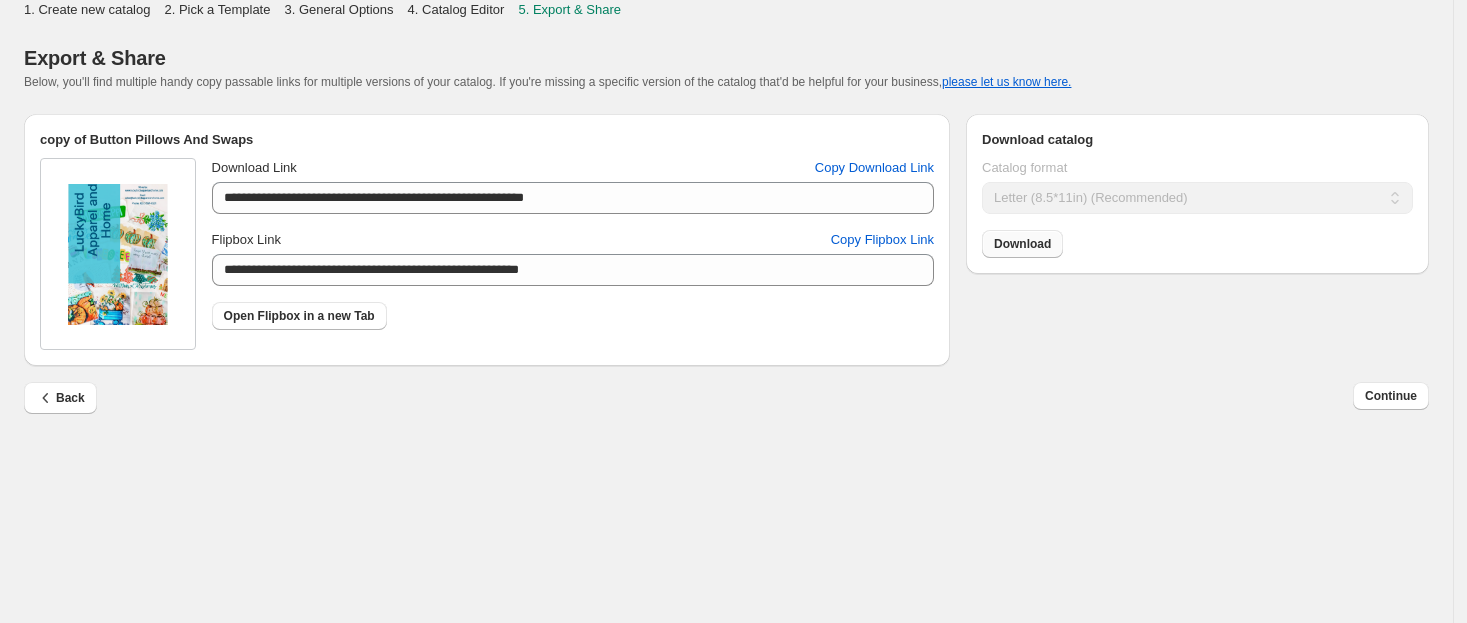 click on "Download" at bounding box center [1022, 244] 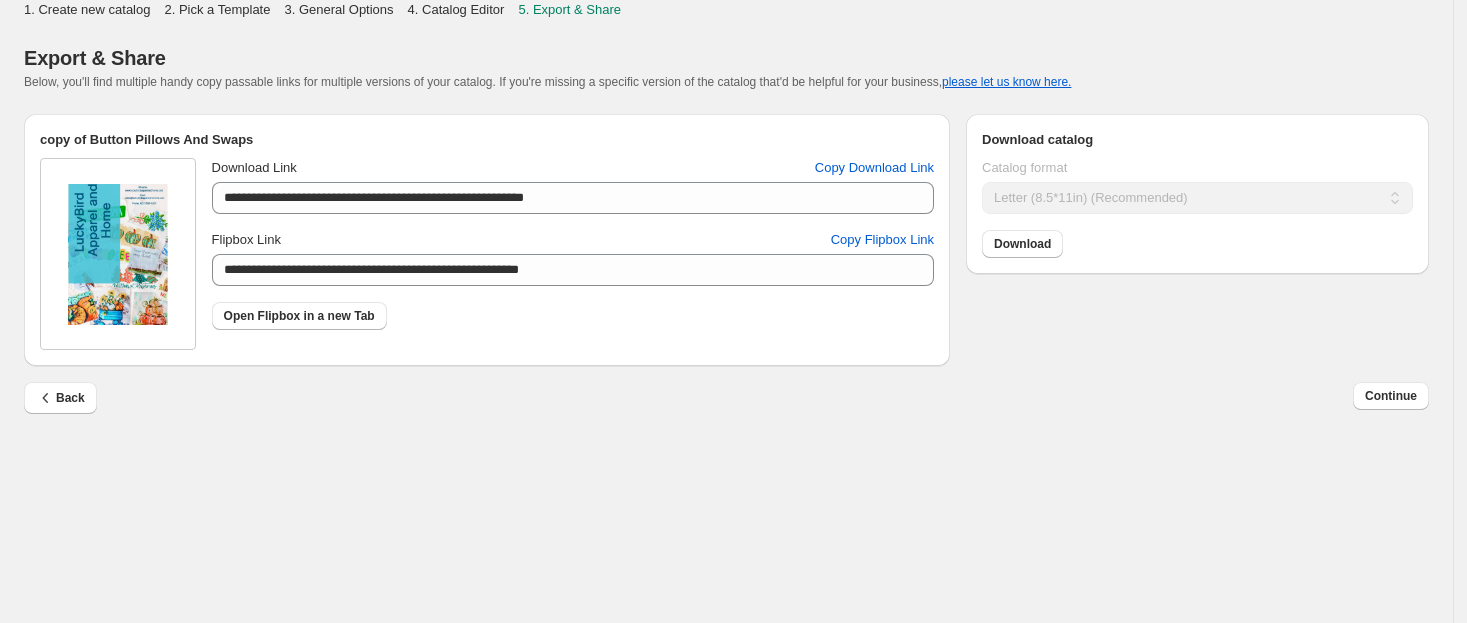 click on "**********" at bounding box center (726, 311) 